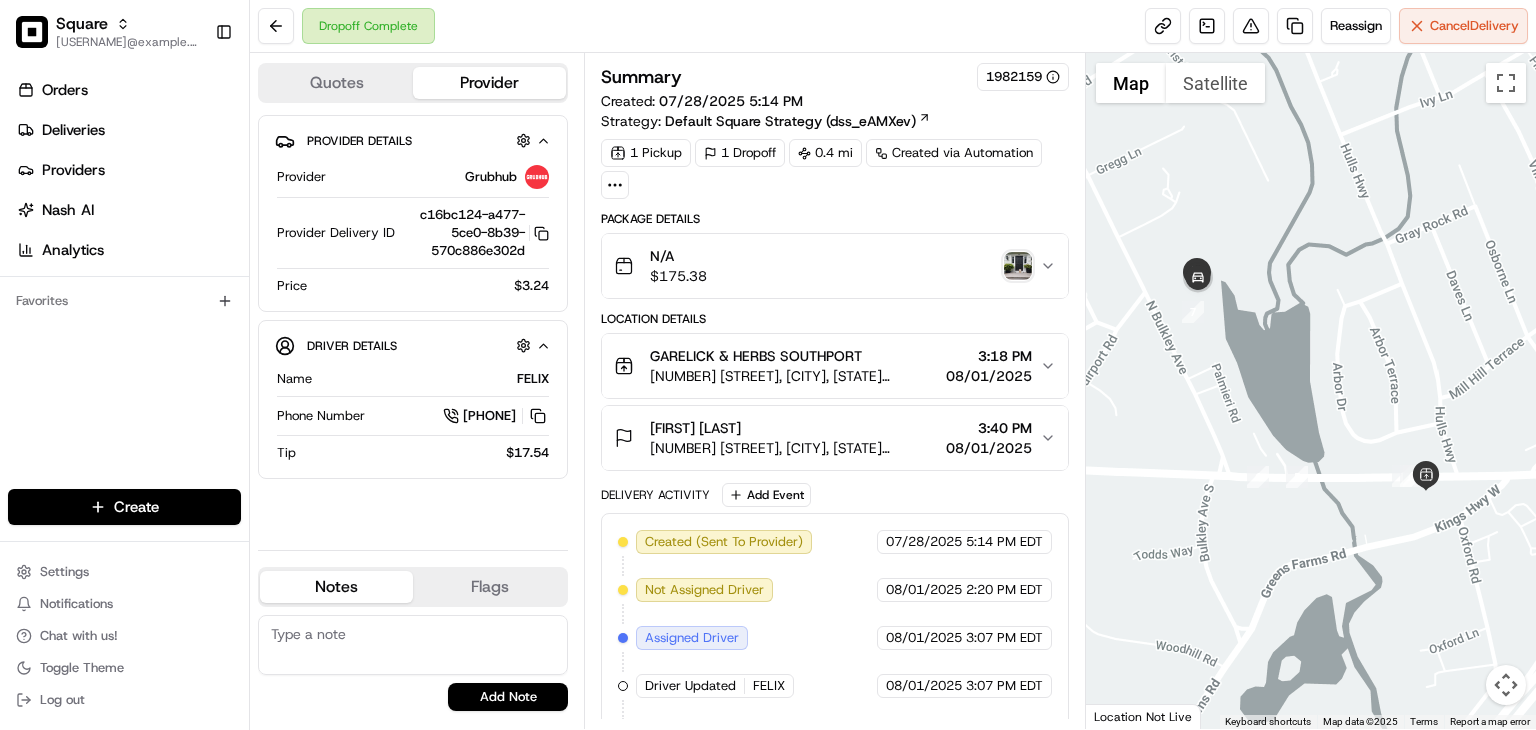 scroll, scrollTop: 0, scrollLeft: 0, axis: both 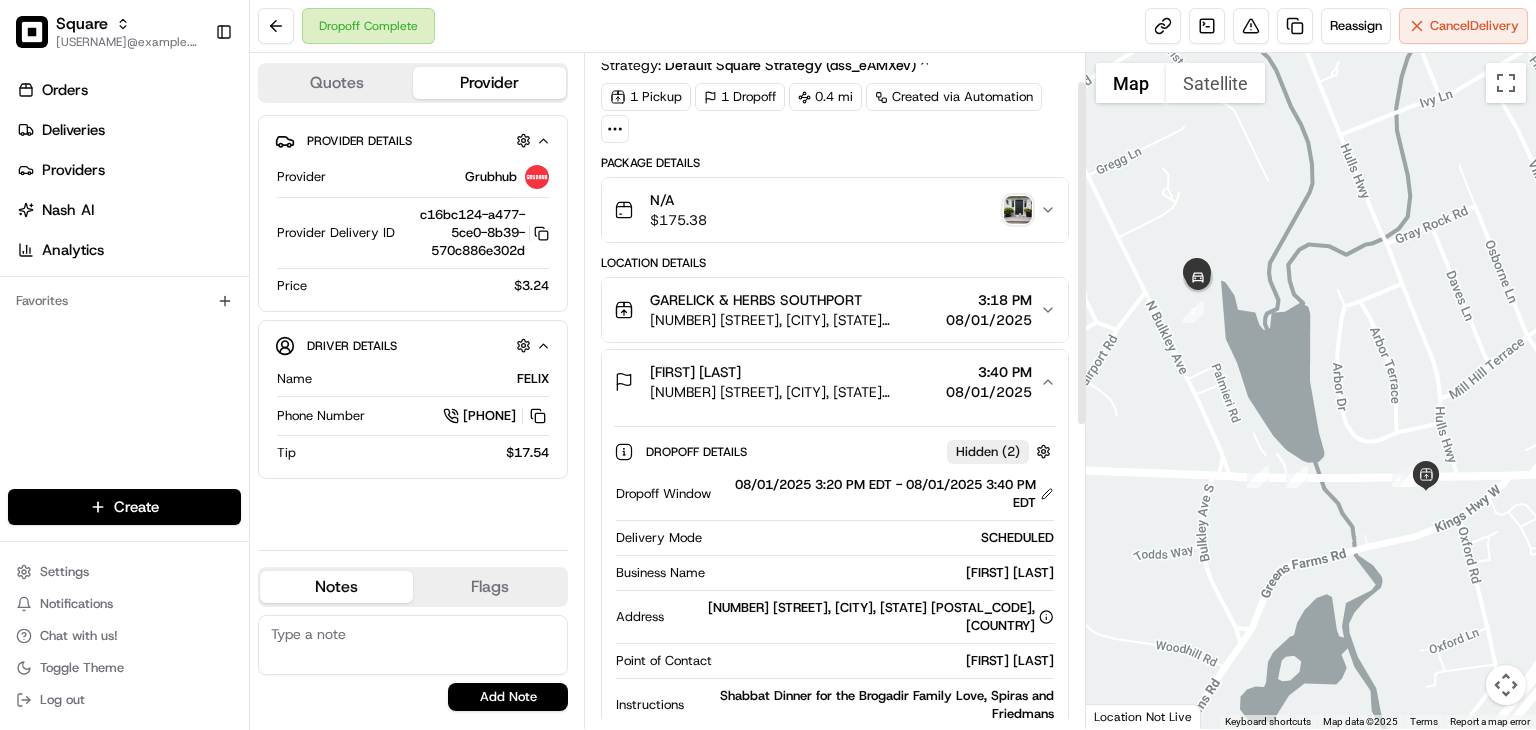 click on "Dropoff Window 08/01/2025 3:20 PM EDT - 08/01/2025 3:40 PM EDT Delivery Mode SCHEDULED Business Name Sala Friedman Address 26 N Bulkley Ave, Westport, CT 06880, USA Point of Contact Sala Friedman Instructions Shabbat Dinner for the Brogadir Family
Love,
Spiras and Friedmans Phone Number +1 973 951 0221" at bounding box center (835, 619) 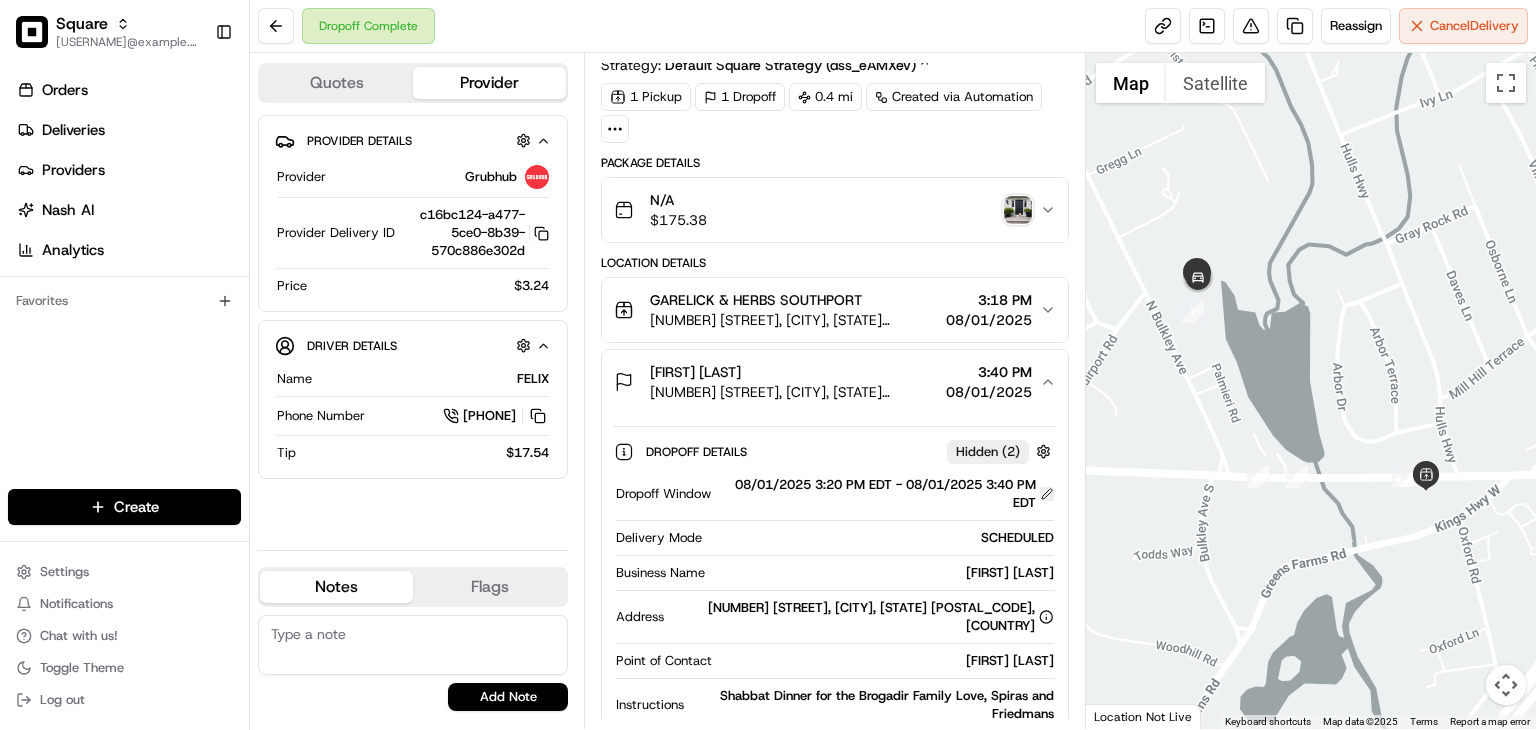 click at bounding box center (1047, 494) 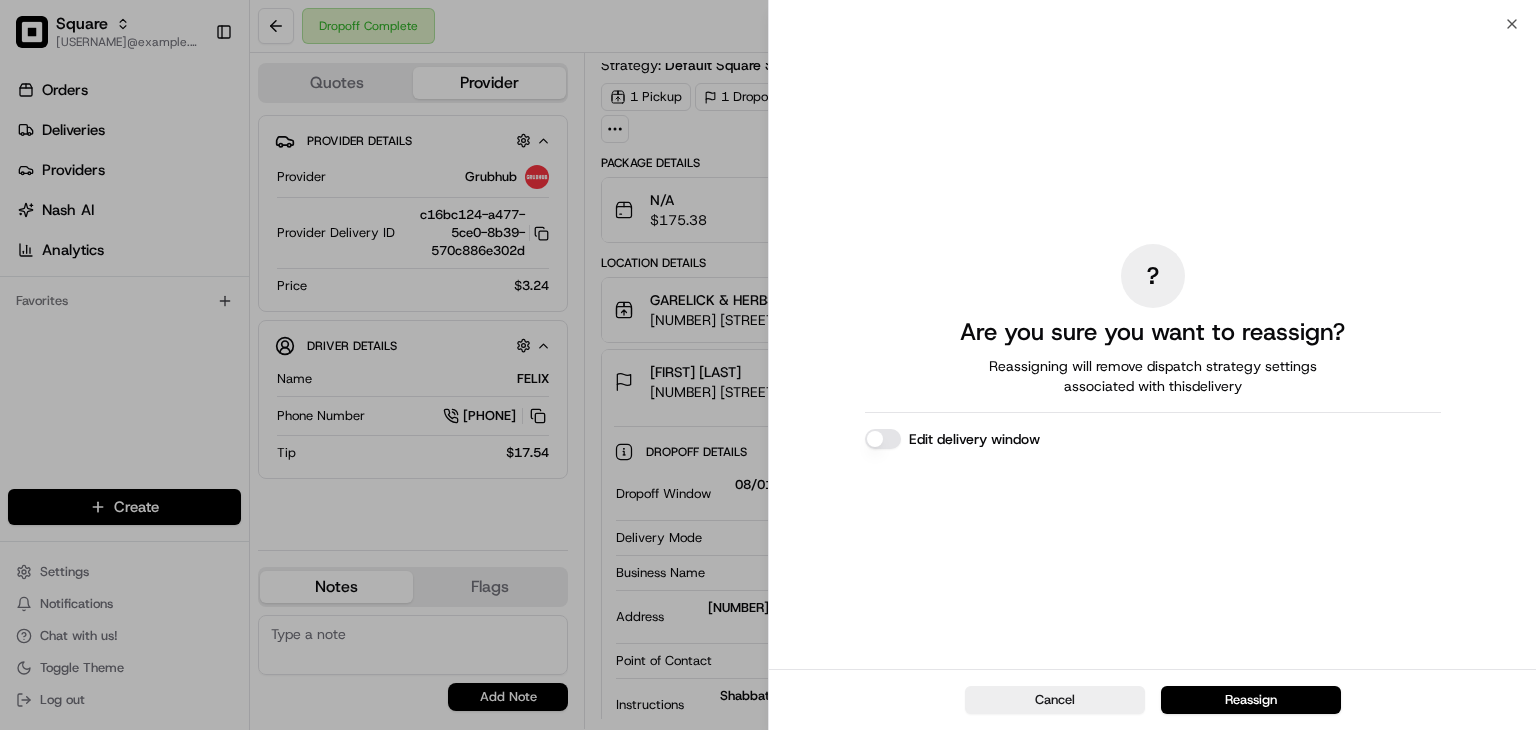 click on "Edit delivery window" at bounding box center [883, 439] 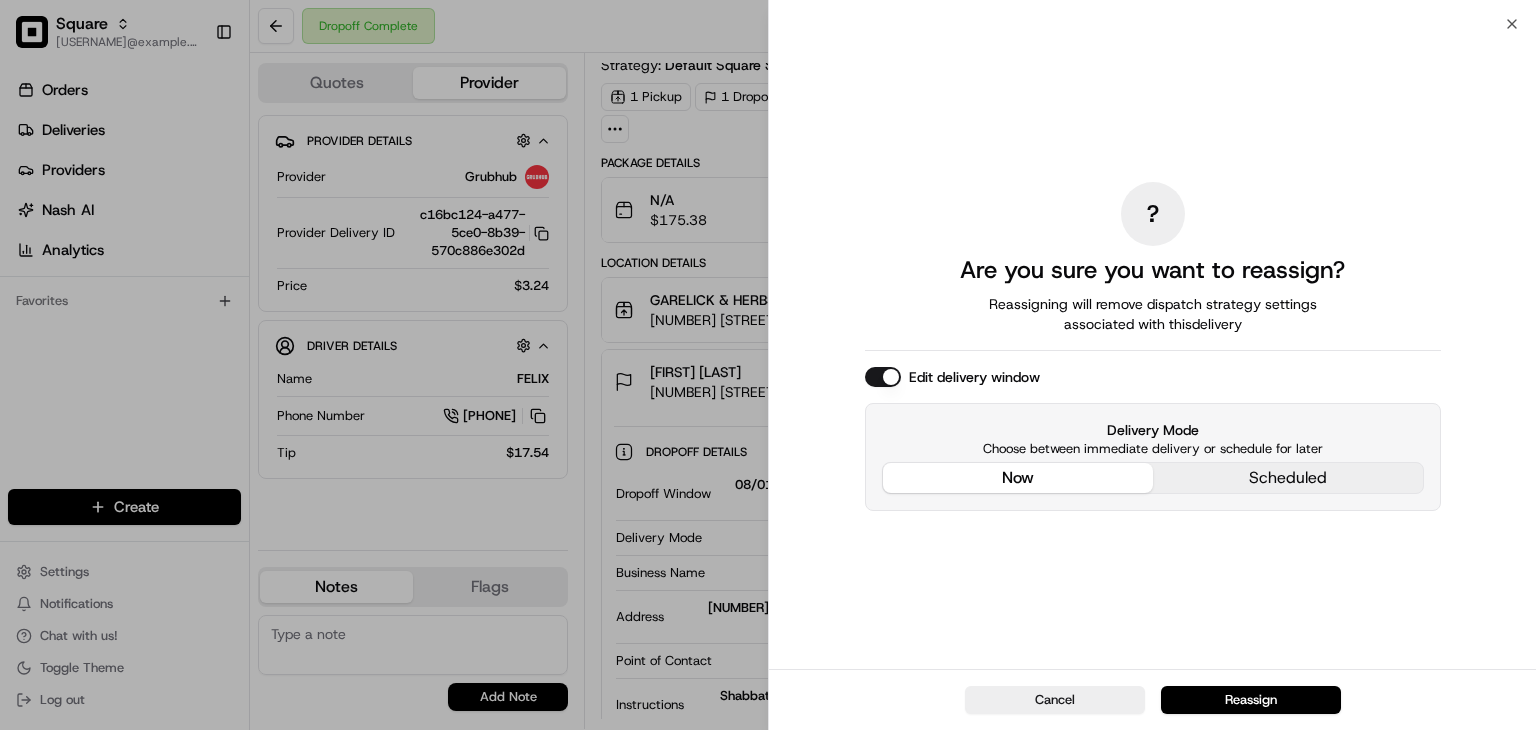 click on "? Are you sure you want to reassign? Reassigning will remove dispatch strategy settings associated with this  delivery Edit delivery window Delivery Mode Choose between immediate delivery or schedule for later now scheduled" at bounding box center [1153, 346] 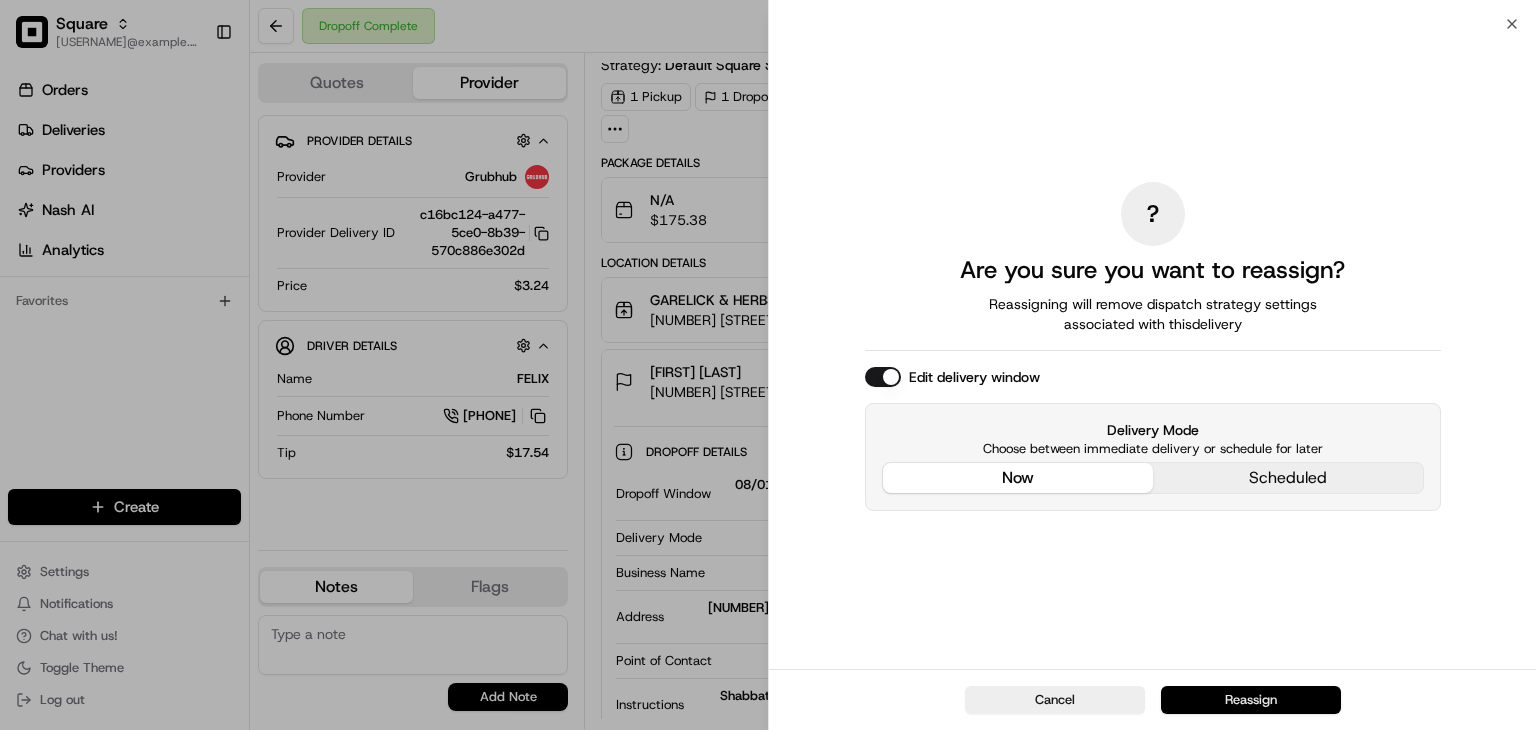 click on "Reassign" at bounding box center (1251, 700) 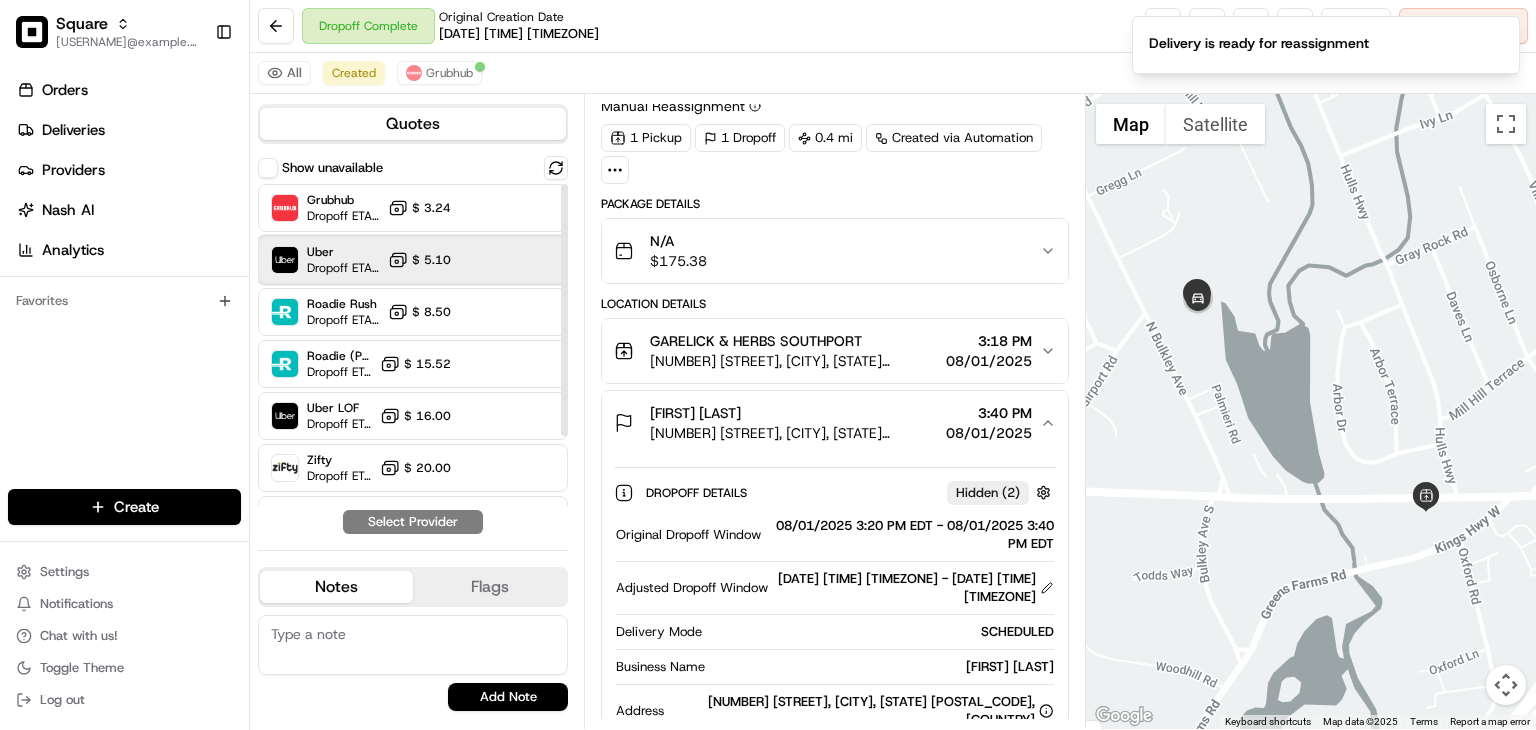 click on "Uber Dropoff ETA   29 minutes $   5.10" at bounding box center (413, 260) 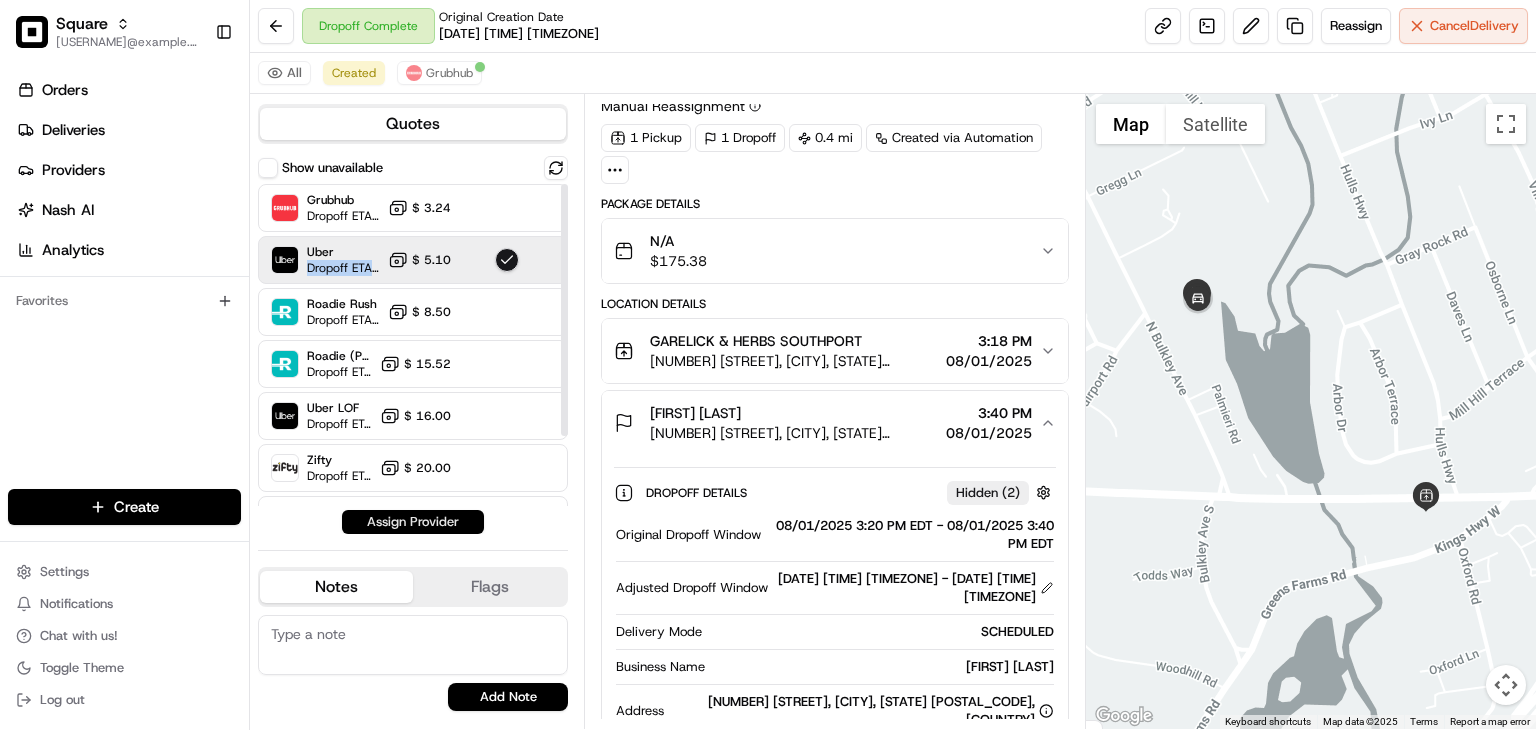 click on "Assign Provider" at bounding box center [413, 522] 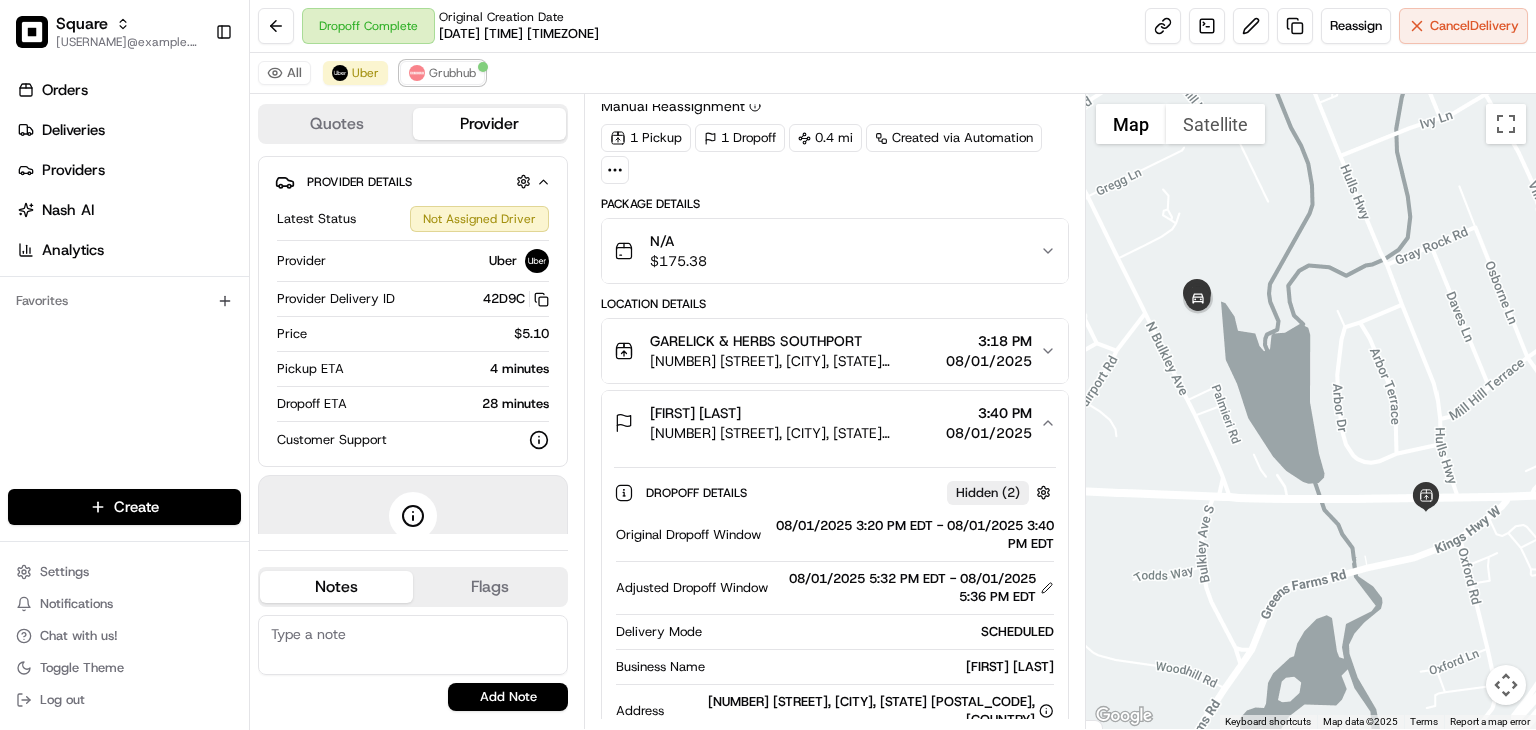 drag, startPoint x: 428, startPoint y: 71, endPoint x: 431, endPoint y: 85, distance: 14.3178215 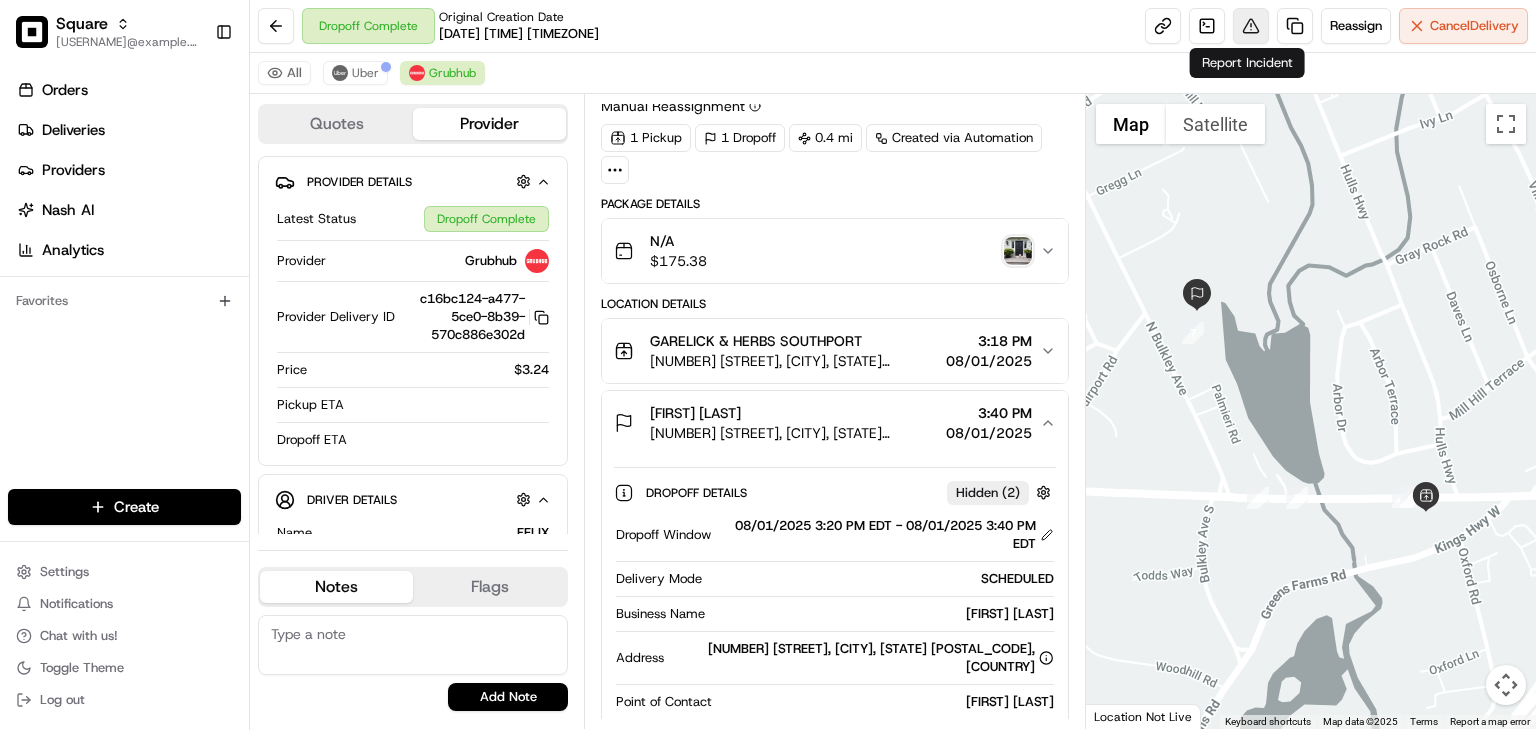 click at bounding box center [1251, 26] 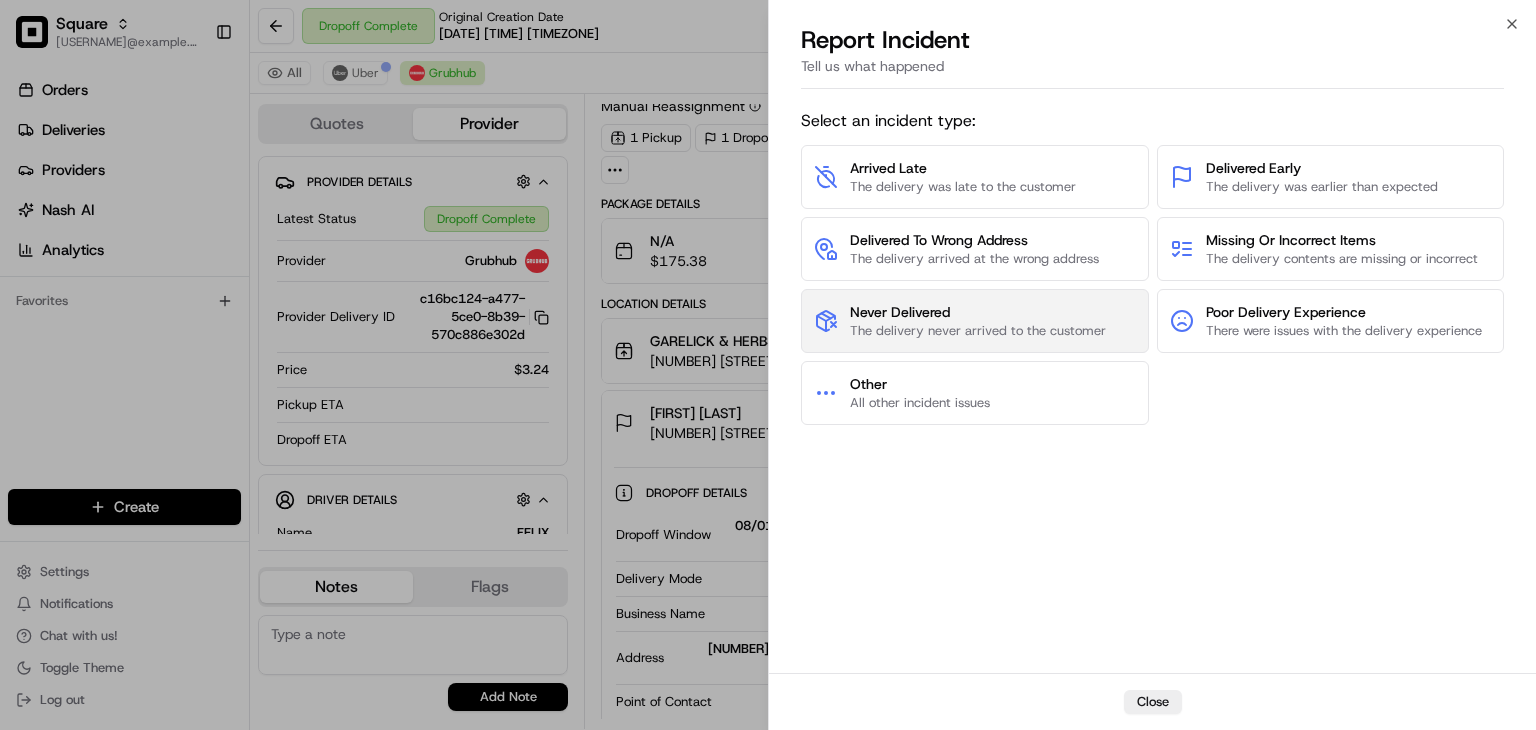 click on "The delivery never arrived to the customer" at bounding box center [978, 331] 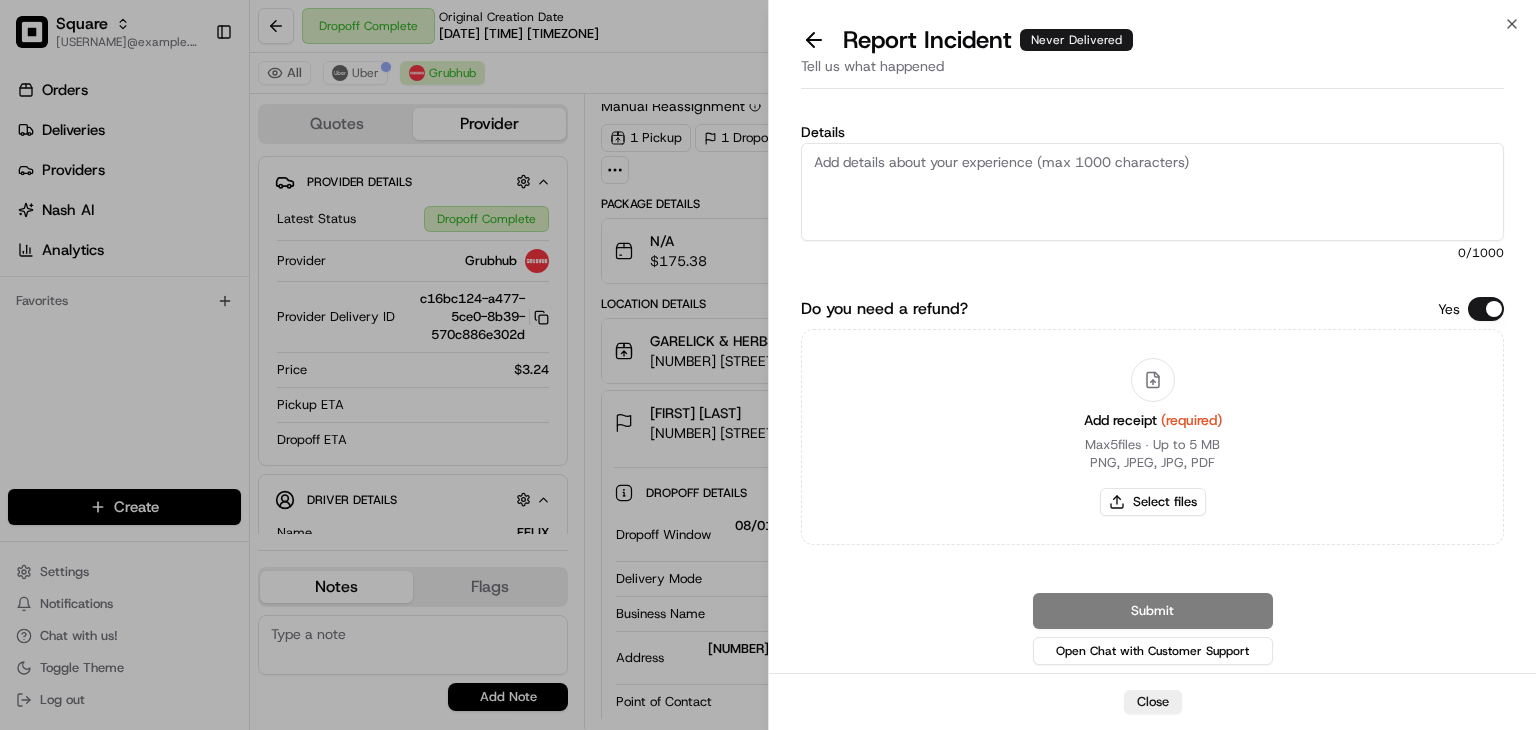click on "Do you need a refund?" at bounding box center [1486, 309] 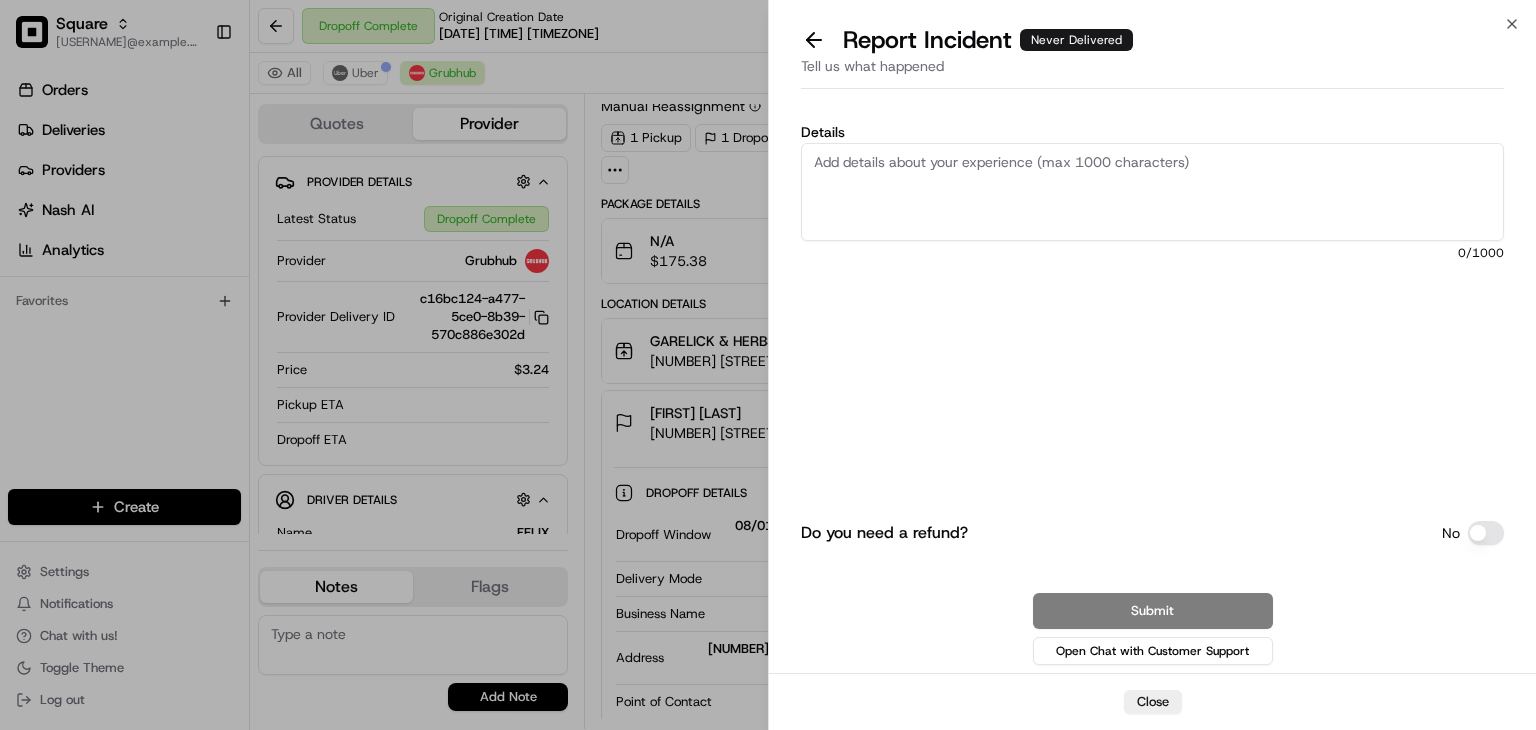 click on "Details" at bounding box center [1152, 192] 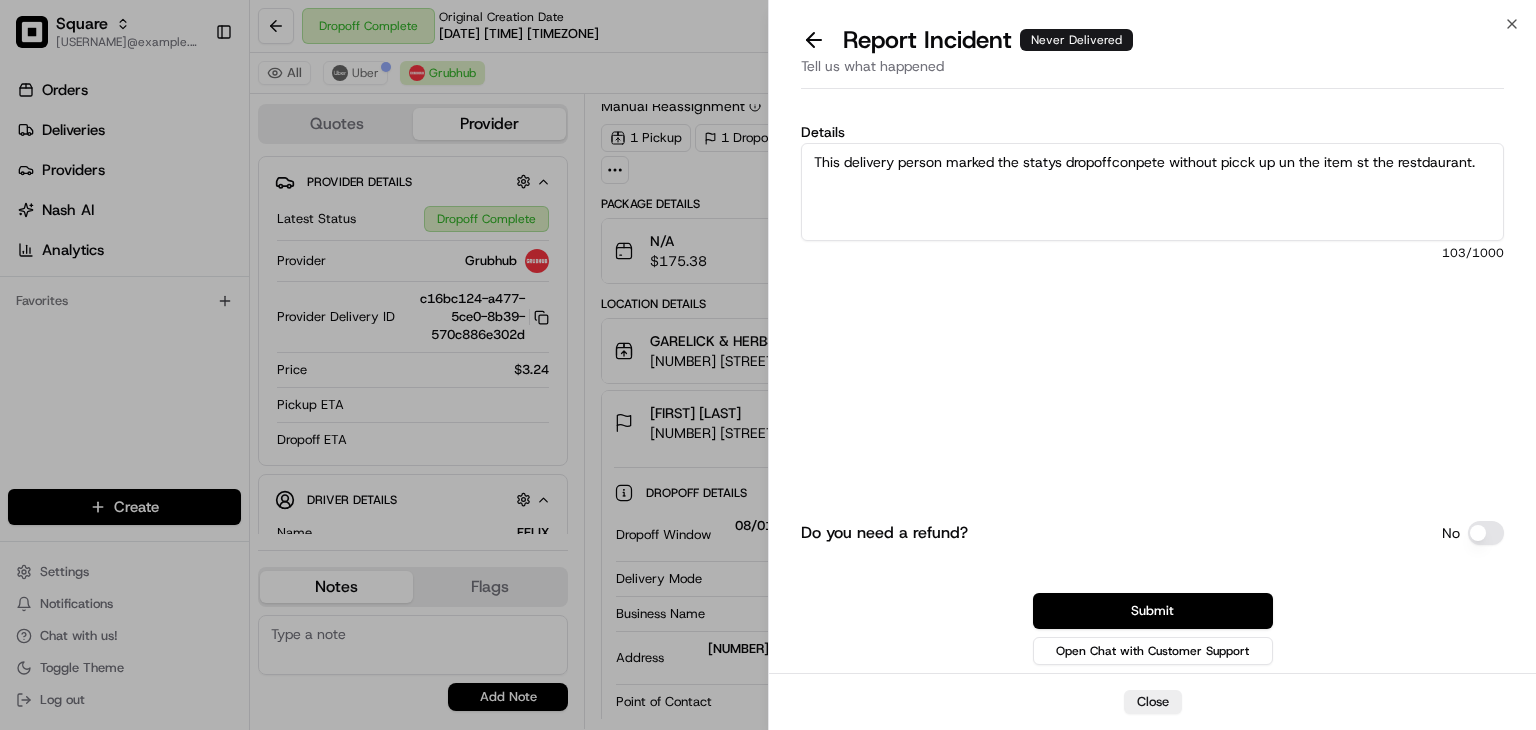 drag, startPoint x: 866, startPoint y: 125, endPoint x: 888, endPoint y: 125, distance: 22 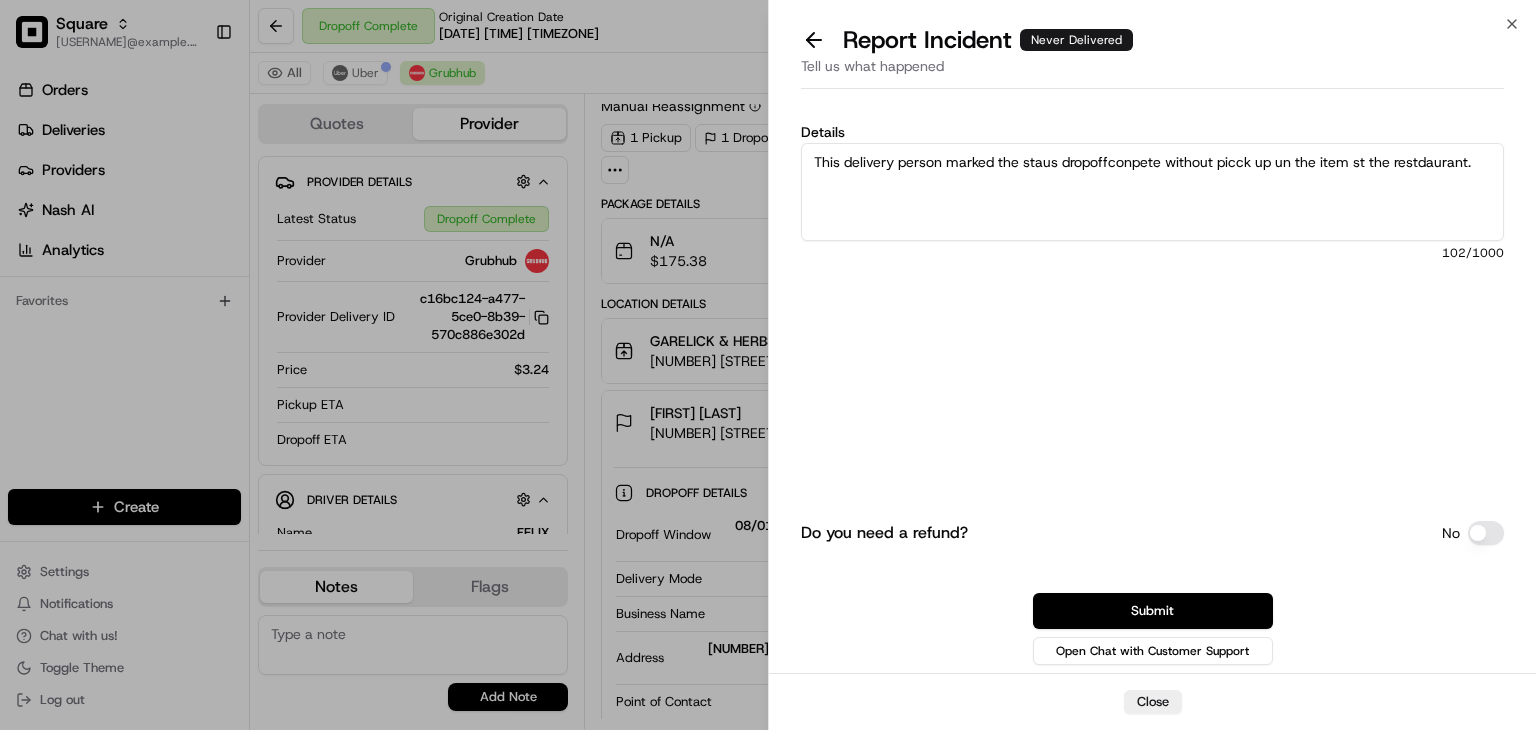 click on "This delivery person marked the staus dropoffconpete without picck up un the item st the restdaurant." at bounding box center (1152, 192) 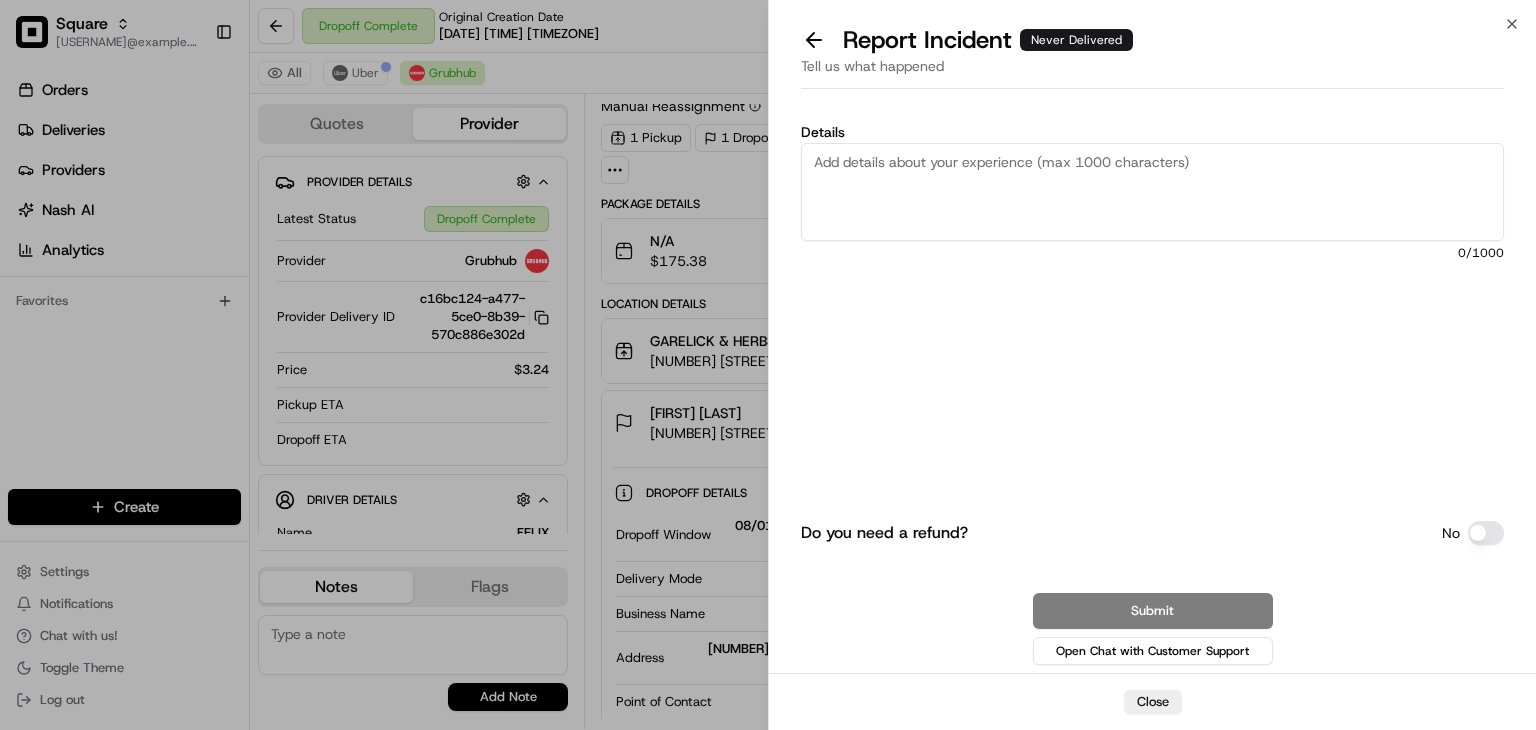 paste on ""The delivery driver marked the status as 'drop-off complete' without picking up the item from the restaurant." 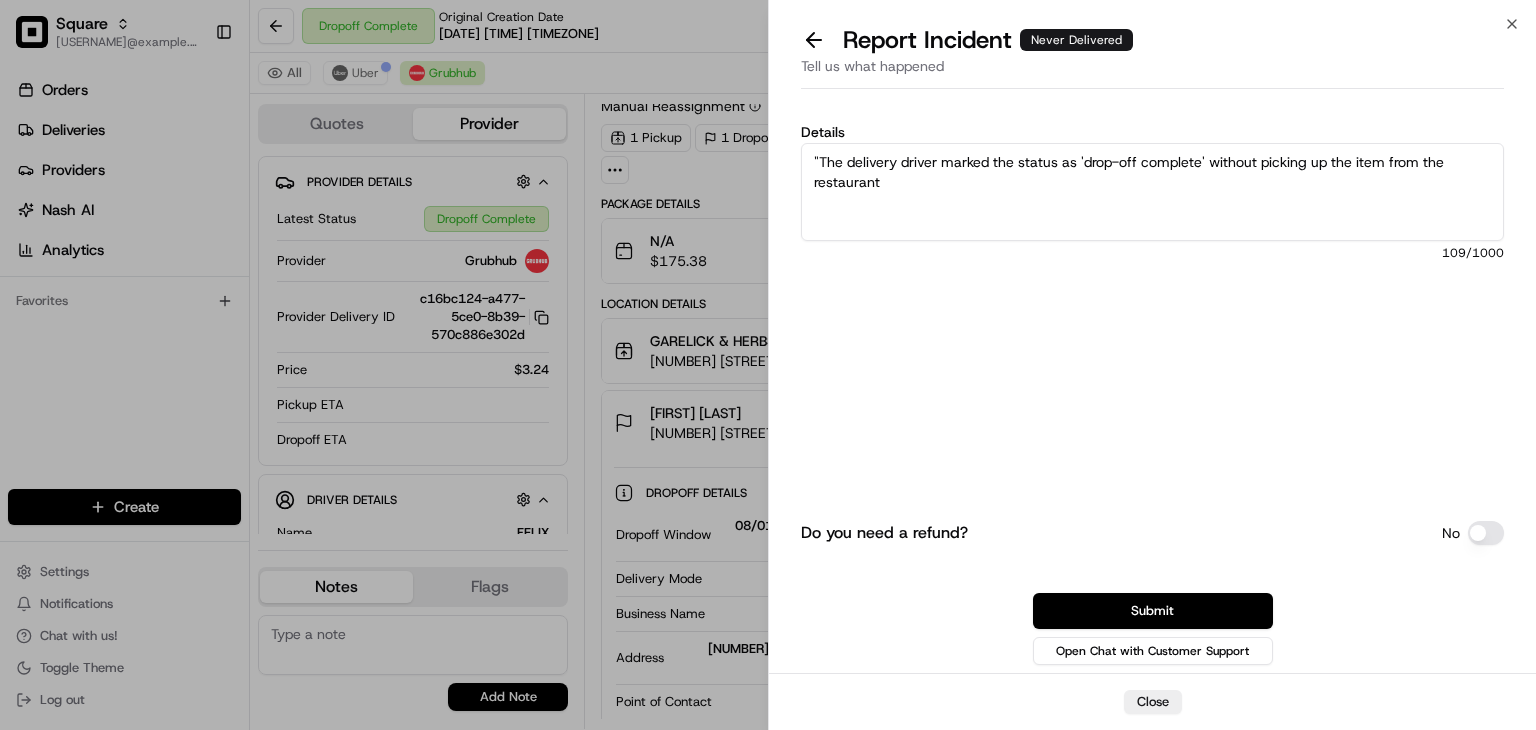 click on "Details "The delivery driver marked the status as 'drop-off complete' without picking up the item from the restaurant 109 /1000 Do you need a refund? No Submit Open Chat with Customer Support" at bounding box center (1152, 385) 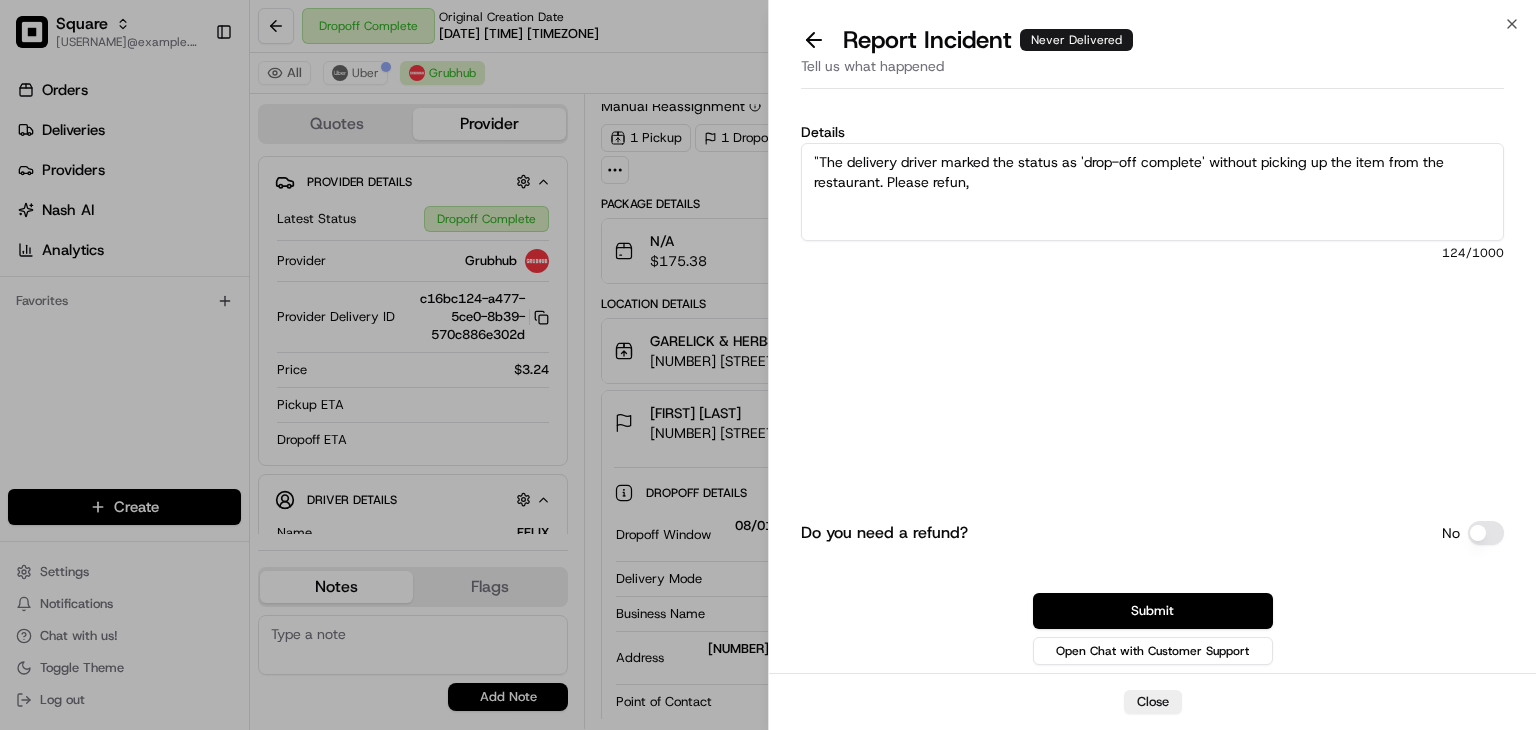 type on ""The delivery driver marked the status as 'drop-off complete' without picking up the item from the restaurant. Please refun," 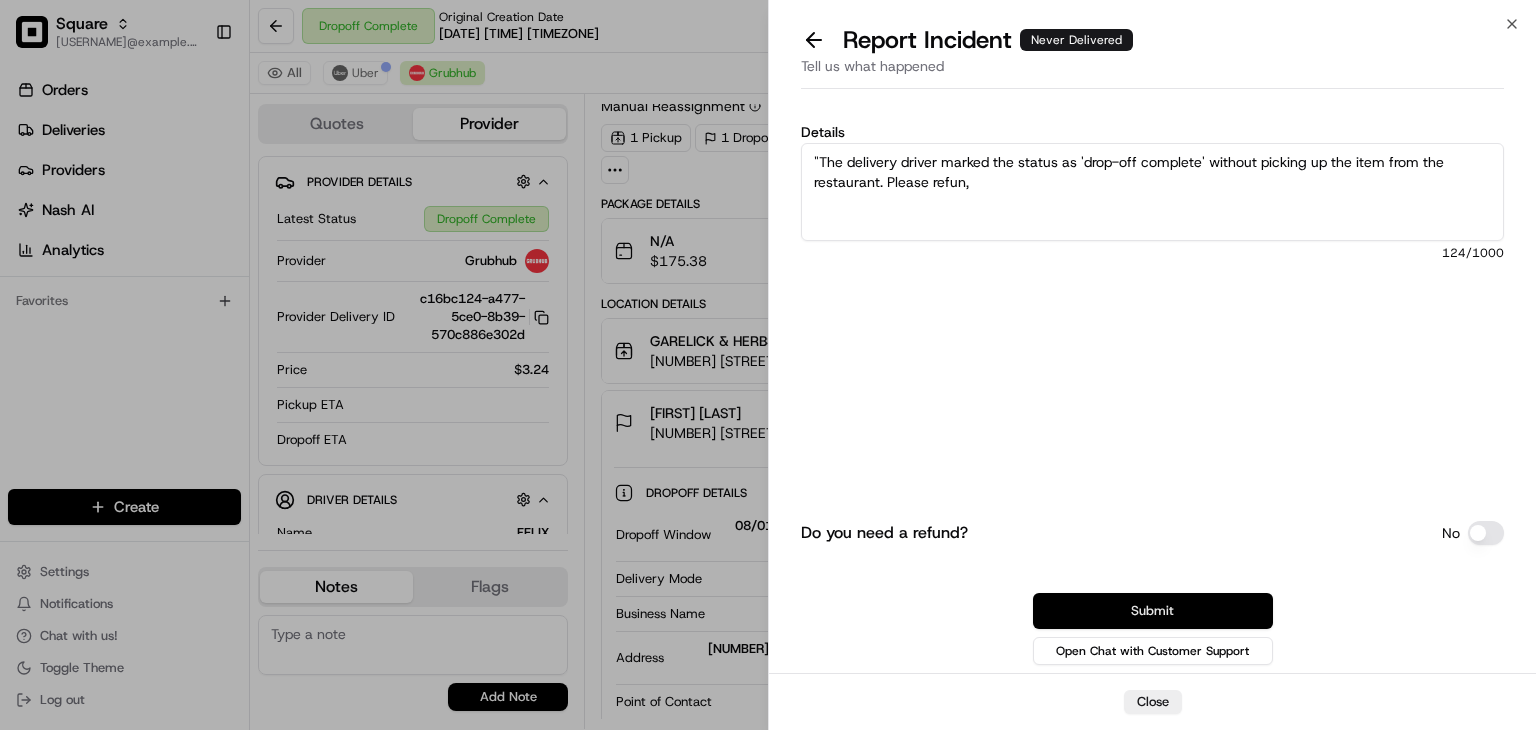 click on "Submit" at bounding box center [1153, 611] 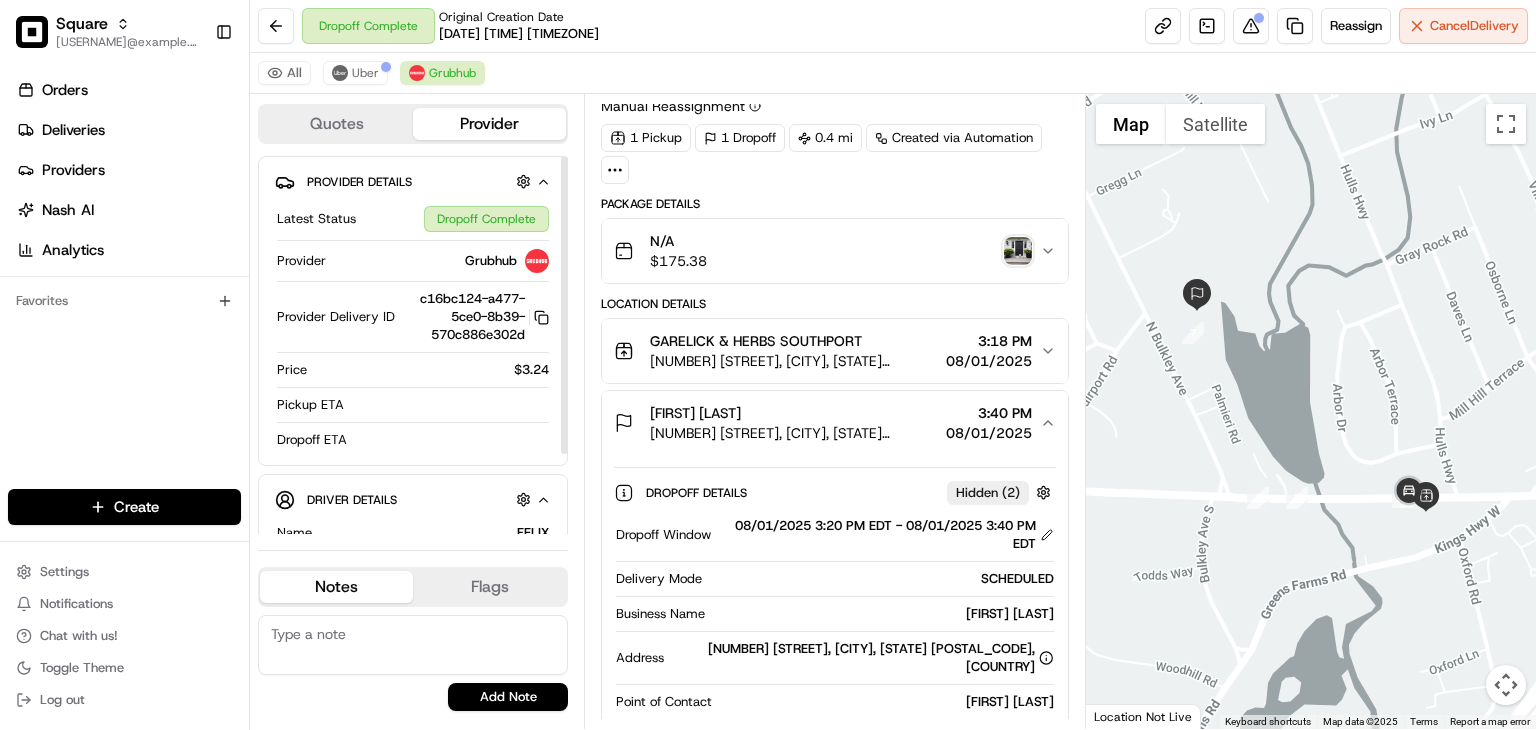 click at bounding box center (413, 645) 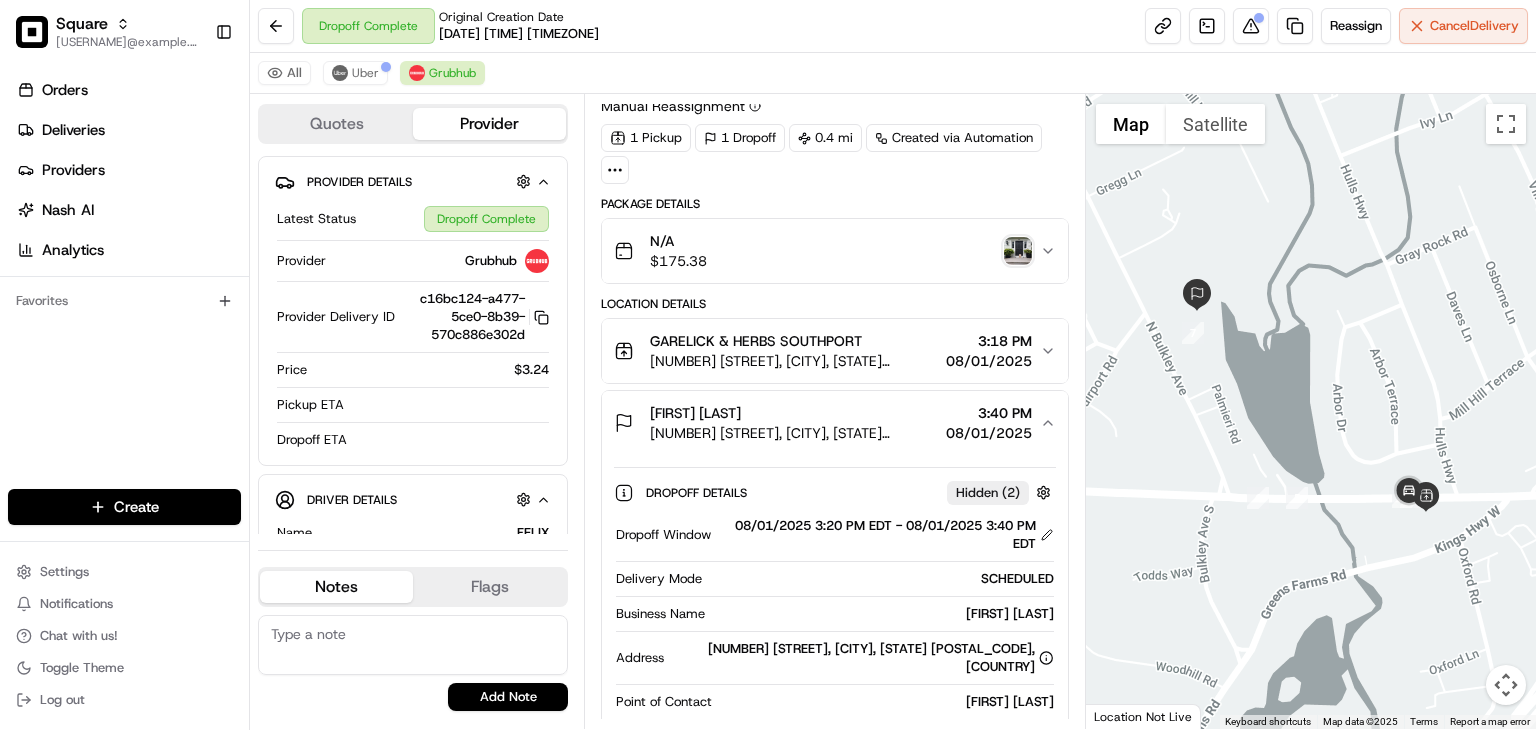 paste on ""The delivery driver marked the status as 'drop-off complete' without picking up the item from the restaurant." 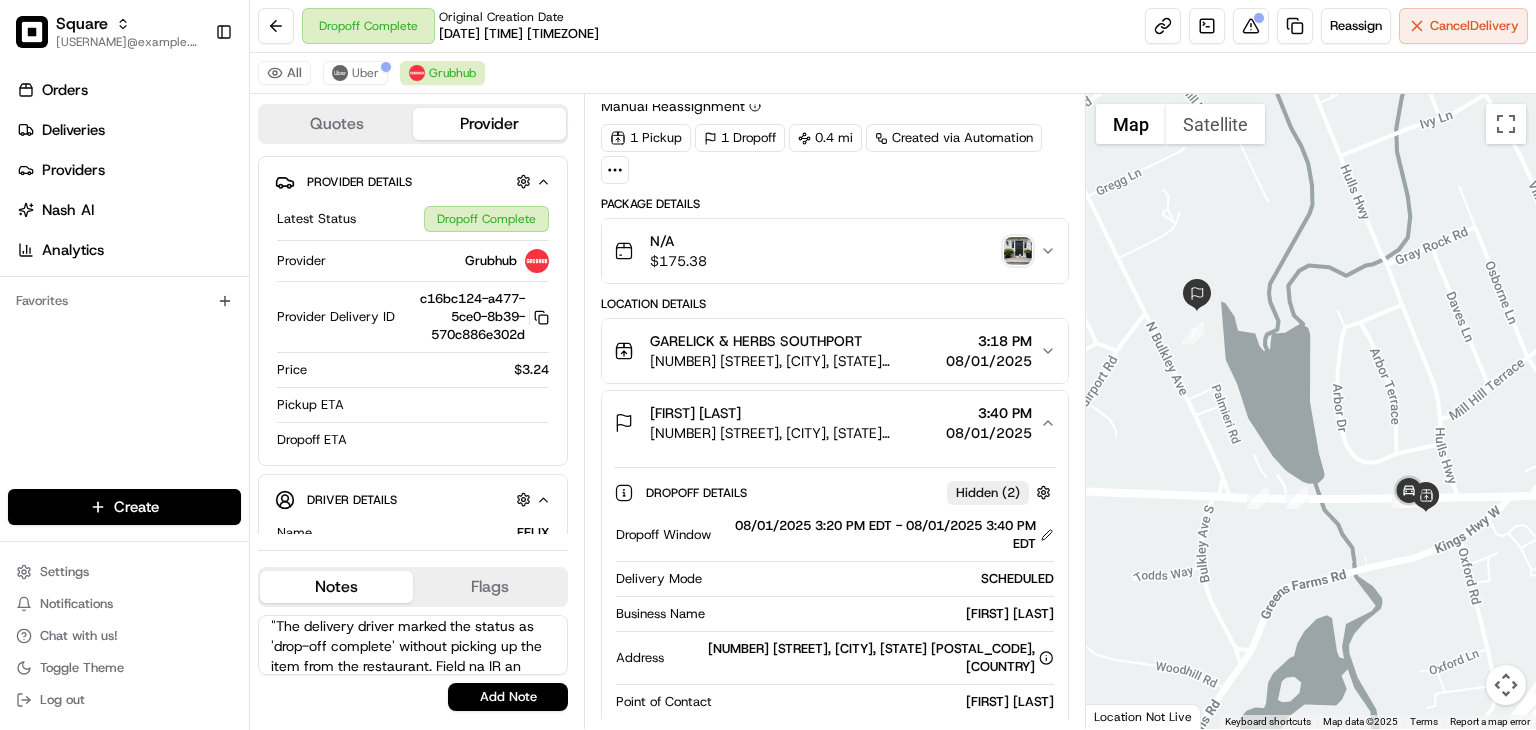 scroll, scrollTop: 28, scrollLeft: 0, axis: vertical 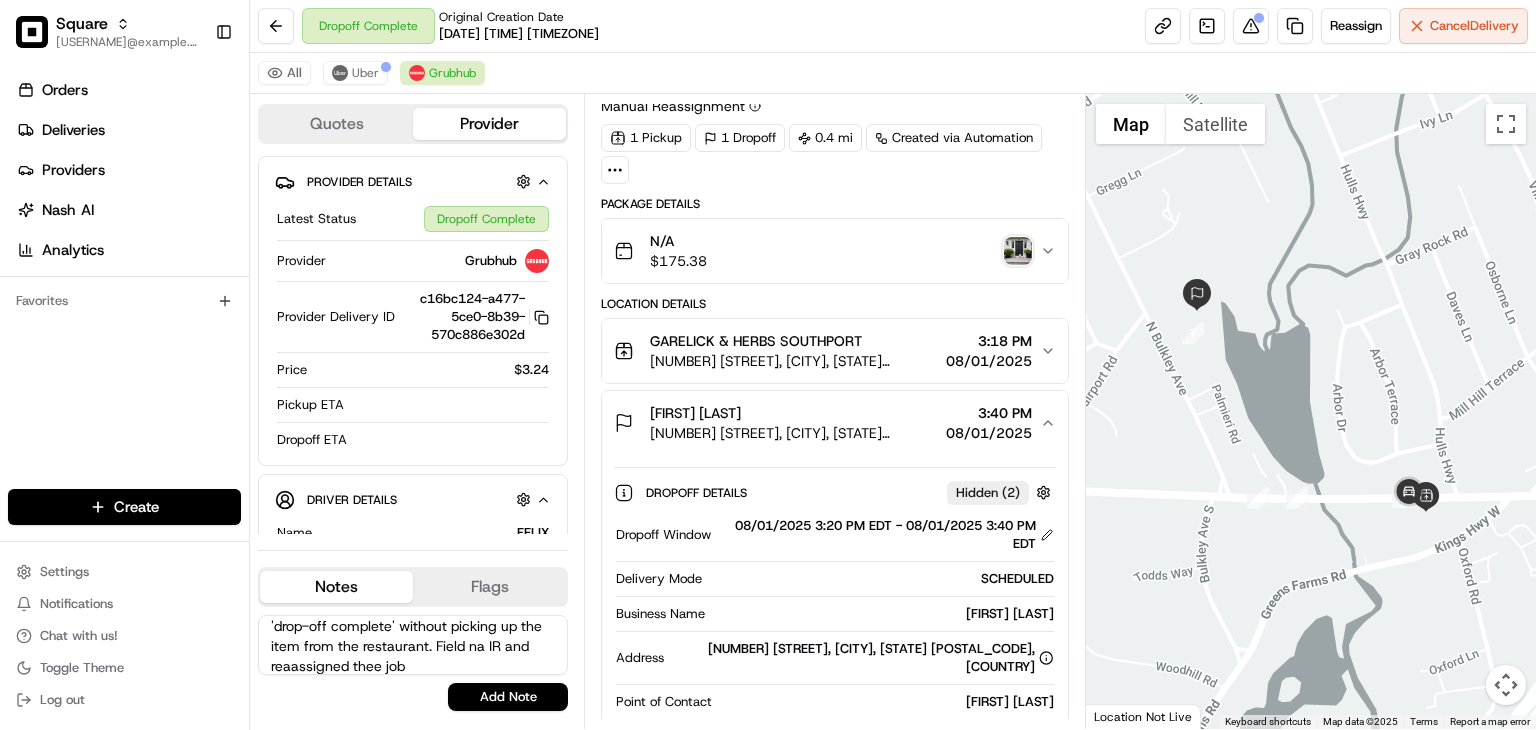 click on ""The delivery driver marked the status as 'drop-off complete' without picking up the item from the restaurant. Field na IR and reaassigned thee job" at bounding box center [413, 645] 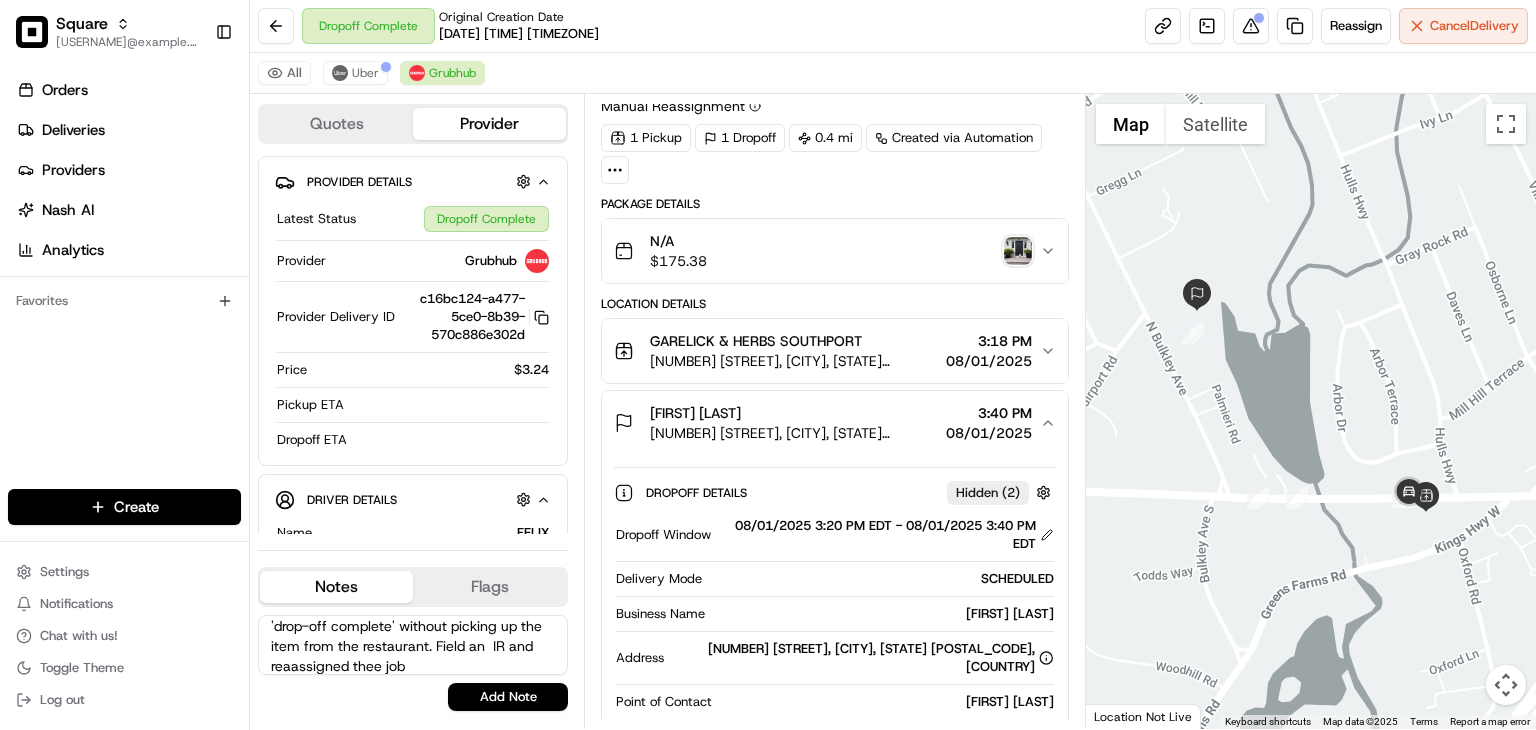 click on "Notes" at bounding box center (336, 587) 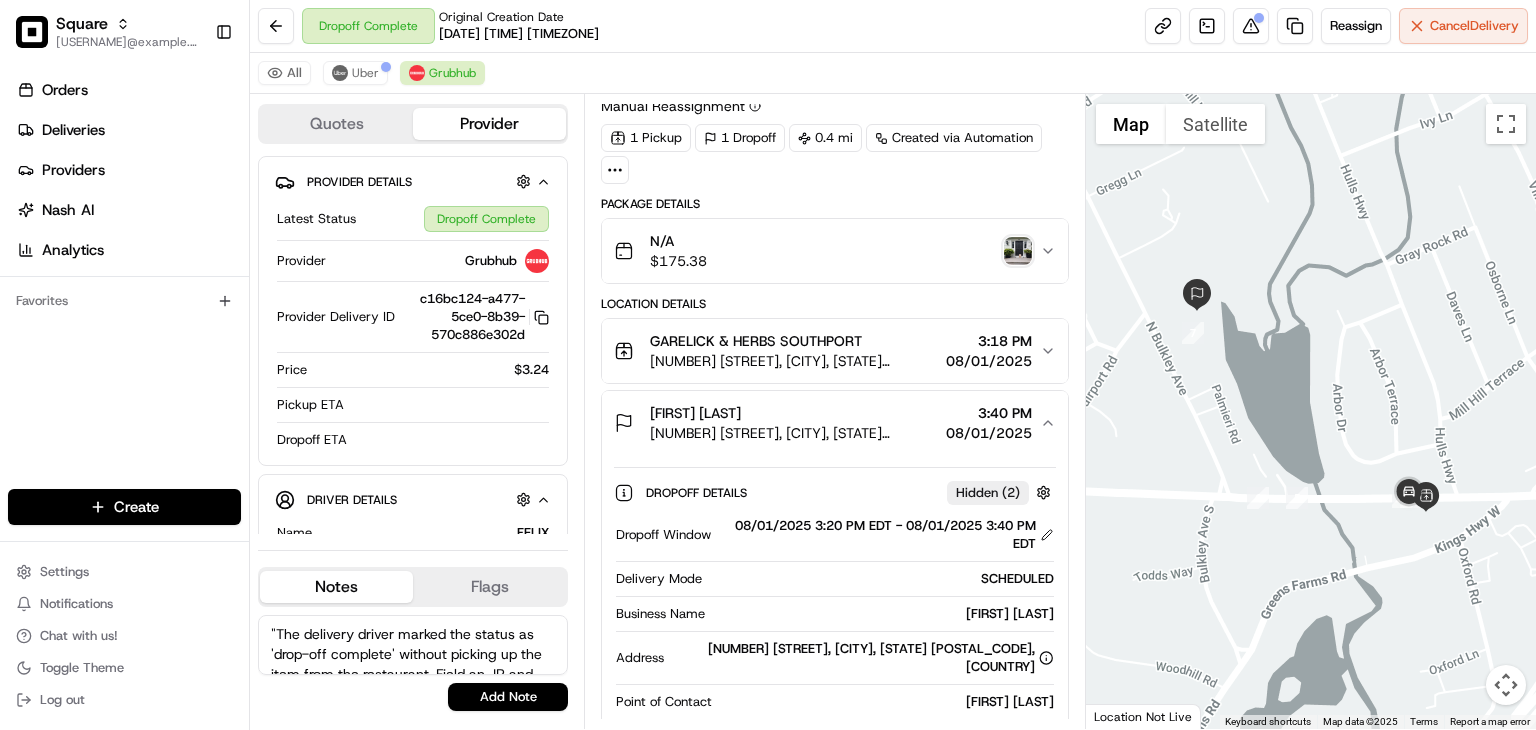 click on ""The delivery driver marked the status as 'drop-off complete' without picking up the item from the restaurant. Field an  IR and reaassigned thee job" at bounding box center [413, 645] 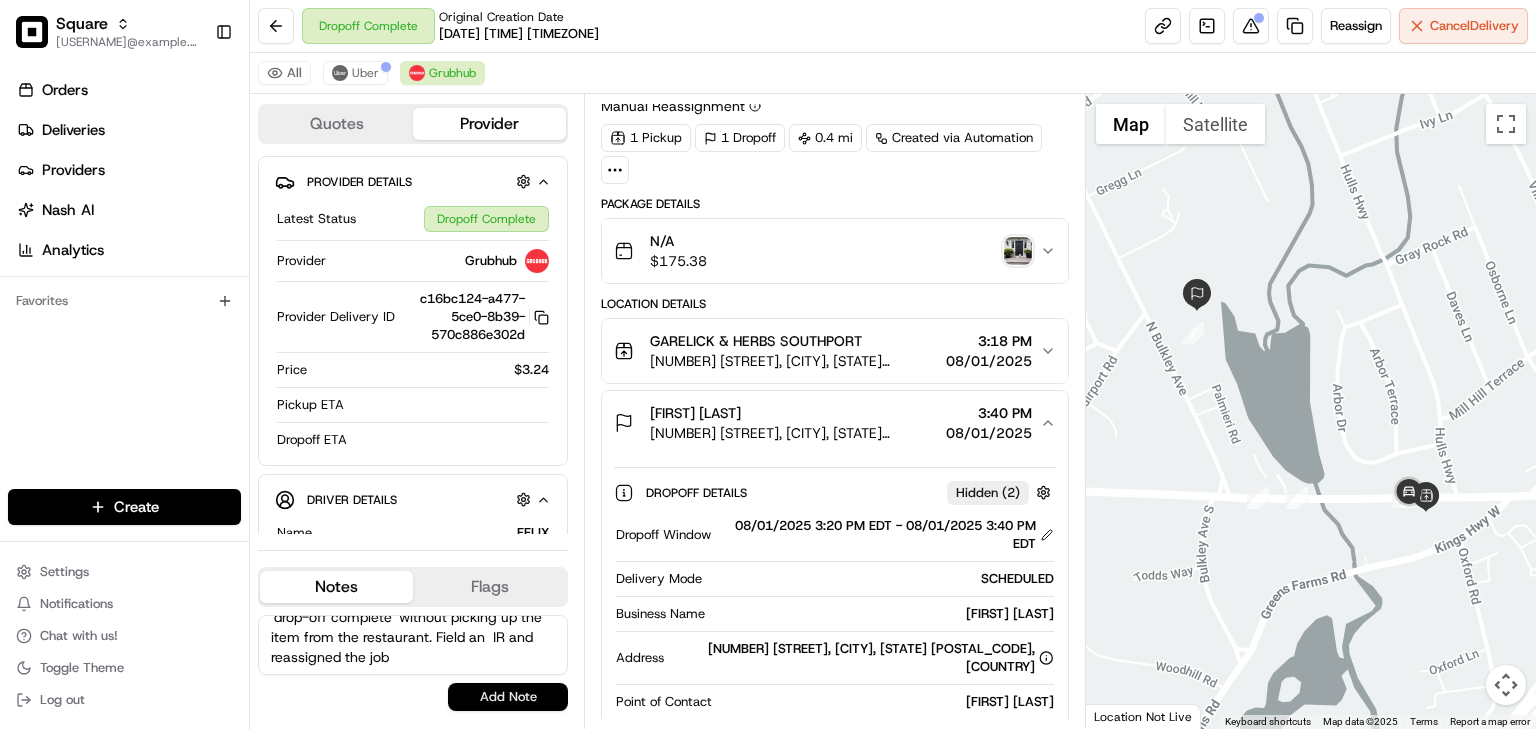 type on ""The delivery driver marked the status as 'drop-off complete' without picking up the item from the restaurant. Field an  IR and reassigned the job" 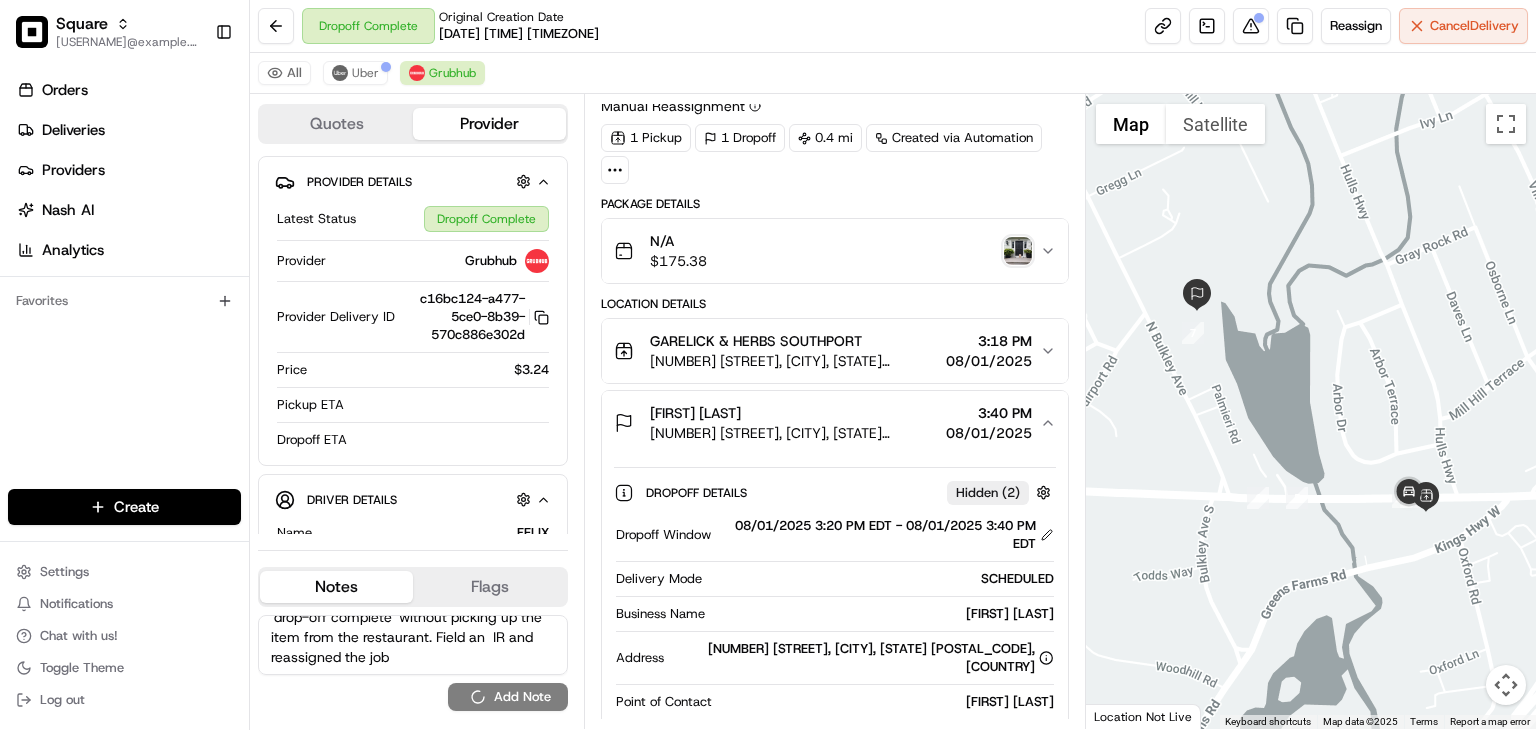 type 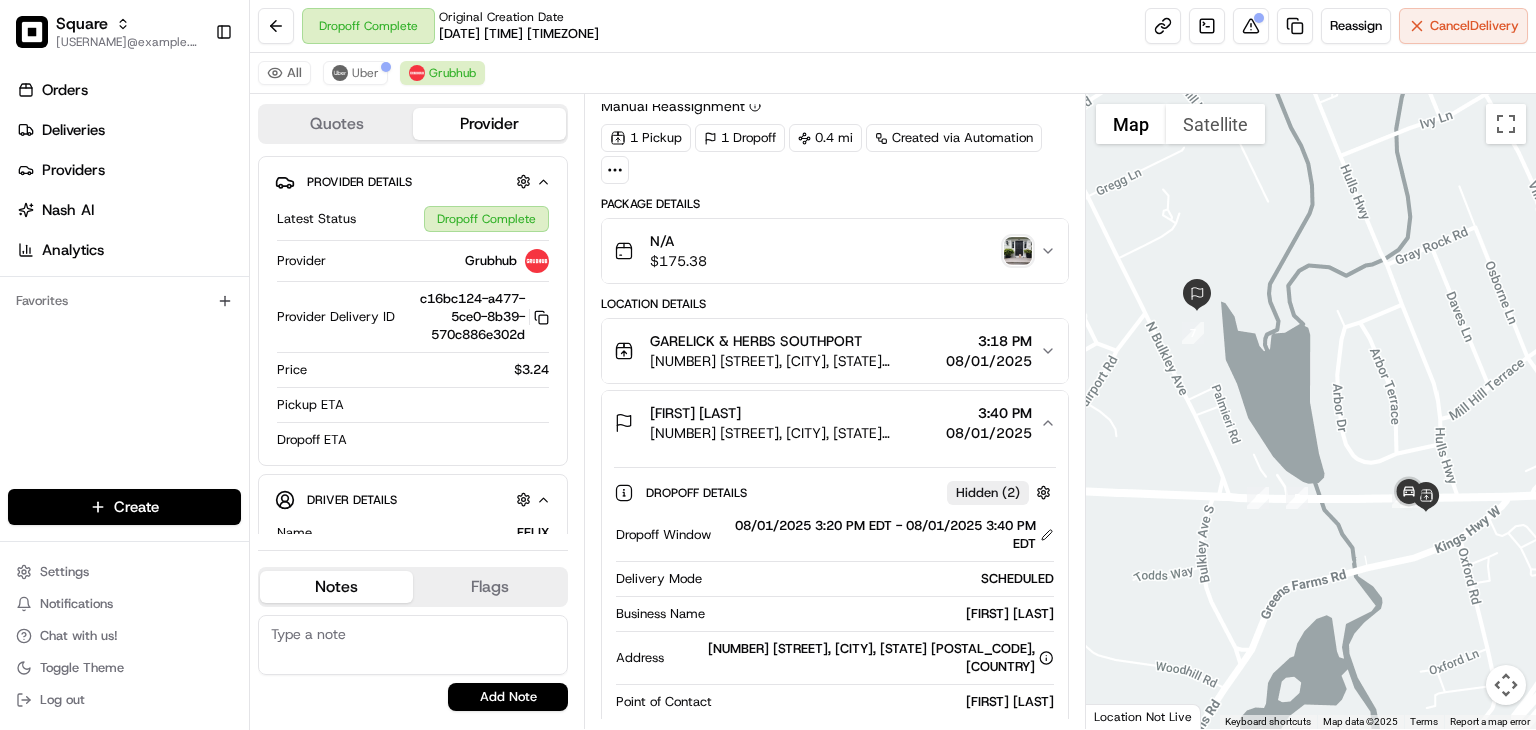 scroll, scrollTop: 0, scrollLeft: 0, axis: both 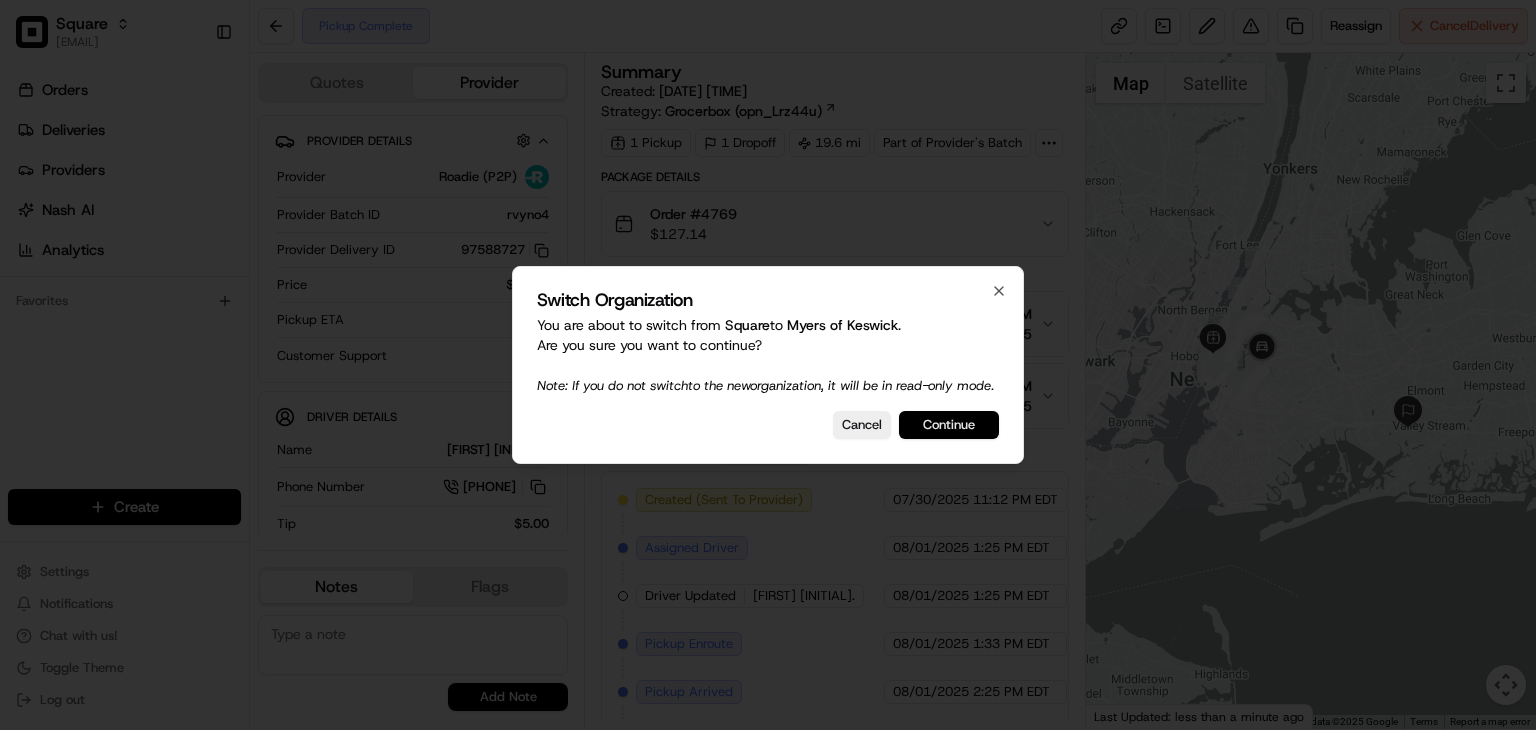 click on "Continue" at bounding box center (949, 425) 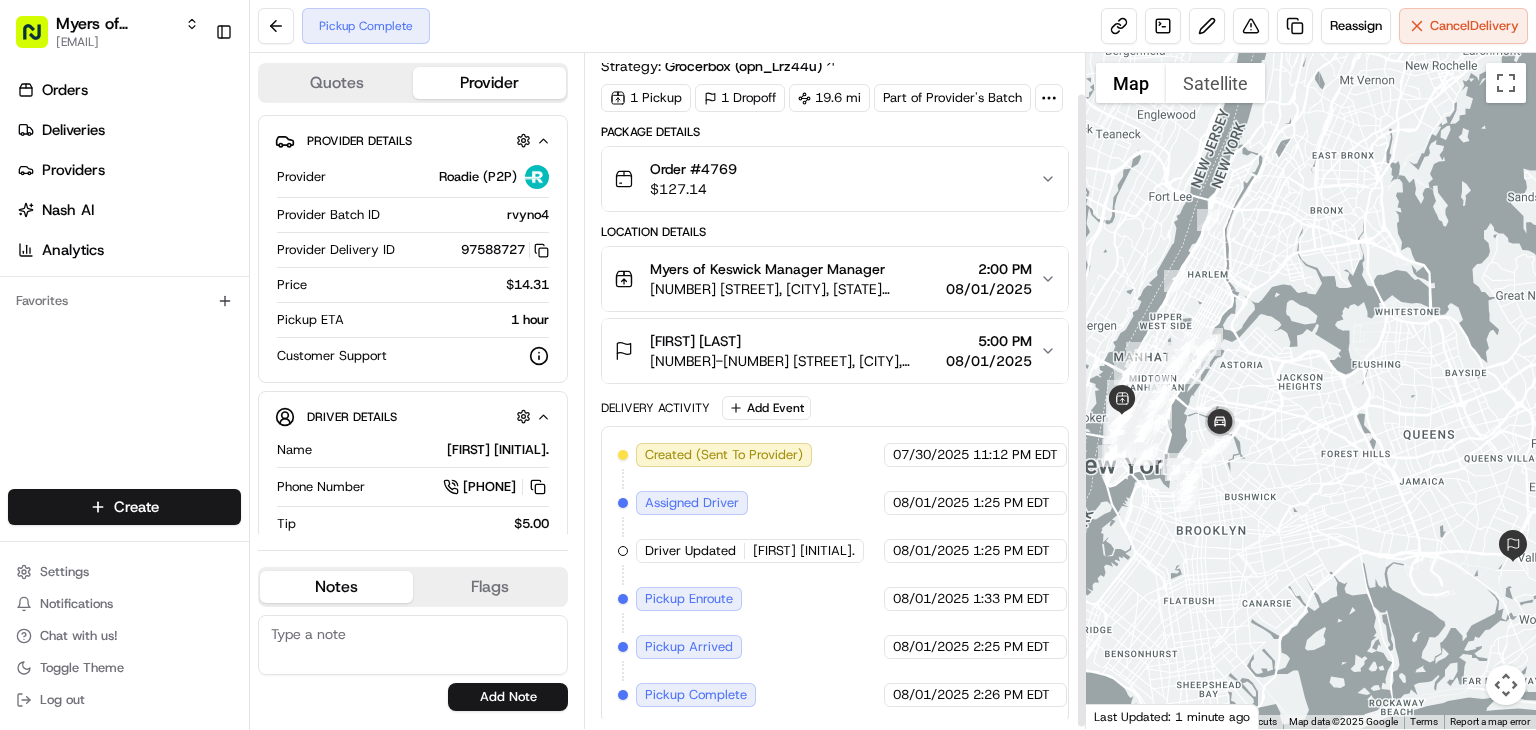 scroll, scrollTop: 43, scrollLeft: 0, axis: vertical 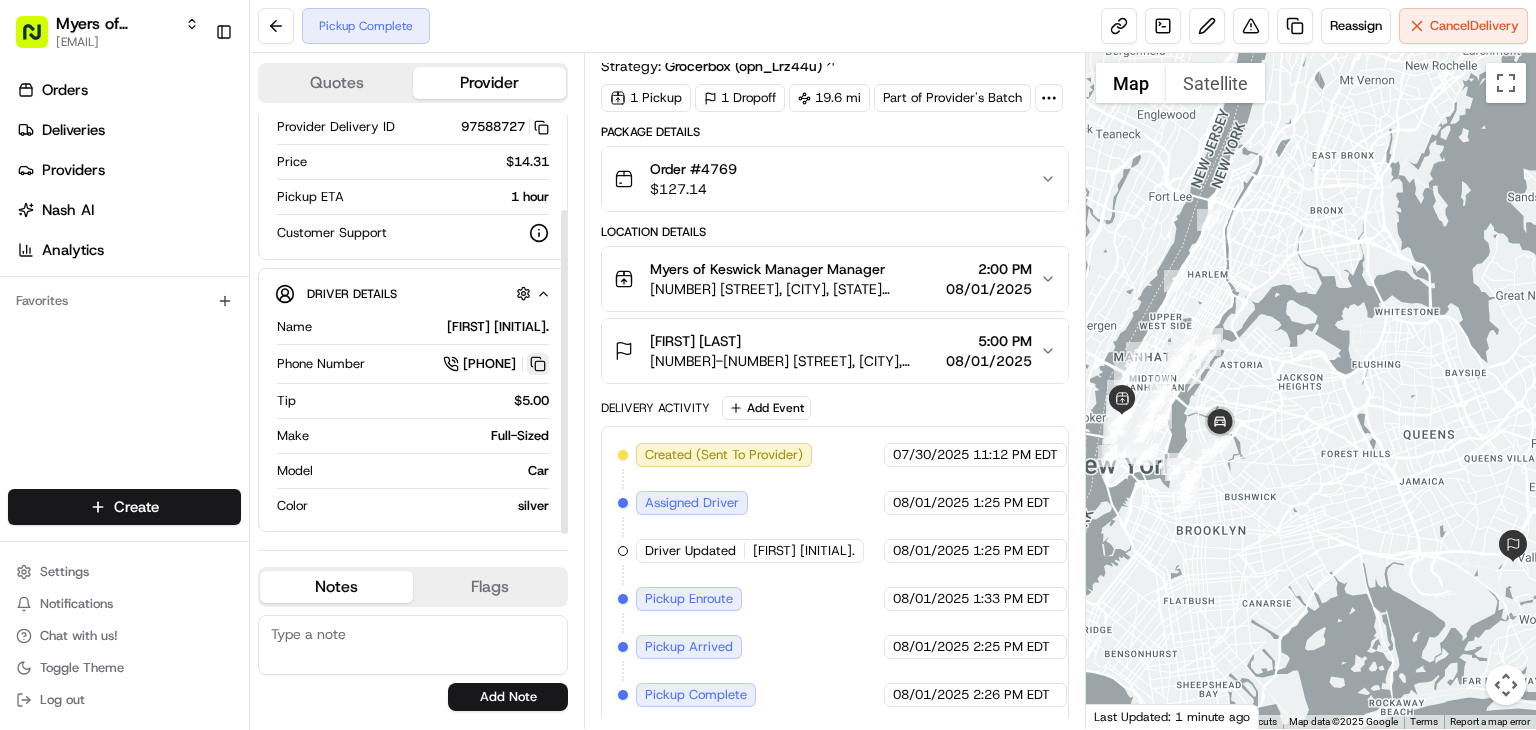 click at bounding box center (538, 364) 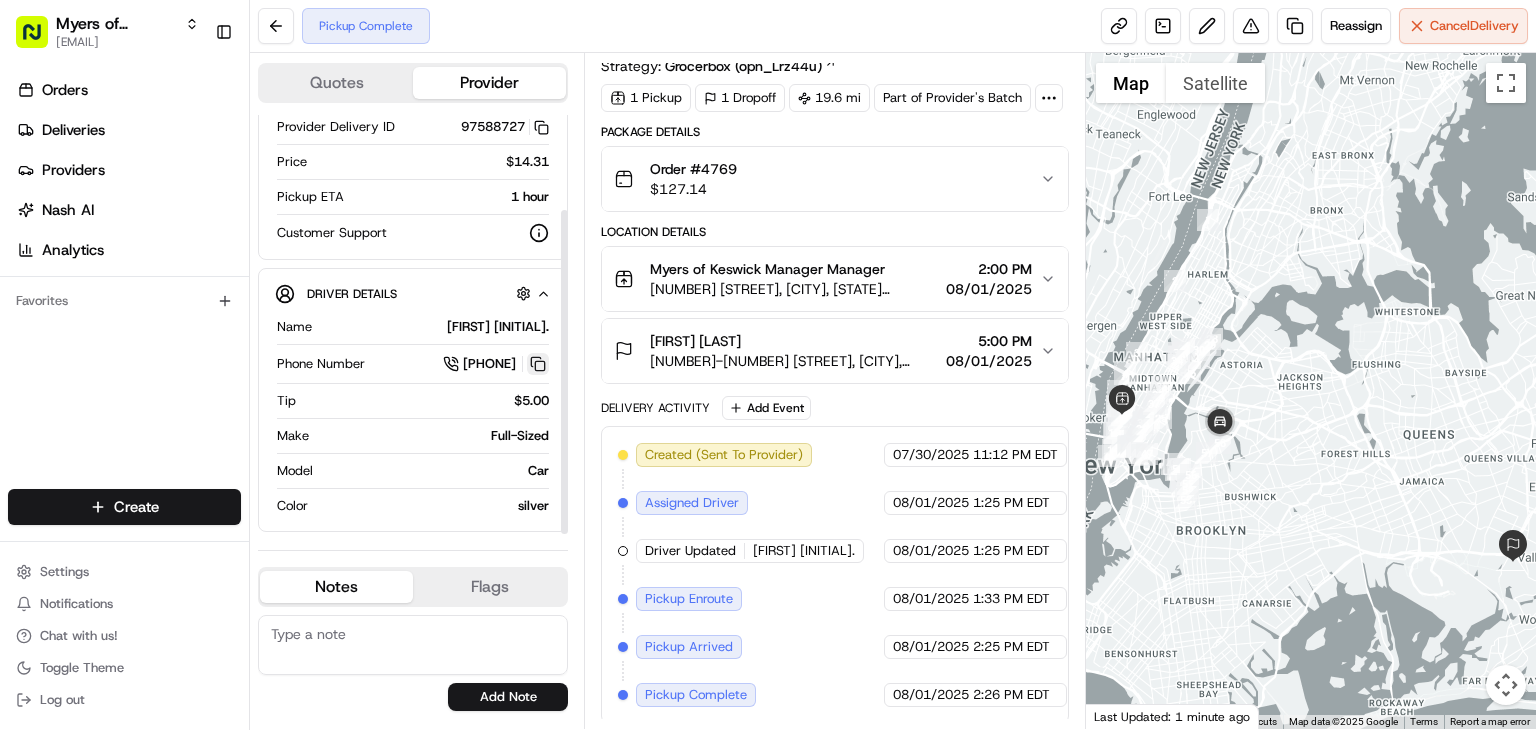 click at bounding box center [538, 364] 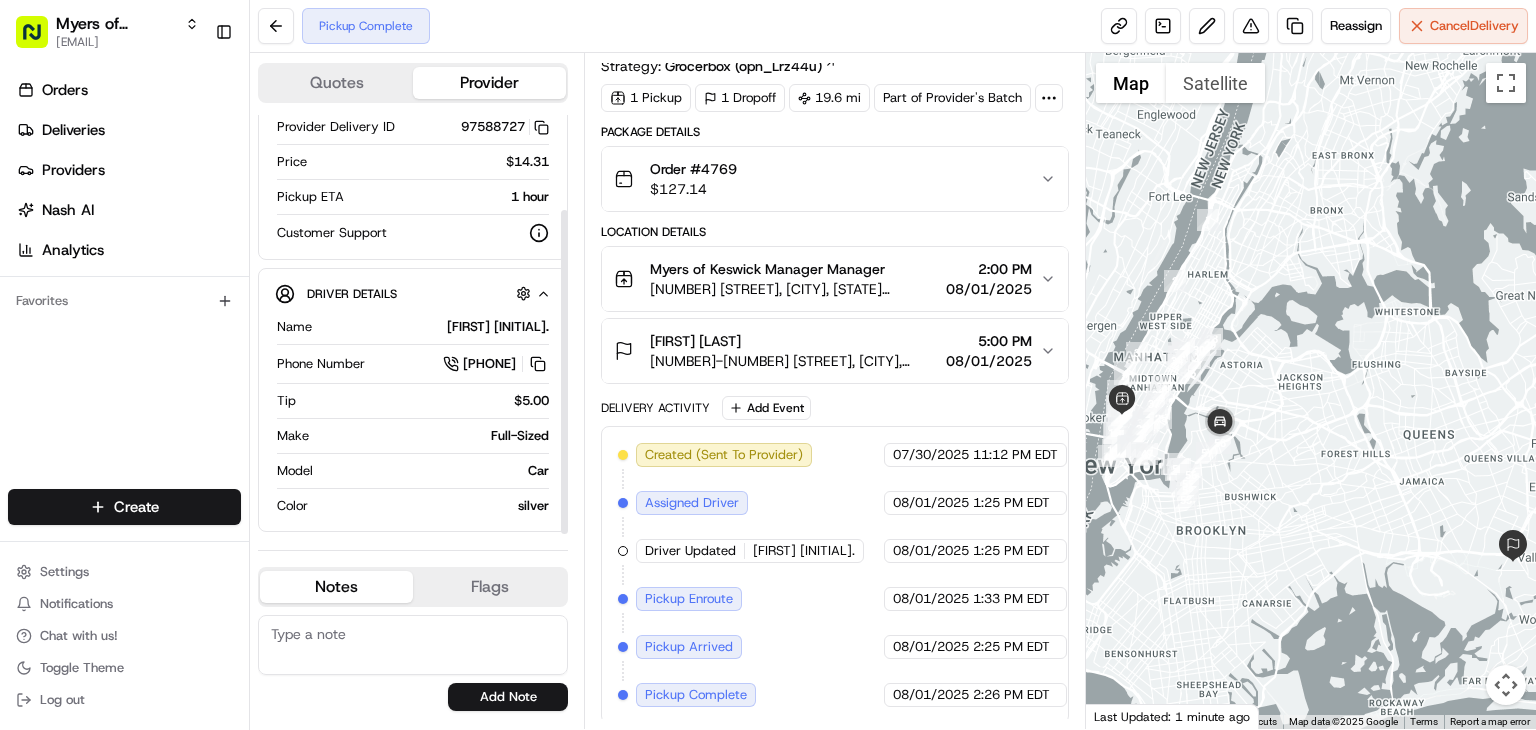 scroll, scrollTop: 0, scrollLeft: 0, axis: both 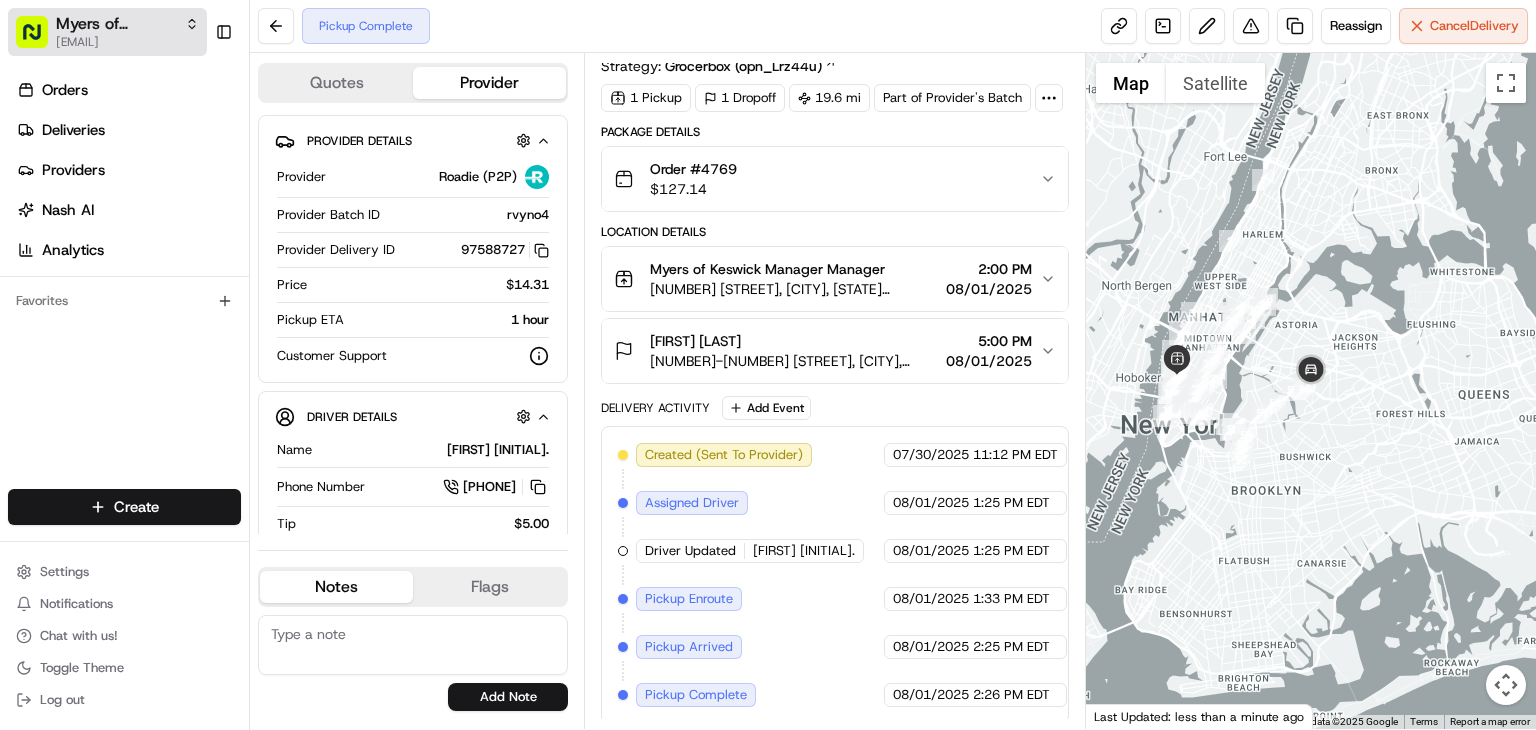 drag, startPoint x: 120, startPoint y: 24, endPoint x: 188, endPoint y: 24, distance: 68 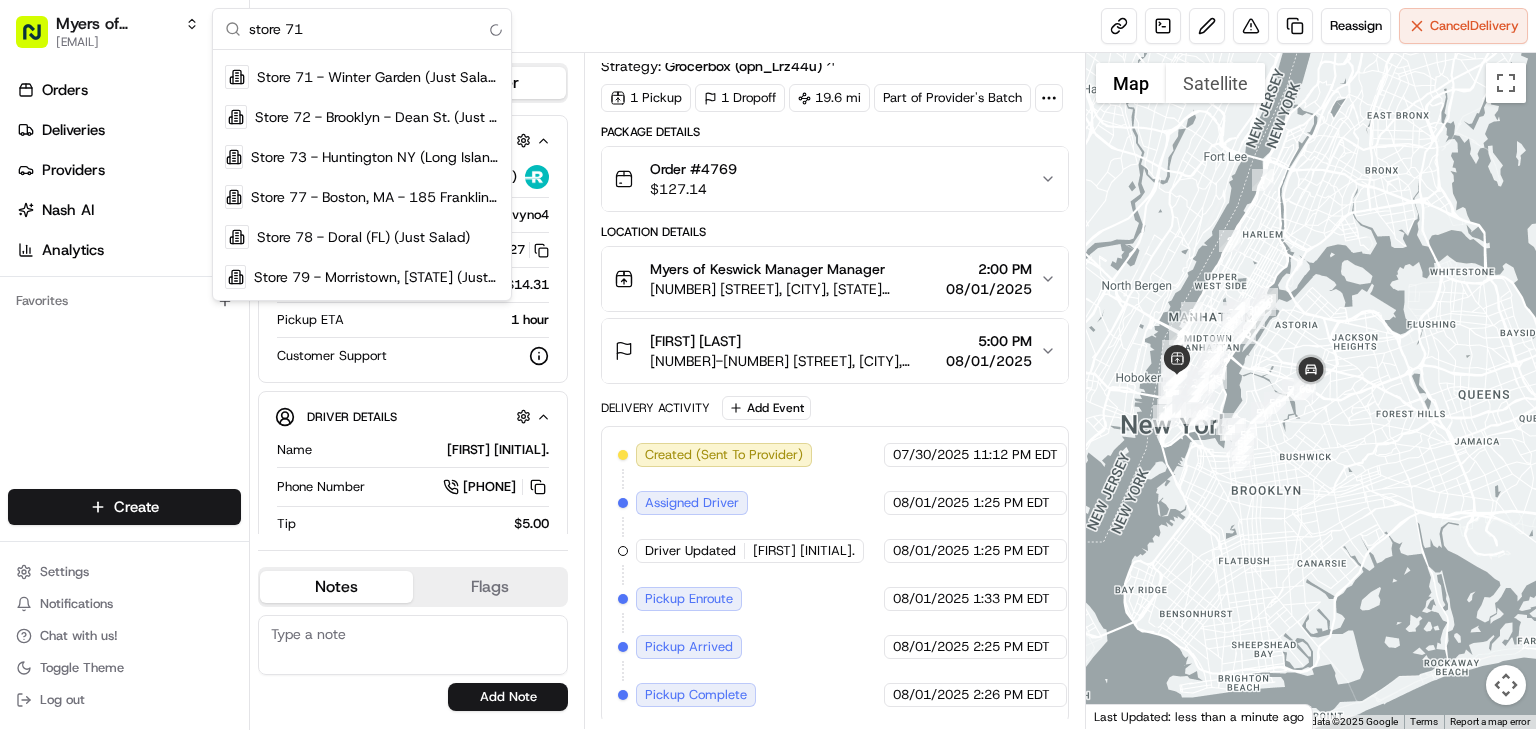 scroll, scrollTop: 0, scrollLeft: 0, axis: both 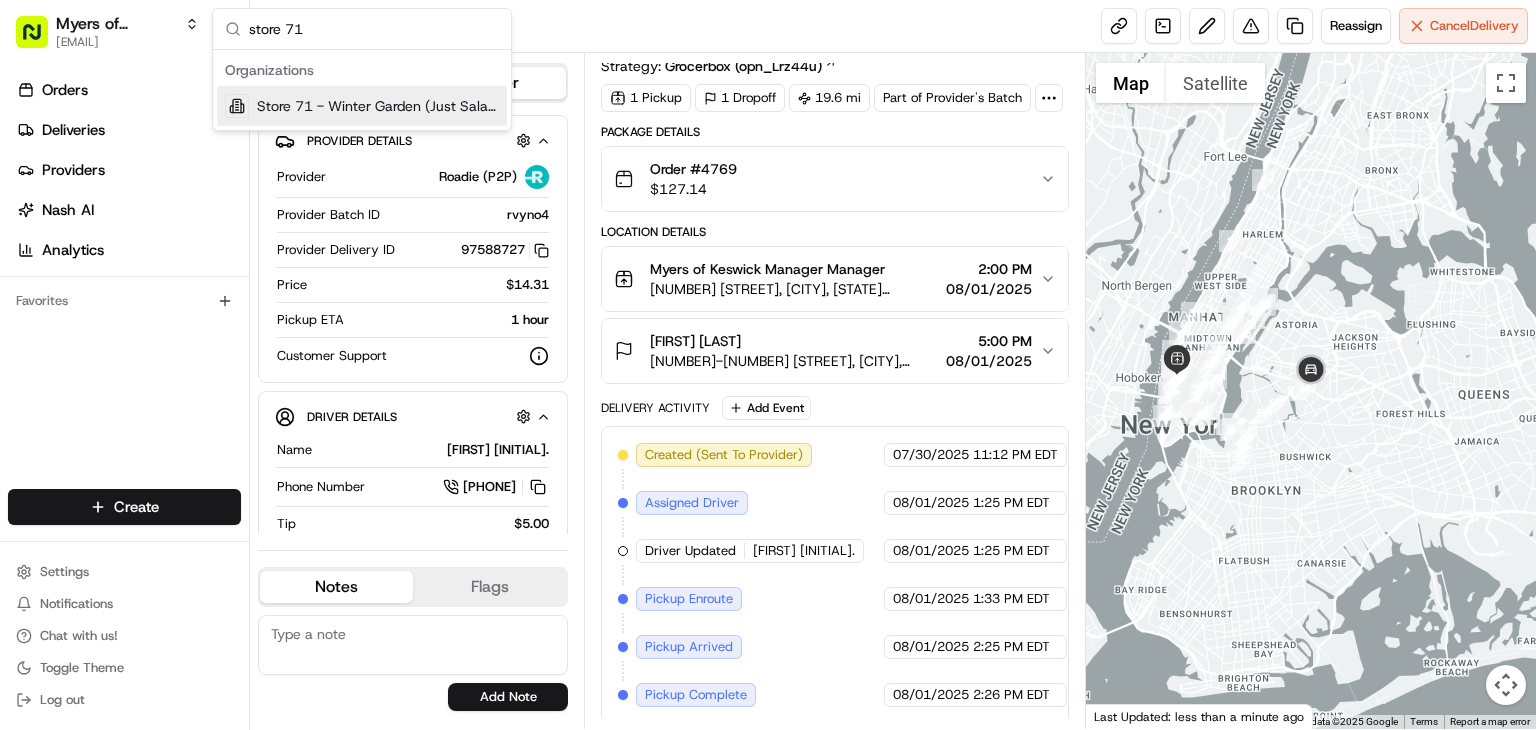 type on "store 71" 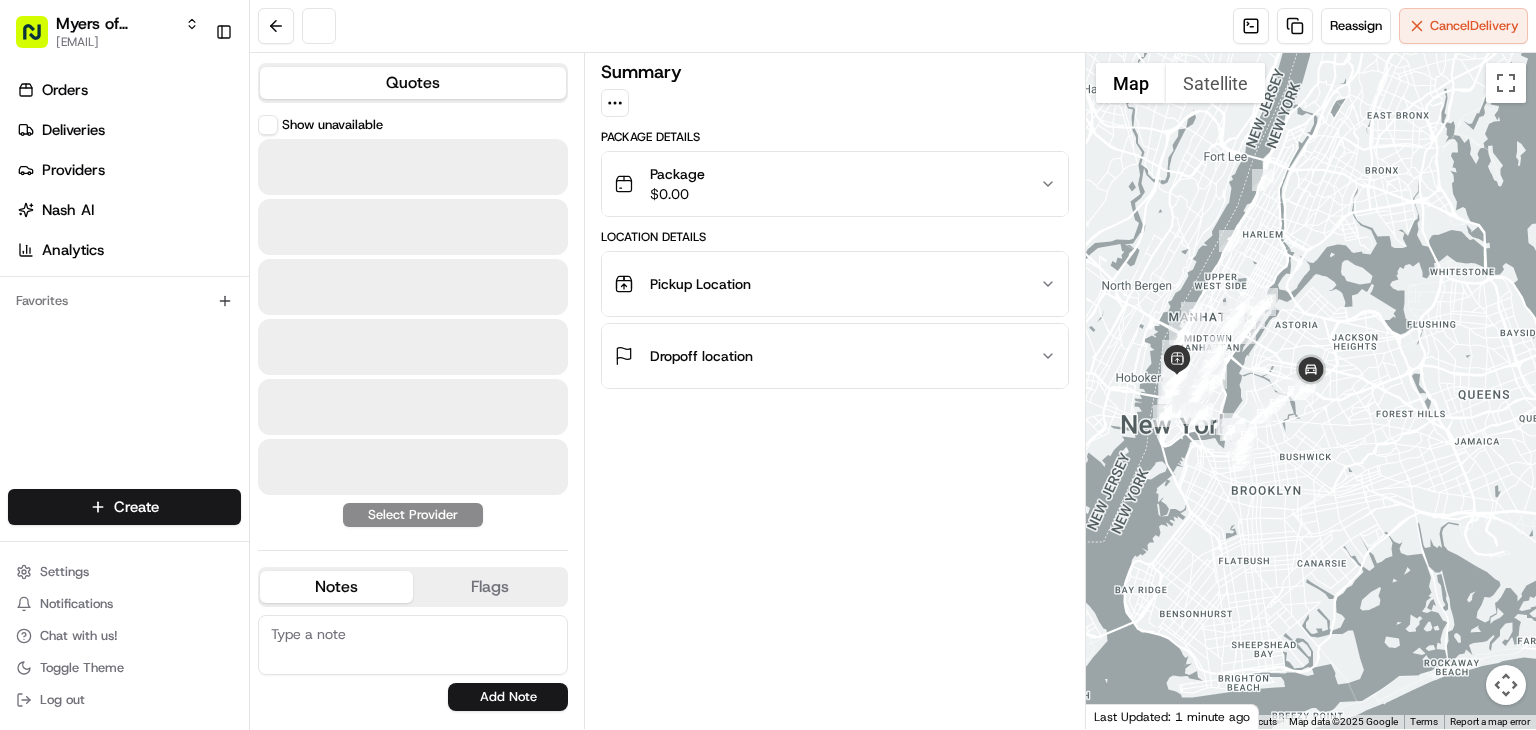 scroll, scrollTop: 0, scrollLeft: 0, axis: both 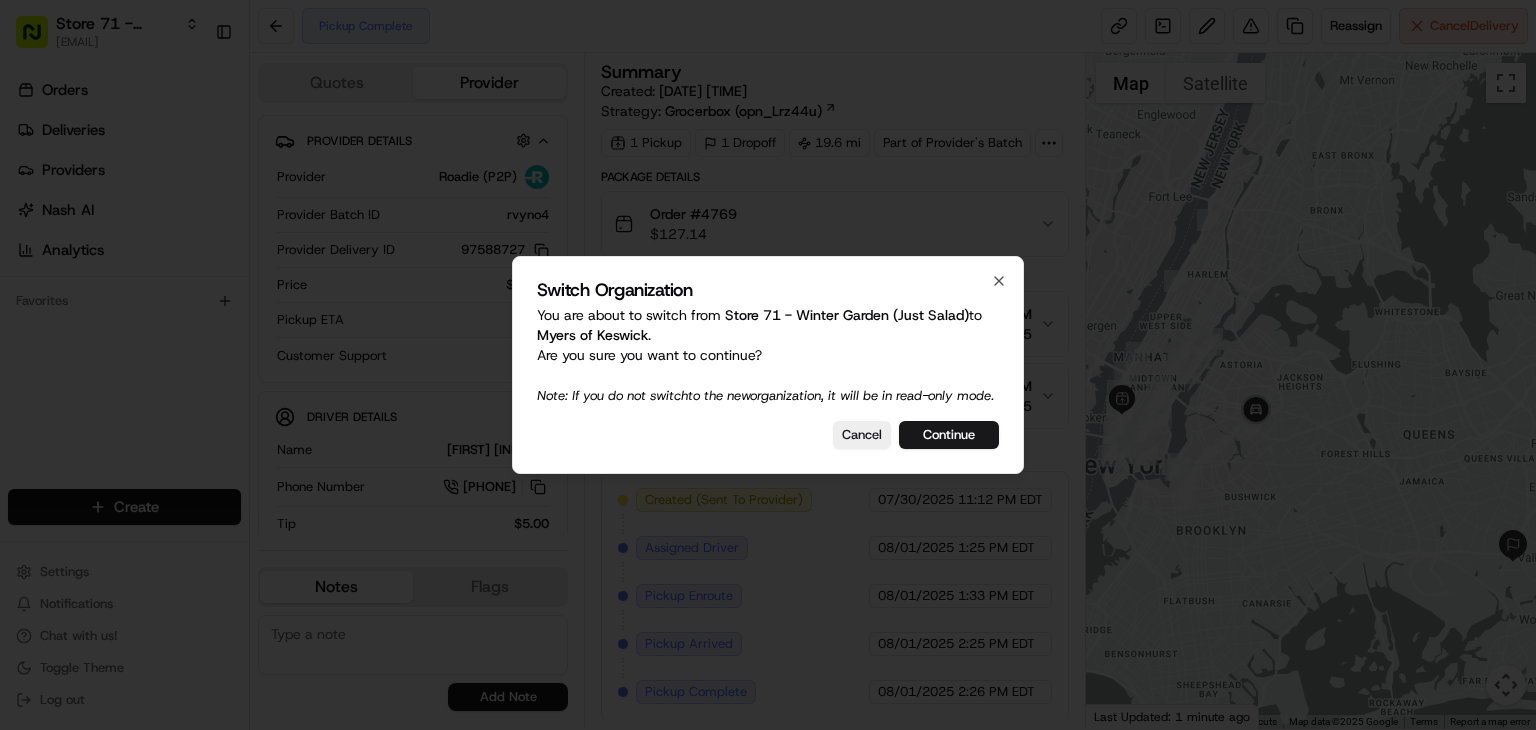 click on "Cancel" at bounding box center [862, 435] 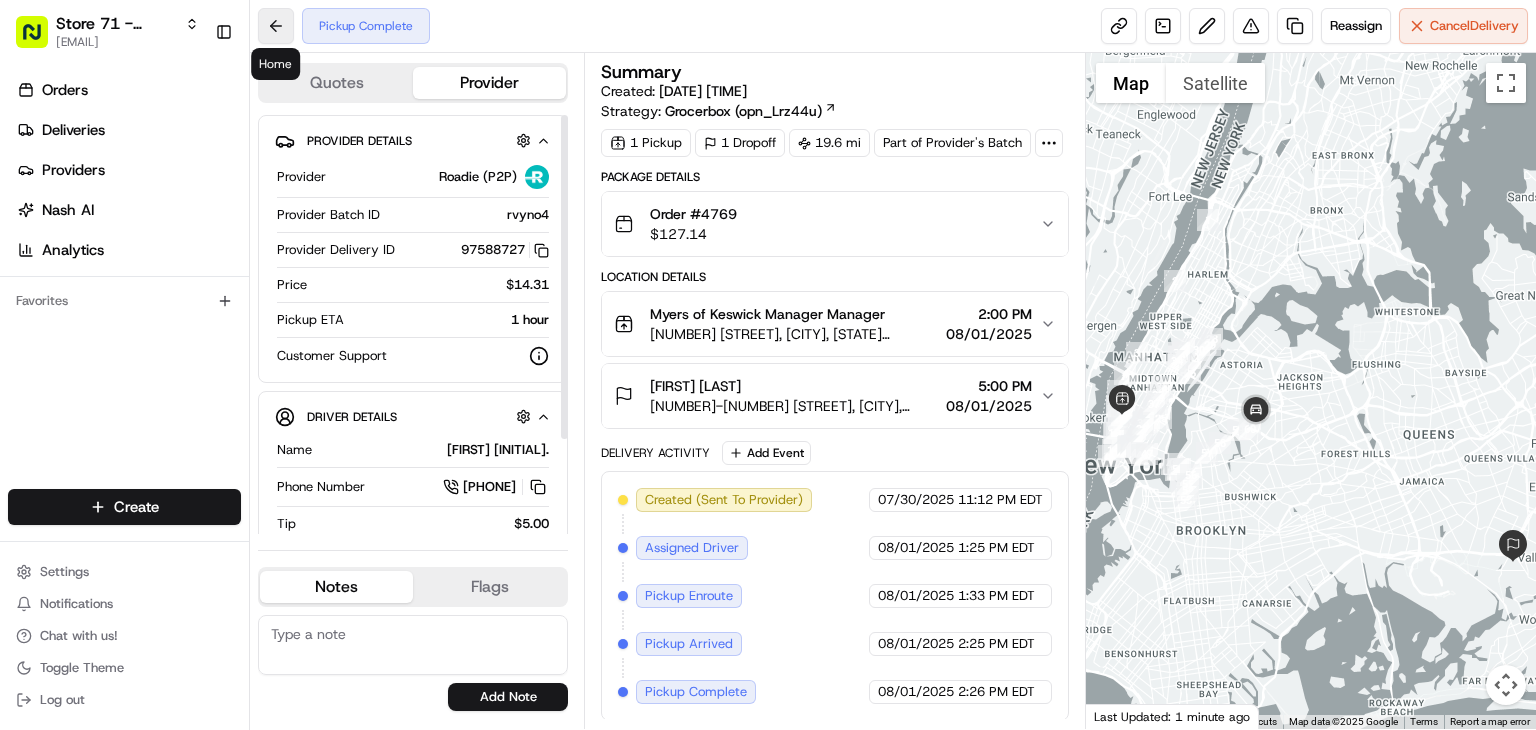 click at bounding box center [276, 26] 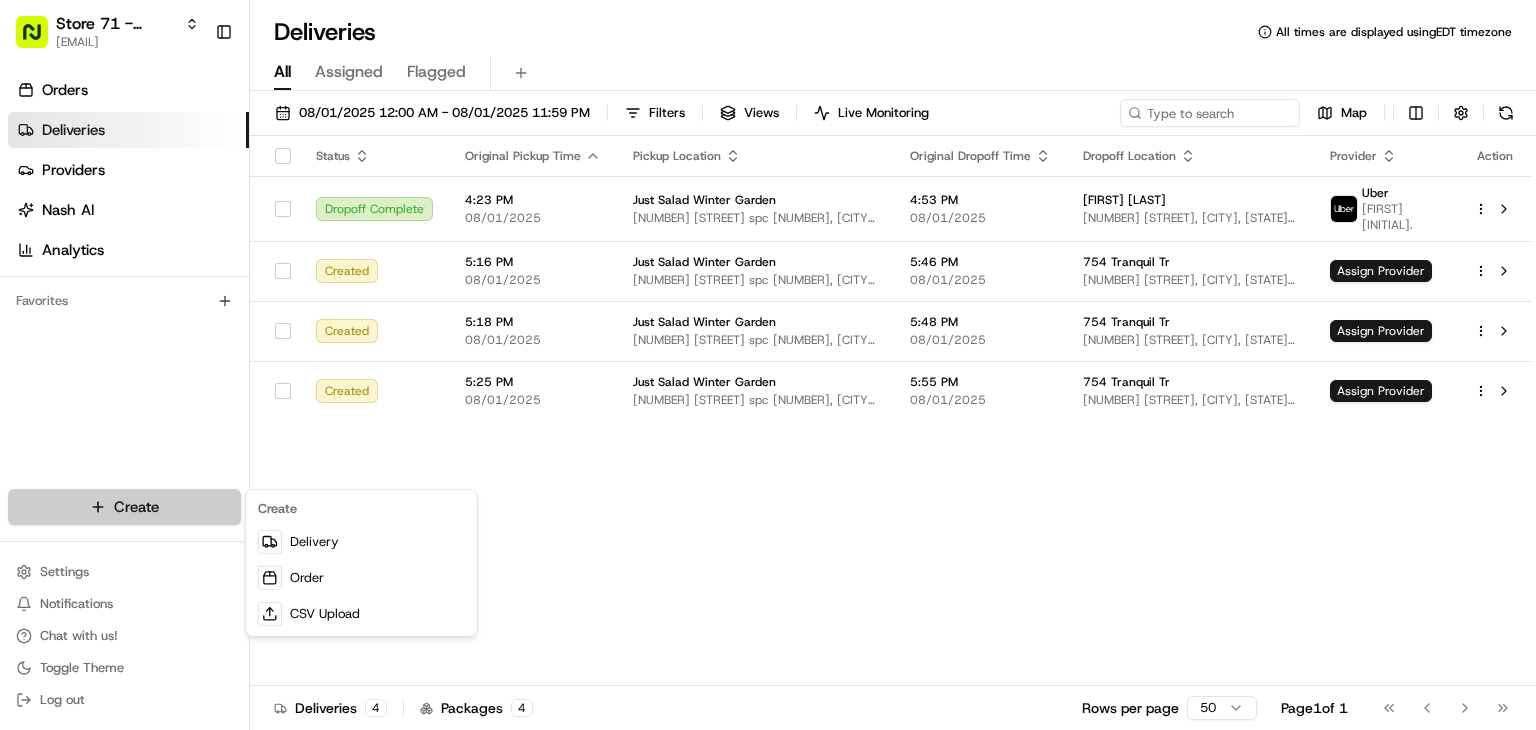 click on "Store 71 - Winter Garden (Just Salad) rpajulas@nashhelp.com Toggle Sidebar Orders Deliveries Providers Nash AI Analytics Favorites Main Menu Members & Organization Organization Users Roles Preferences Customization Portal Tracking Orchestration Automations Dispatch Strategy Optimization Strategy Shipping Labels Manifest Locations Pickup Locations Dropoff Locations Billing Billing Refund Requests Integrations Notification Triggers Webhooks API Keys Request Logs Create Settings Notifications Chat with us! Toggle Theme Log out Deliveries All times are displayed using  EDT   timezone All Assigned Flagged 08/01/2025 12:00 AM - 08/01/2025 11:59 PM Filters Views Live Monitoring Map Status Original Pickup Time Pickup Location Original Dropoff Time Dropoff Location Provider Action Dropoff Complete 4:23 PM 08/01/2025 Just Salad Winter Garden 3119 Daniels Rd spc 104, Winter Garden, FL 34787, USA 4:53 PM 08/01/2025 Rebecca C 13237 Charfield St, Windermere, FL 34786, USA Uber Alicia I. Created 5:16 PM 4 4" at bounding box center (768, 365) 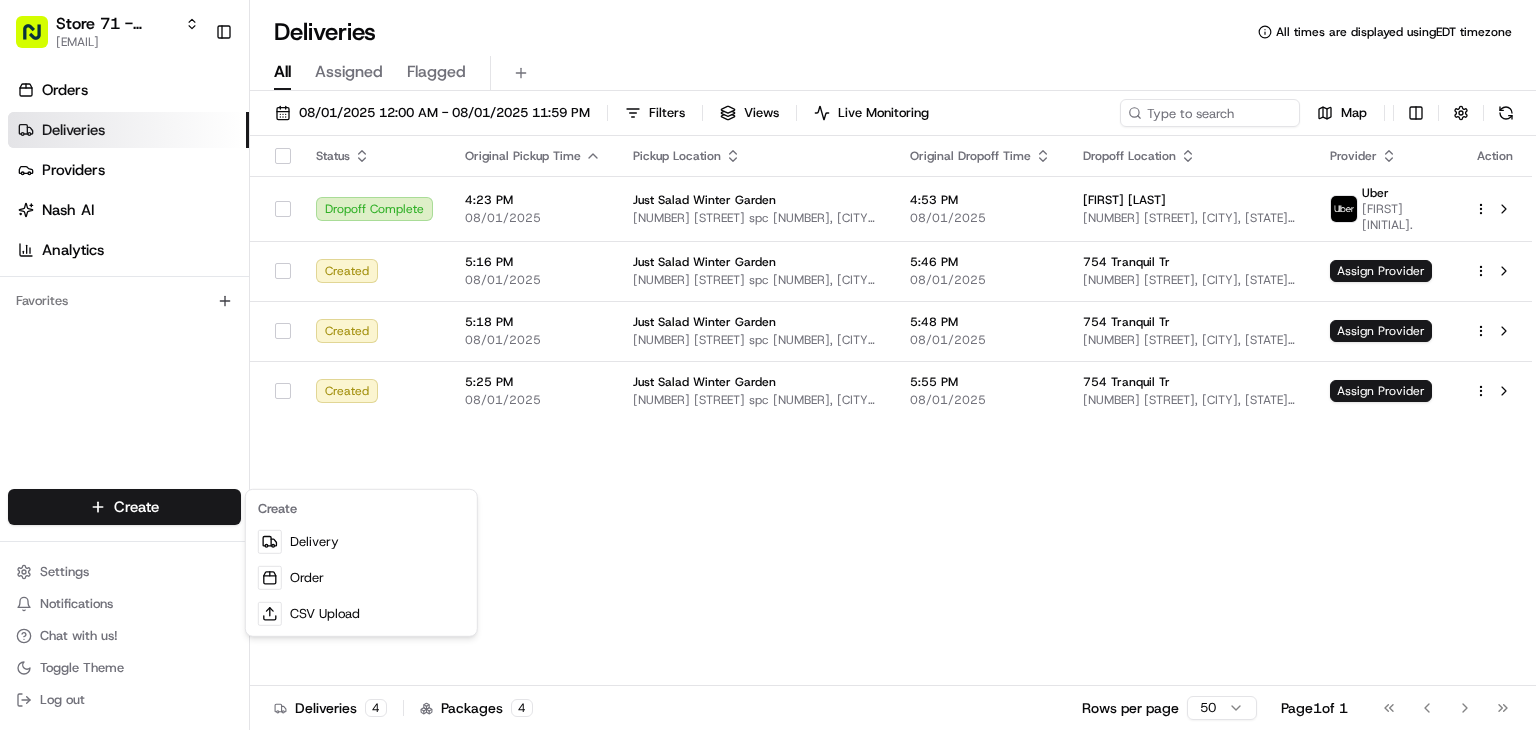 click on "Store 71 - Winter Garden (Just Salad) rpajulas@nashhelp.com Toggle Sidebar Orders Deliveries Providers Nash AI Analytics Favorites Main Menu Members & Organization Organization Users Roles Preferences Customization Portal Tracking Orchestration Automations Dispatch Strategy Optimization Strategy Shipping Labels Manifest Locations Pickup Locations Dropoff Locations Billing Billing Refund Requests Integrations Notification Triggers Webhooks API Keys Request Logs Create Settings Notifications Chat with us! Toggle Theme Log out Deliveries All times are displayed using  EDT   timezone All Assigned Flagged 08/01/2025 12:00 AM - 08/01/2025 11:59 PM Filters Views Live Monitoring Map Status Original Pickup Time Pickup Location Original Dropoff Time Dropoff Location Provider Action Dropoff Complete 4:23 PM 08/01/2025 Just Salad Winter Garden 3119 Daniels Rd spc 104, Winter Garden, FL 34787, USA 4:53 PM 08/01/2025 Rebecca C 13237 Charfield St, Windermere, FL 34786, USA Uber Alicia I. Created 5:16 PM 4 4" at bounding box center (768, 365) 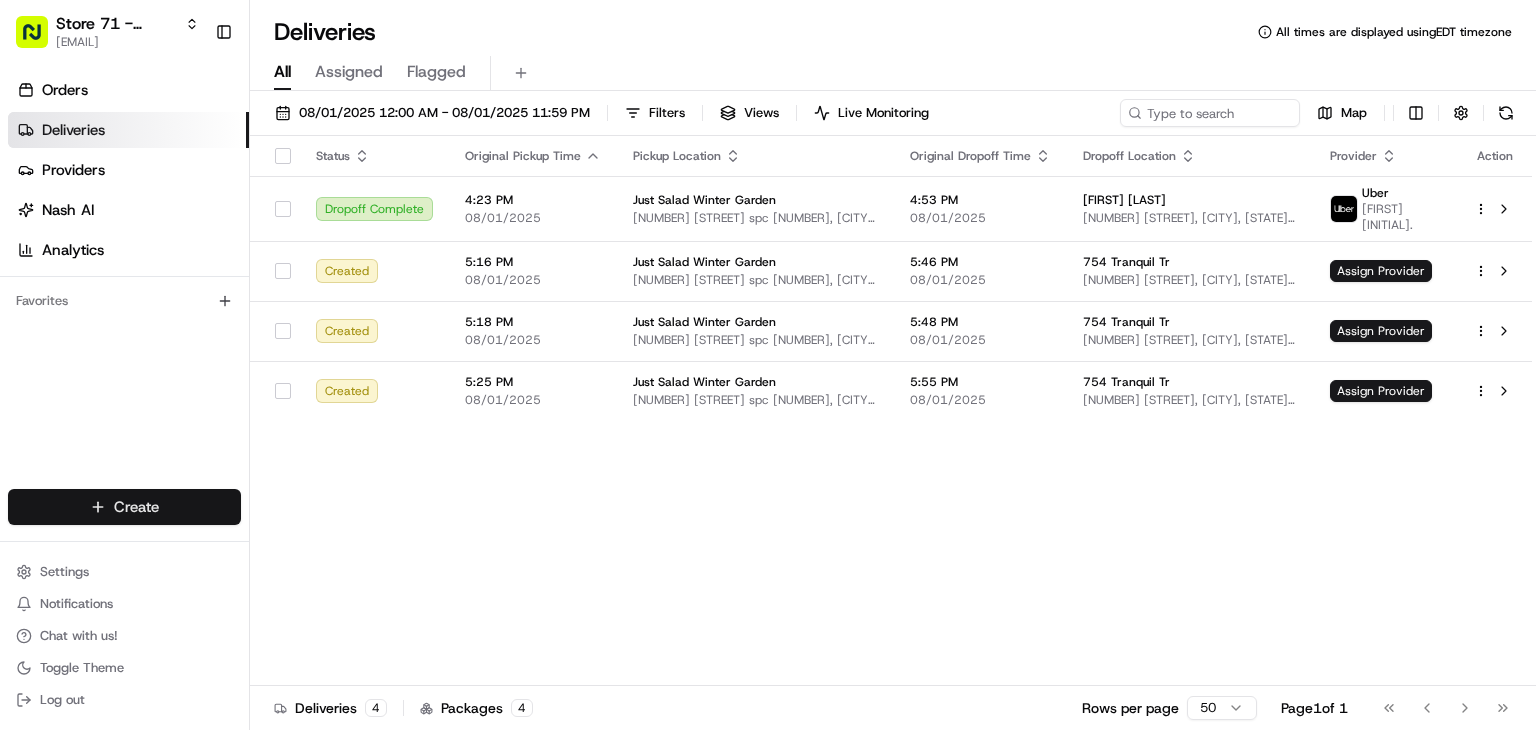 click on "Store 71 - Winter Garden (Just Salad) rpajulas@nashhelp.com Toggle Sidebar Orders Deliveries Providers Nash AI Analytics Favorites Main Menu Members & Organization Organization Users Roles Preferences Customization Portal Tracking Orchestration Automations Dispatch Strategy Optimization Strategy Shipping Labels Manifest Locations Pickup Locations Dropoff Locations Billing Billing Refund Requests Integrations Notification Triggers Webhooks API Keys Request Logs Create Settings Notifications Chat with us! Toggle Theme Log out Deliveries All times are displayed using  EDT   timezone All Assigned Flagged 08/01/2025 12:00 AM - 08/01/2025 11:59 PM Filters Views Live Monitoring Map Status Original Pickup Time Pickup Location Original Dropoff Time Dropoff Location Provider Action Dropoff Complete 4:23 PM 08/01/2025 Just Salad Winter Garden 3119 Daniels Rd spc 104, Winter Garden, FL 34787, USA 4:53 PM 08/01/2025 Rebecca C 13237 Charfield St, Windermere, FL 34786, USA Uber Alicia I. Created 5:16 PM 4 4" at bounding box center (768, 365) 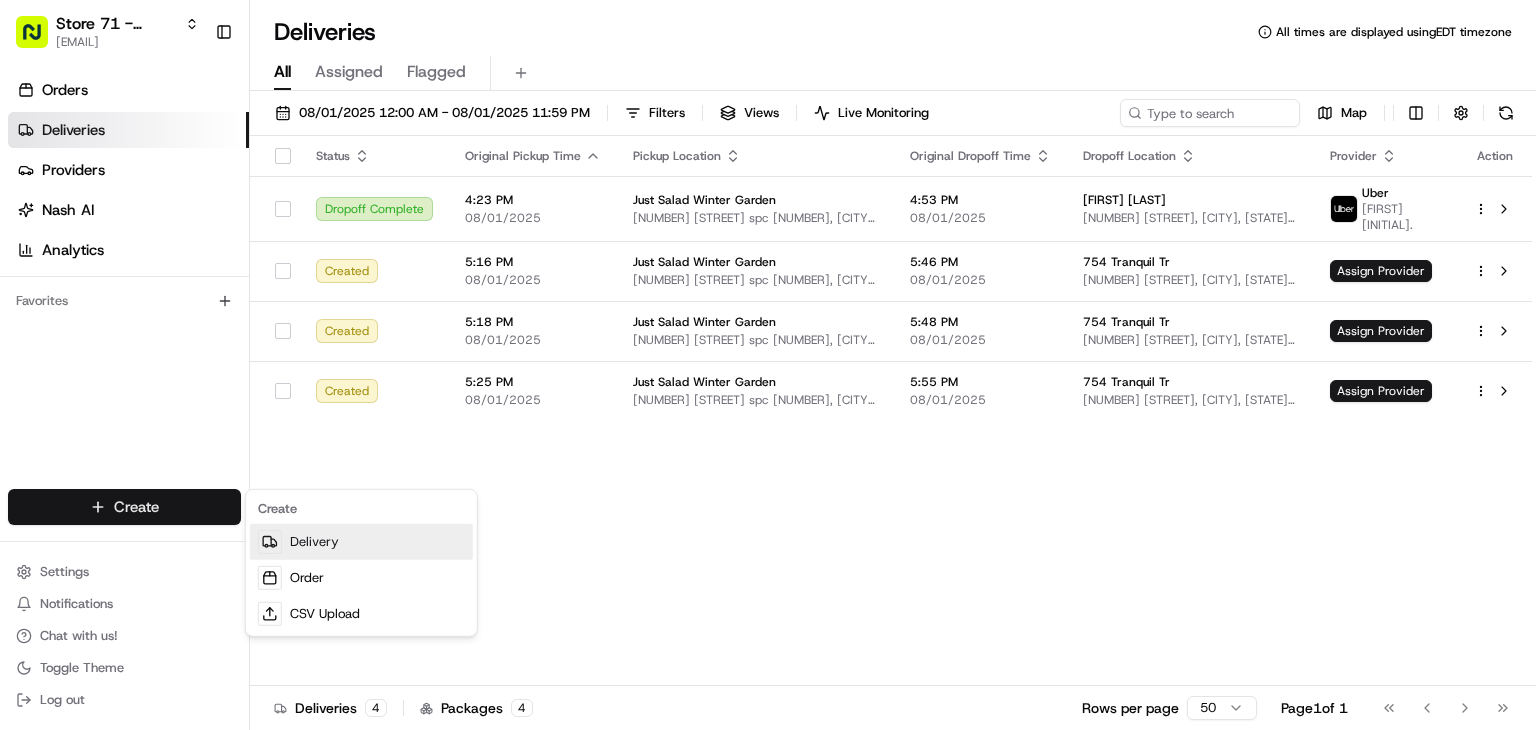 click on "Delivery" at bounding box center [361, 542] 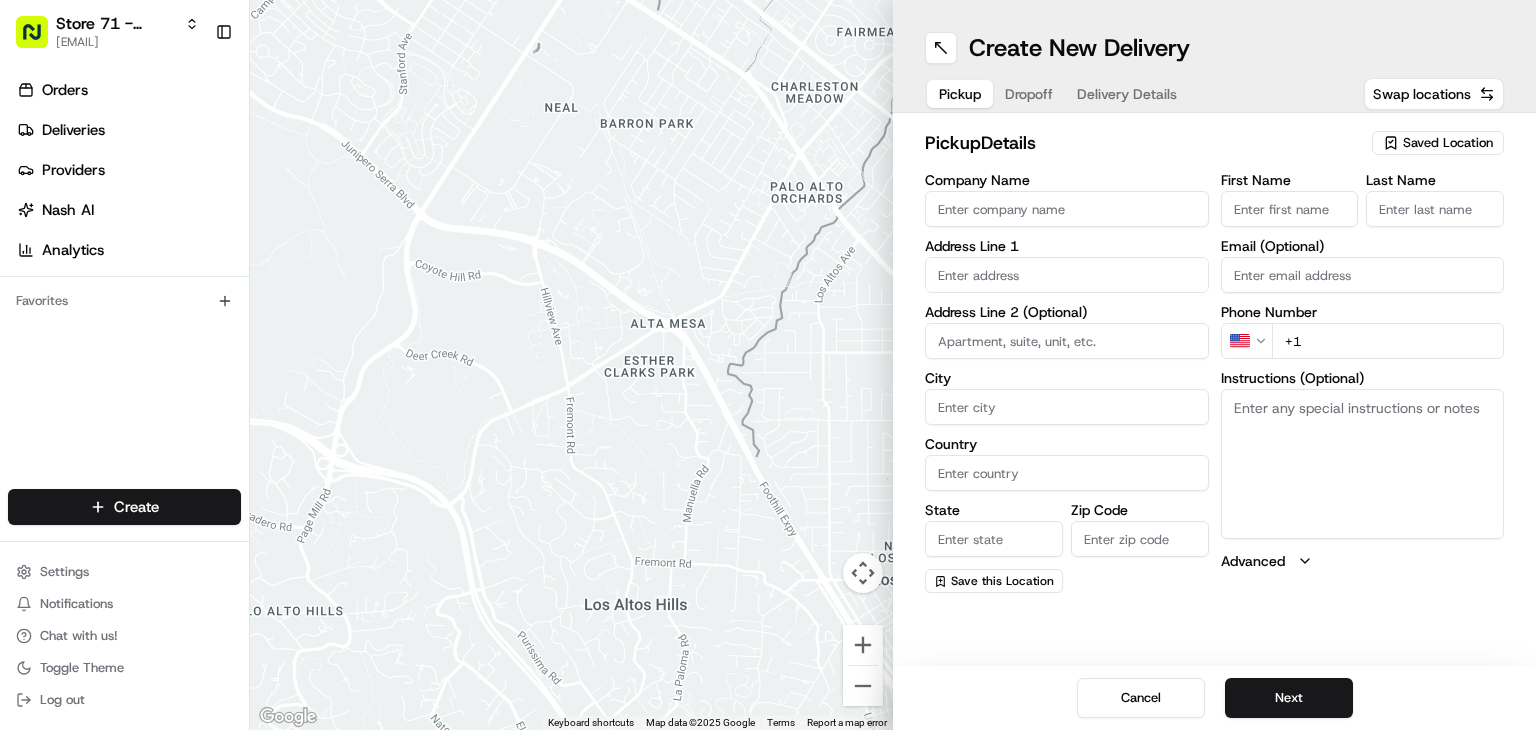 drag, startPoint x: 1435, startPoint y: 129, endPoint x: 1438, endPoint y: 140, distance: 11.401754 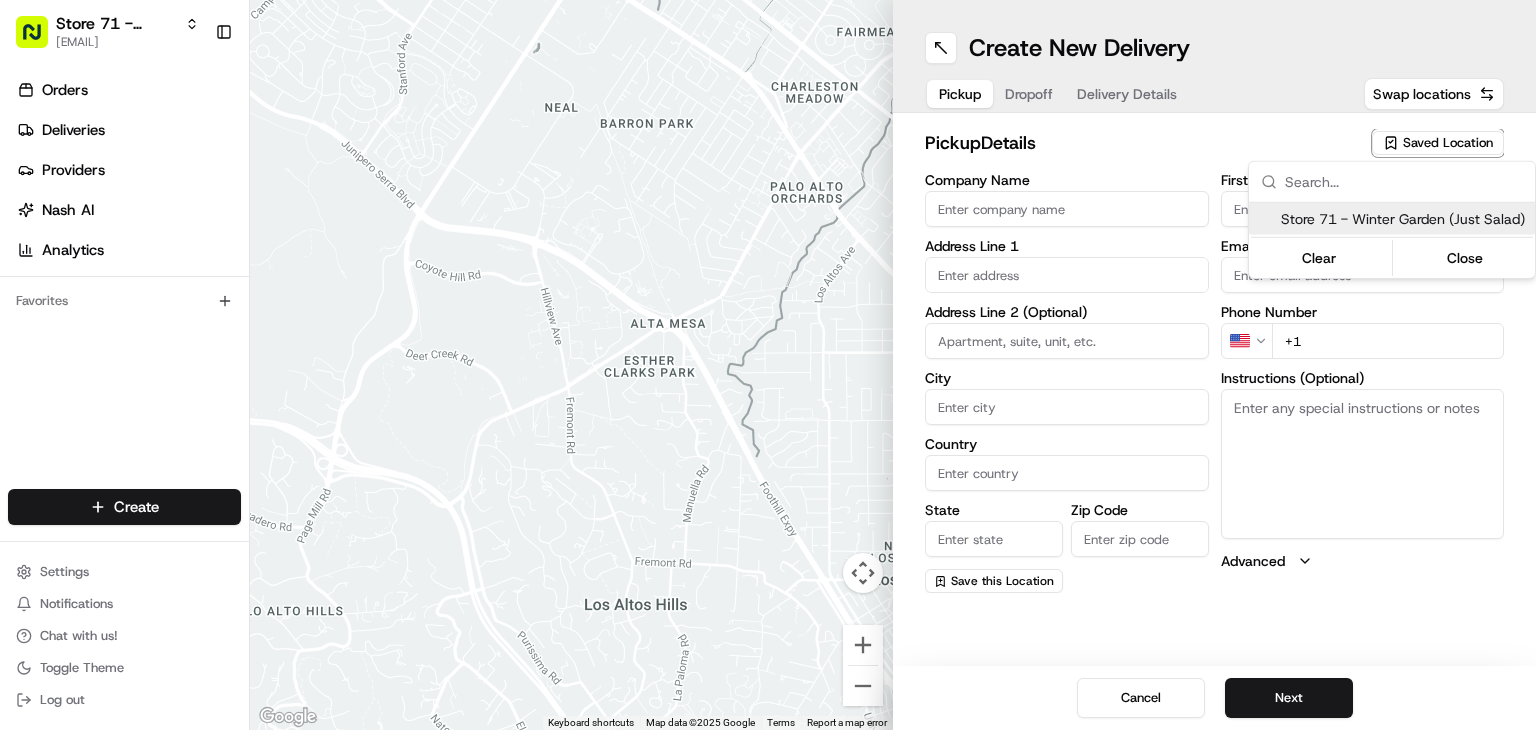 click on "Store 71 - Winter Garden (Just Salad) rpajulas@nashhelp.com Toggle Sidebar Orders Deliveries Providers Nash AI Analytics Favorites Main Menu Members & Organization Organization Users Roles Preferences Customization Portal Tracking Orchestration Automations Dispatch Strategy Optimization Strategy Shipping Labels Manifest Locations Pickup Locations Dropoff Locations Billing Billing Refund Requests Integrations Notification Triggers Webhooks API Keys Request Logs Create Settings Notifications Chat with us! Toggle Theme Log out ← Move left → Move right ↑ Move up ↓ Move down + Zoom in - Zoom out Home Jump left by 75% End Jump right by 75% Page Up Jump up by 75% Page Down Jump down by 75% Keyboard shortcuts Map Data Map data ©2025 Google Map data ©2025 Google 500 m  Click to toggle between metric and imperial units Terms Report a map error Create New Delivery Pickup Dropoff Delivery Details Swap locations pickup  Details Saved Location Company Name Address Line 1 Address Line 2 (Optional)" at bounding box center (768, 365) 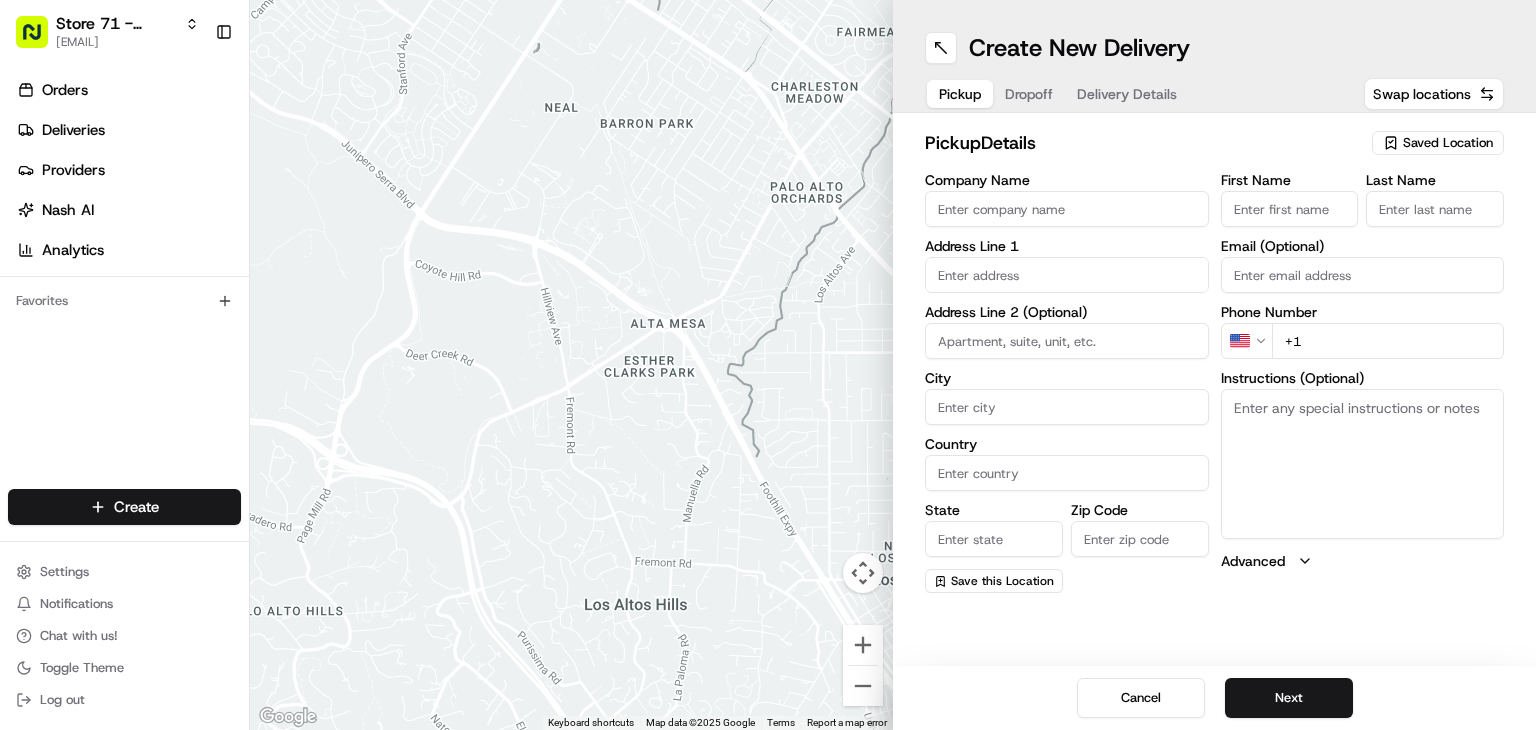 click on "Saved Location" at bounding box center [1448, 143] 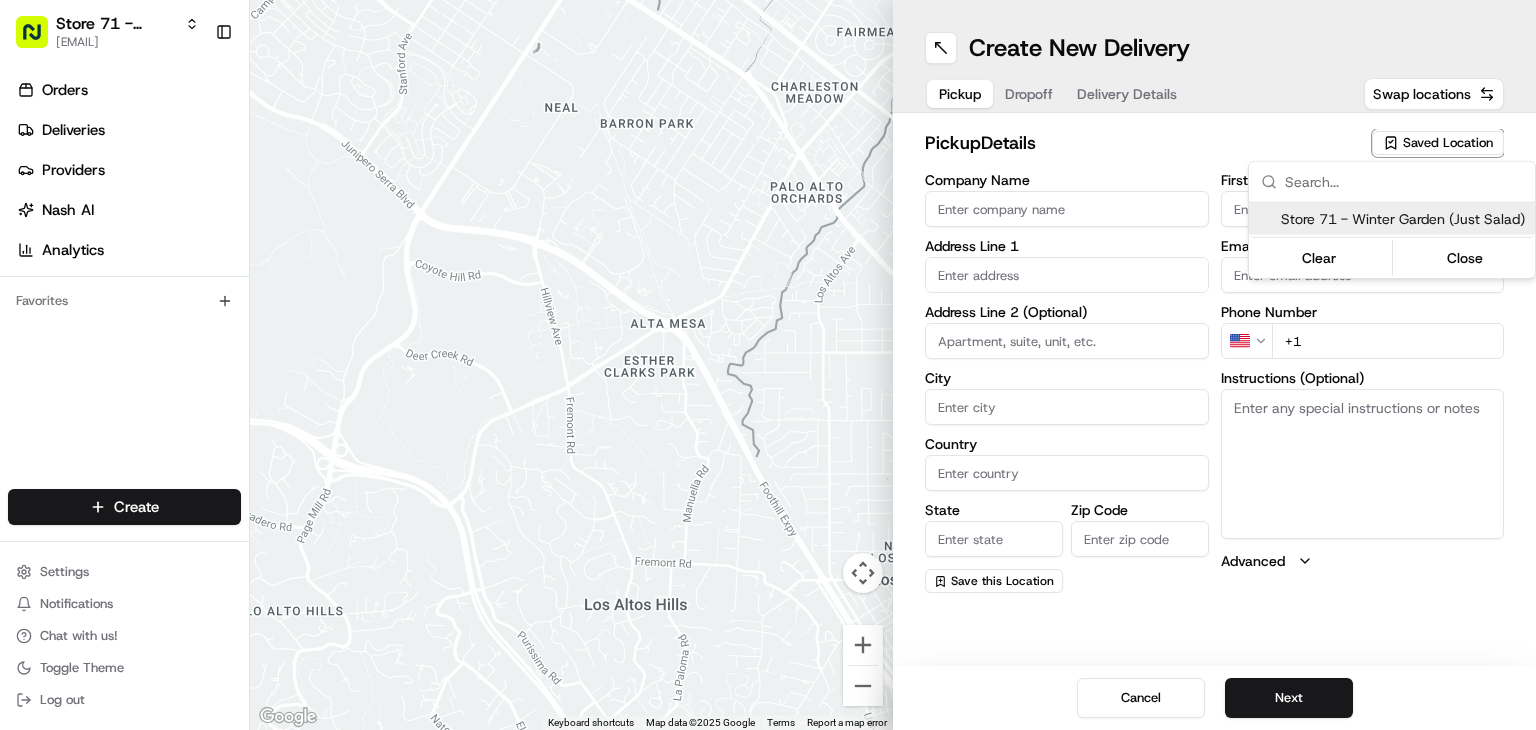 click on "Store 71 - Winter Garden (Just Salad)" at bounding box center [1404, 219] 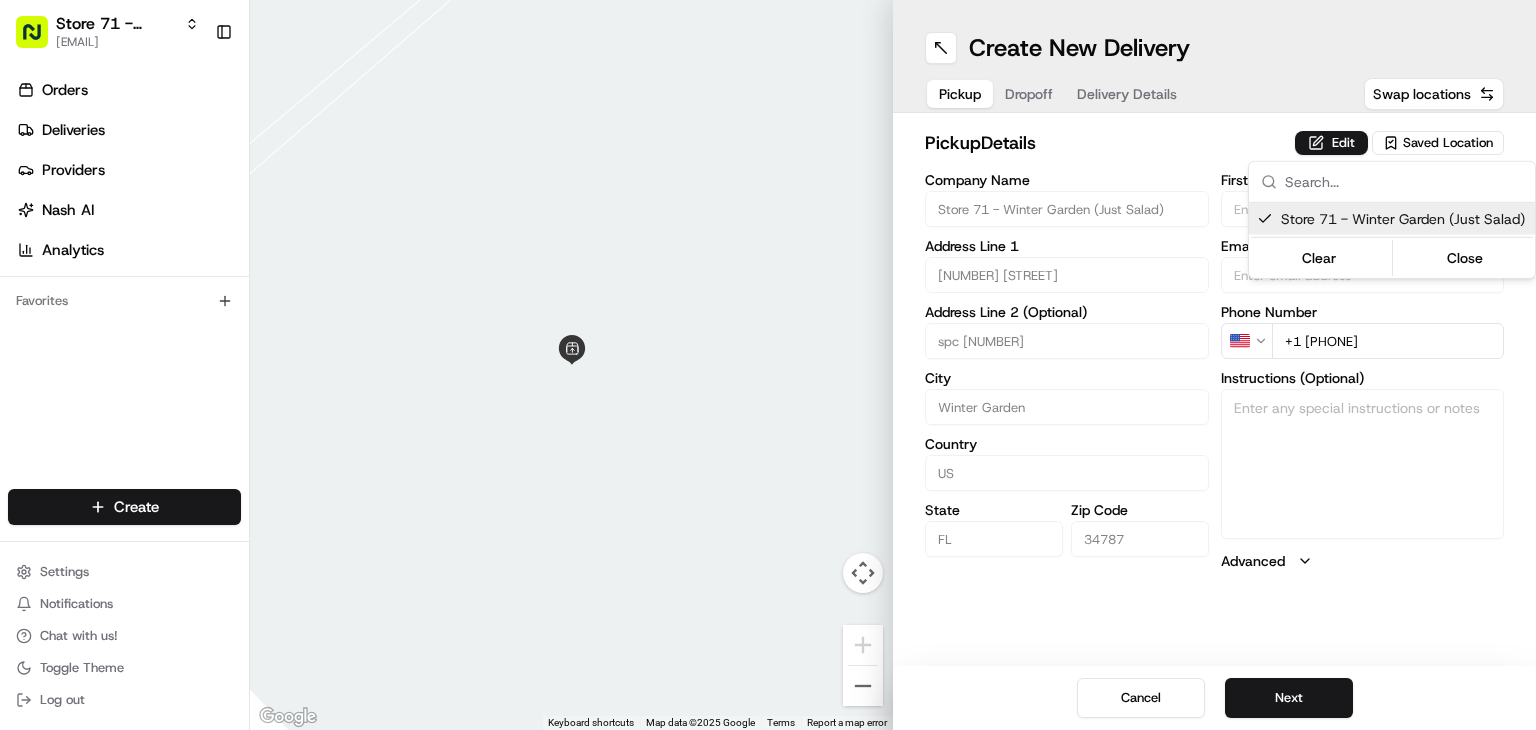 click on "Store 71 - Winter Garden (Just Salad) rpajulas@nashhelp.com Toggle Sidebar Orders Deliveries Providers Nash AI Analytics Favorites Main Menu Members & Organization Organization Users Roles Preferences Customization Portal Tracking Orchestration Automations Dispatch Strategy Optimization Strategy Shipping Labels Manifest Locations Pickup Locations Dropoff Locations Billing Billing Refund Requests Integrations Notification Triggers Webhooks API Keys Request Logs Create Settings Notifications Chat with us! Toggle Theme Log out ← Move left → Move right ↑ Move up ↓ Move down + Zoom in - Zoom out Home Jump left by 75% End Jump right by 75% Page Up Jump up by 75% Page Down Jump down by 75% Keyboard shortcuts Map Data Map data ©2025 Google Map data ©2025 Google 2 m  Click to toggle between metric and imperial units Terms Report a map error Create New Delivery Pickup Dropoff Delivery Details Swap locations pickup  Details  Edit Saved Location Company Name Address Line 1 3119 Daniels Rd City" at bounding box center (768, 365) 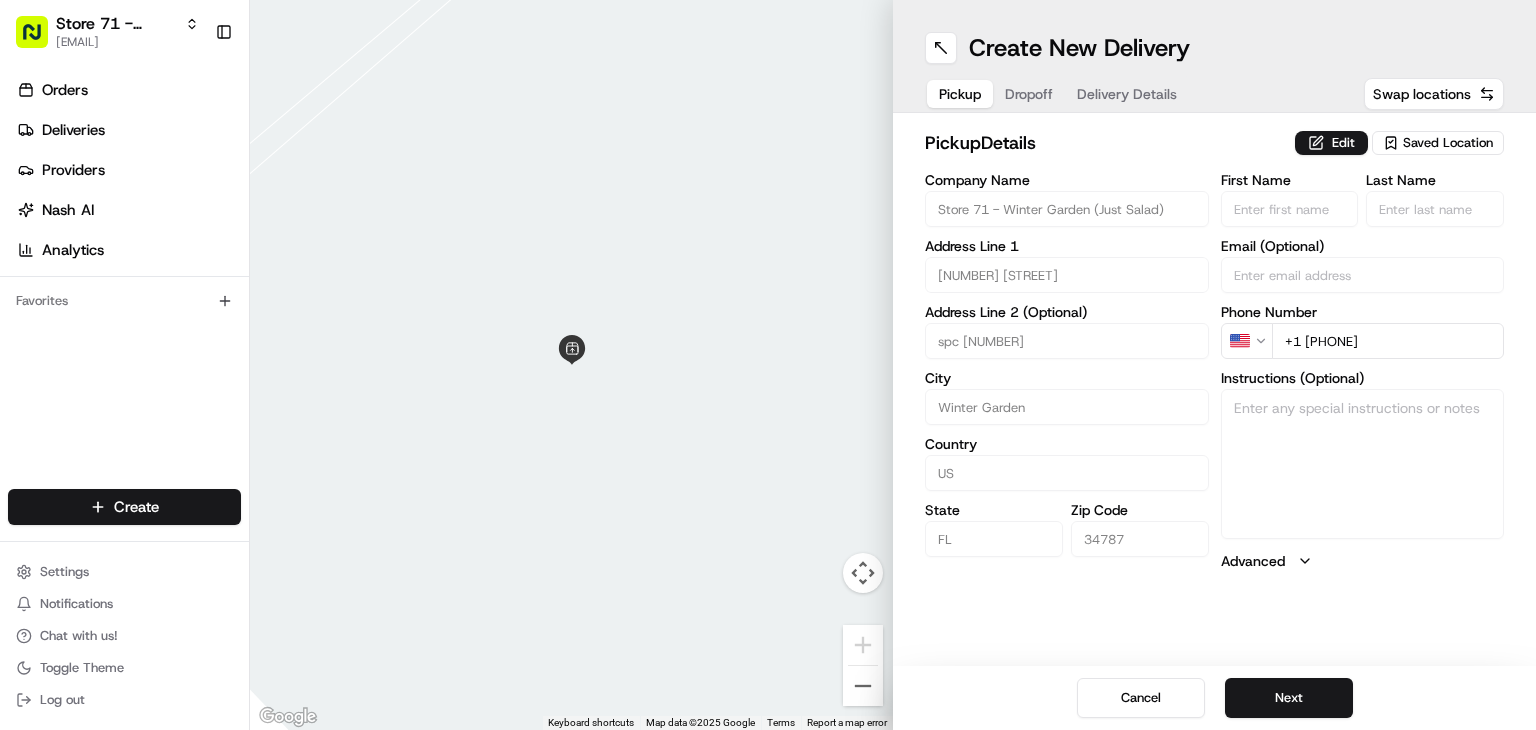 click on "Dropoff" at bounding box center (1029, 94) 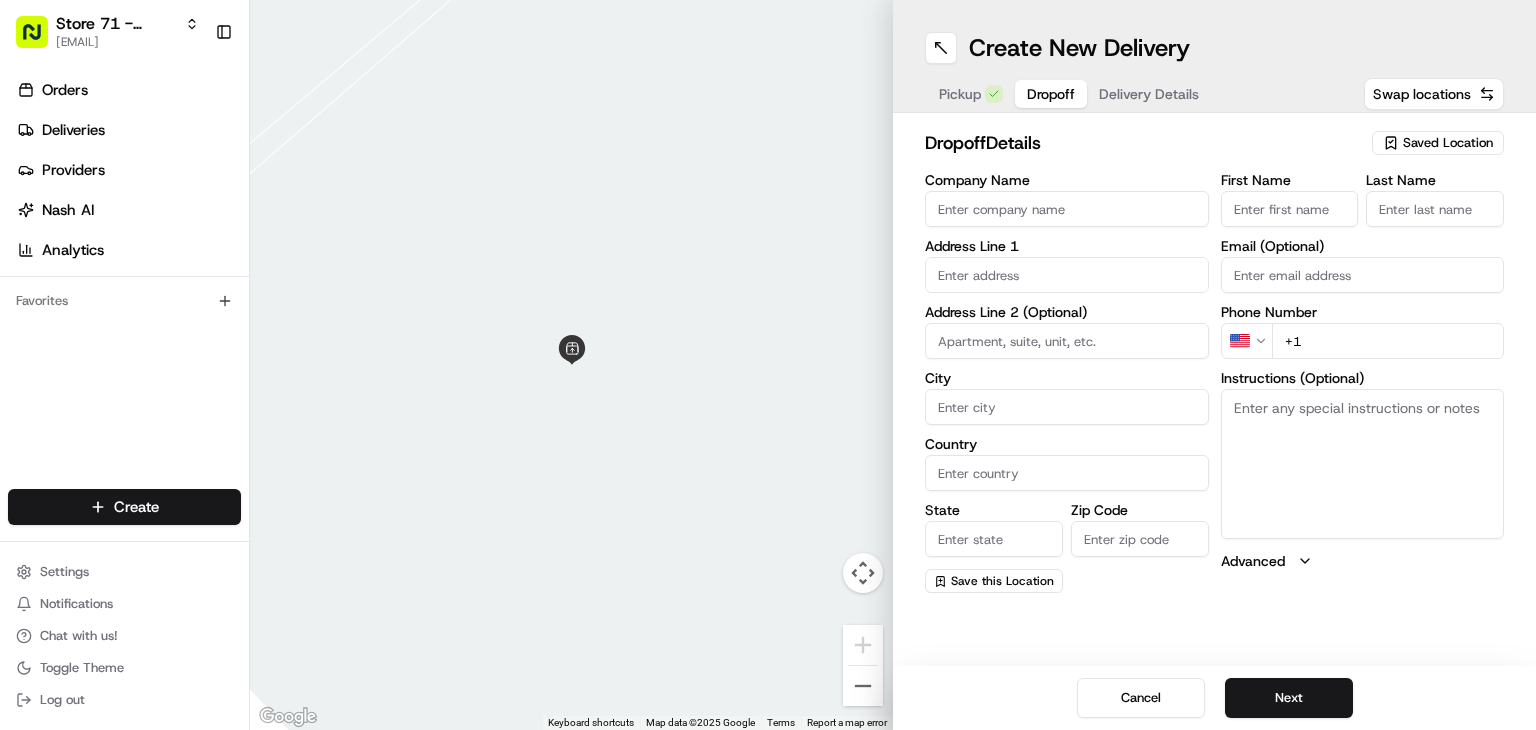 click on "Email (Optional)" at bounding box center (1363, 275) 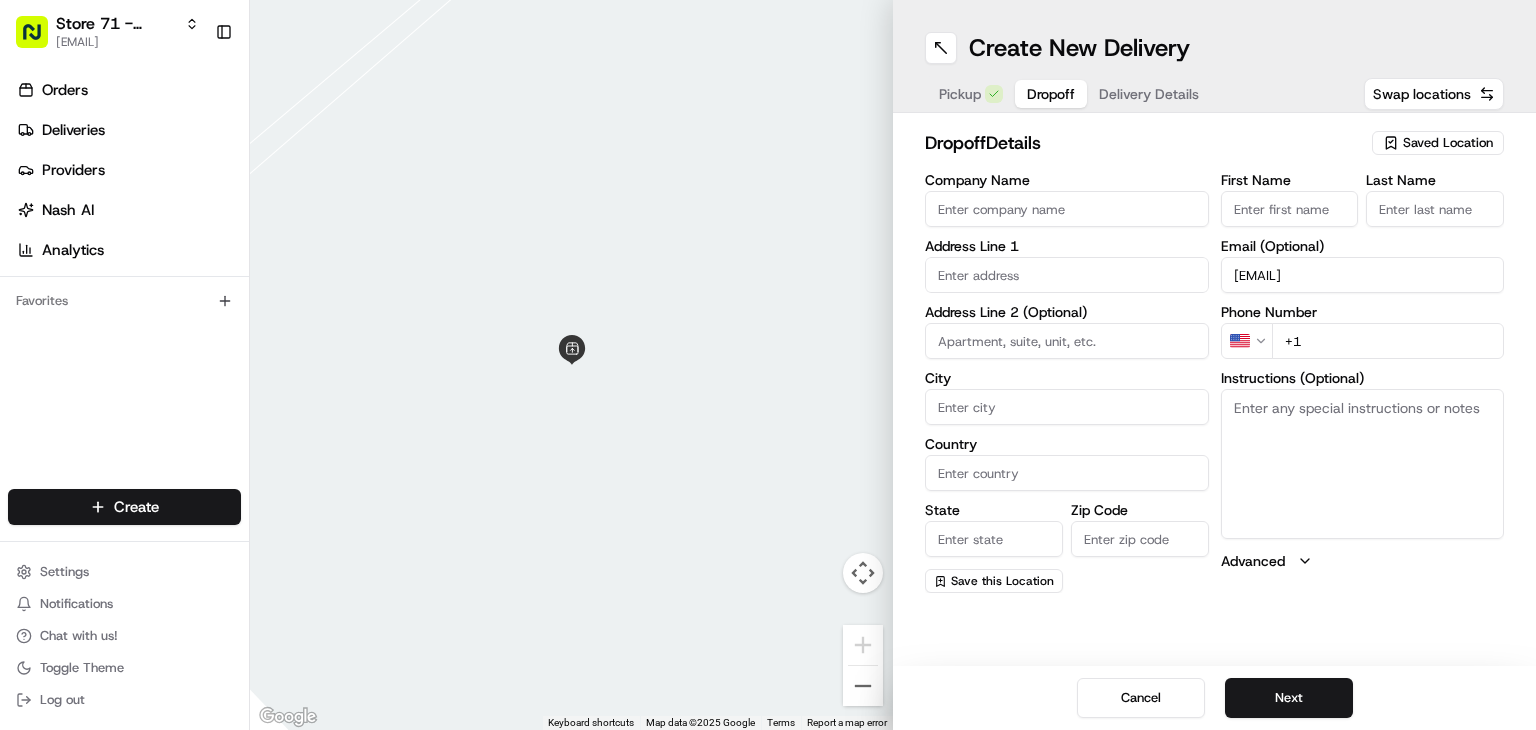 type on "G2gomis@gmail.com" 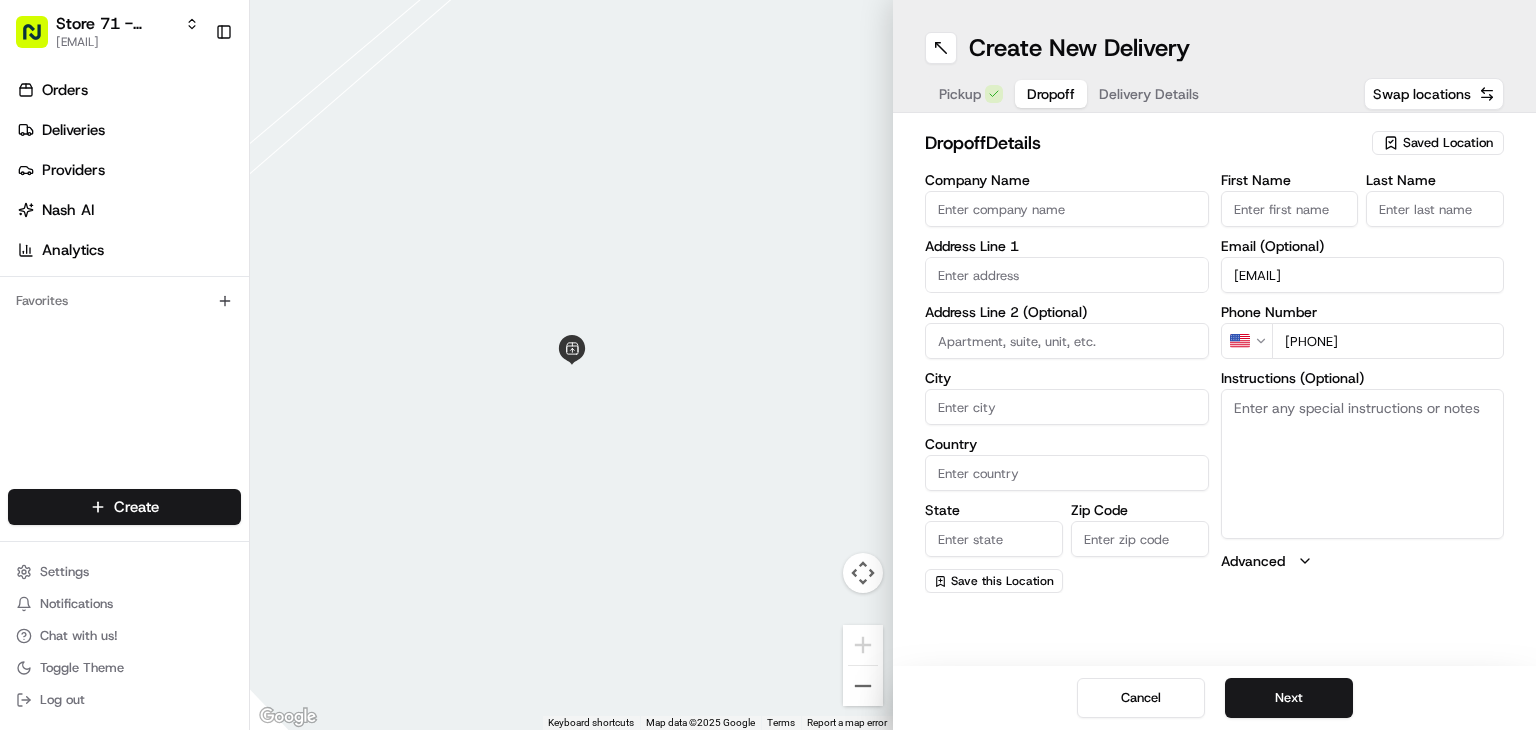 type on "+1 954 907 4970" 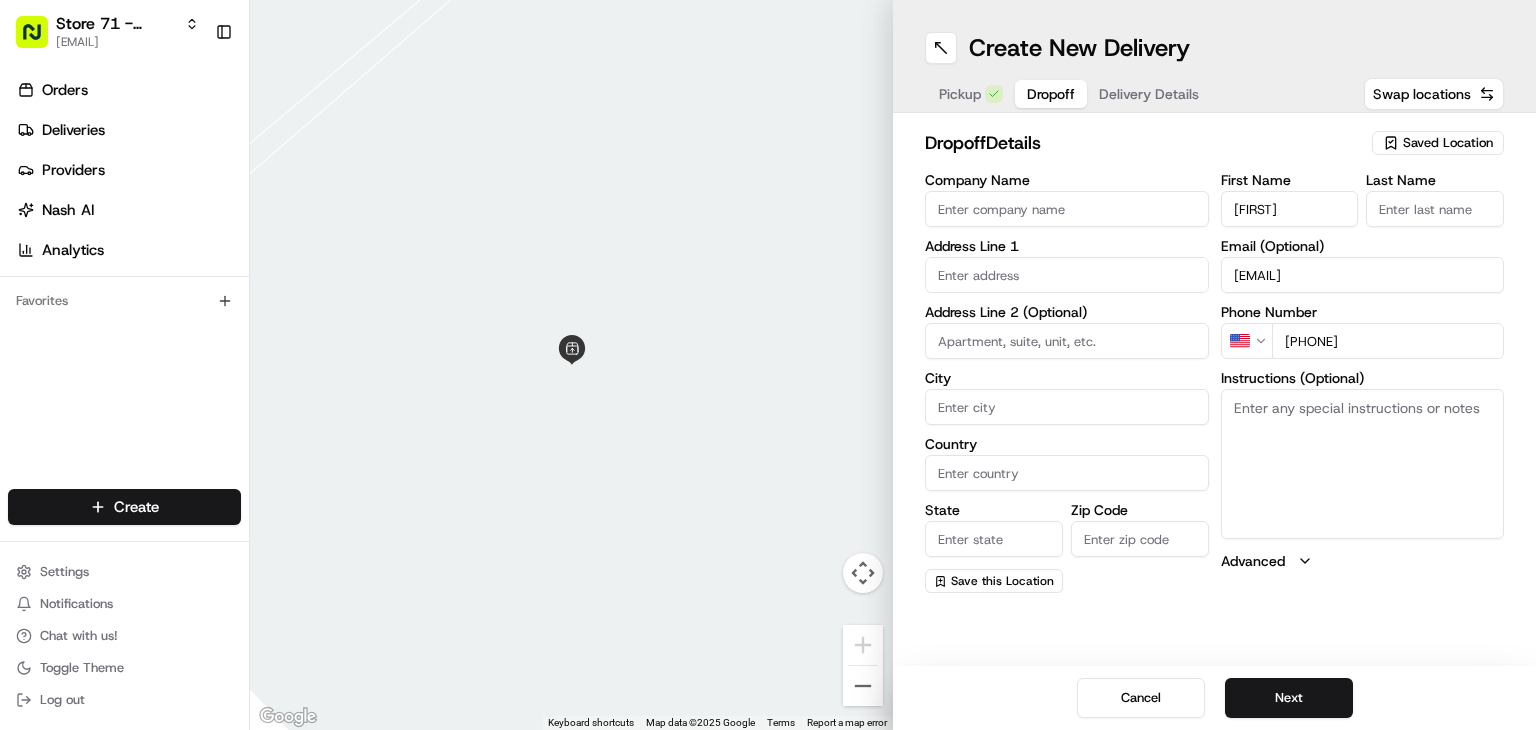 type on "VIRGINIA" 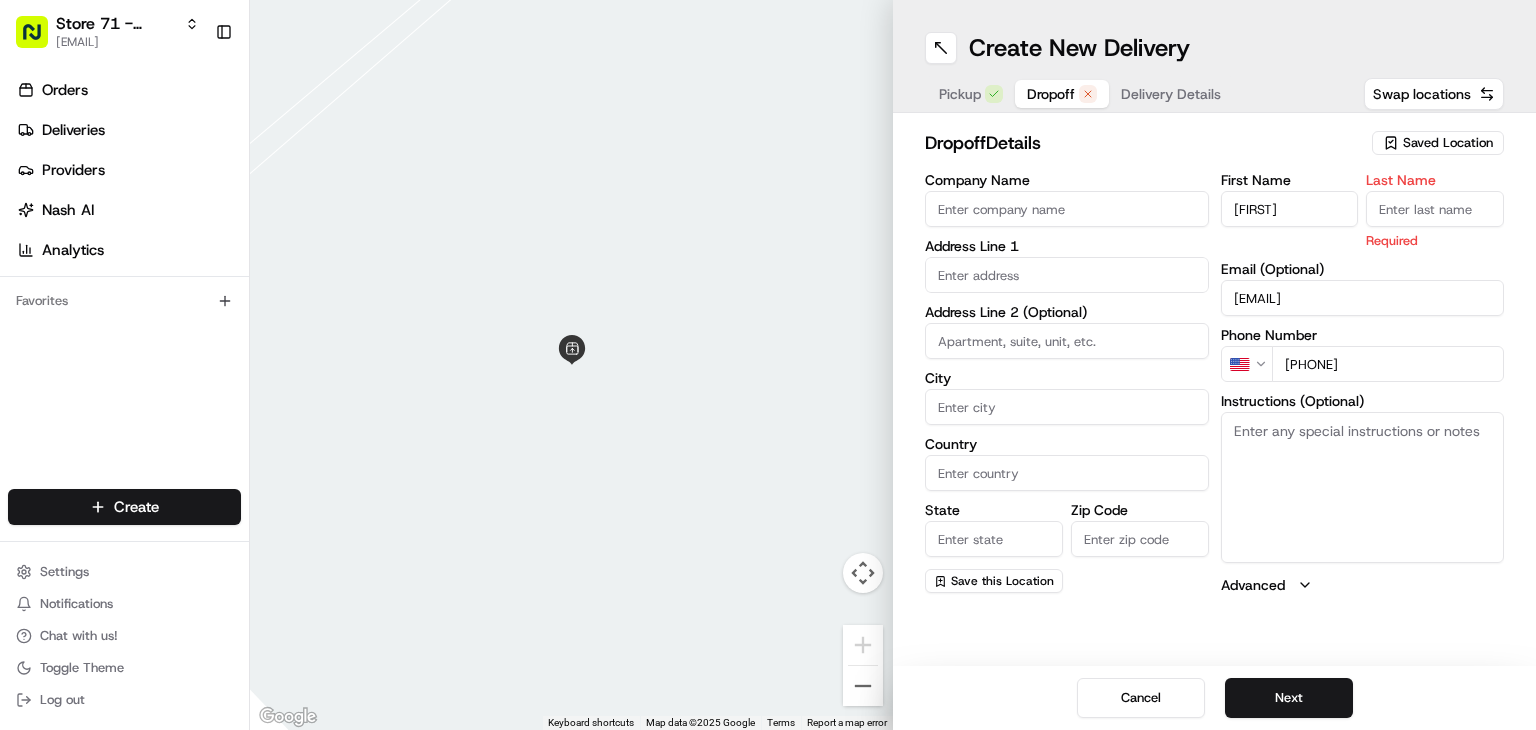 click on "Last Name" at bounding box center [1435, 209] 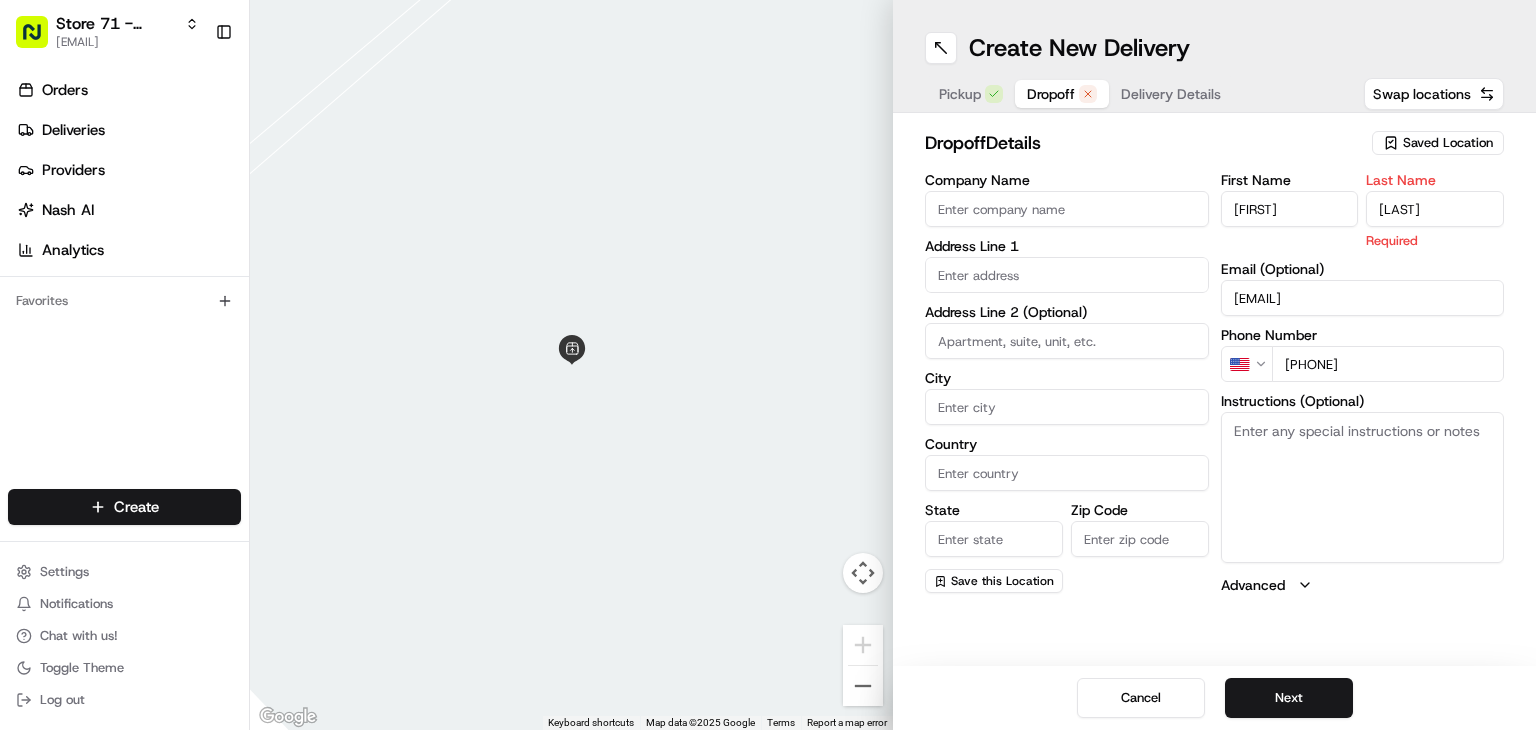 type on "GOMIS" 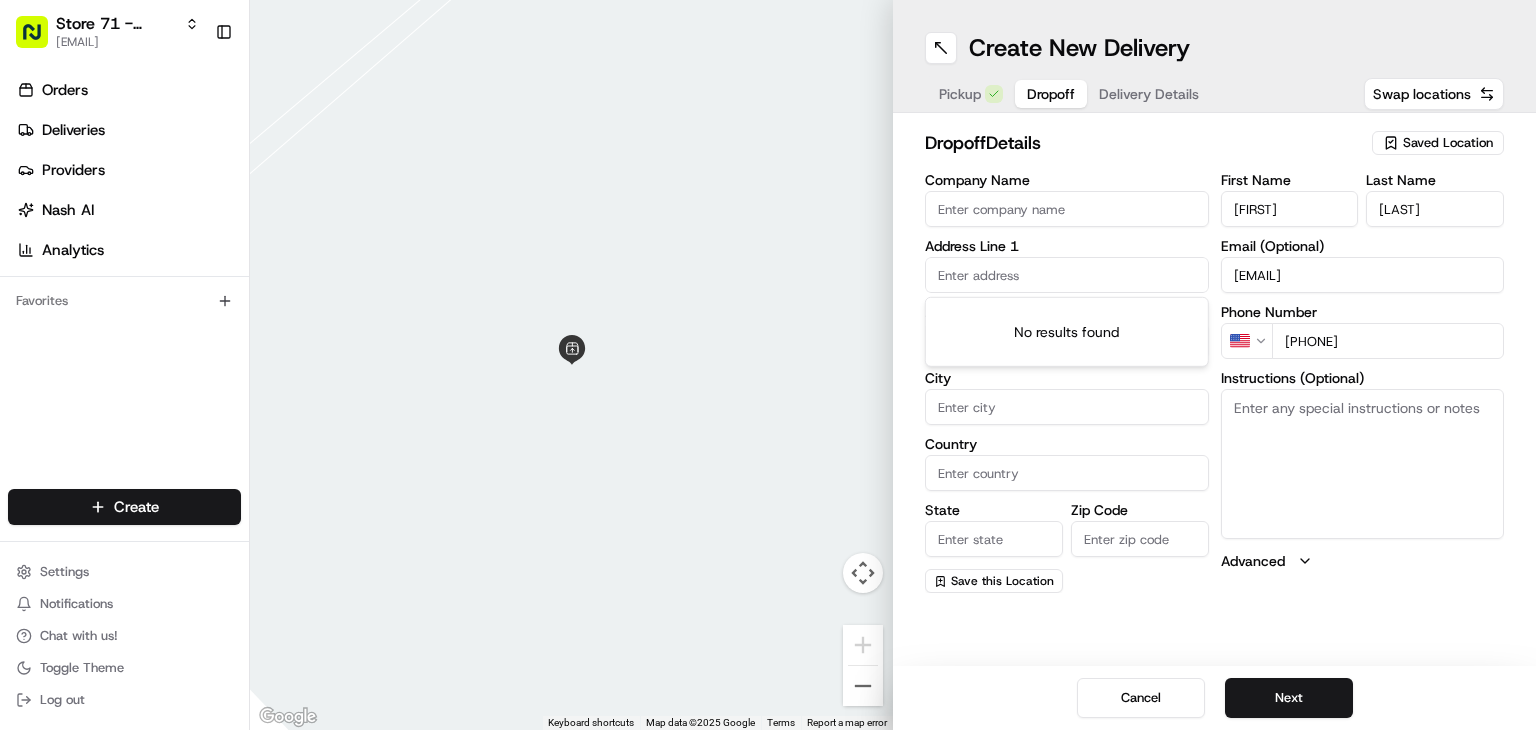 click at bounding box center [1067, 275] 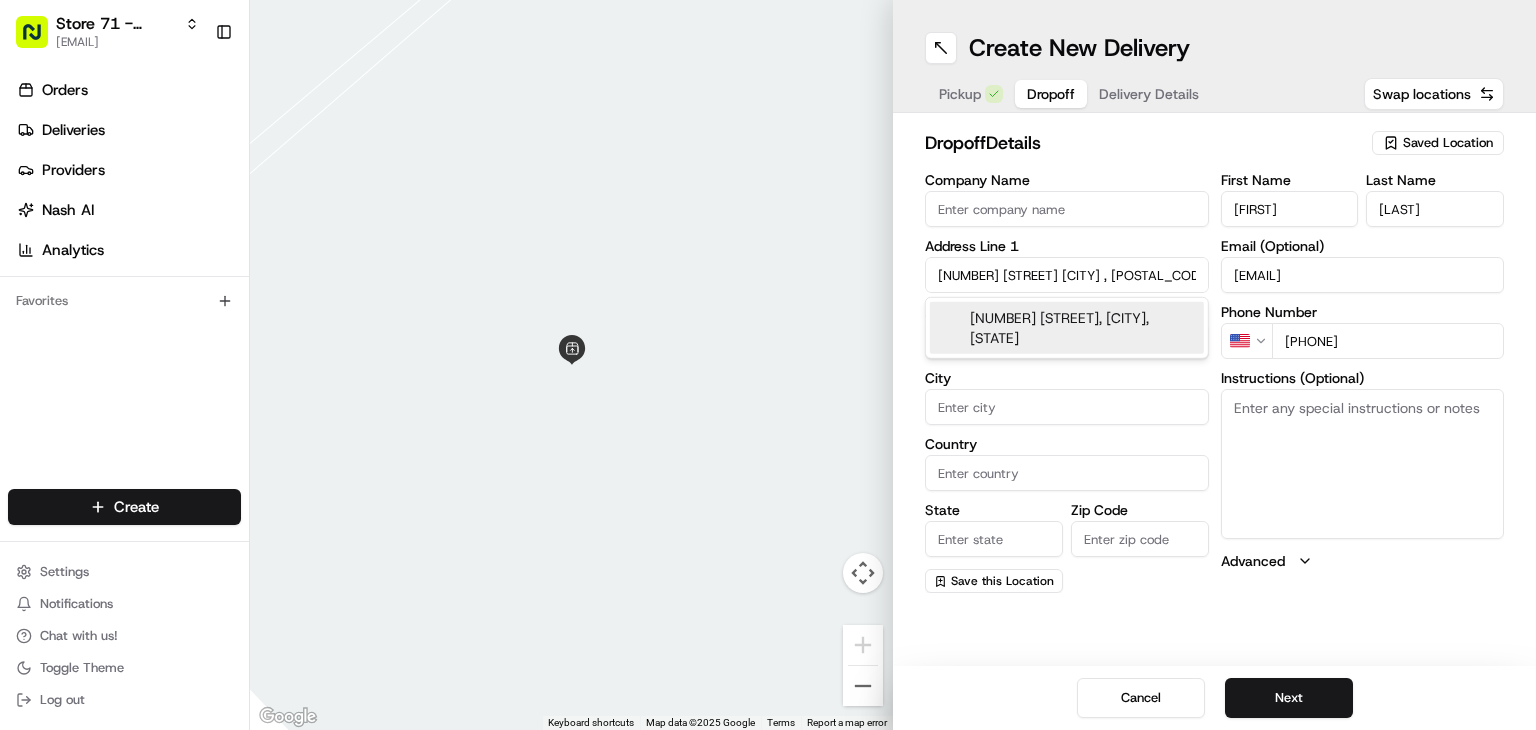 click on "754 Tranquil Tr, Winter Garden, FL 34787" at bounding box center (1067, 328) 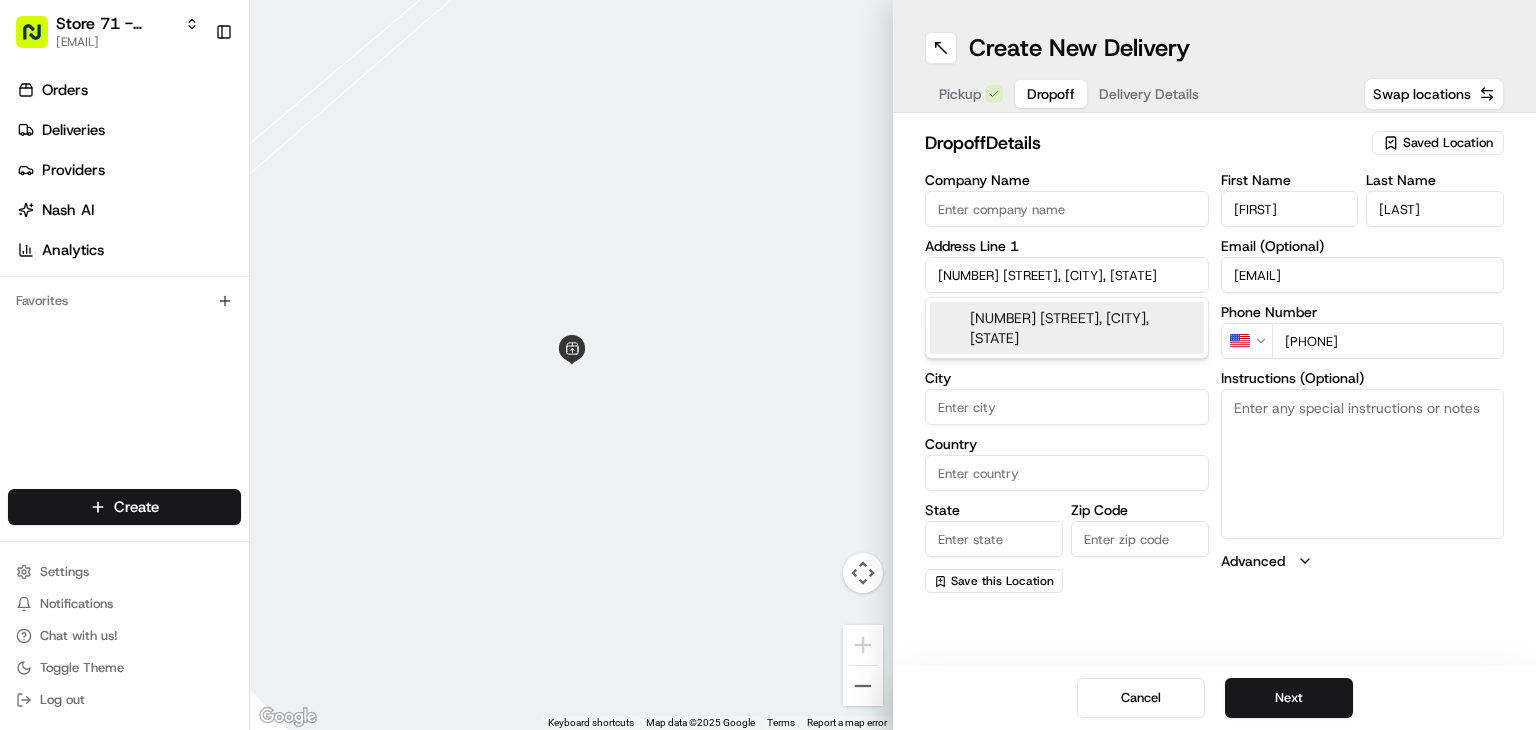 type on "754 Tranquil Tr, Winter Garden, FL 34787, USA" 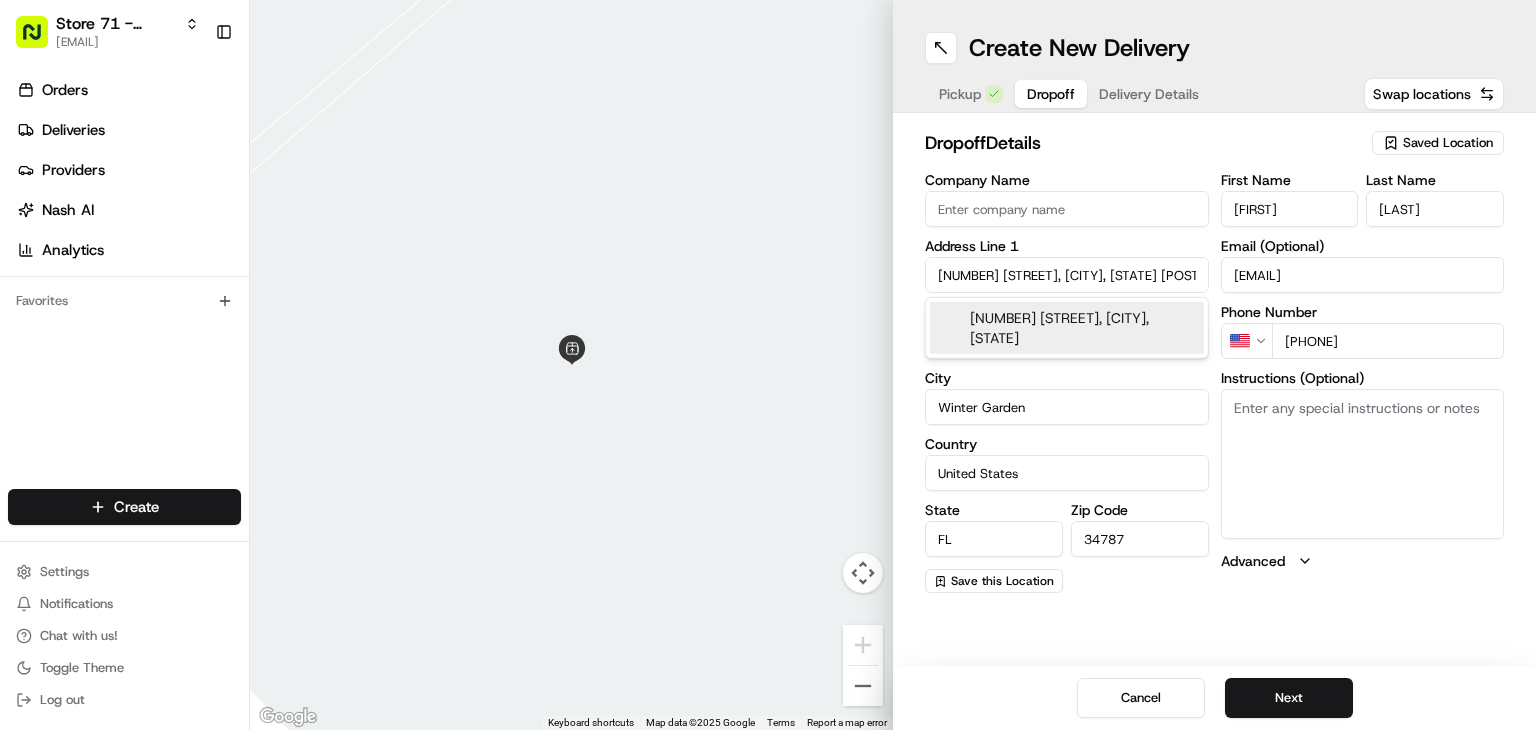 type on "754 Tranquil Tr" 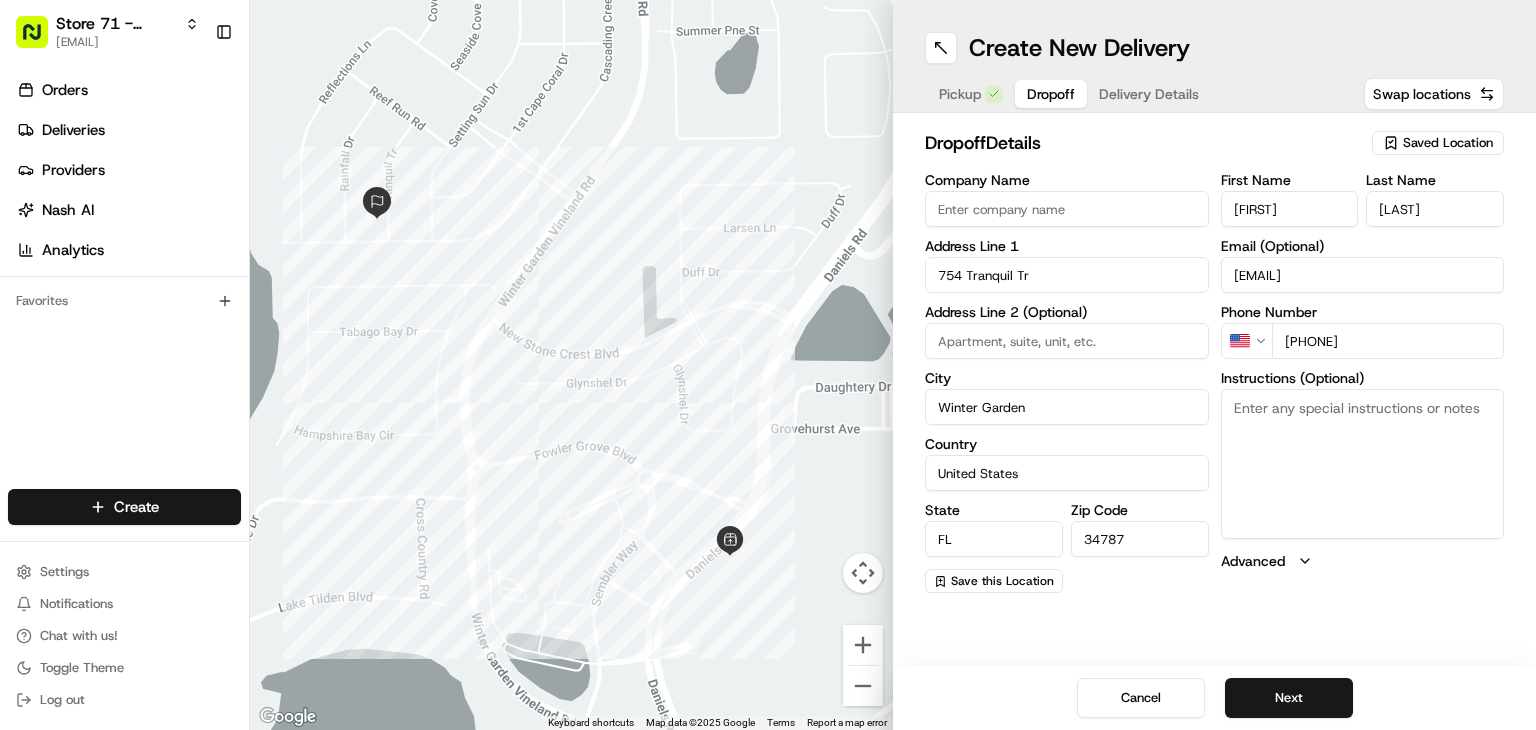 click on "Delivery Details" at bounding box center (1149, 94) 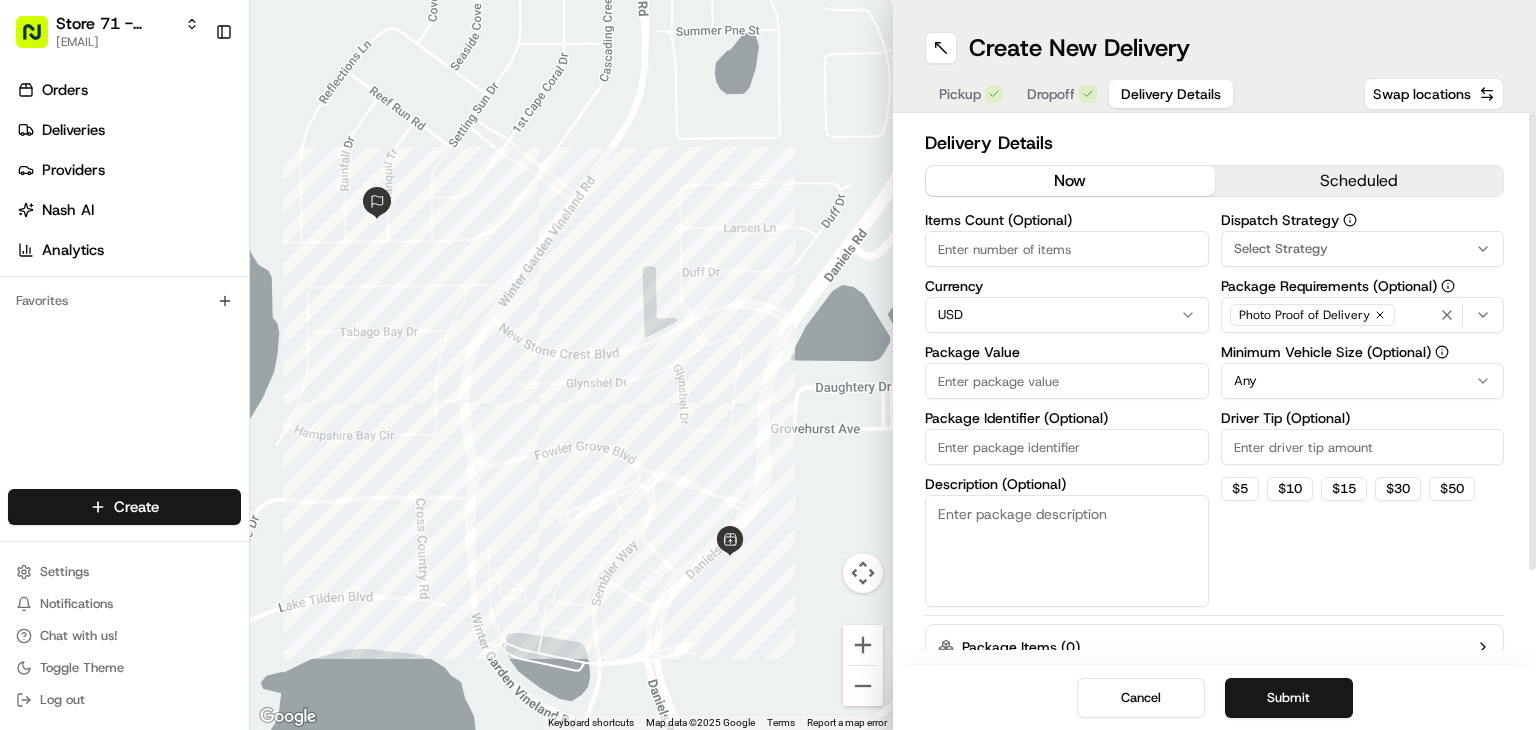 click on "Items Count (Optional)" at bounding box center (1067, 249) 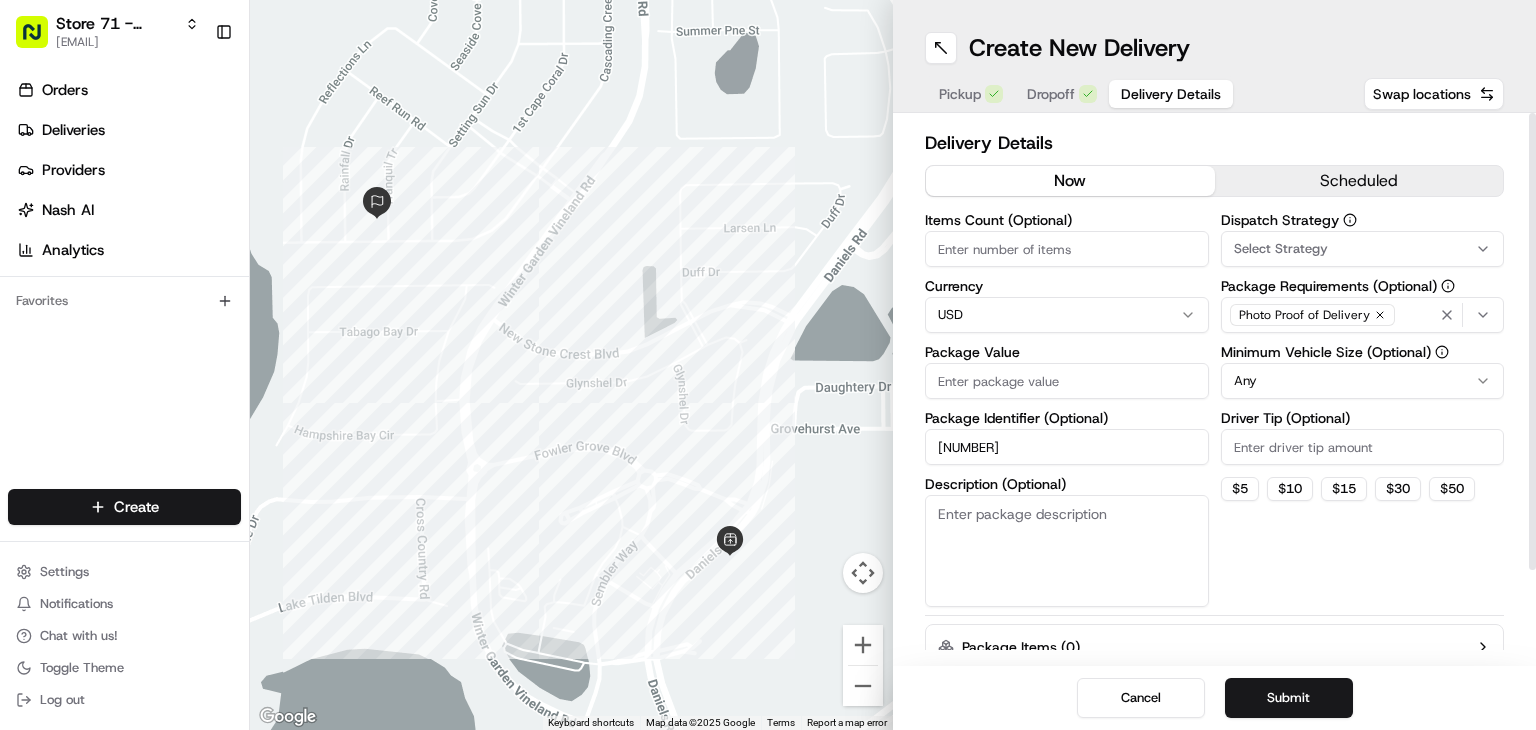 type on "13031319" 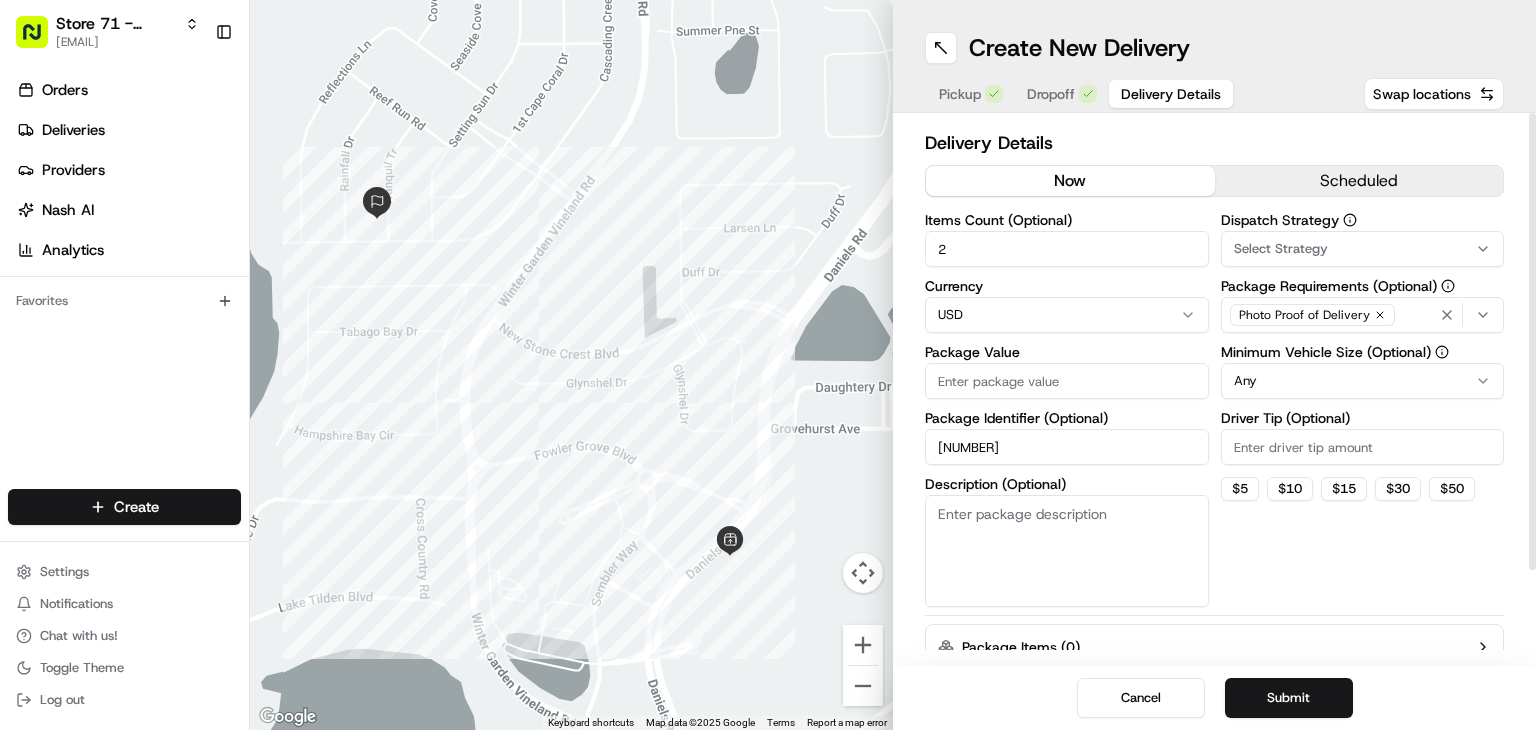 type on "2" 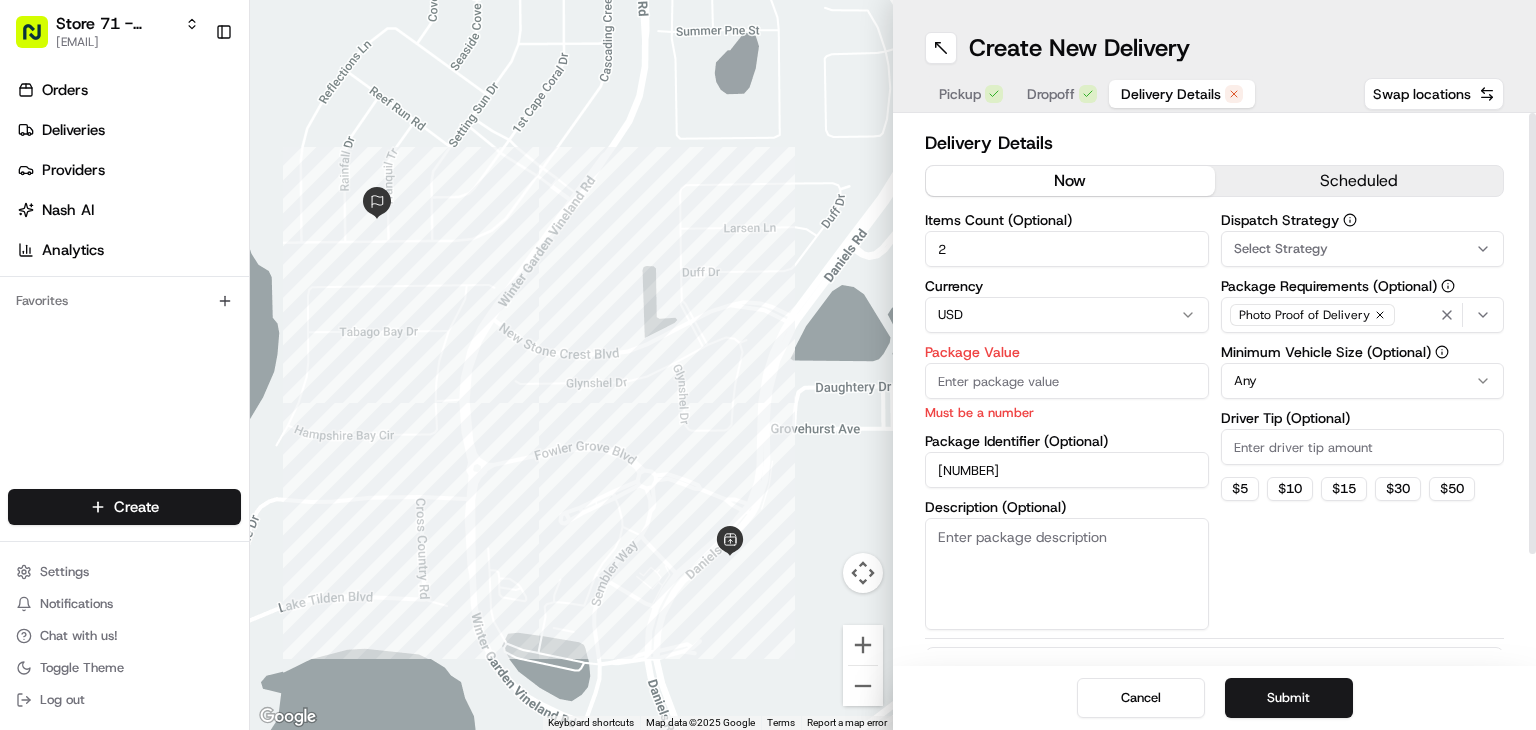 click on "Package Value" at bounding box center [1067, 381] 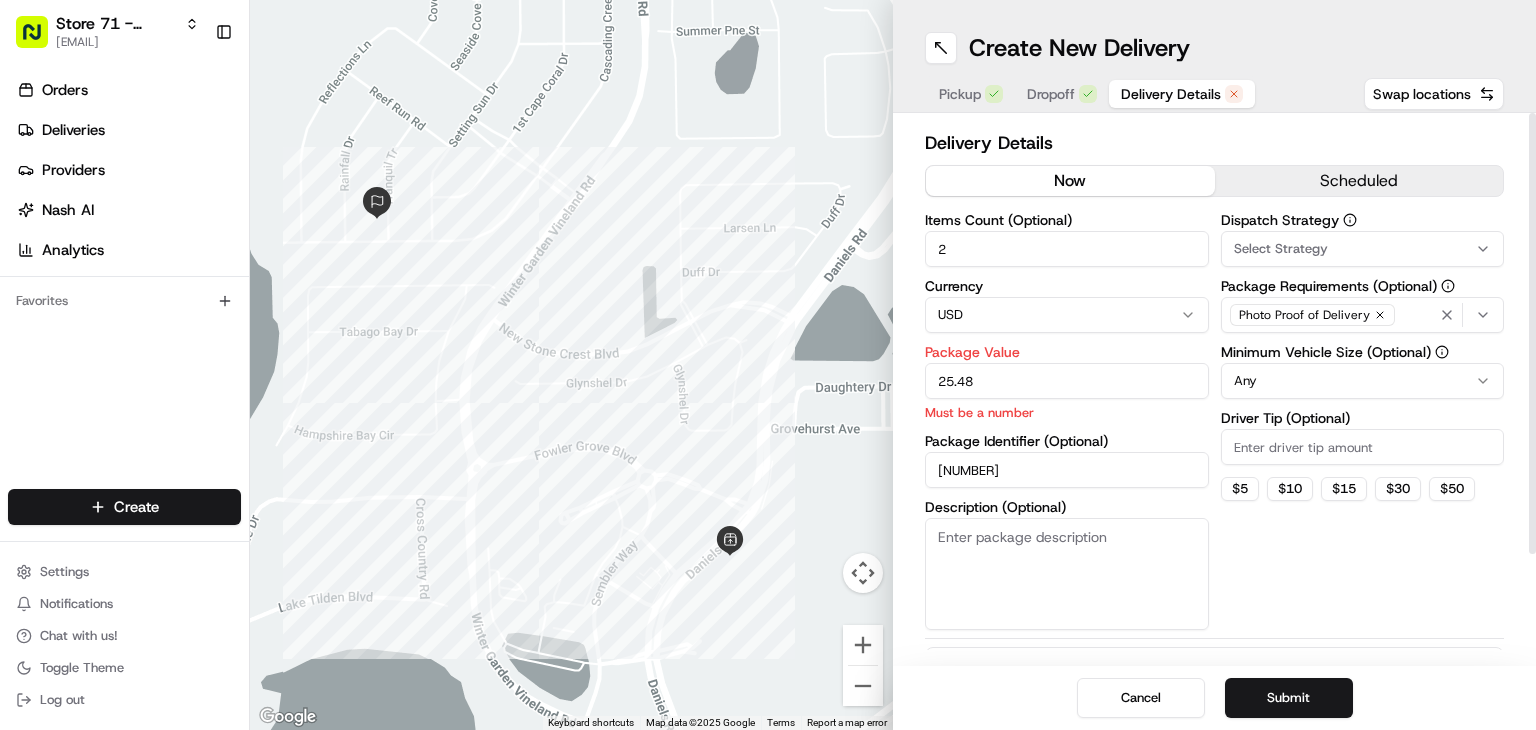 type on "25.48" 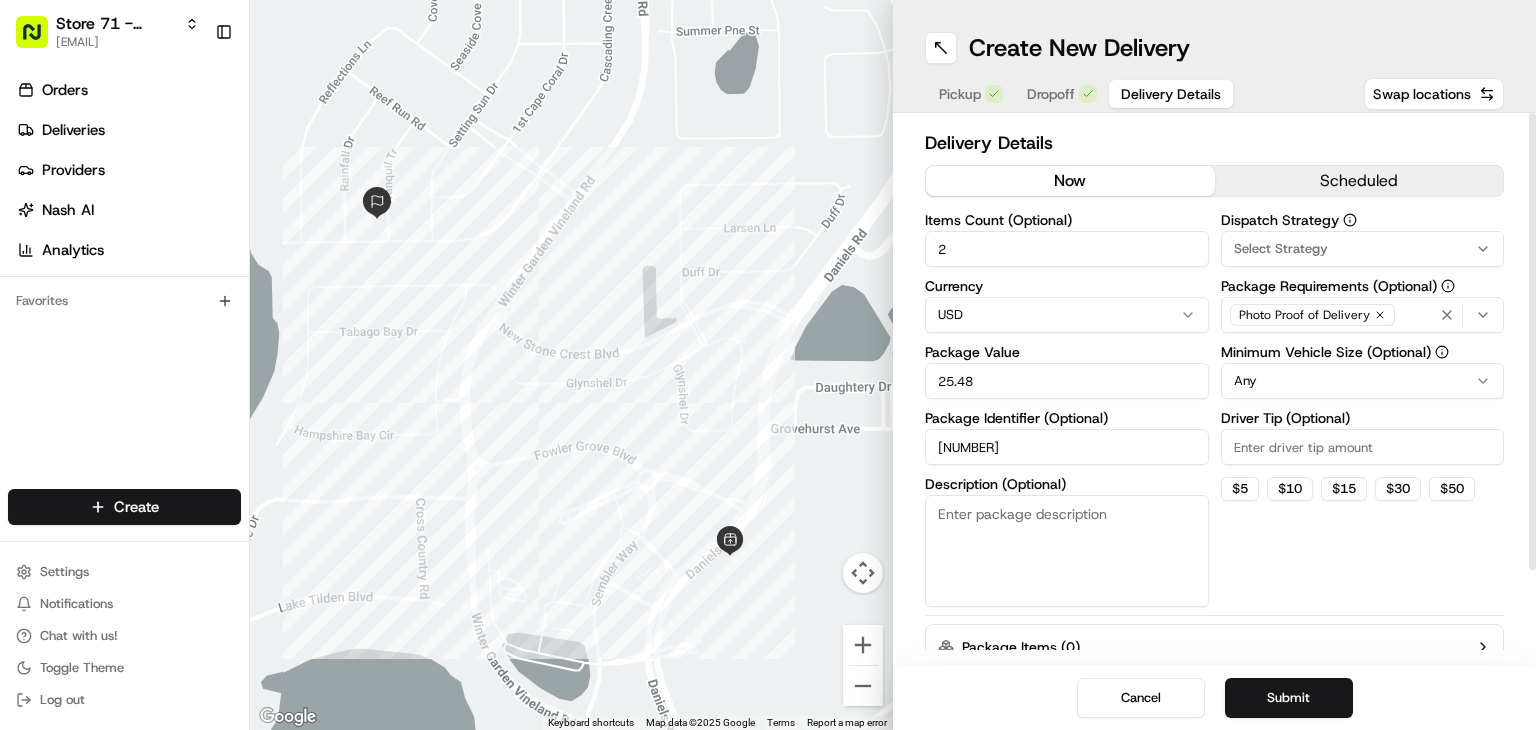 click on "Dispatch Strategy Select Strategy Package Requirements (Optional) Photo Proof of Delivery Minimum Vehicle Size (Optional) Any Driver Tip (Optional) $ 5 $ 10 $ 15 $ 30 $ 50" at bounding box center (1363, 410) 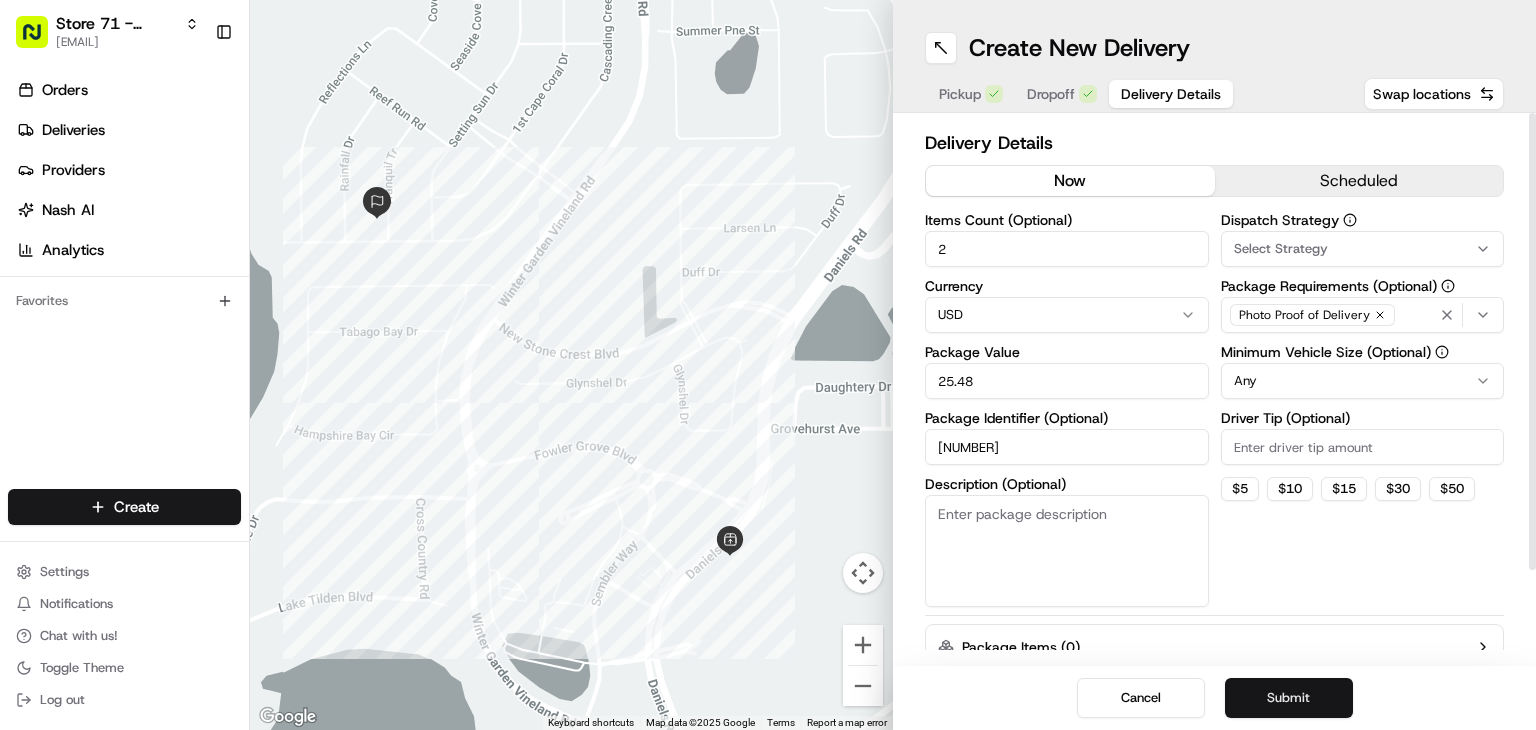 click on "Submit" at bounding box center (1289, 698) 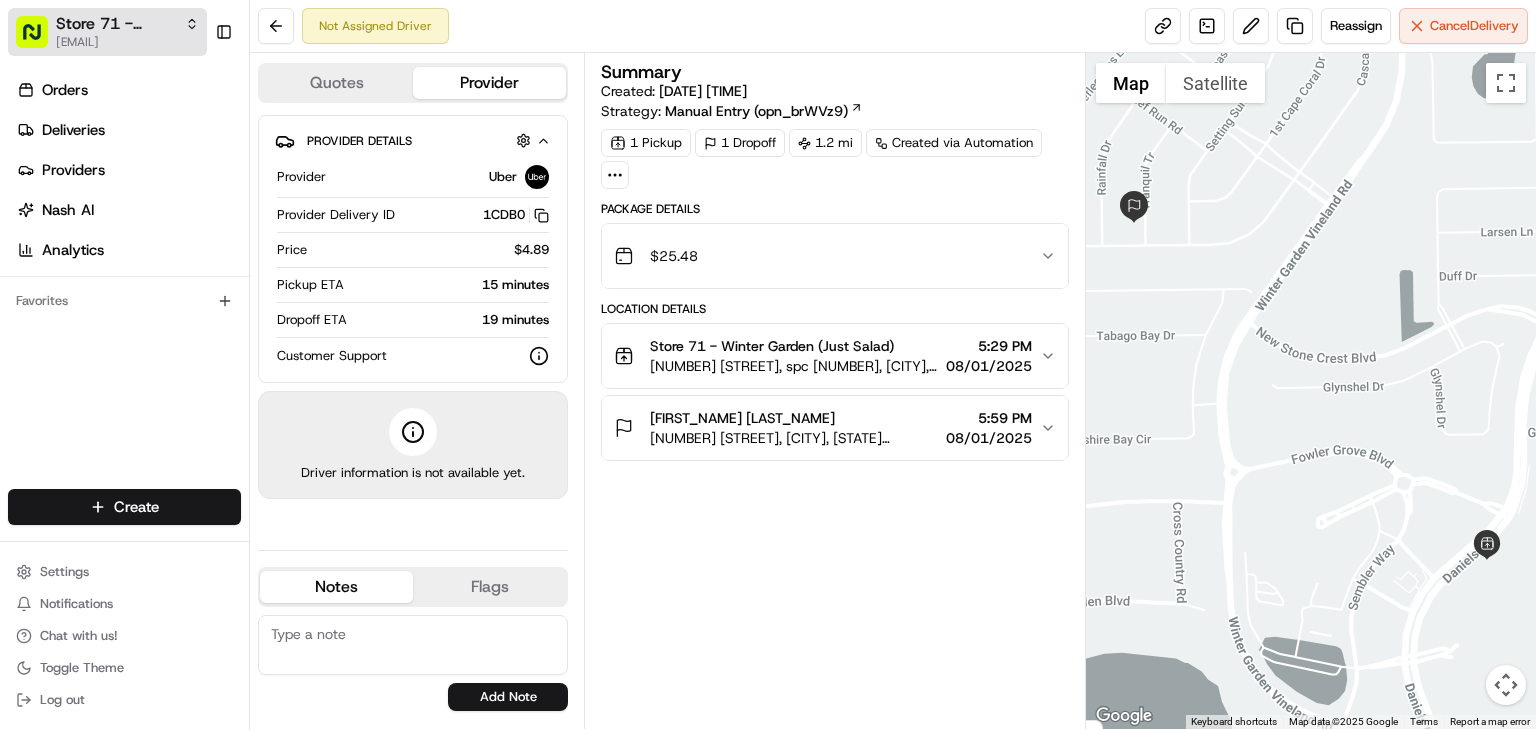 click on "[EMAIL]" at bounding box center [127, 42] 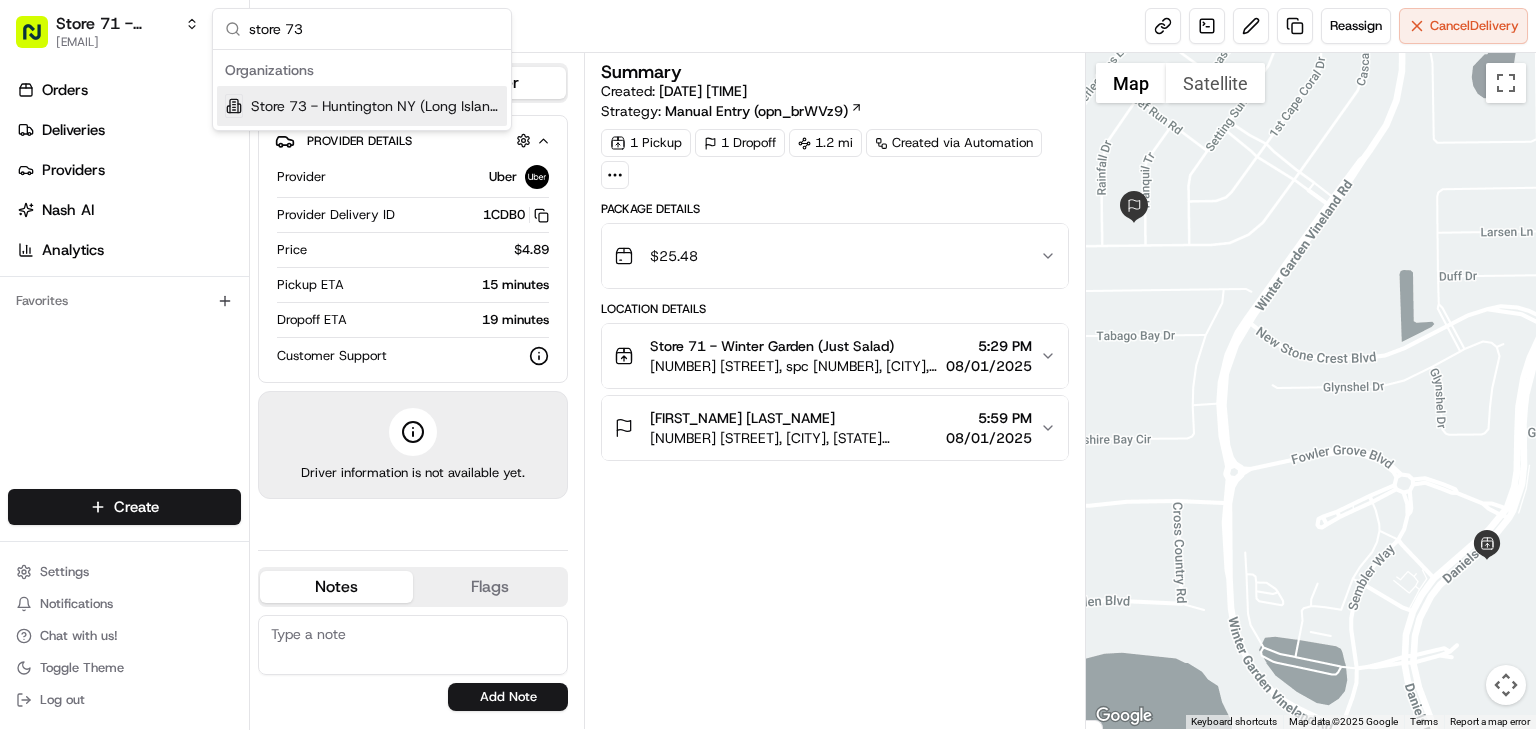 type on "store 73" 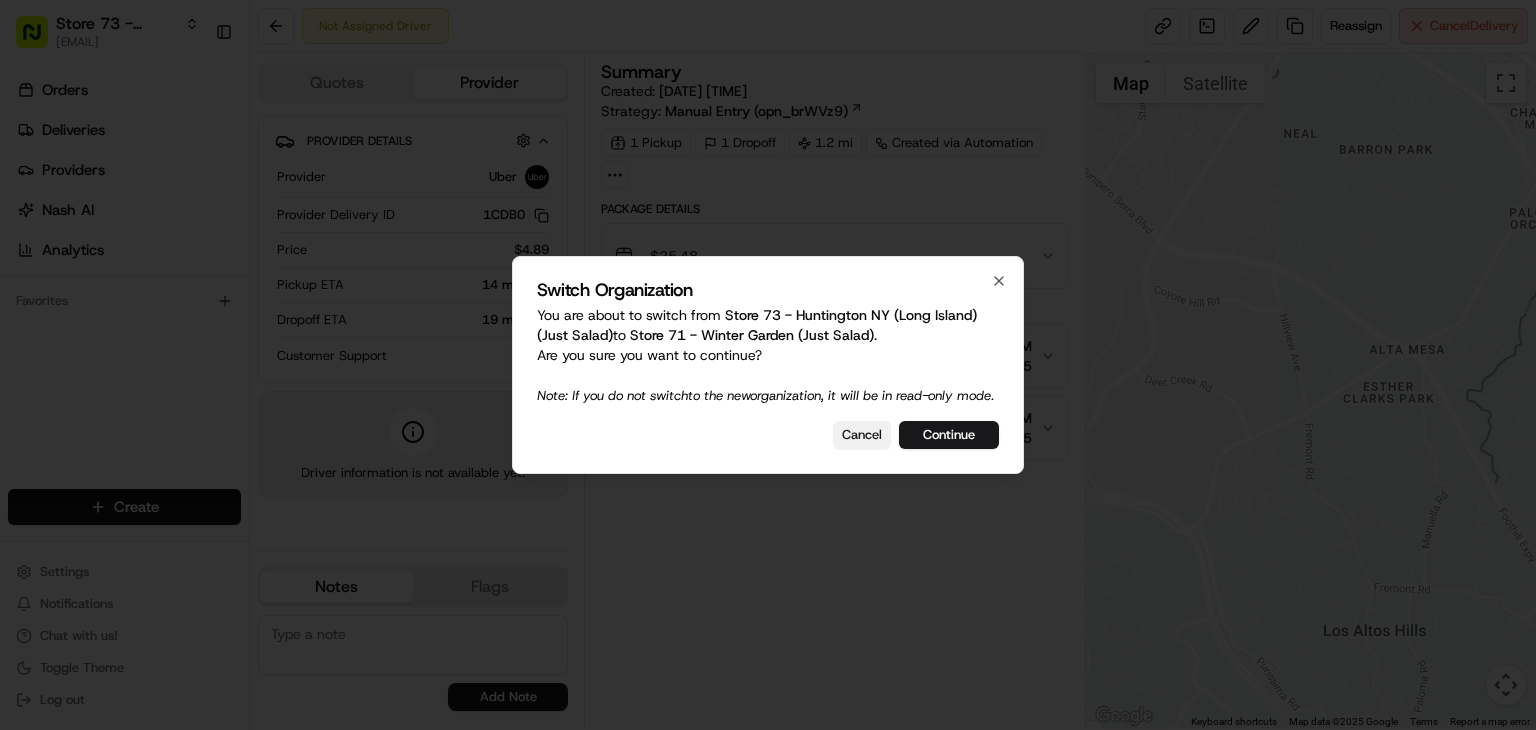 click on "Cancel" at bounding box center (862, 435) 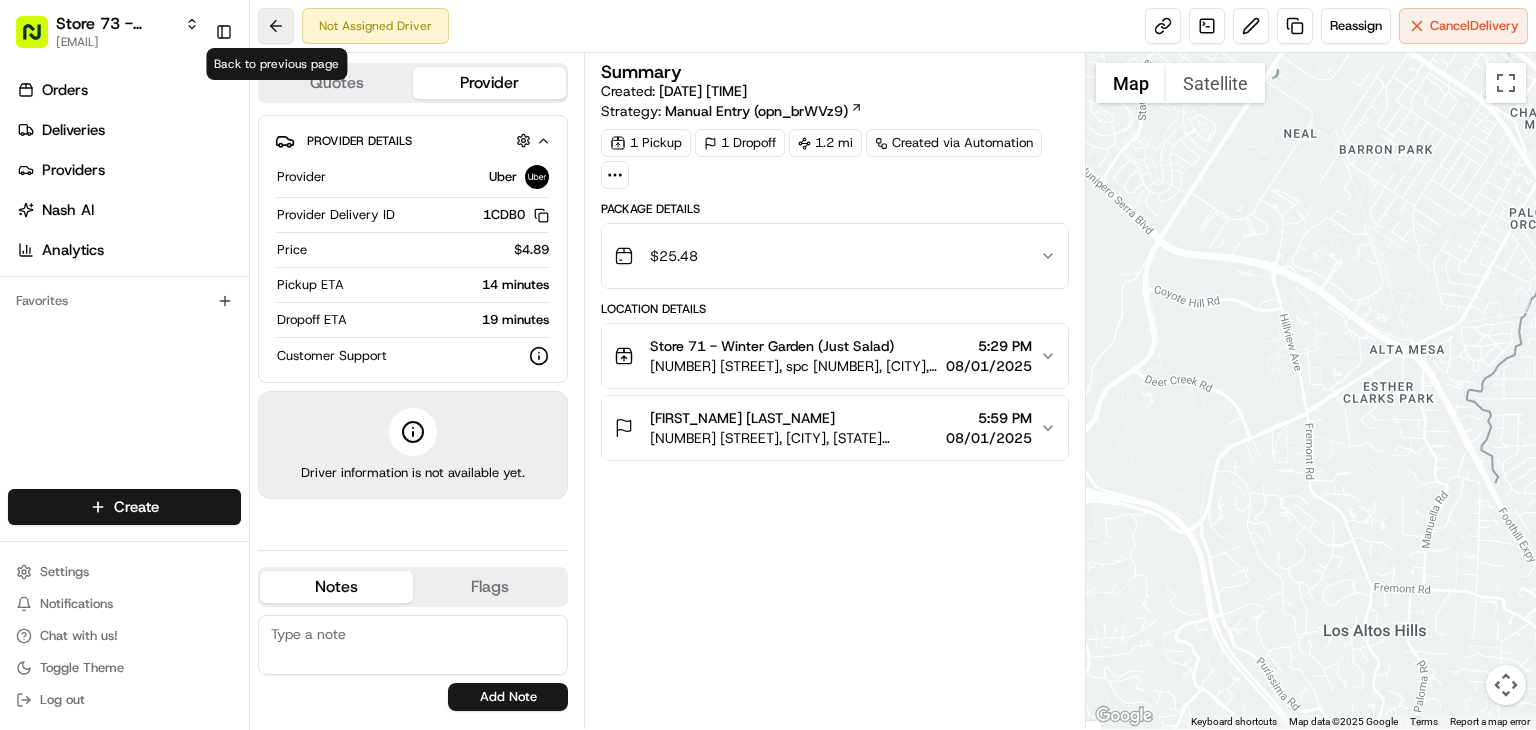 click at bounding box center (276, 26) 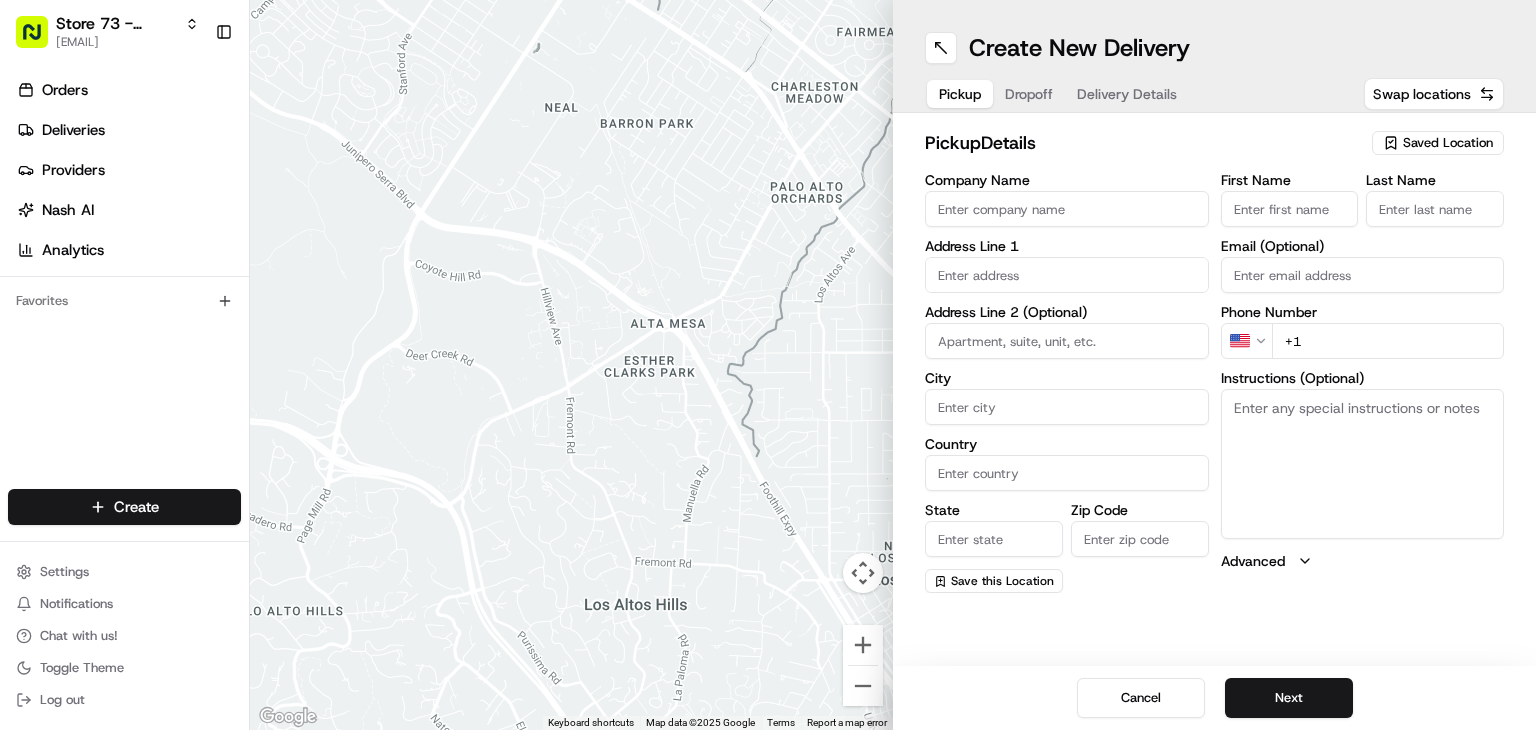 click on "Create" at bounding box center (124, 507) 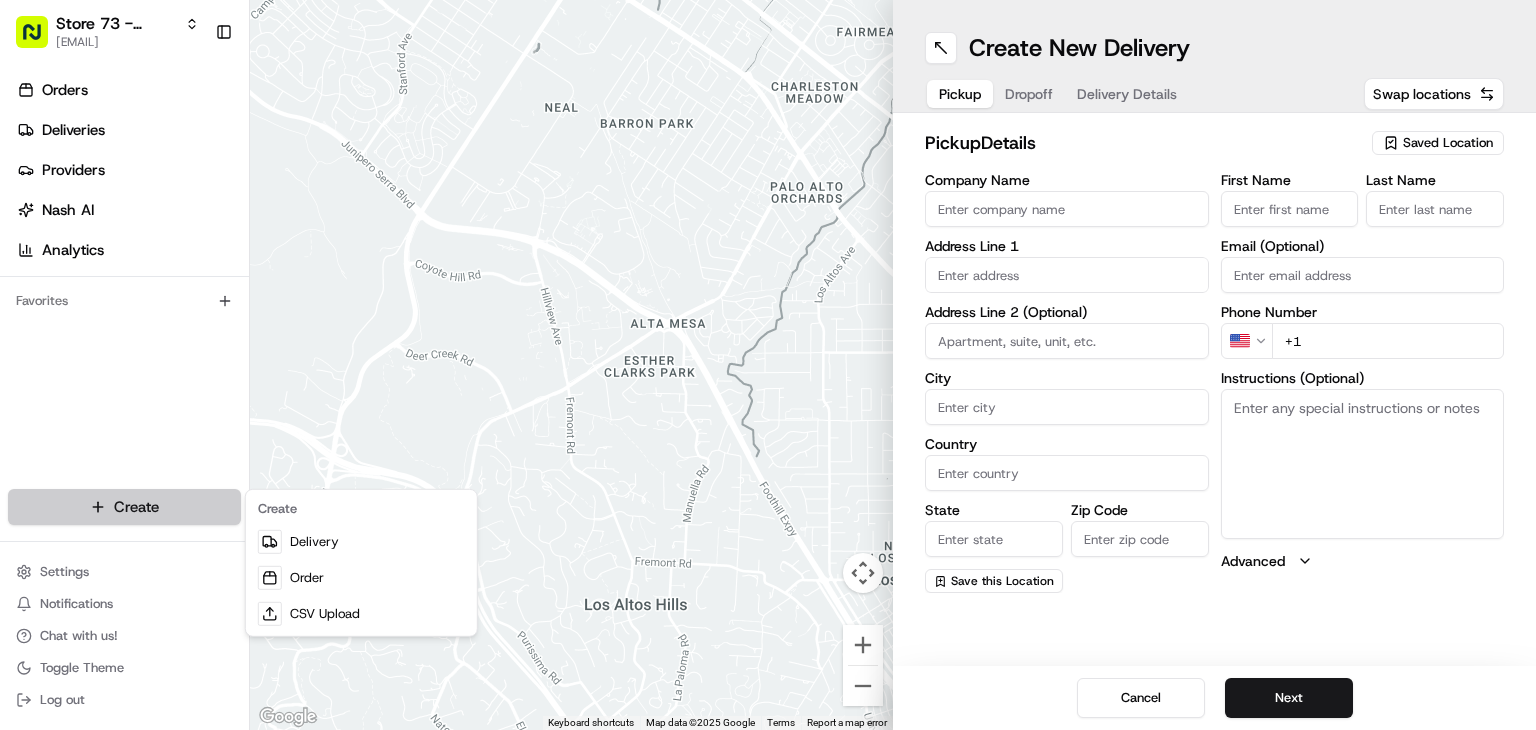 click on "Store 73 - Huntington NY (Long Island) (Just Salad) rpajulas@nashhelp.com Toggle Sidebar Orders Deliveries Providers Nash AI Analytics Favorites Main Menu Members & Organization Organization Users Roles Preferences Customization Portal Tracking Orchestration Automations Dispatch Strategy Optimization Strategy Shipping Labels Manifest Locations Pickup Locations Dropoff Locations Billing Billing Refund Requests Integrations Notification Triggers Webhooks API Keys Request Logs Create Settings Notifications Chat with us! Toggle Theme Log out ← Move left → Move right ↑ Move up ↓ Move down + Zoom in - Zoom out Home Jump left by 75% End Jump right by 75% Page Up Jump up by 75% Page Down Jump down by 75% Keyboard shortcuts Map Data Map data ©2025 Google Map data ©2025 Google 500 m  Click to toggle between metric and imperial units Terms Report a map error Create New Delivery Pickup Dropoff Delivery Details Swap locations pickup  Details Saved Location Company Name Address Line 1 City State" at bounding box center (768, 365) 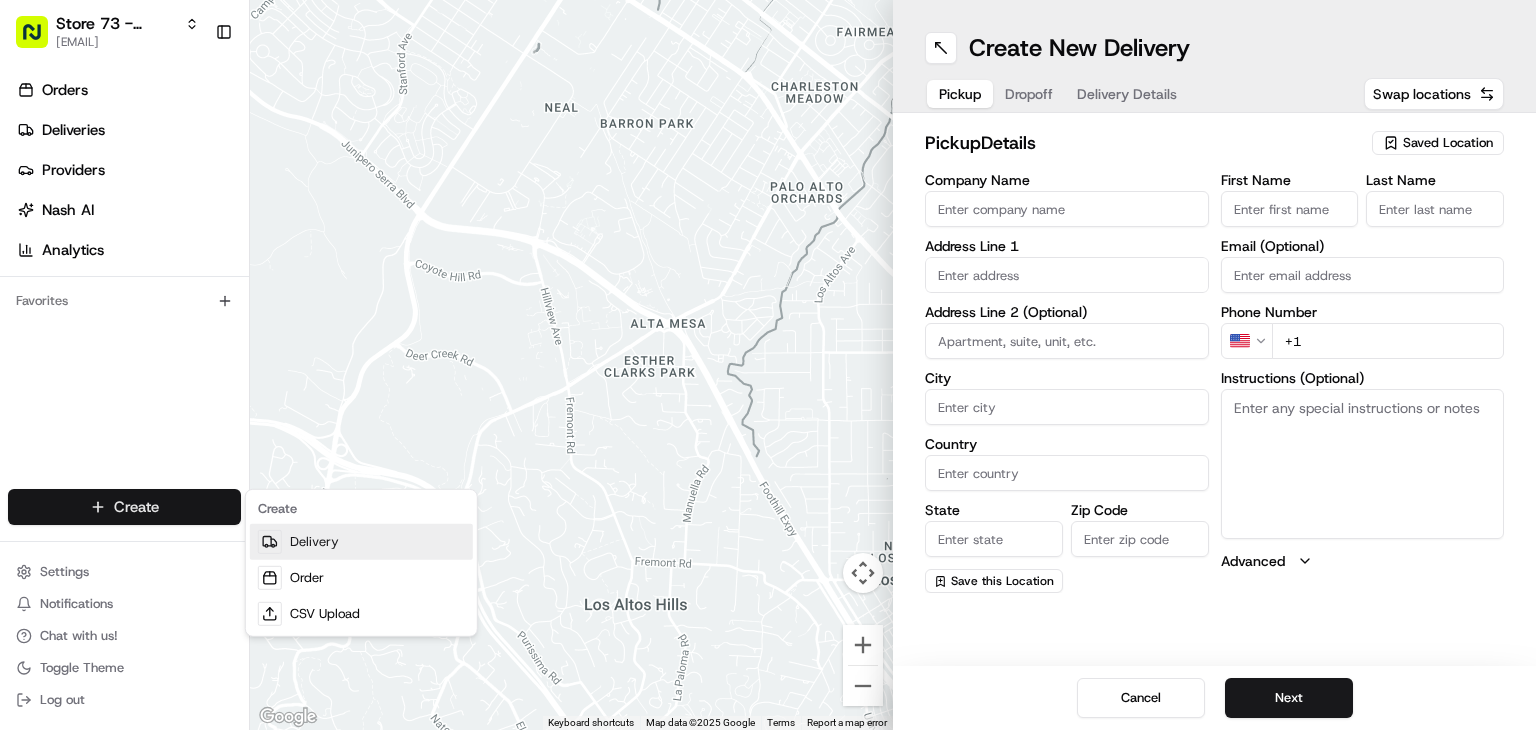 click on "Delivery" at bounding box center [361, 542] 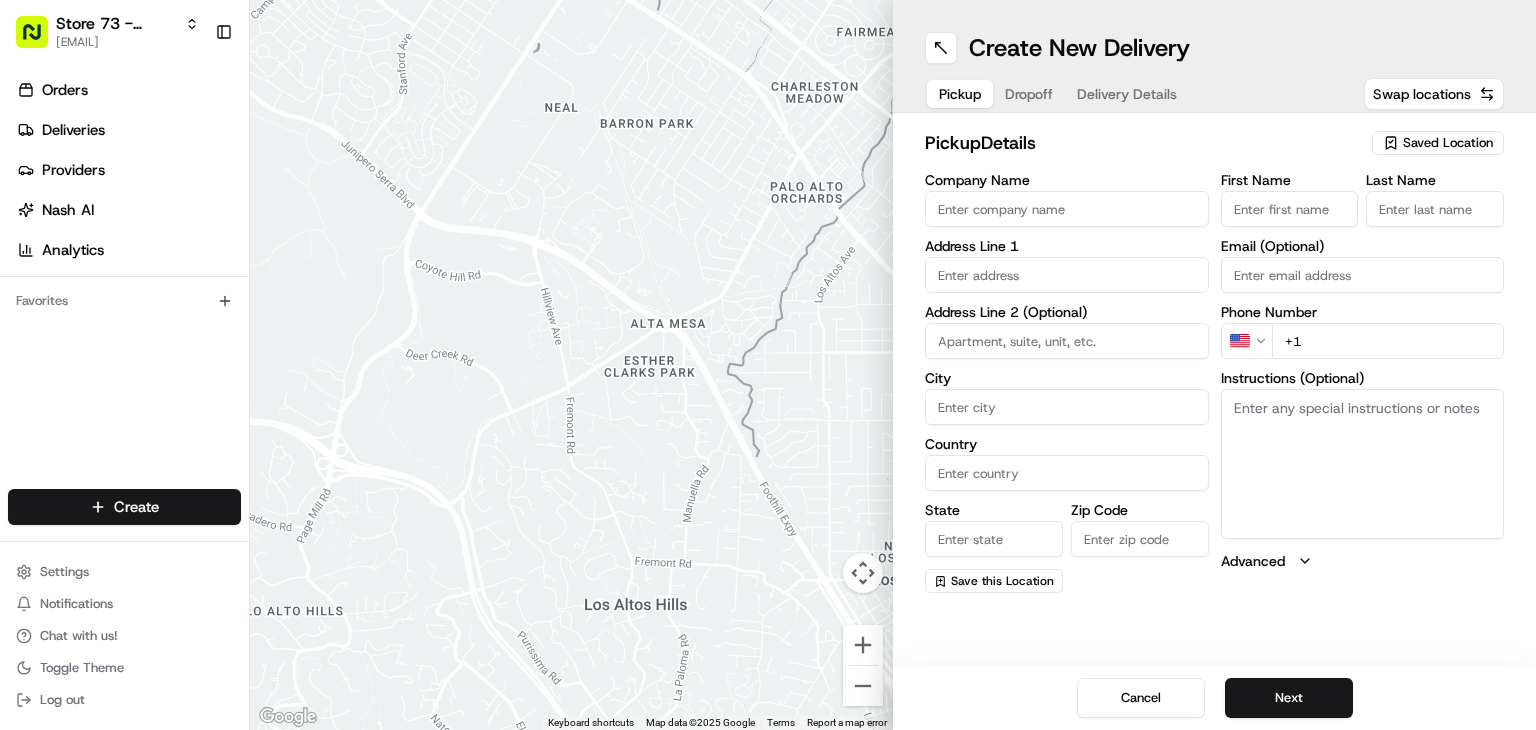 click on "Orders Deliveries Providers Nash AI Analytics Favorites" at bounding box center (124, 284) 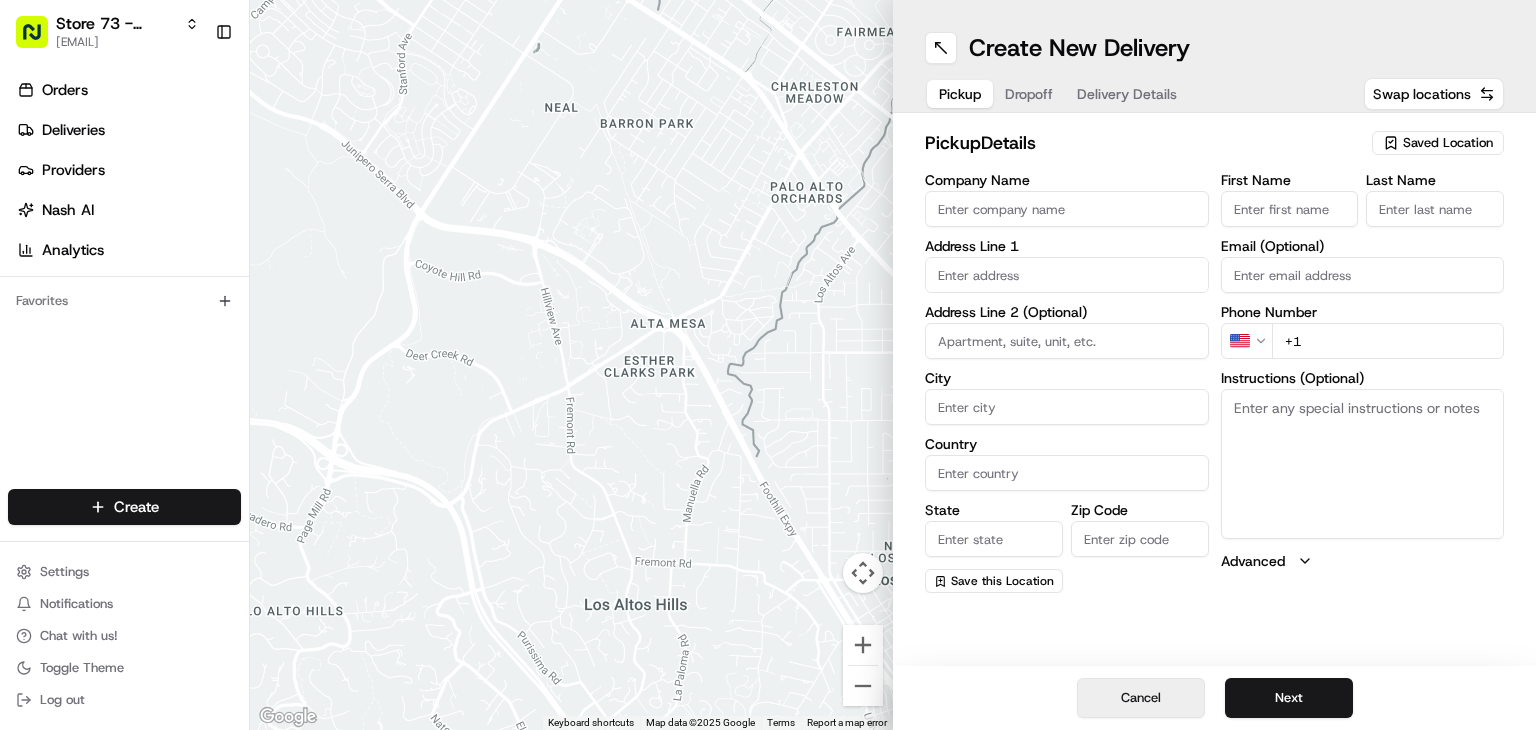 click on "Cancel" at bounding box center [1141, 698] 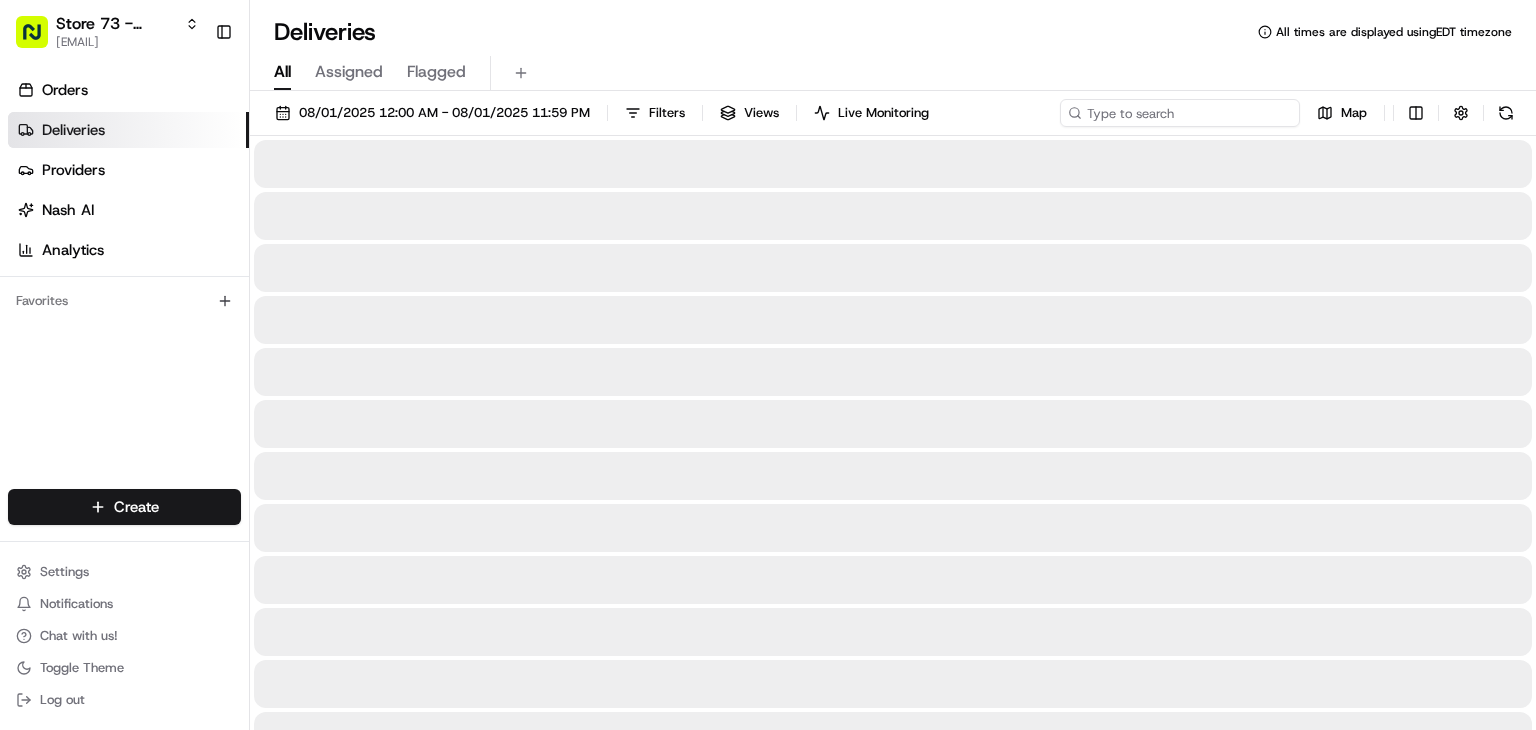 click at bounding box center (1180, 113) 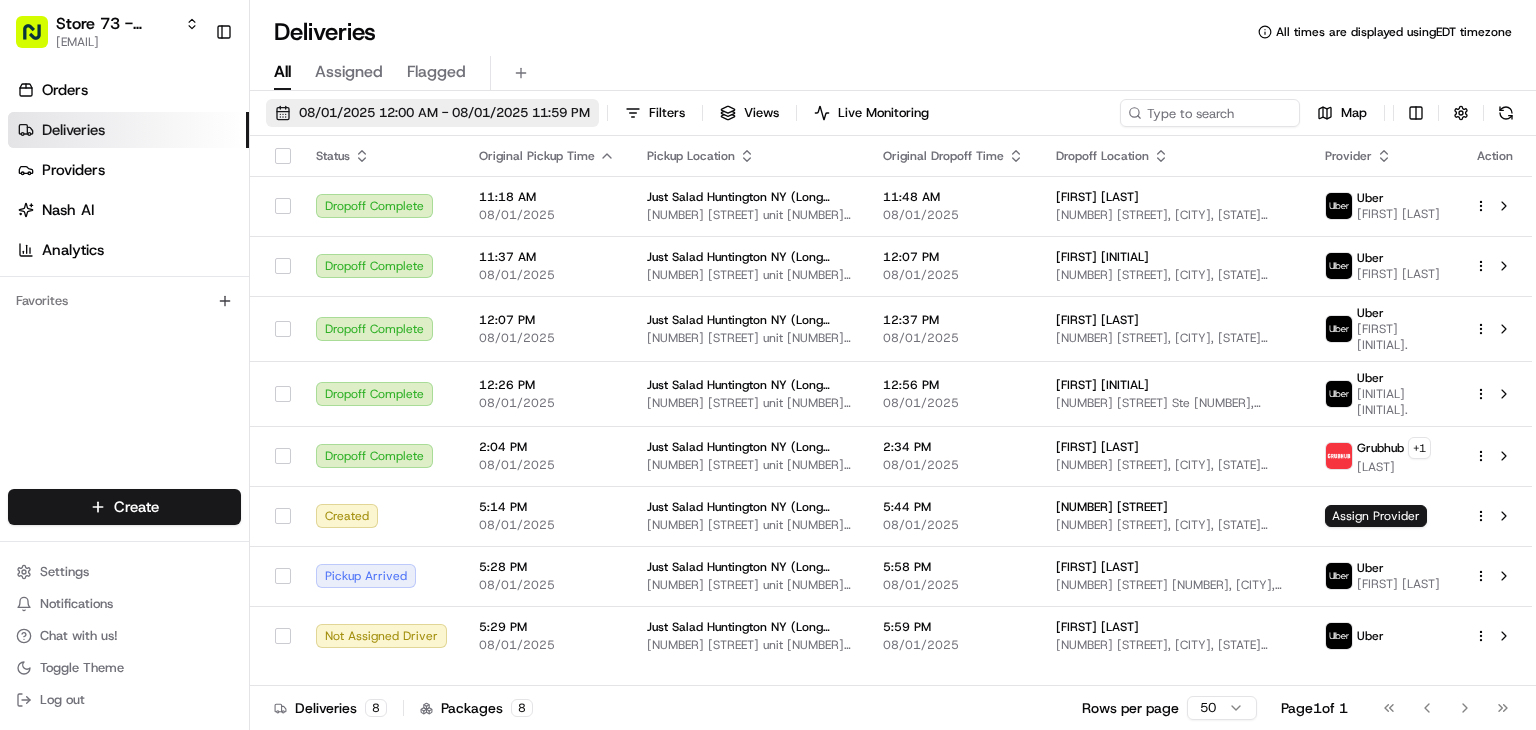 click on "08/01/2025 12:00 AM - 08/01/2025 11:59 PM" at bounding box center [432, 113] 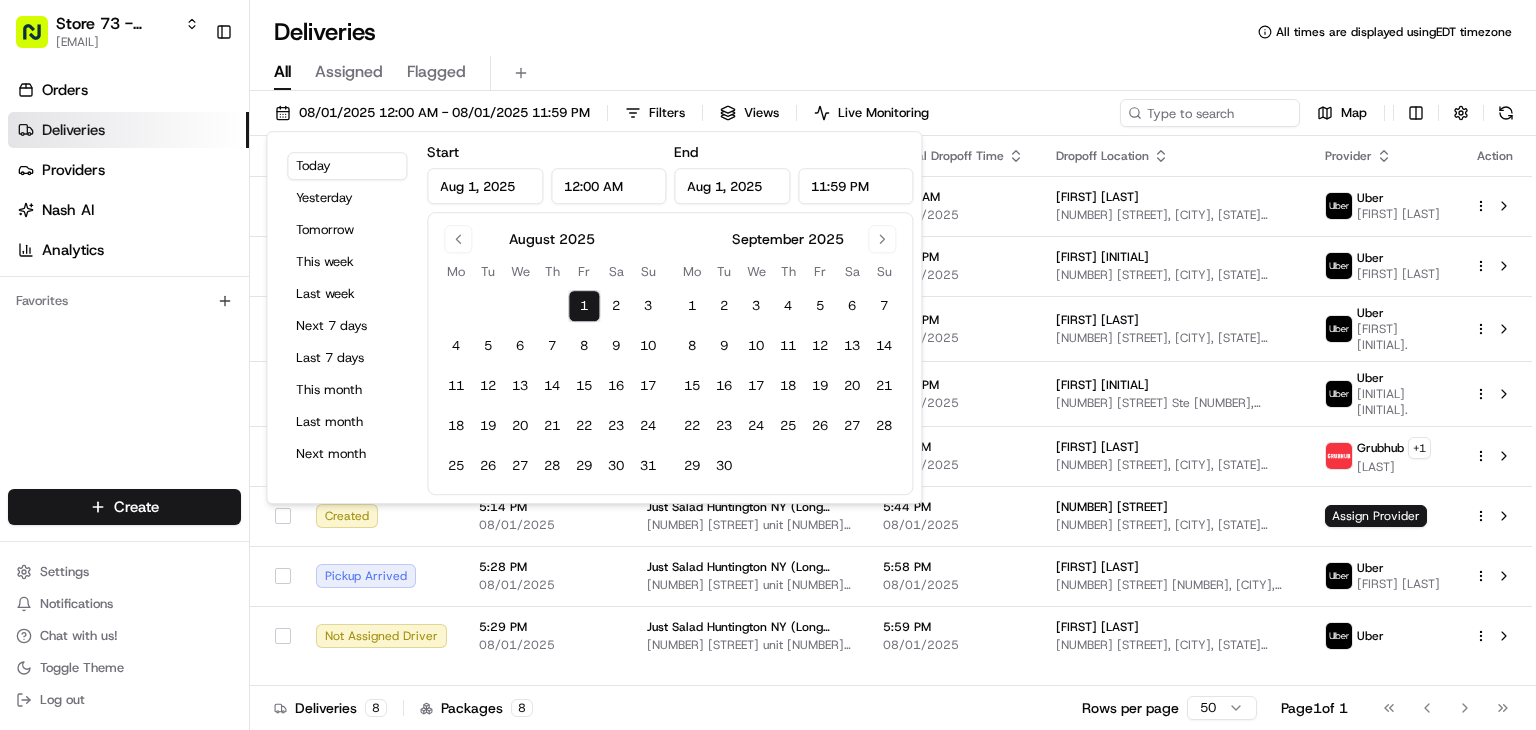 drag, startPoint x: 969, startPoint y: 27, endPoint x: 1012, endPoint y: 90, distance: 76.27582 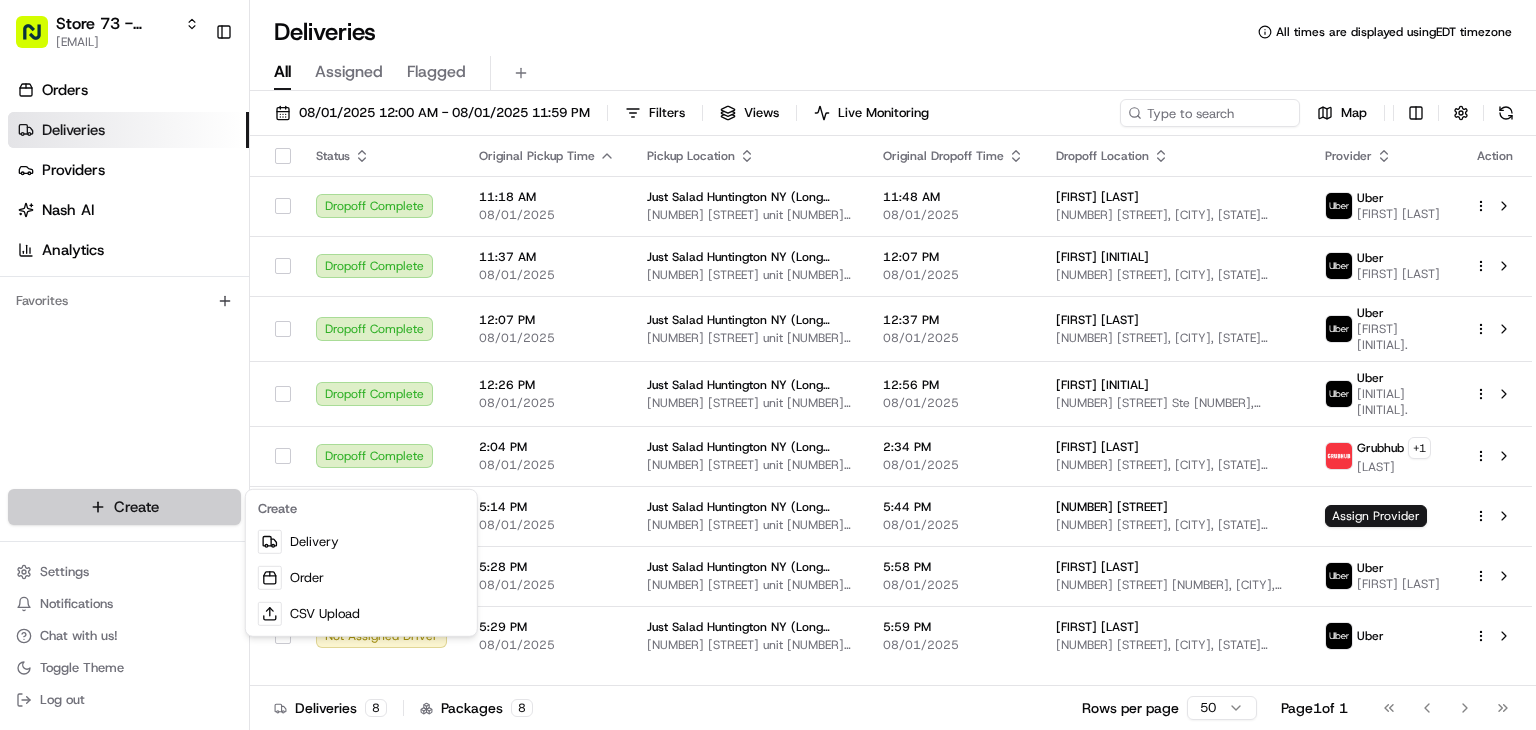 click on "Store 73 - Huntington NY (Long Island) (Just Salad) rpajulas@nashhelp.com Toggle Sidebar Orders Deliveries Providers Nash AI Analytics Favorites Main Menu Members & Organization Organization Users Roles Preferences Customization Portal Tracking Orchestration Automations Dispatch Strategy Optimization Strategy Shipping Labels Manifest Locations Pickup Locations Dropoff Locations Billing Billing Refund Requests Integrations Notification Triggers Webhooks API Keys Request Logs Create Settings Notifications Chat with us! Toggle Theme Log out Deliveries All times are displayed using  EDT   timezone All Assigned Flagged 08/01/2025 12:00 AM - 08/01/2025 11:59 PM Filters Views Live Monitoring Map Status Original Pickup Time Pickup Location Original Dropoff Time Dropoff Location Provider Action Dropoff Complete 11:18 AM 08/01/2025 Just Salad Huntington NY (Long Island) 350 Walt Whitman Rd unit 16, Huntington Station, NY 11746, USA 11:48 AM 08/01/2025 Vincent D 104 Majestic Dr, Dix Hills, NY 11746, USA" at bounding box center [768, 365] 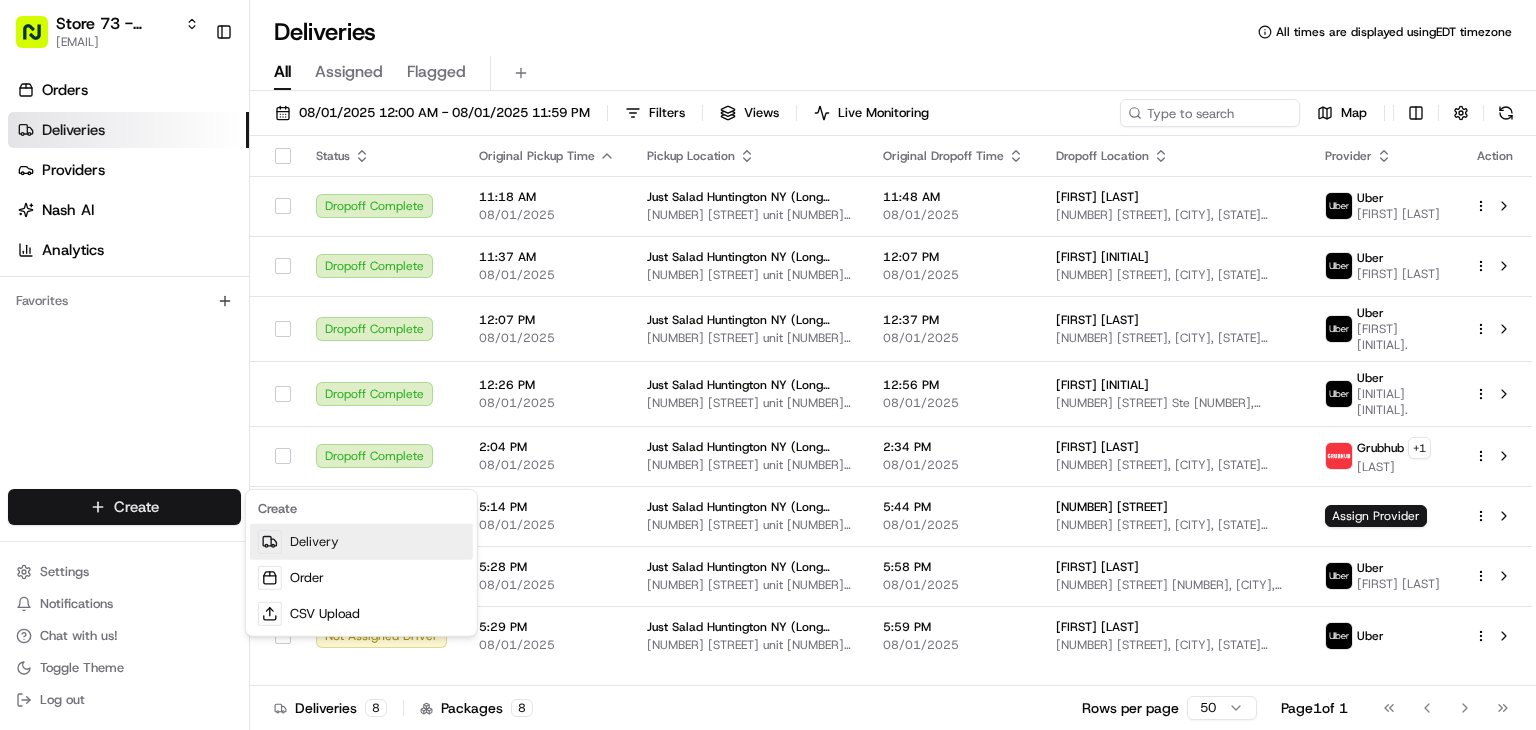 click on "Delivery" at bounding box center [361, 542] 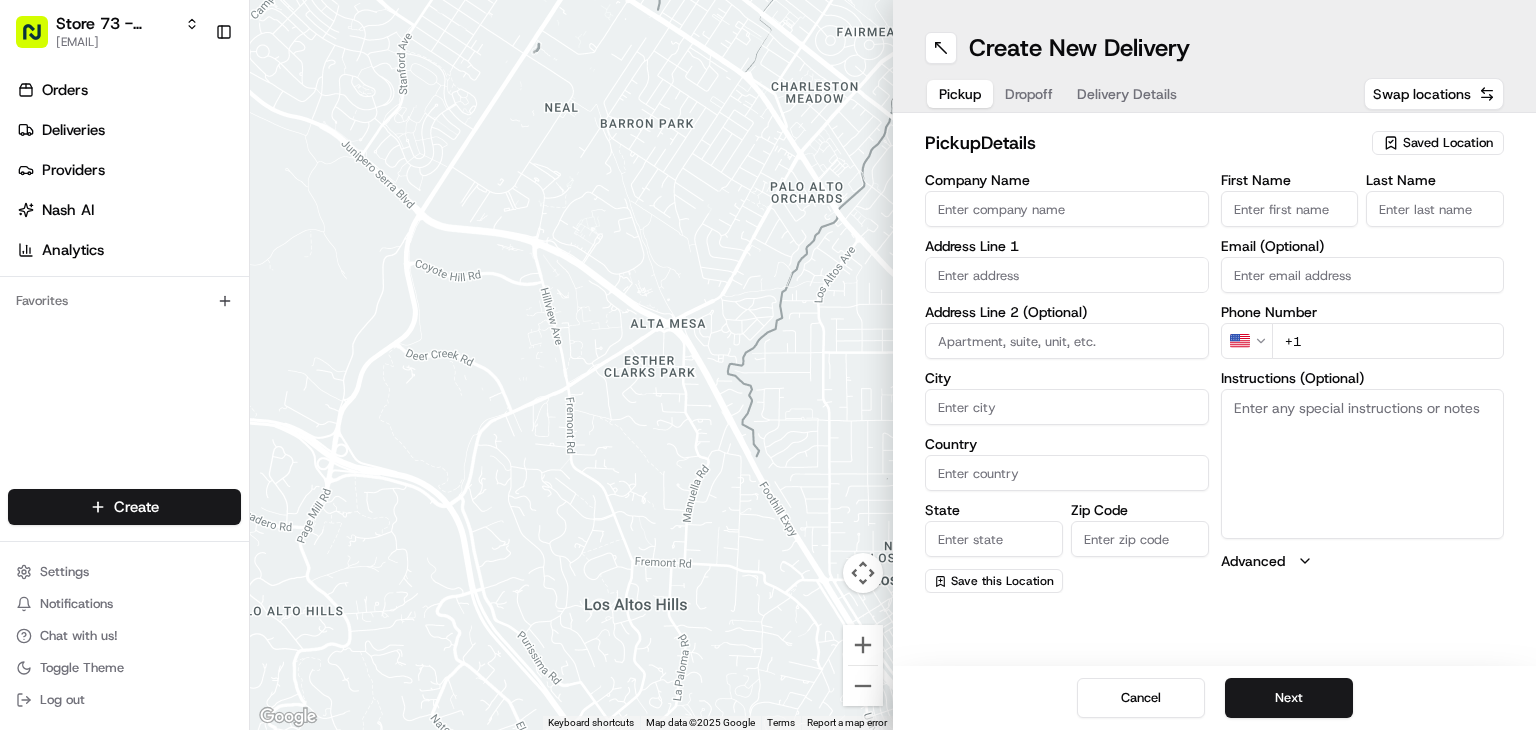 click on "Saved Location" at bounding box center (1448, 143) 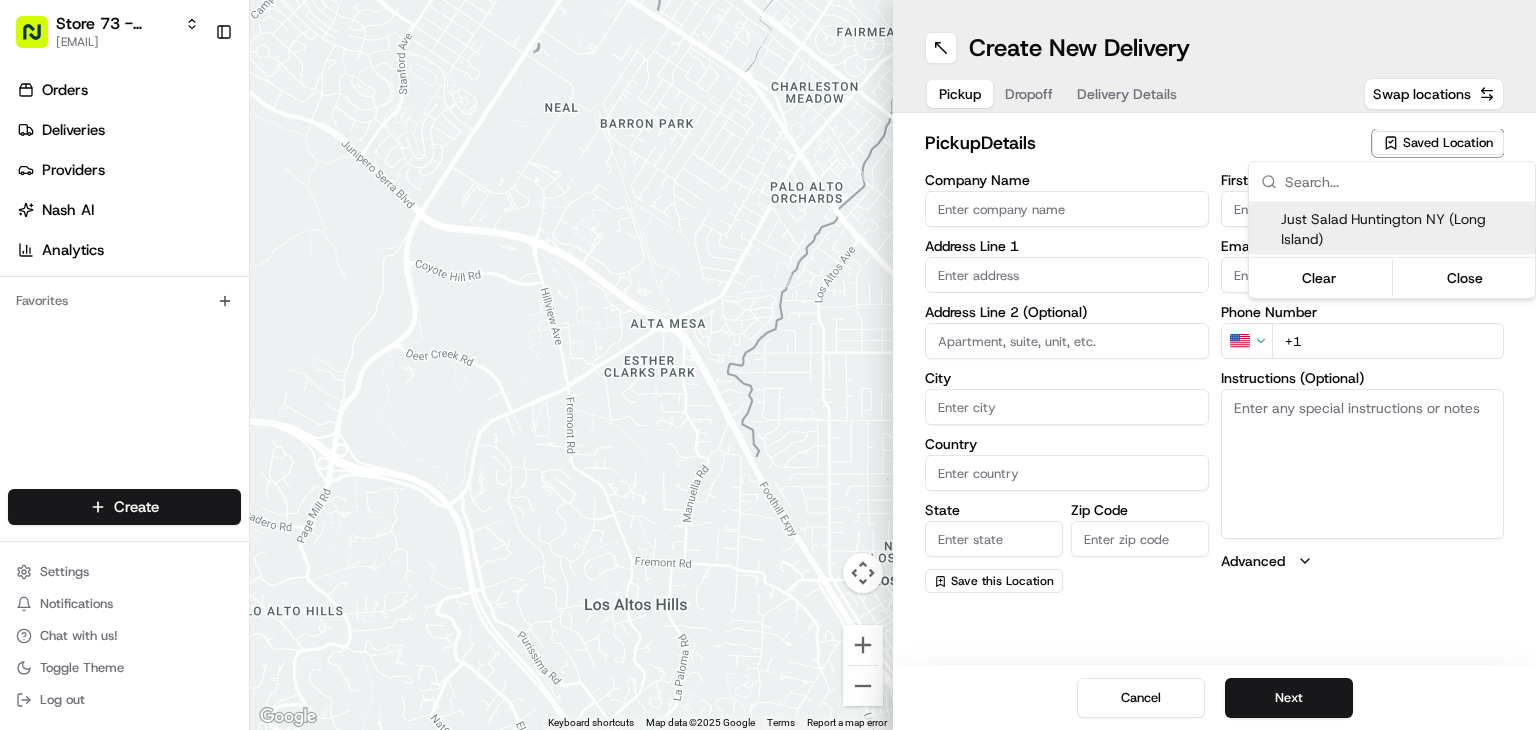 click on "Just Salad Huntington NY (Long Island)" at bounding box center [1404, 229] 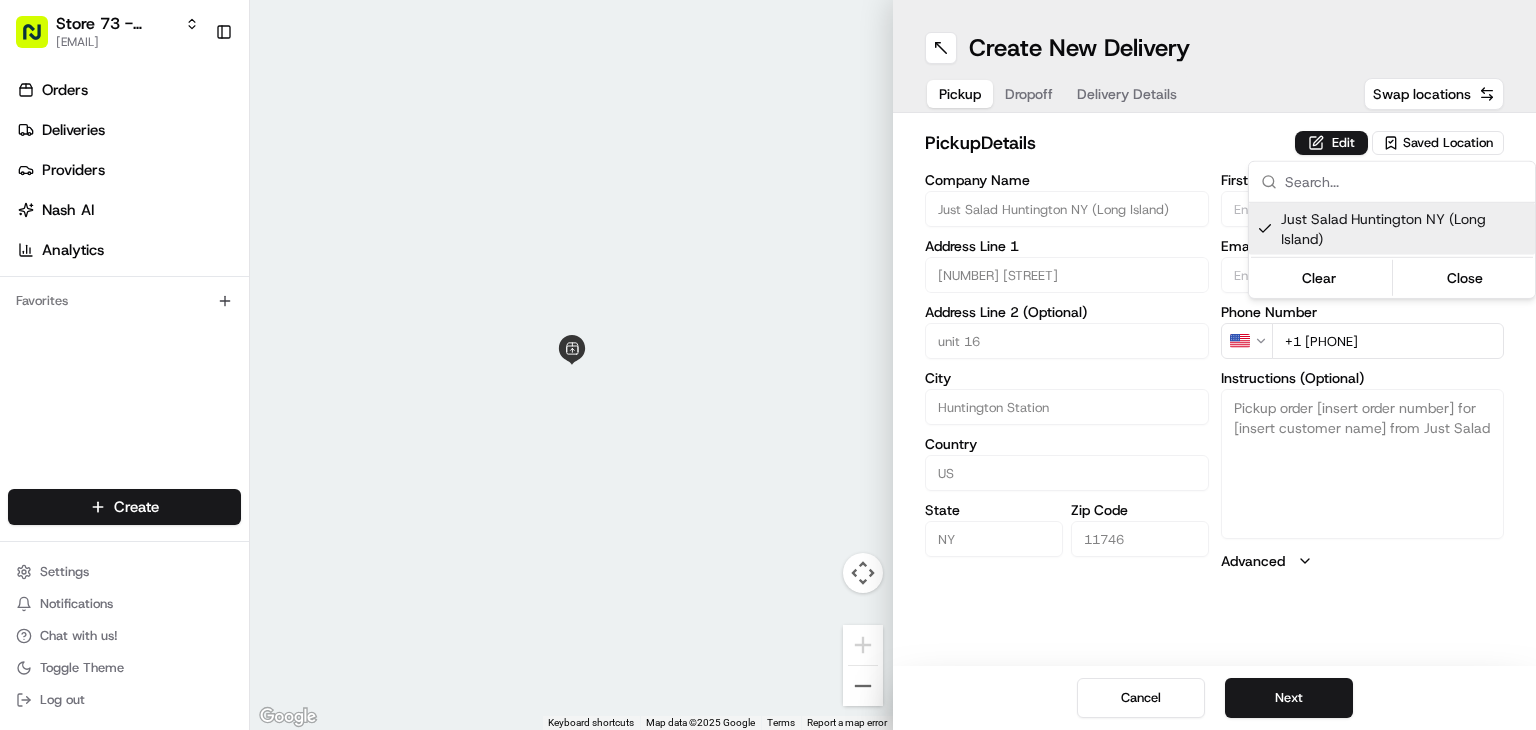 click on "Store 73 - Huntington NY (Long Island) (Just Salad) rpajulas@nashhelp.com Toggle Sidebar Orders Deliveries Providers Nash AI Analytics Favorites Main Menu Members & Organization Organization Users Roles Preferences Customization Portal Tracking Orchestration Automations Dispatch Strategy Optimization Strategy Shipping Labels Manifest Locations Pickup Locations Dropoff Locations Billing Billing Refund Requests Integrations Notification Triggers Webhooks API Keys Request Logs Create Settings Notifications Chat with us! Toggle Theme Log out ← Move left → Move right ↑ Move up ↓ Move down + Zoom in - Zoom out Home Jump left by 75% End Jump right by 75% Page Up Jump up by 75% Page Down Jump down by 75% Keyboard shortcuts Map Data Map data ©2025 Google Map data ©2025 Google 2 m  Click to toggle between metric and imperial units Terms Report a map error Create New Delivery Pickup Dropoff Delivery Details Swap locations pickup  Details  Edit Saved Location Company Name Address Line 1 unit 16" at bounding box center (768, 365) 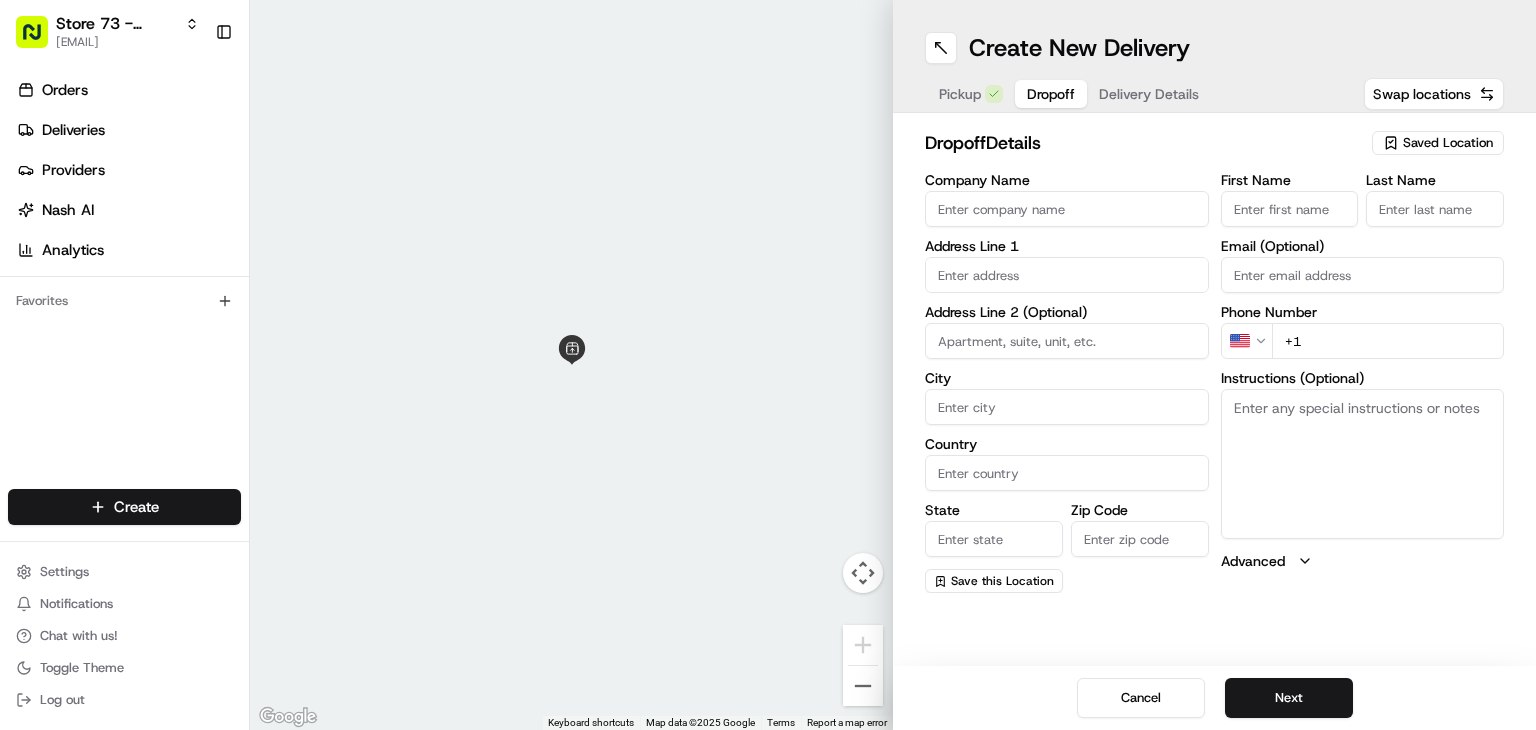 click on "Dropoff" at bounding box center (1051, 94) 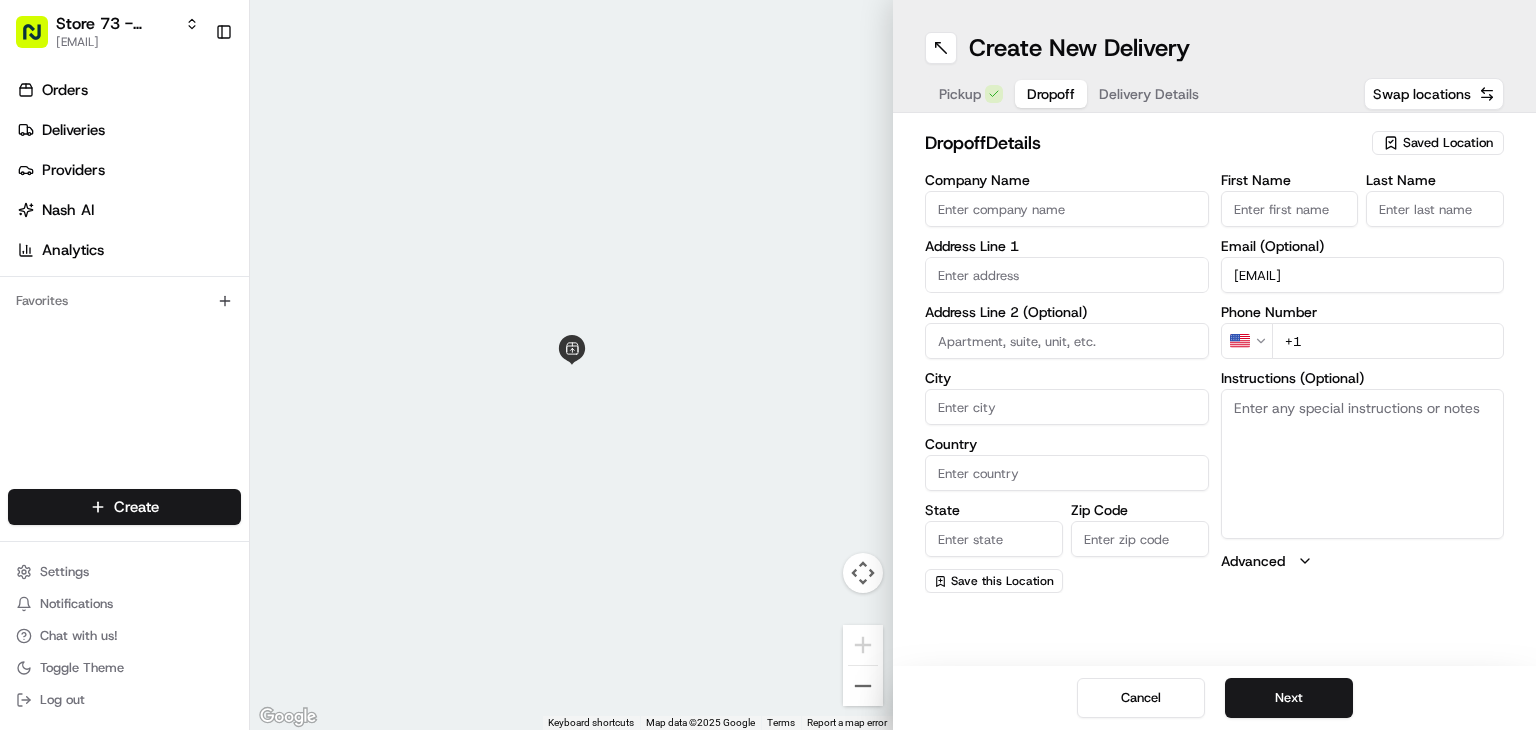 type on "jessica.notter@gmail.com" 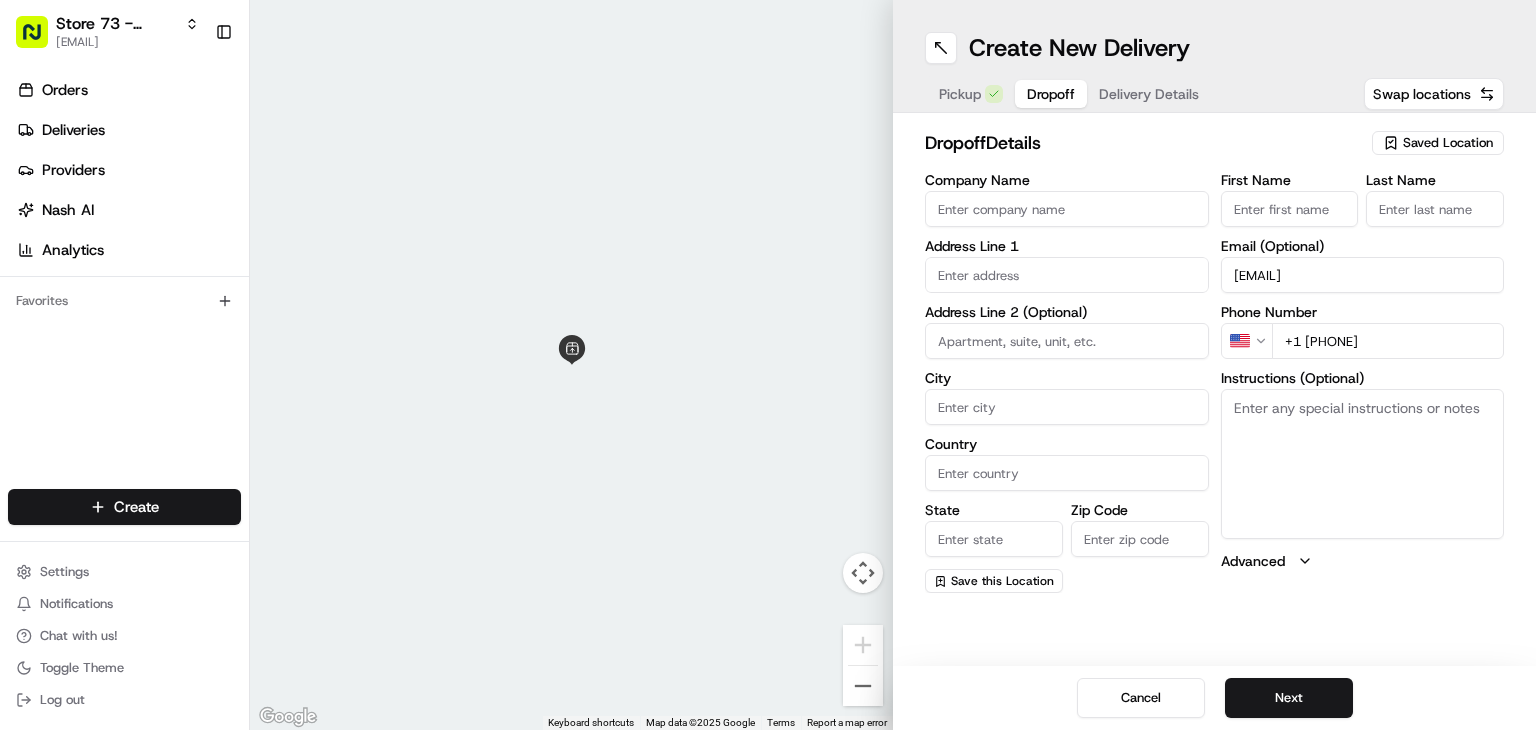 type on "+1 516 578 8340" 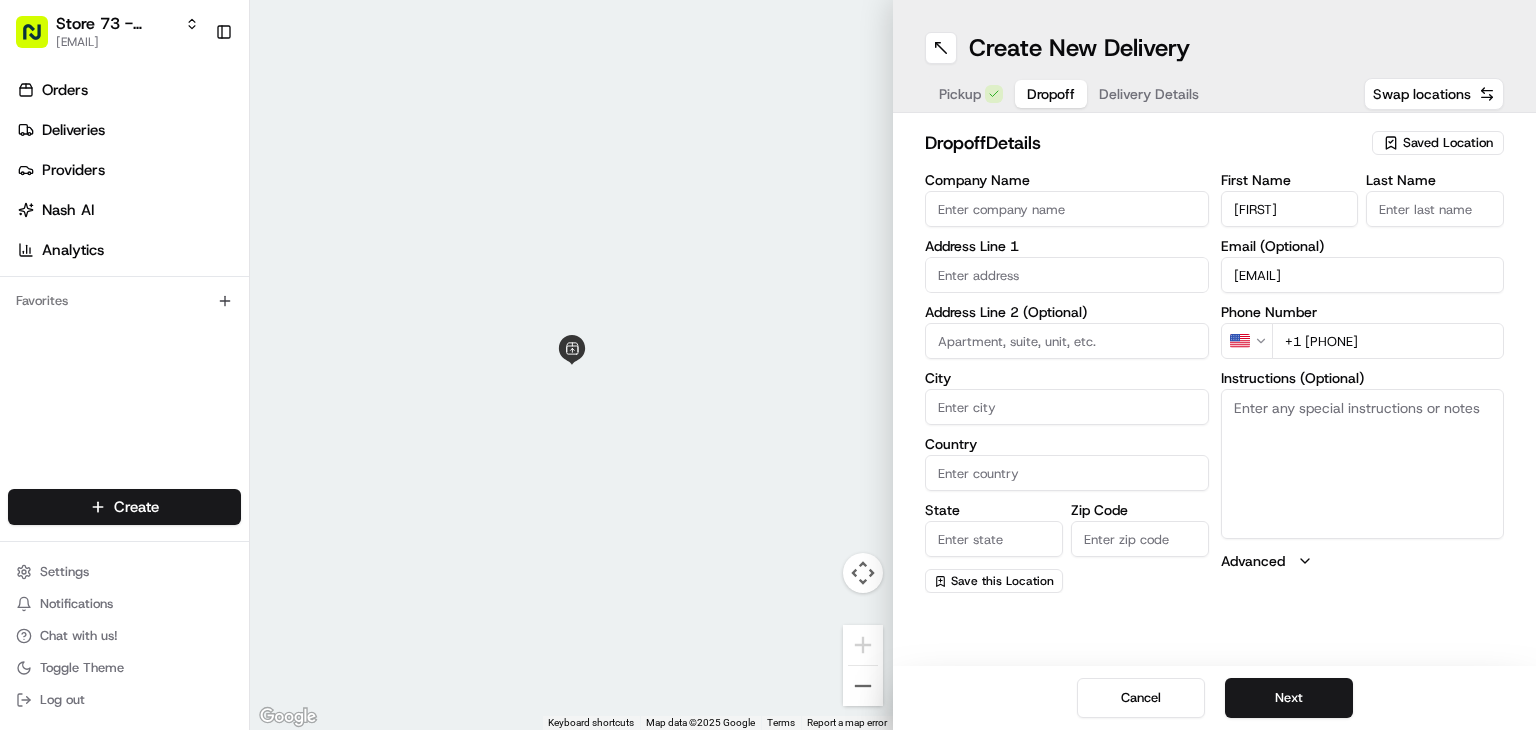 type on "Jessica" 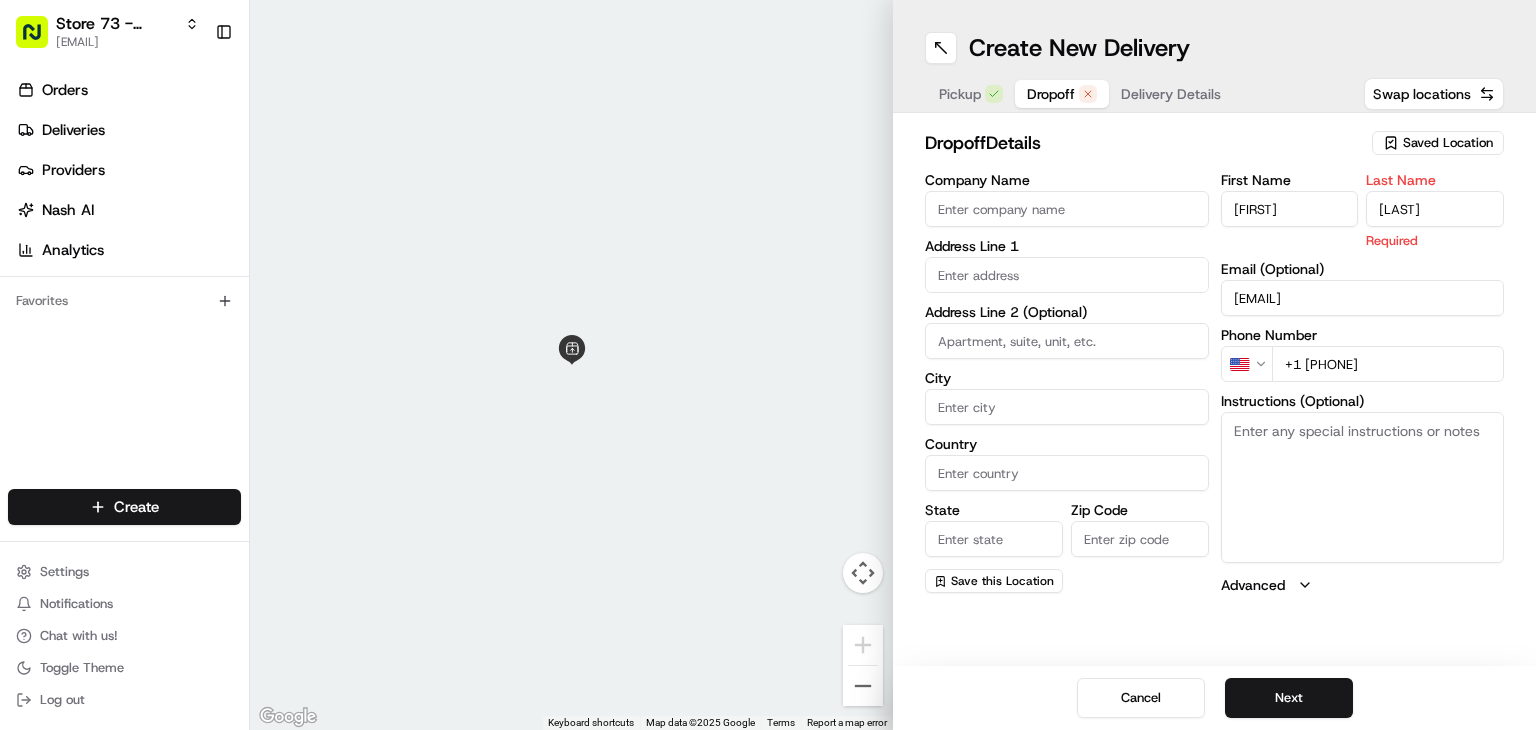 type on "Notter" 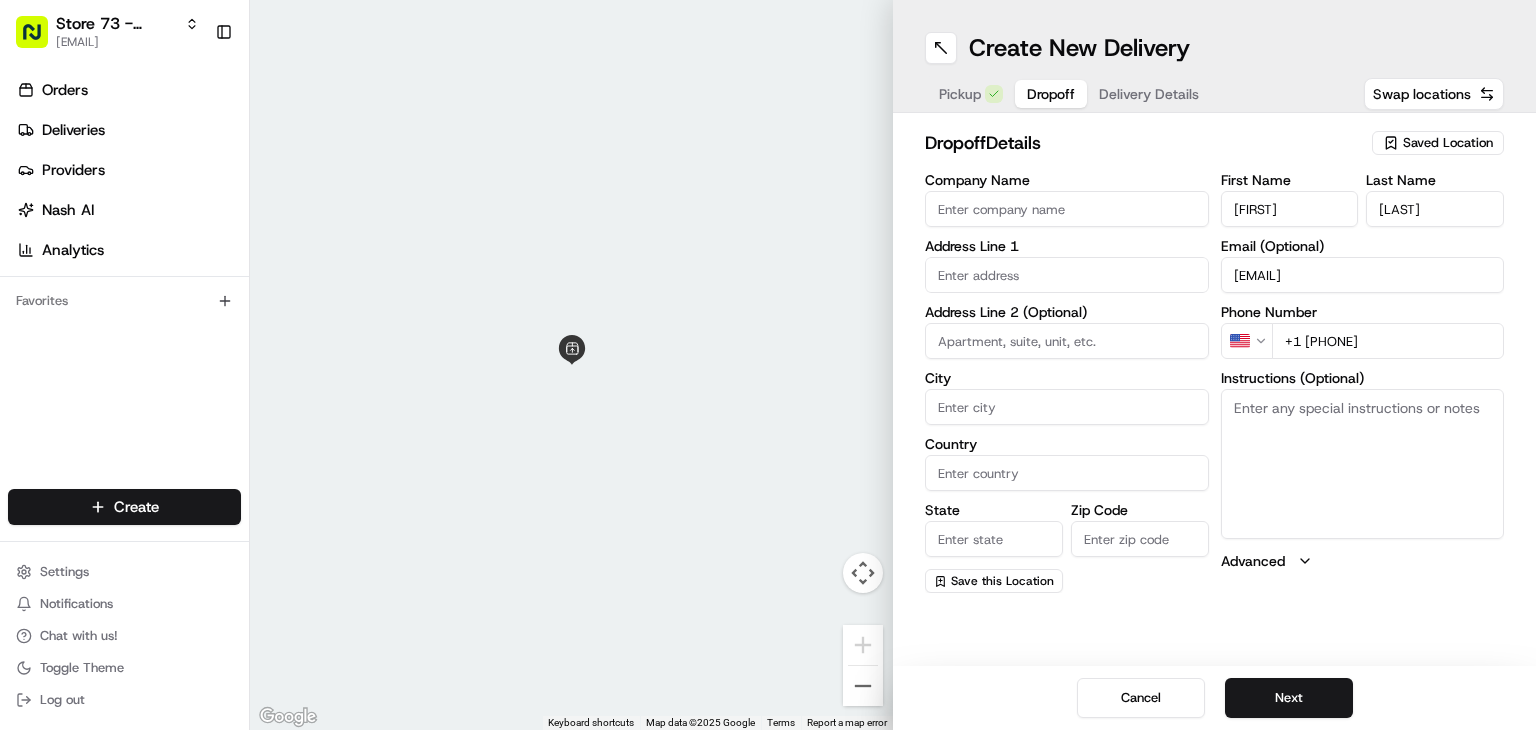 drag, startPoint x: 1018, startPoint y: 201, endPoint x: 1018, endPoint y: 214, distance: 13 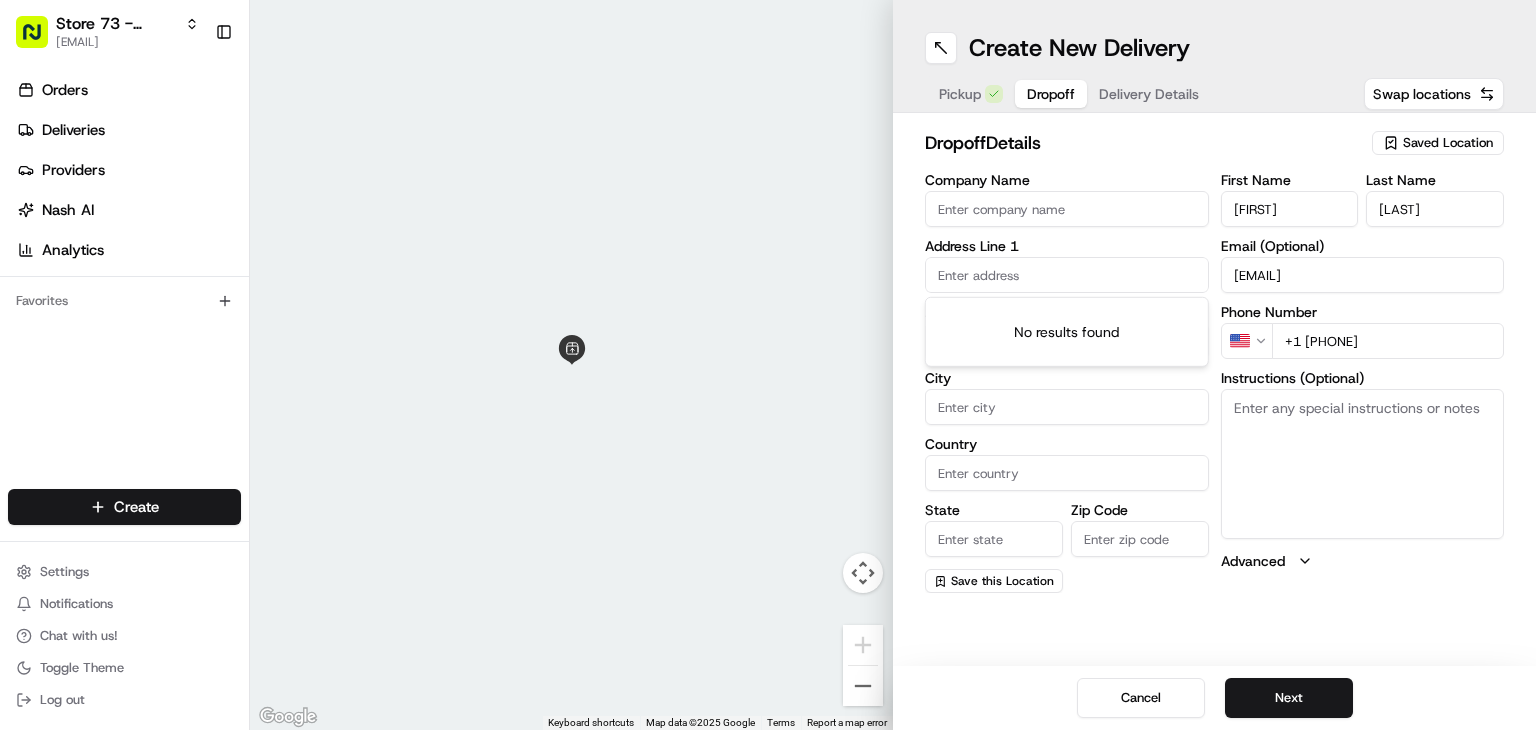 paste on "45 Hemlock Avenue Huntington Station , 11743-4316" 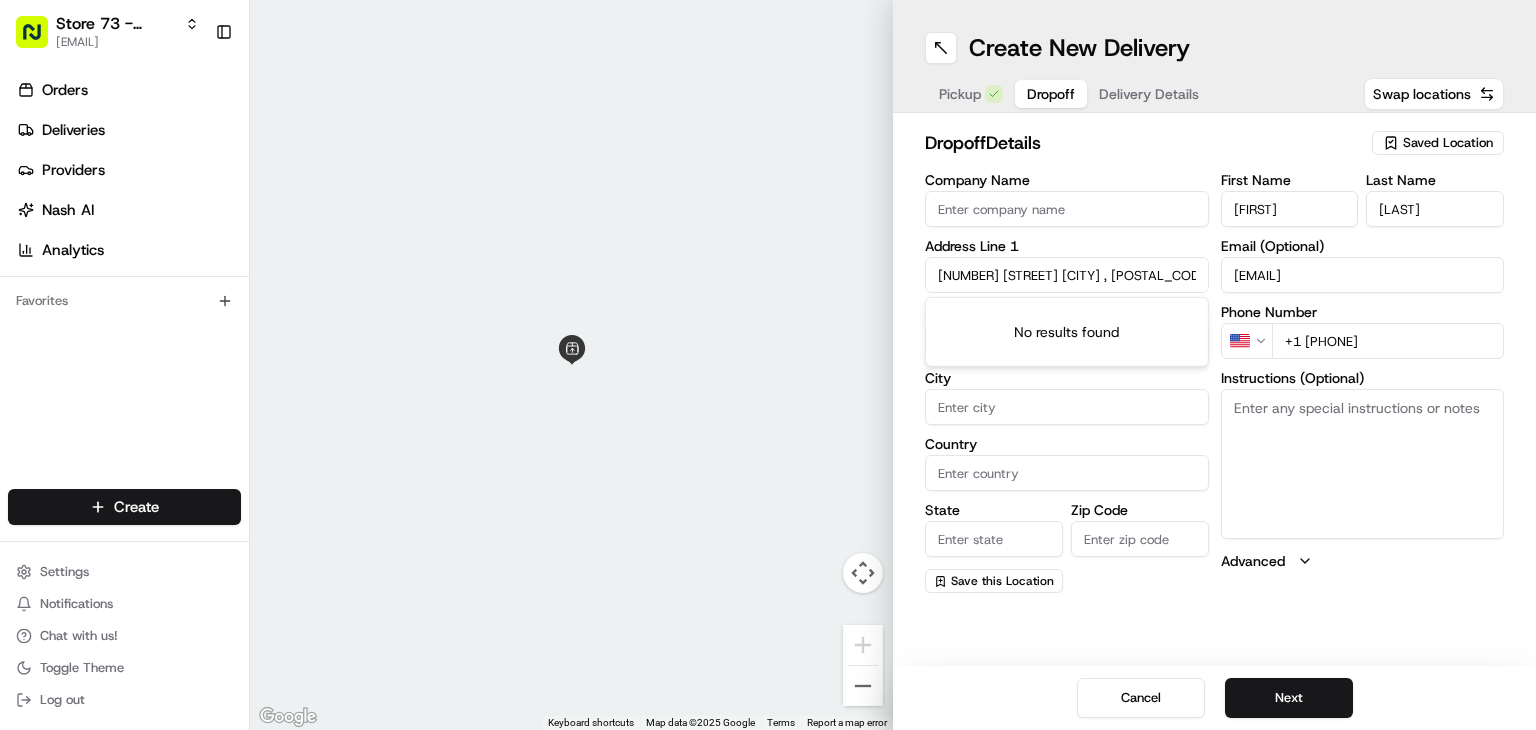paste on "45 Hemlock Avenue Huntington Station , 11743-4316" 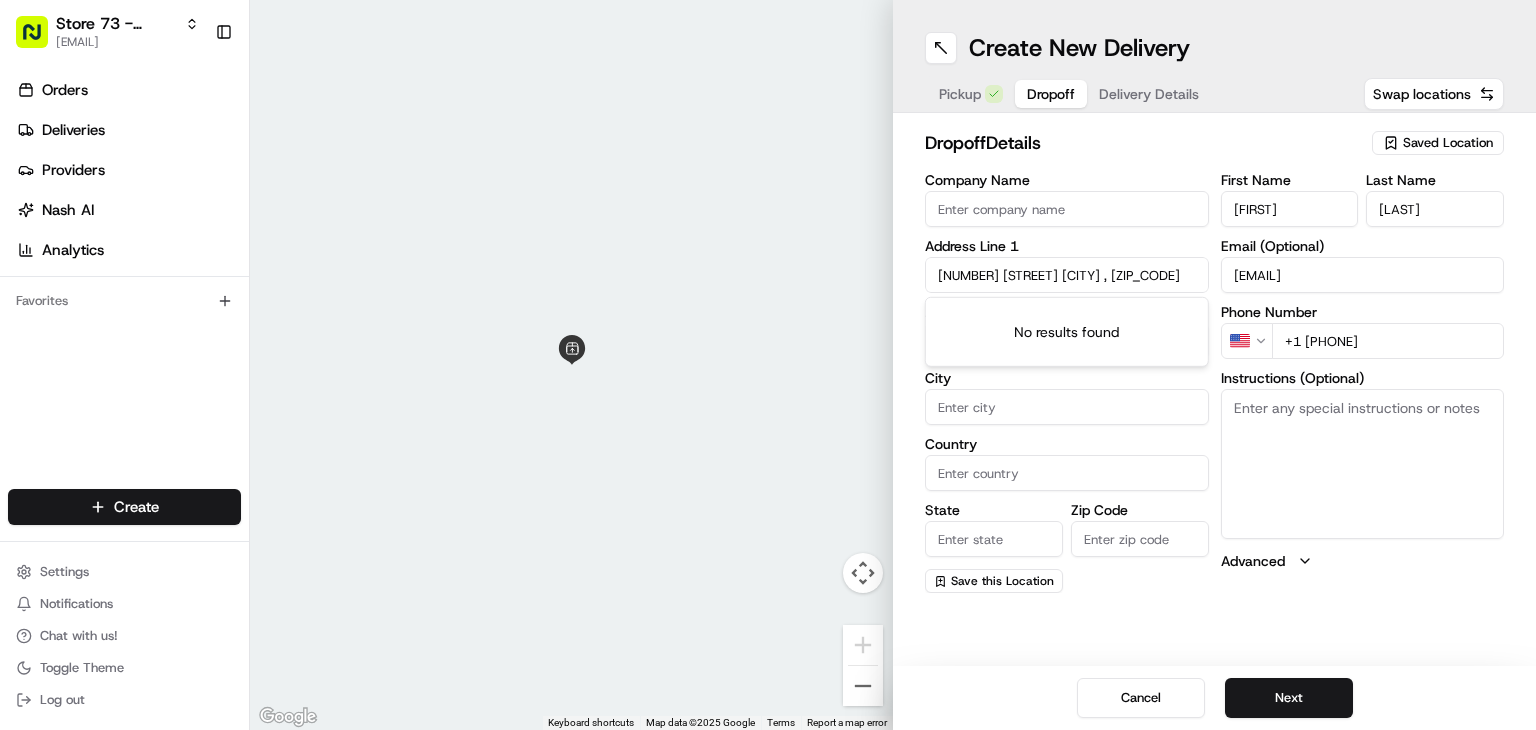 scroll, scrollTop: 0, scrollLeft: 397, axis: horizontal 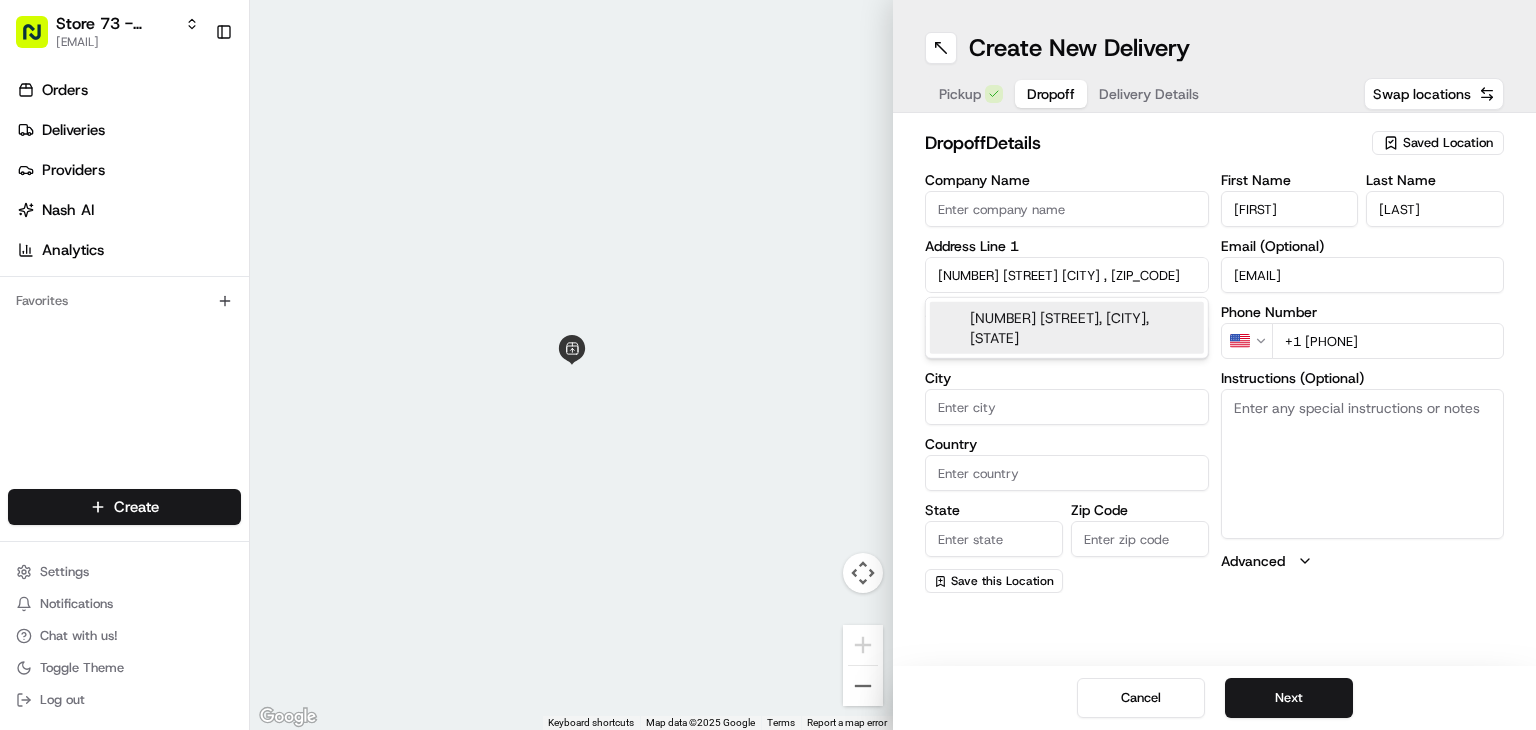 click on "45 Hemlock Avenue, Huntington, NY" at bounding box center [1067, 328] 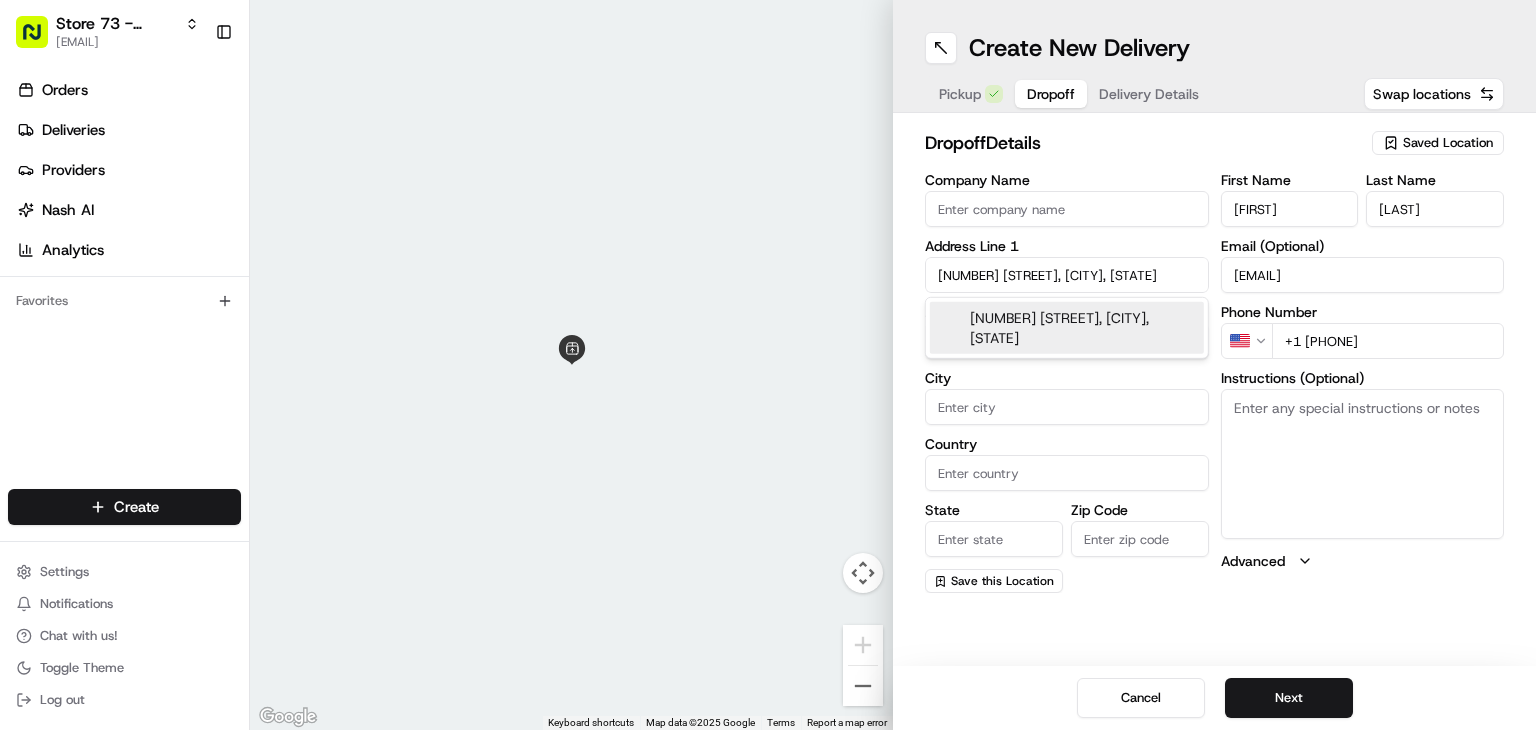 scroll, scrollTop: 0, scrollLeft: 0, axis: both 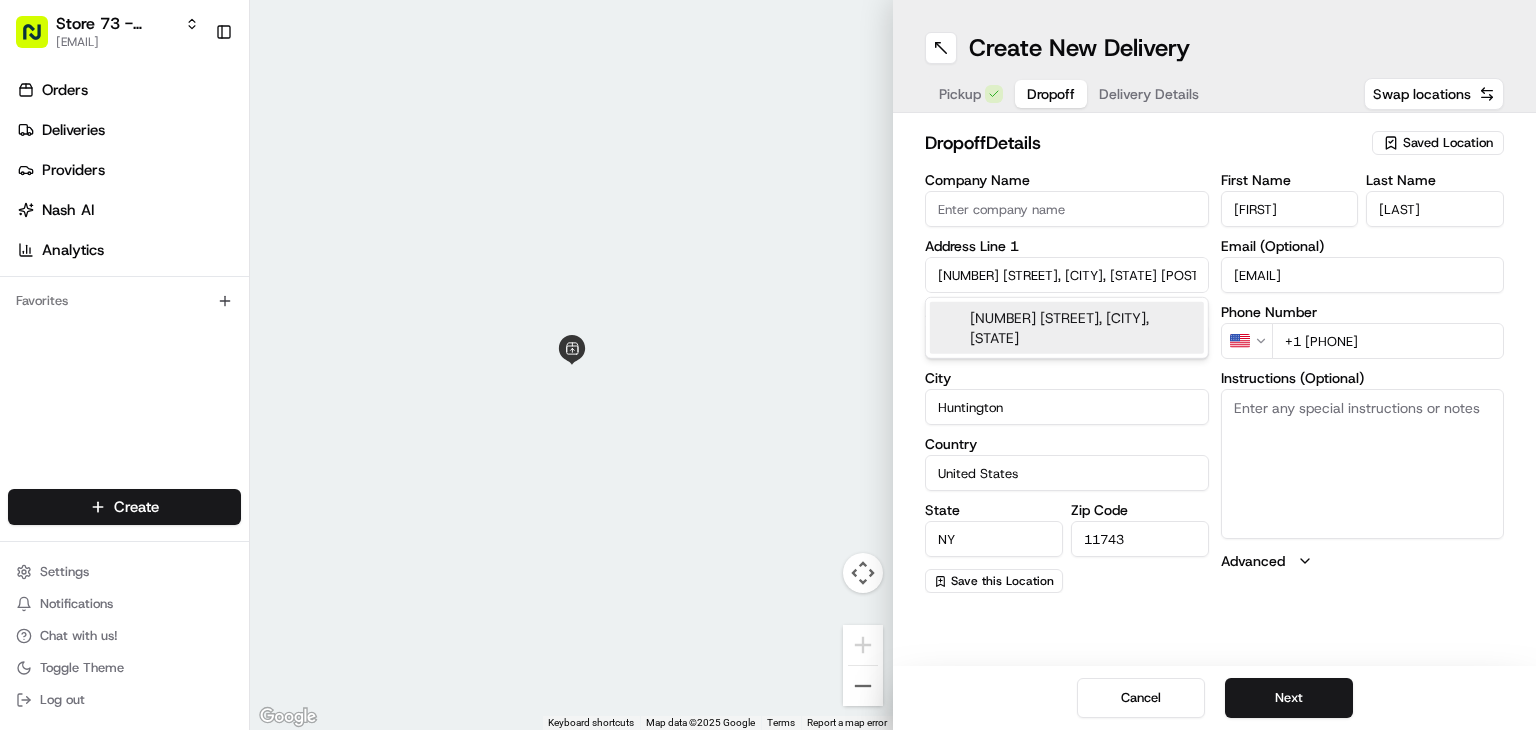 type on "45 Hemlock Avenue" 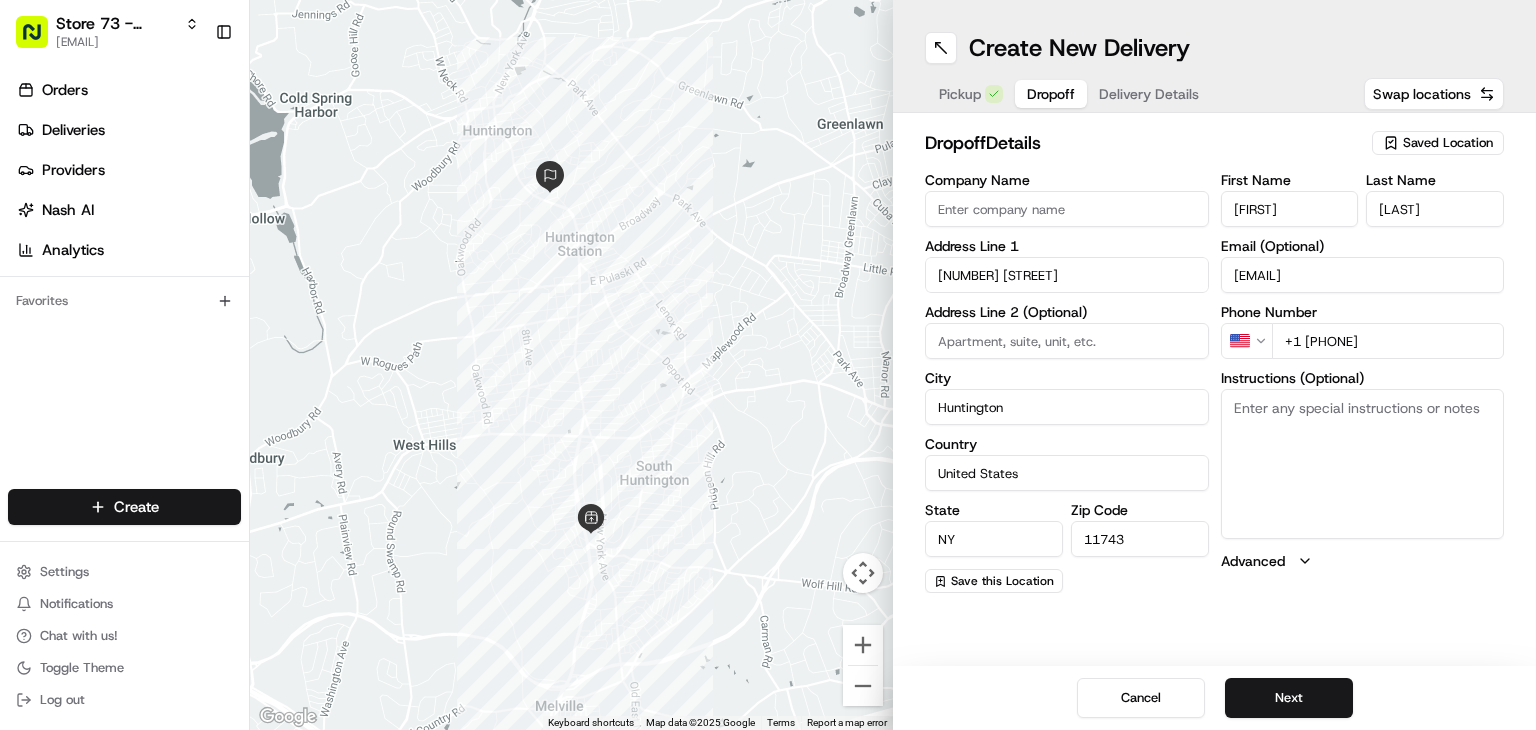 click on "Instructions (Optional)" at bounding box center (1363, 464) 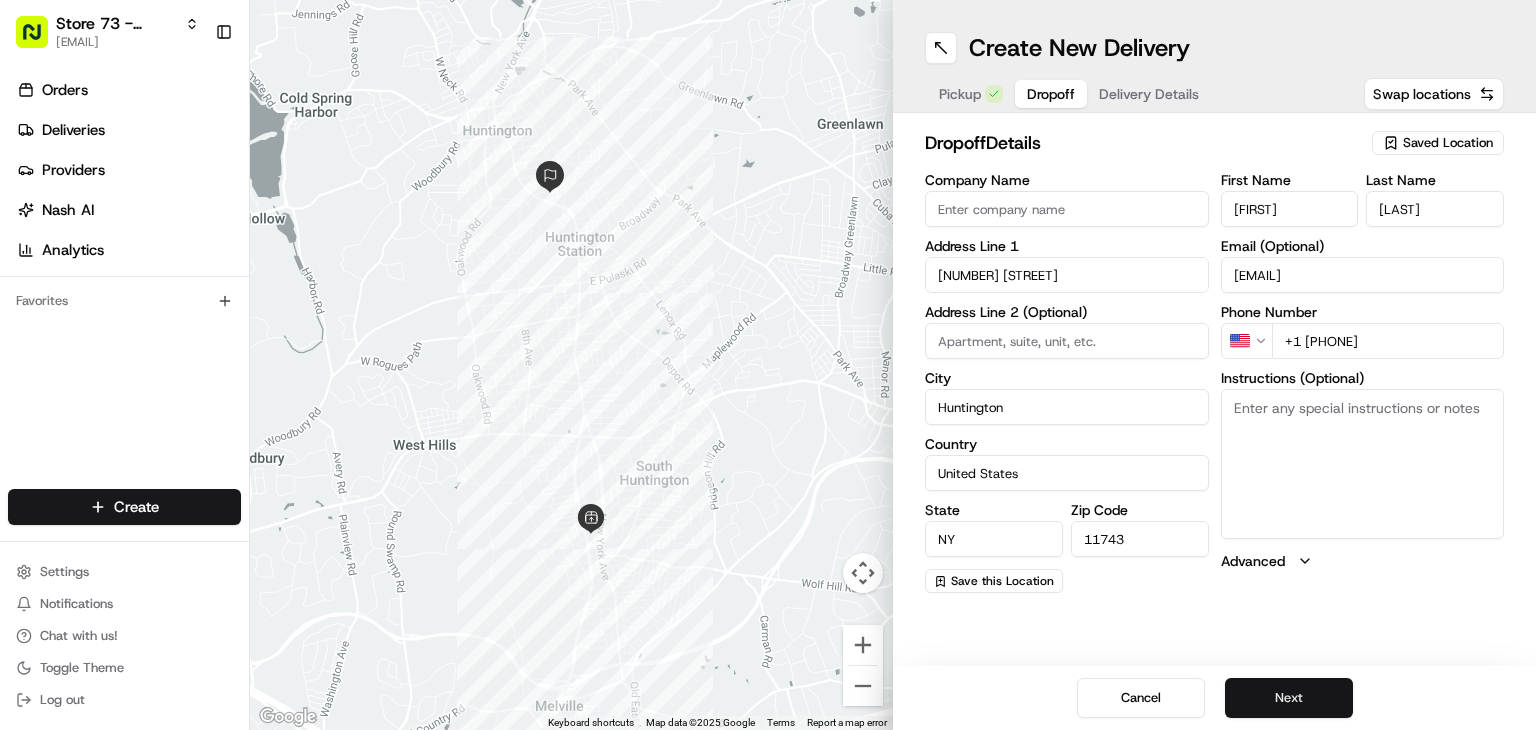click on "Next" at bounding box center [1289, 698] 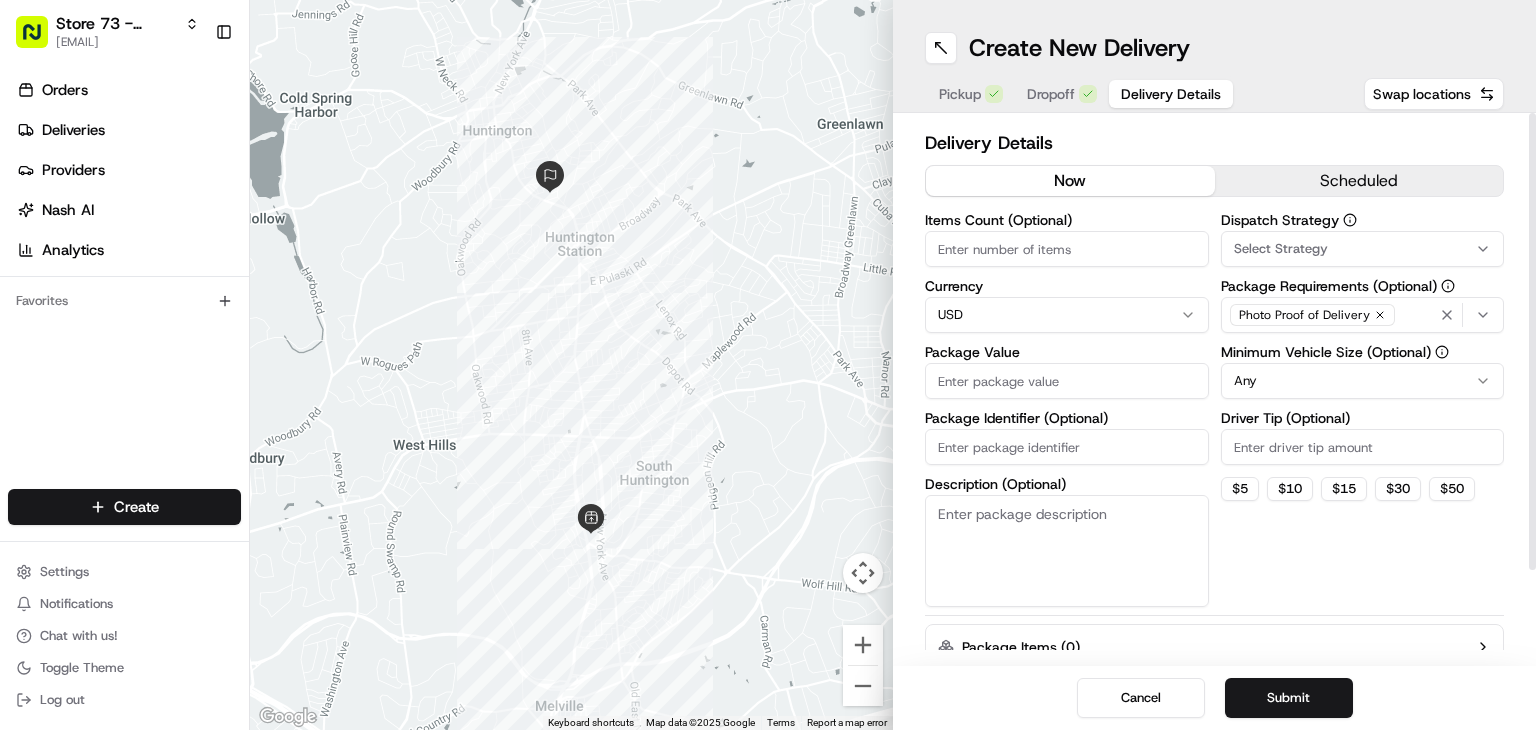 click on "Items Count (Optional)" at bounding box center [1067, 249] 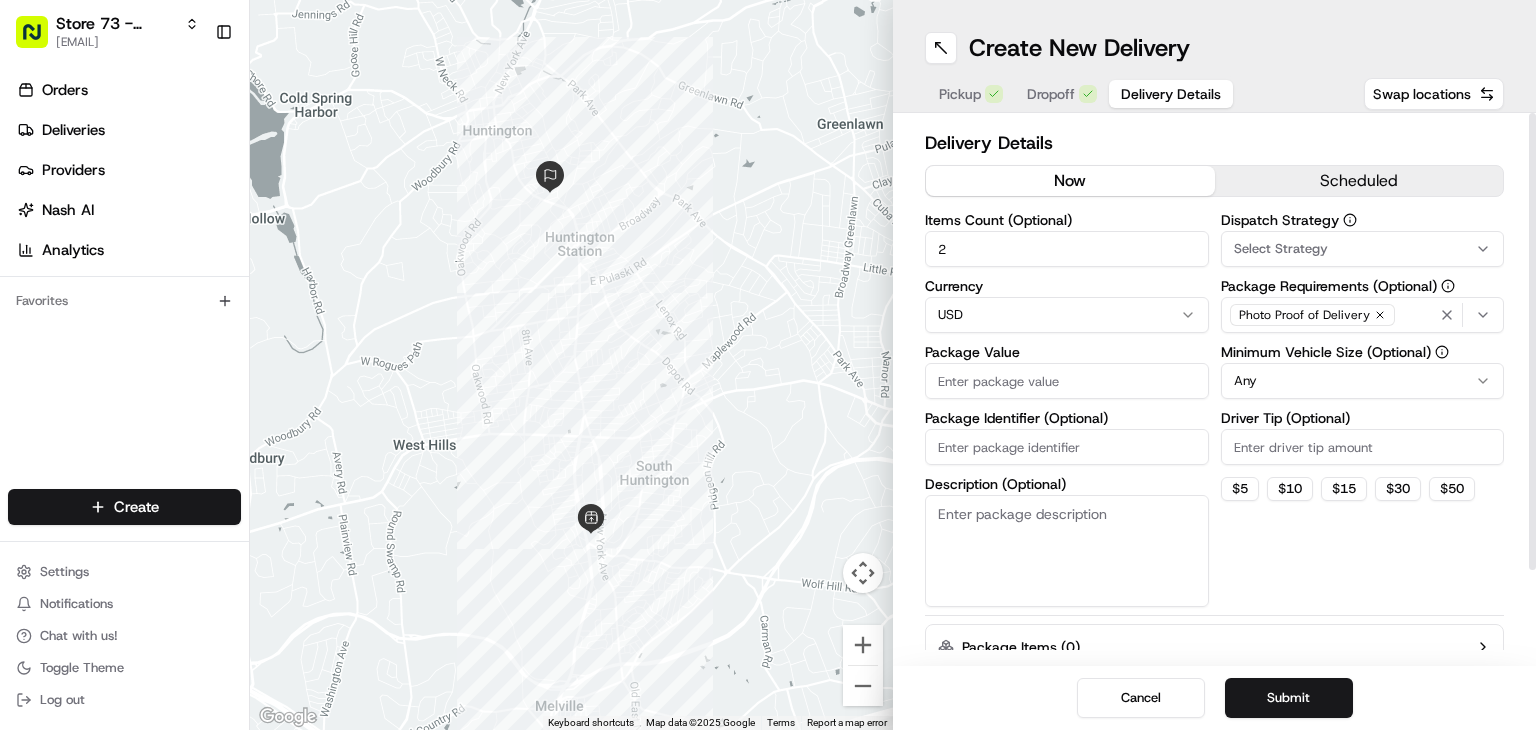 type on "2" 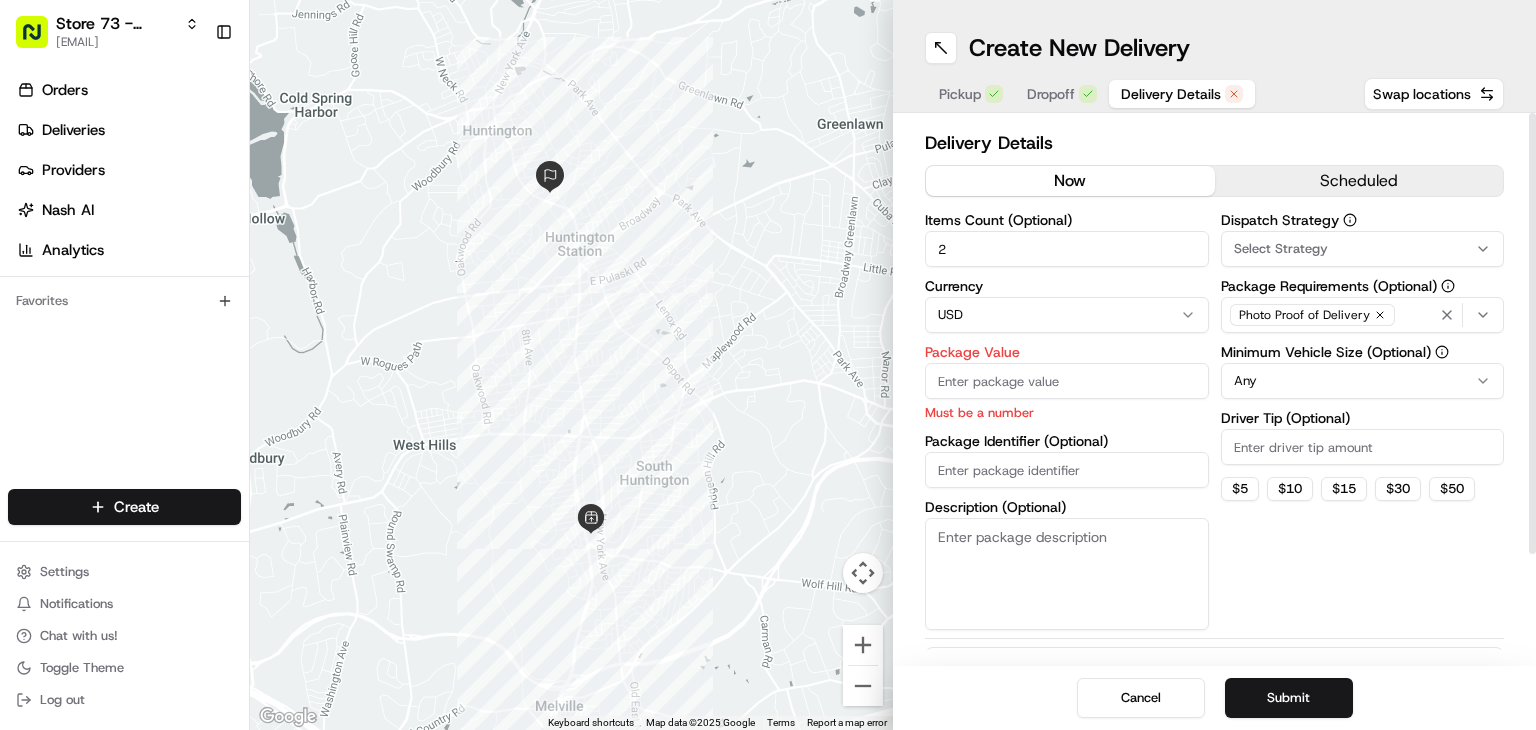 paste on "13031310" 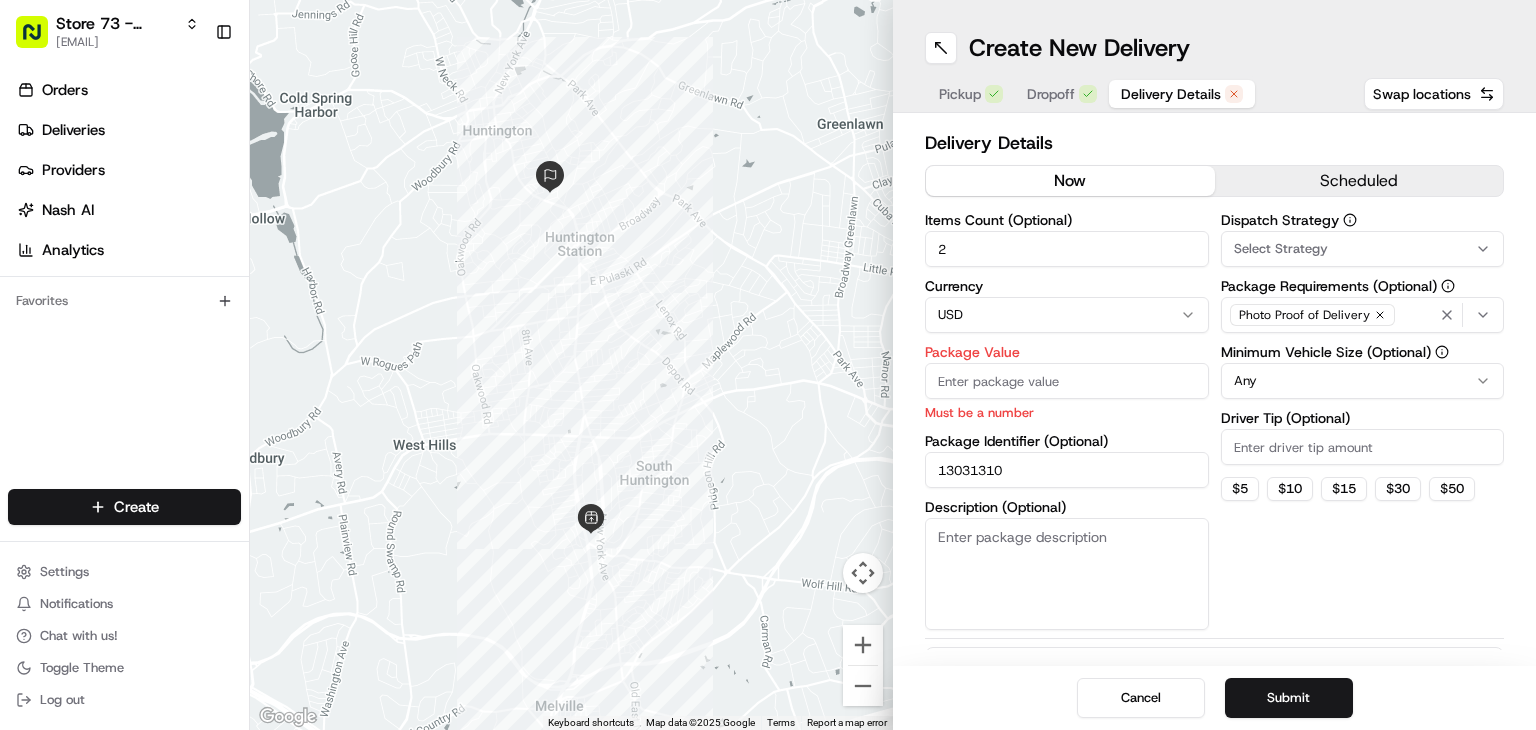 type on "13031310" 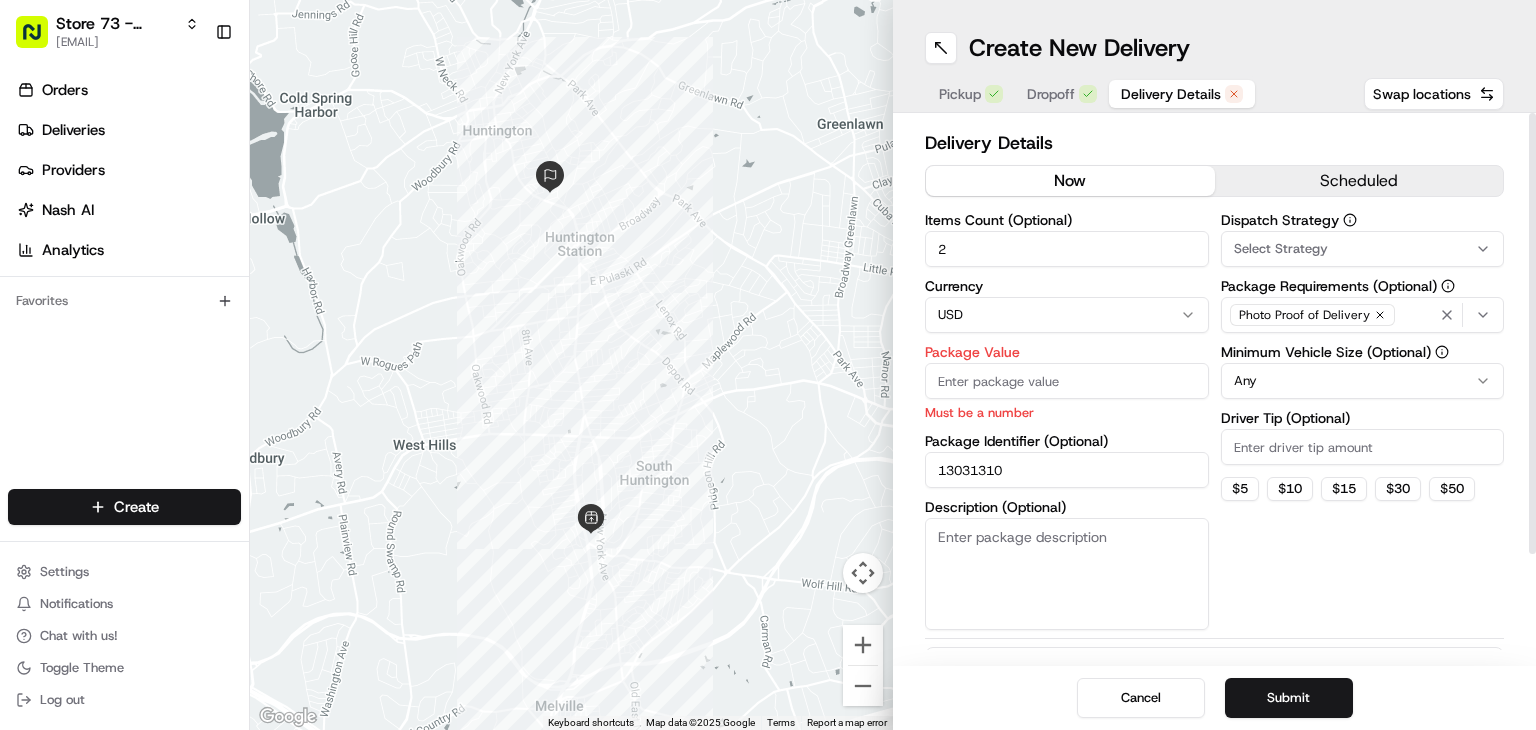 click on "Package Value" at bounding box center [1067, 381] 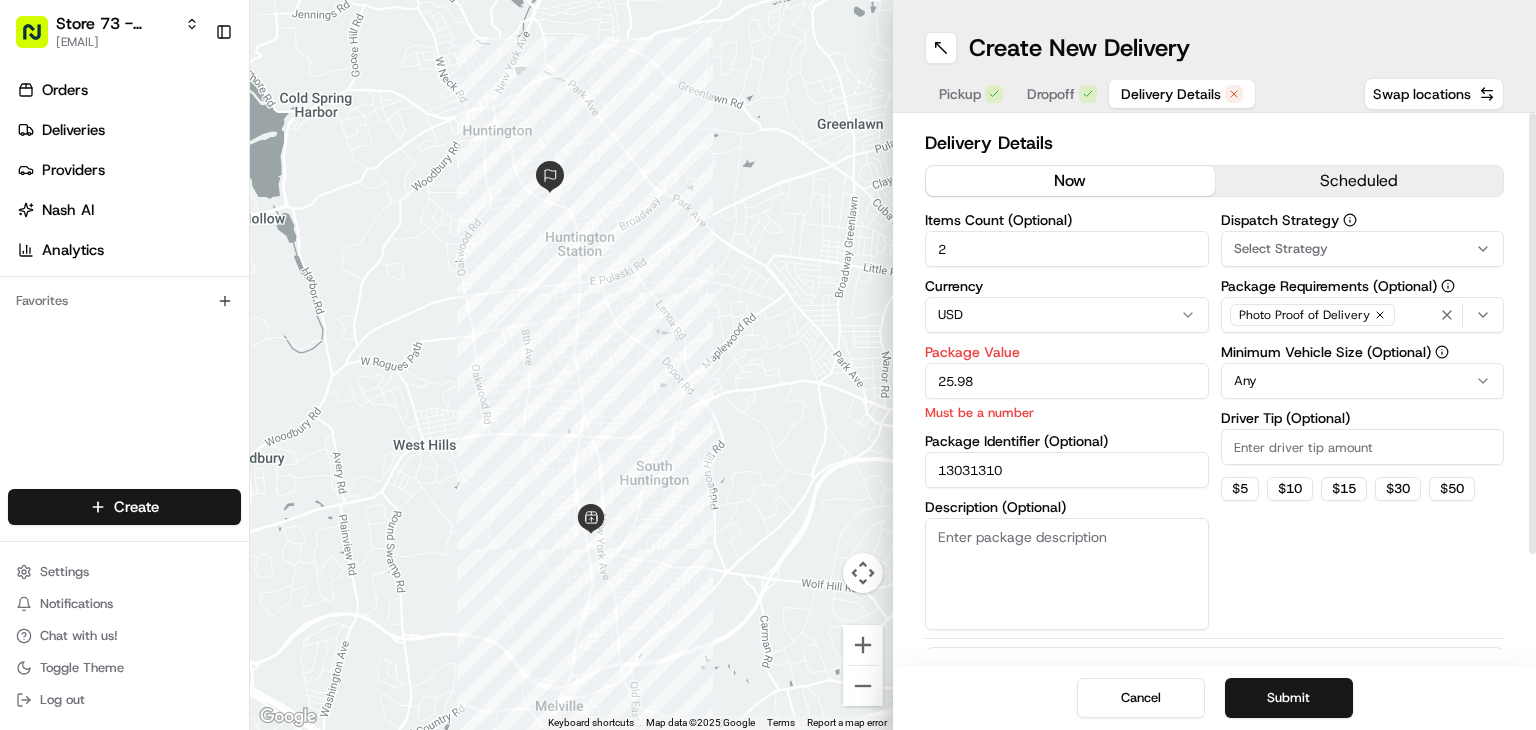 type on "25.98" 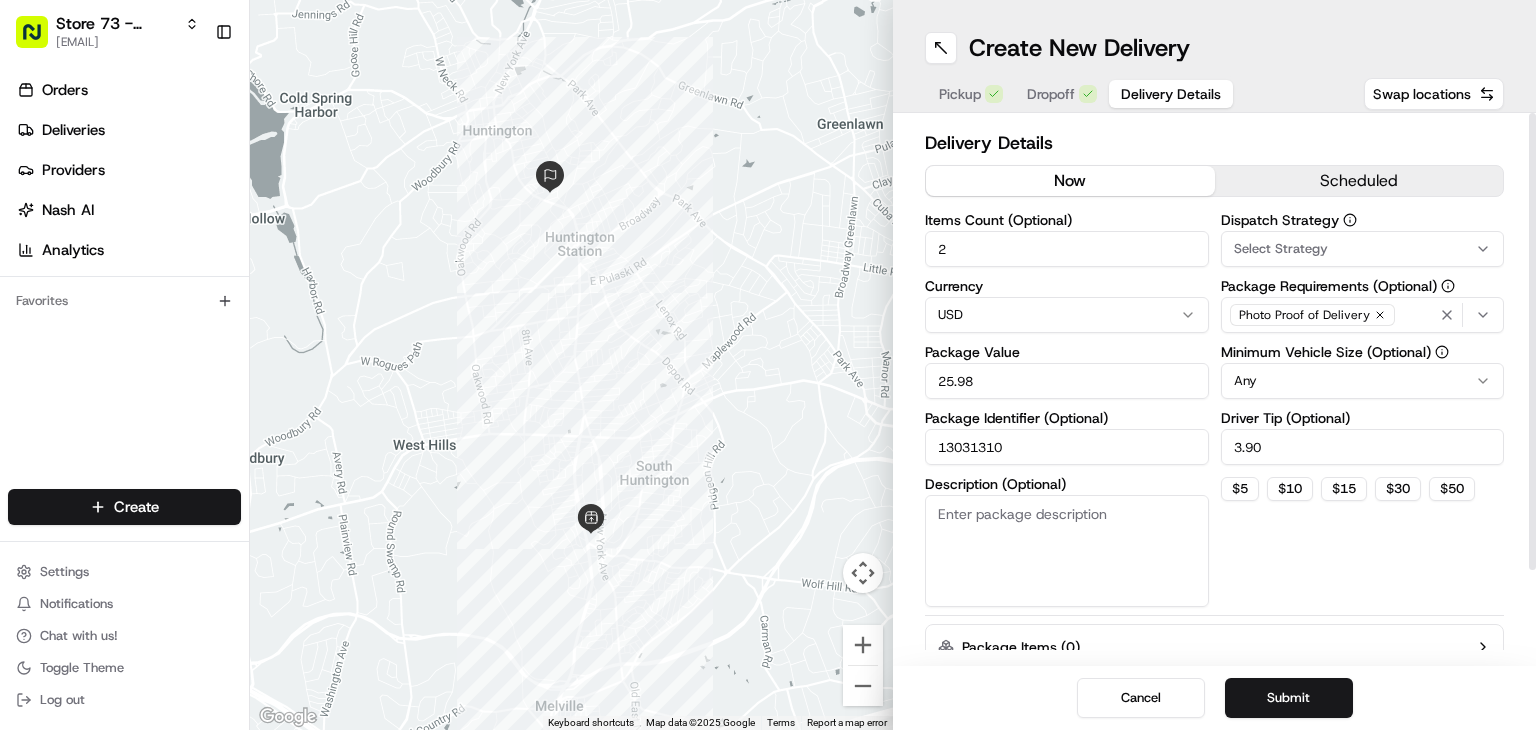 type on "3.90" 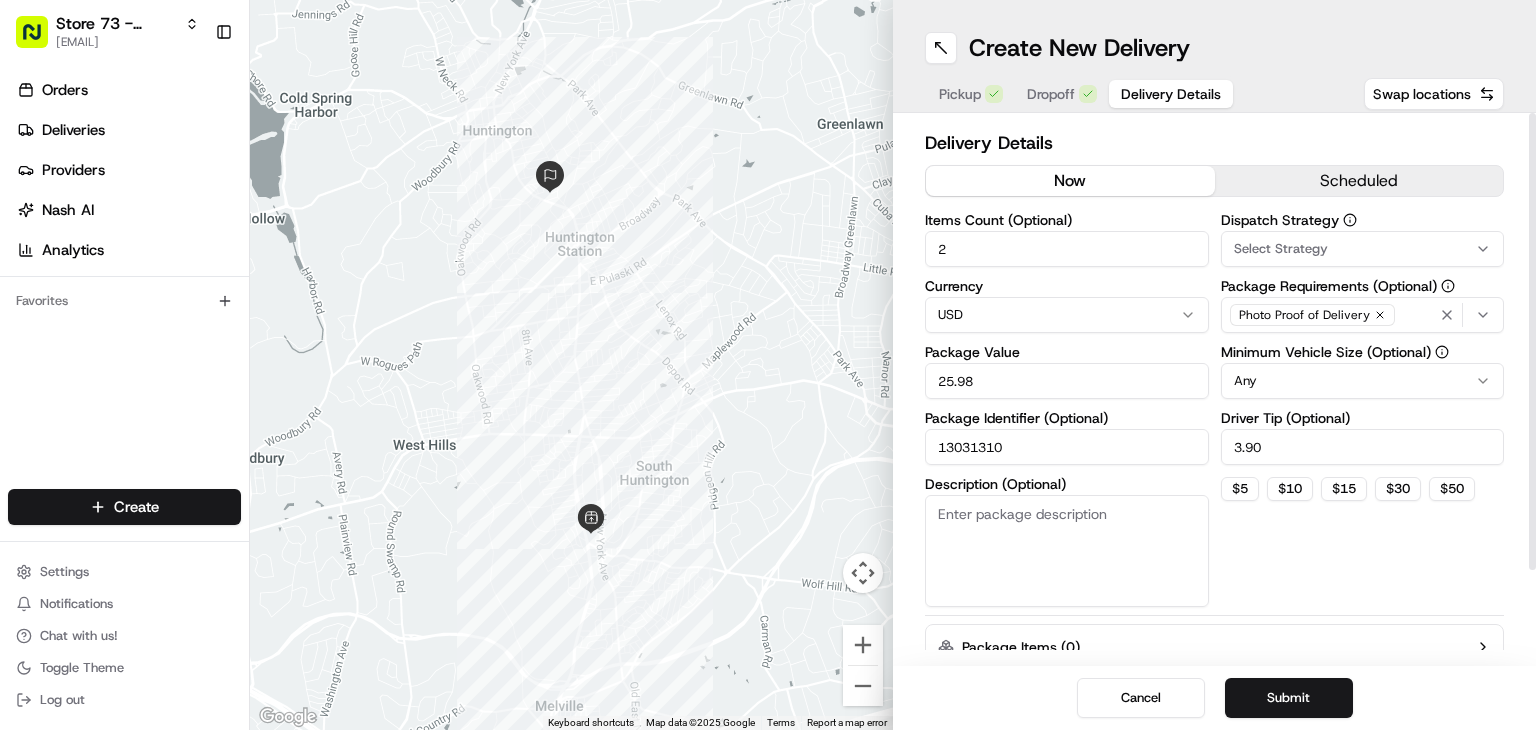 click on "Select Strategy" at bounding box center [1281, 249] 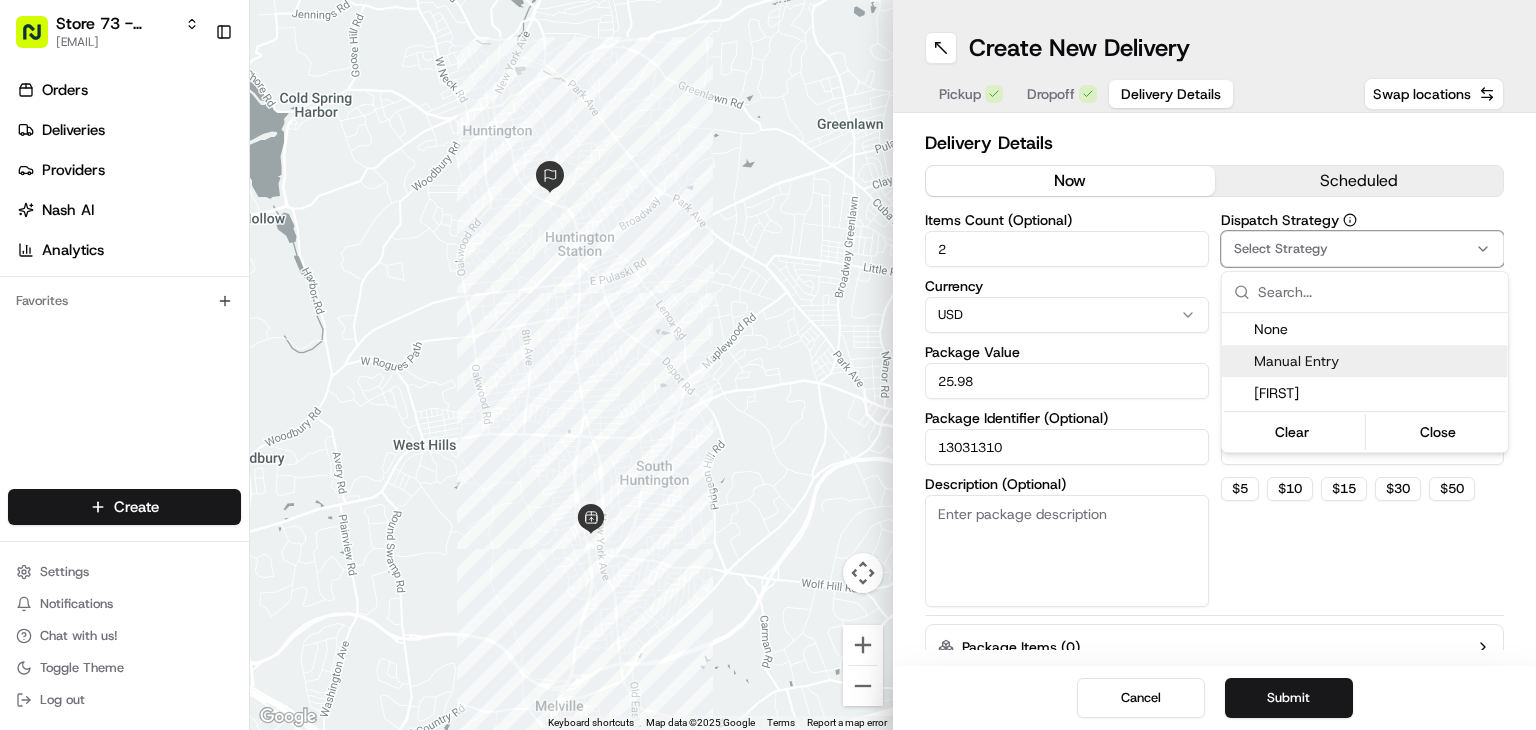click on "Manual Entry" at bounding box center [1377, 361] 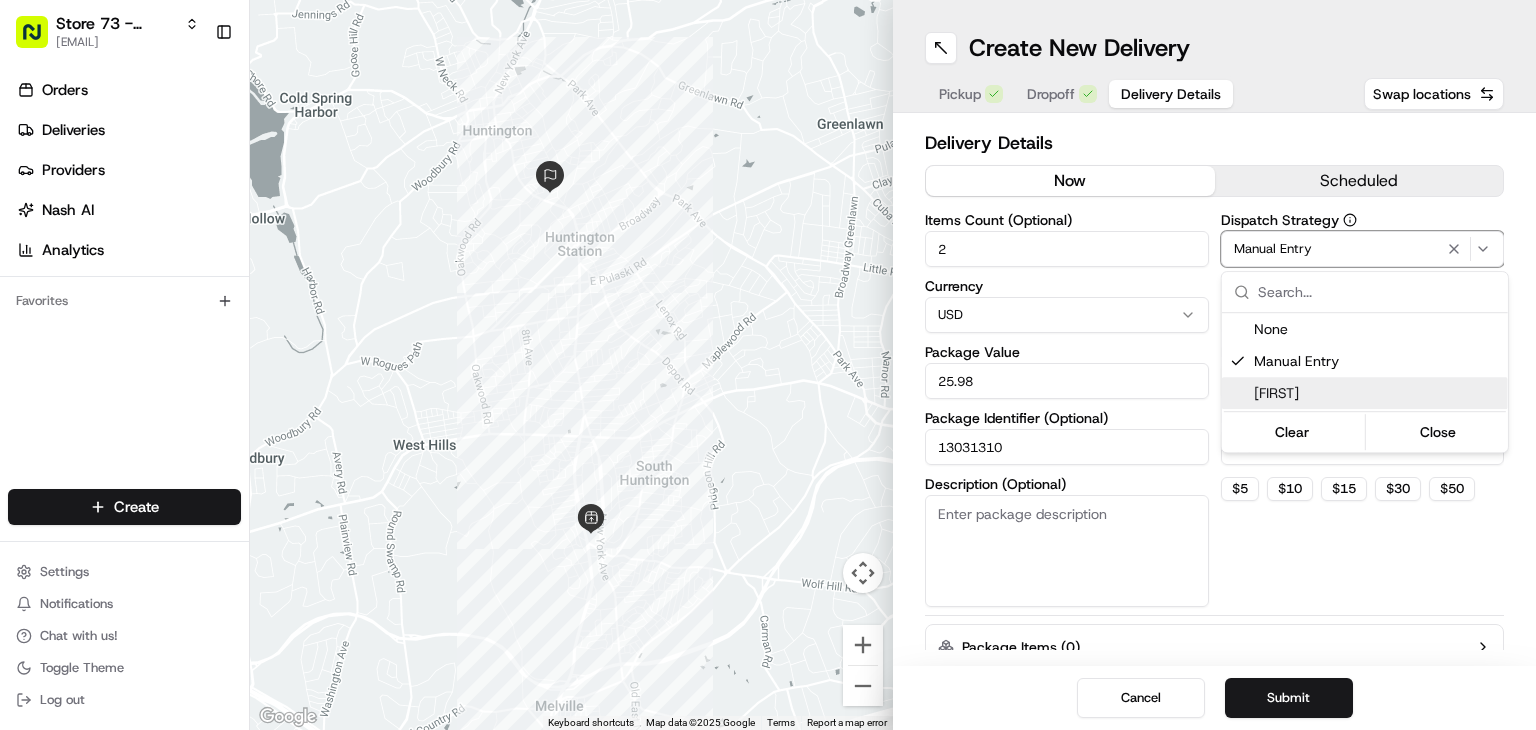 click on "Store 73 - Huntington NY (Long Island) (Just Salad) rpajulas@nashhelp.com Toggle Sidebar Orders Deliveries Providers Nash AI Analytics Favorites Main Menu Members & Organization Organization Users Roles Preferences Customization Portal Tracking Orchestration Automations Dispatch Strategy Optimization Strategy Shipping Labels Manifest Locations Pickup Locations Dropoff Locations Billing Billing Refund Requests Integrations Notification Triggers Webhooks API Keys Request Logs Create Settings Notifications Chat with us! Toggle Theme Log out ← Move left → Move right ↑ Move up ↓ Move down + Zoom in - Zoom out Home Jump left by 75% End Jump right by 75% Page Up Jump up by 75% Page Down Jump down by 75% Keyboard shortcuts Map Data Map data ©2025 Google Map data ©2025 Google 1 km  Click to toggle between metric and imperial units Terms Report a map error Create New Delivery Pickup Dropoff Delivery Details Swap locations Delivery Details now scheduled Items Count (Optional) 2 Currency USD $" at bounding box center (768, 365) 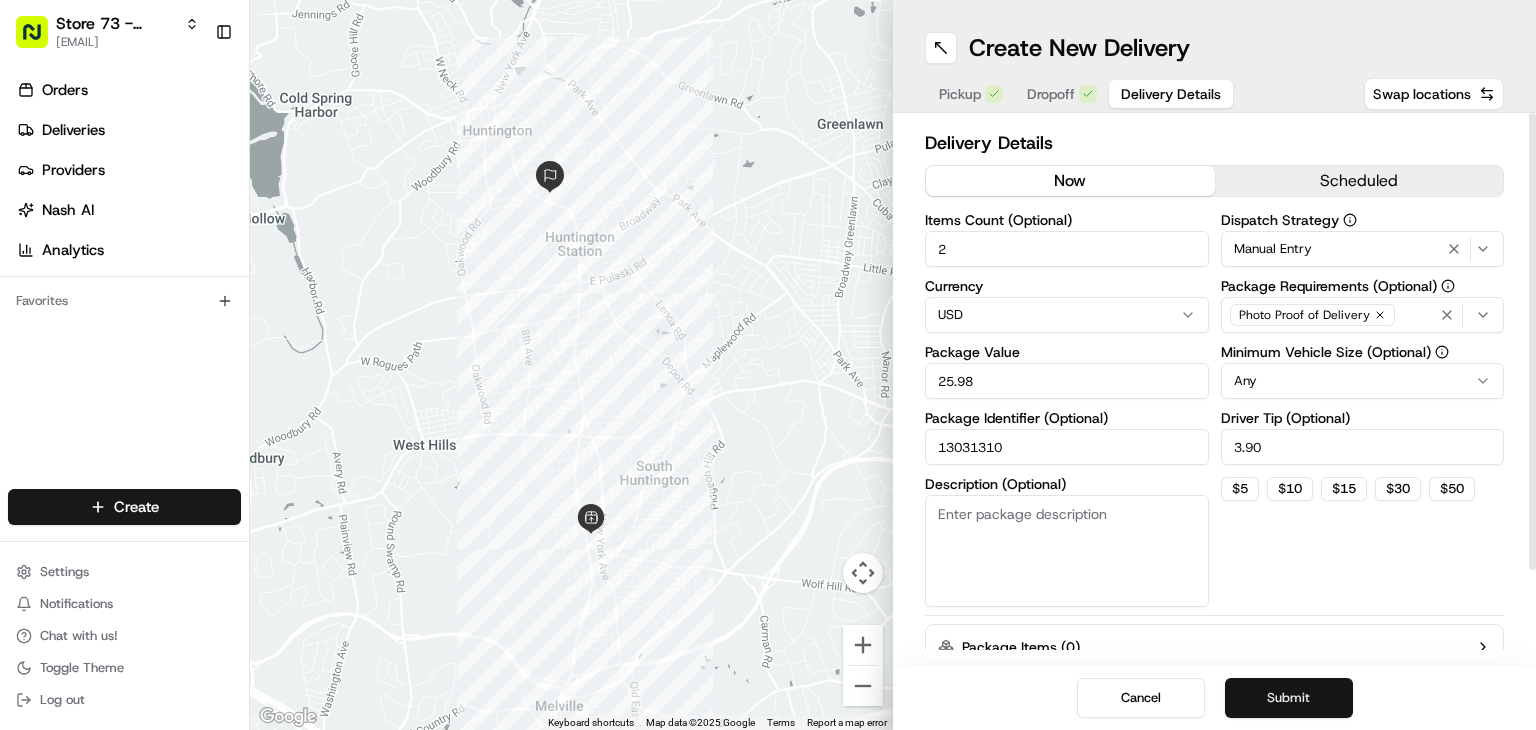 click on "Submit" at bounding box center [1289, 698] 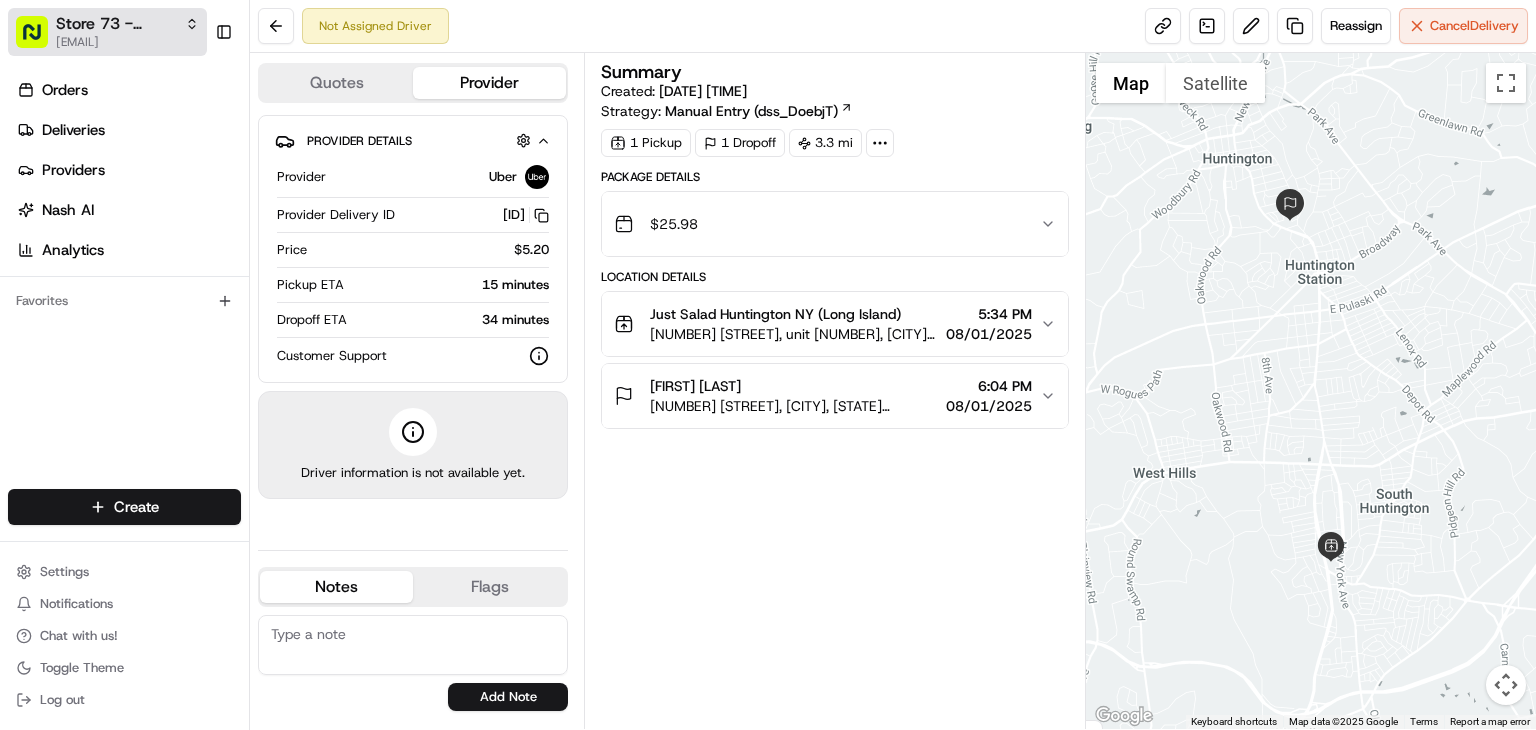 click on "Store 73 - Huntington NY (Long Island) (Just Salad)" at bounding box center [116, 24] 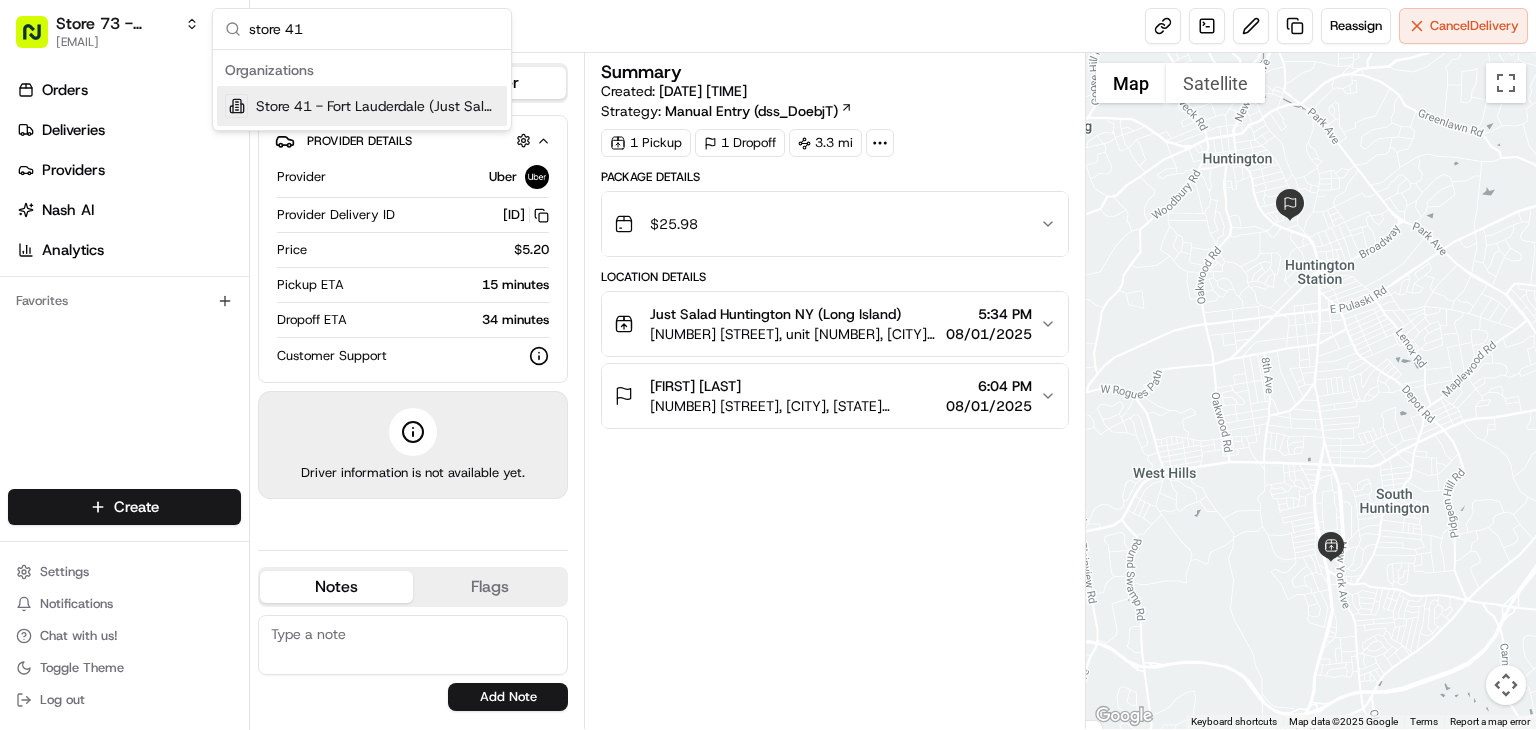 type on "store 41" 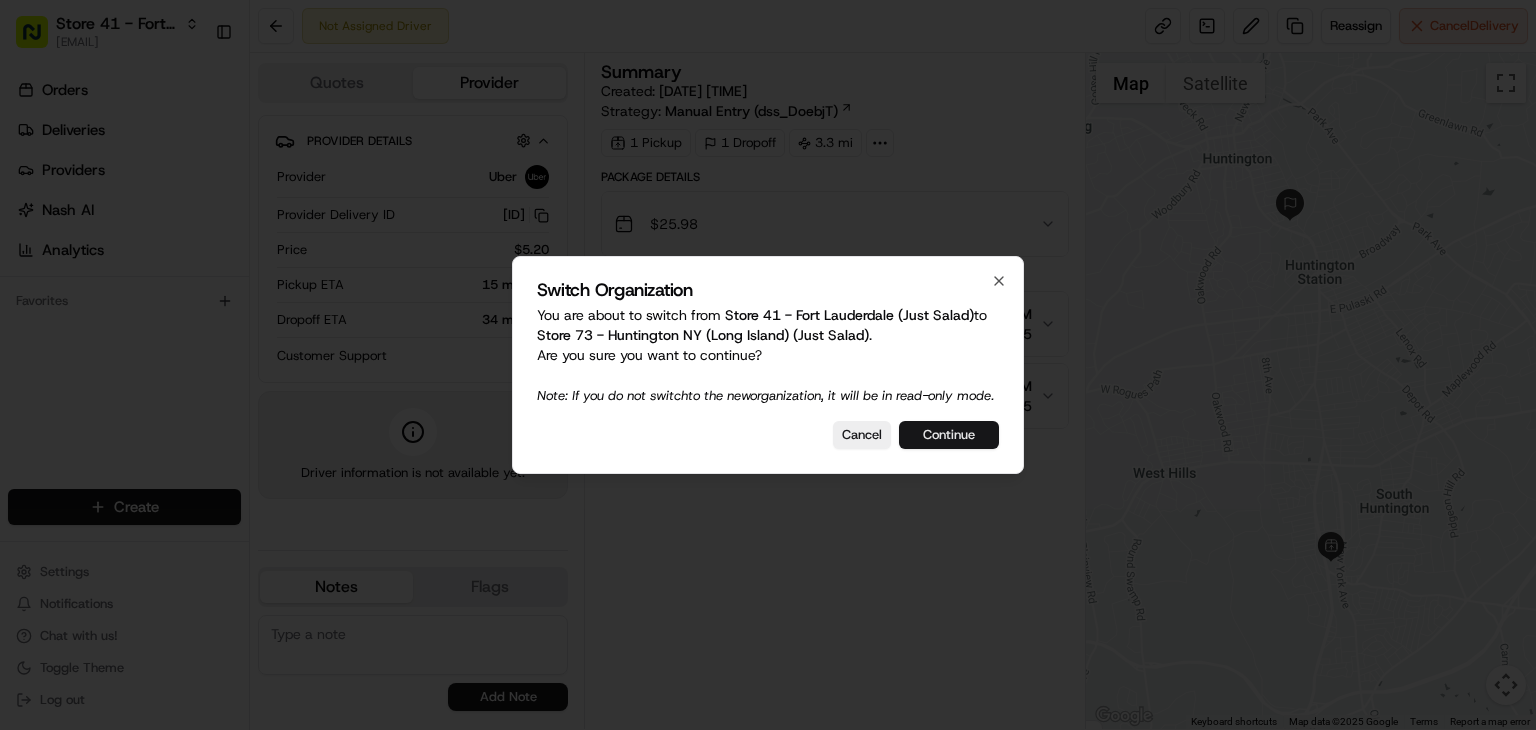 drag, startPoint x: 969, startPoint y: 451, endPoint x: 941, endPoint y: 561, distance: 113.507706 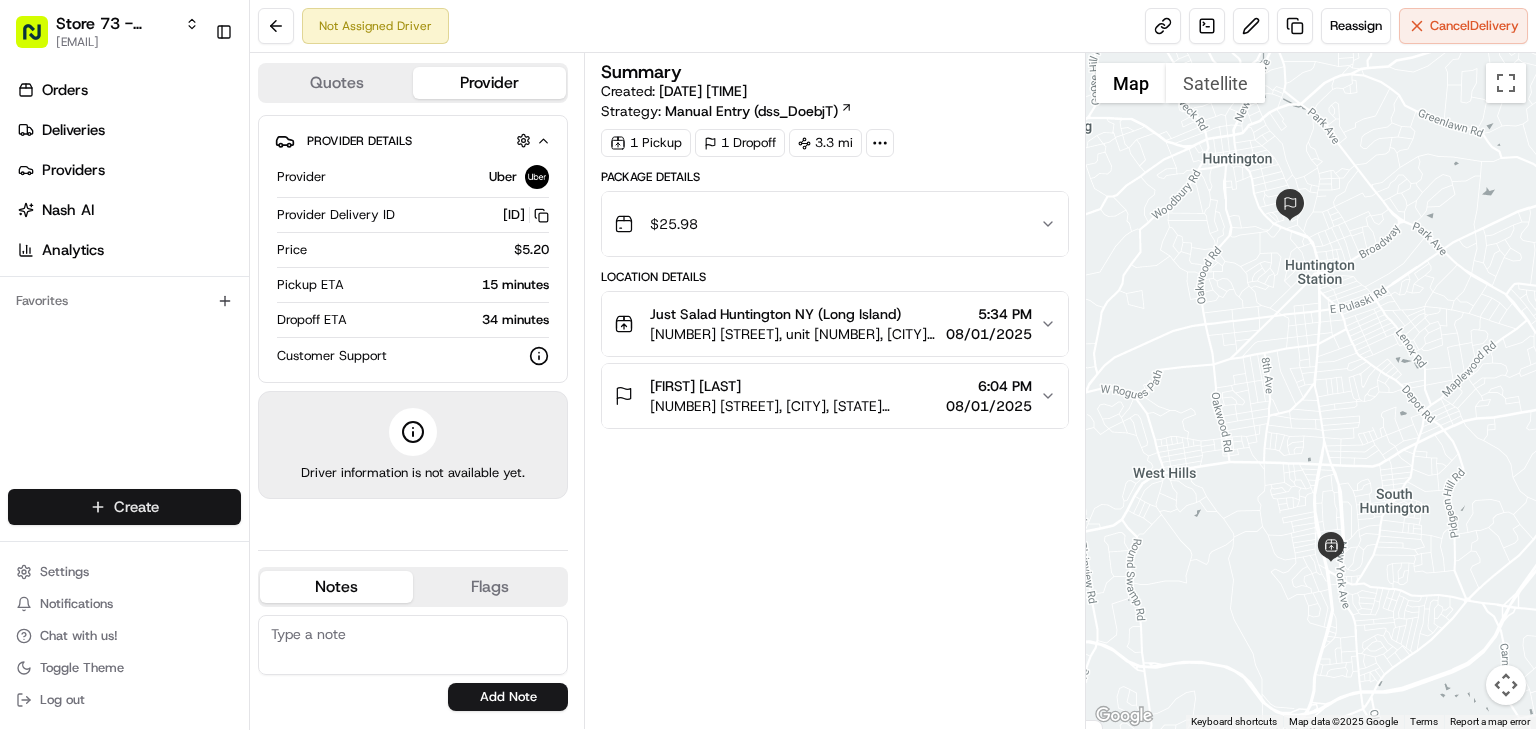 click on "Store 73 - Huntington NY (Long Island) (Just Salad) rpajulas@nashhelp.com Toggle Sidebar Orders Deliveries Providers Nash AI Analytics Favorites Main Menu Members & Organization Organization Users Roles Preferences Customization Portal Tracking Orchestration Automations Dispatch Strategy Optimization Strategy Shipping Labels Manifest Locations Pickup Locations Dropoff Locations Billing Billing Refund Requests Integrations Notification Triggers Webhooks API Keys Request Logs Create Settings Notifications Chat with us! Toggle Theme Log out Not Assigned Driver Reassign Cancel  Delivery Quotes Provider Provider Details Hidden ( 1 ) Provider Uber   Provider Delivery ID CDB90 Copy  del_cLeoxZotTqCqY1PsX7zbkA CDB90 Price $5.20 Pickup ETA 15 minutes Dropoff ETA 34 minutes Customer Support Driver information is not available yet. Notes Flags No results found Add Note No results found Add Flag Summary Created:   08/01/2025 5:29 PM Strategy:   Manual Entry (dss_DoebjT) 1   Pickup 1   Dropoff 3.3 mi $ ←" at bounding box center [768, 365] 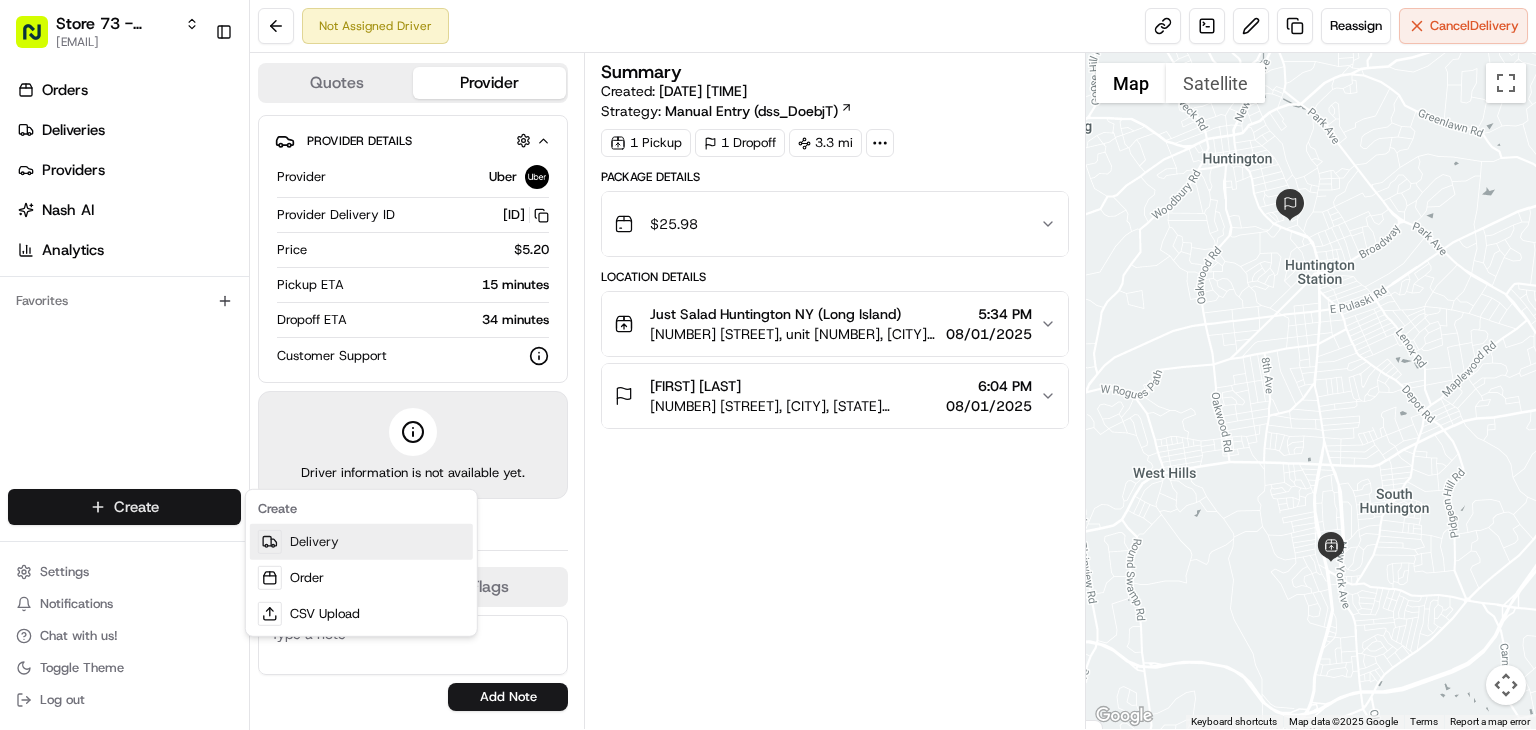 click on "Delivery" at bounding box center (361, 542) 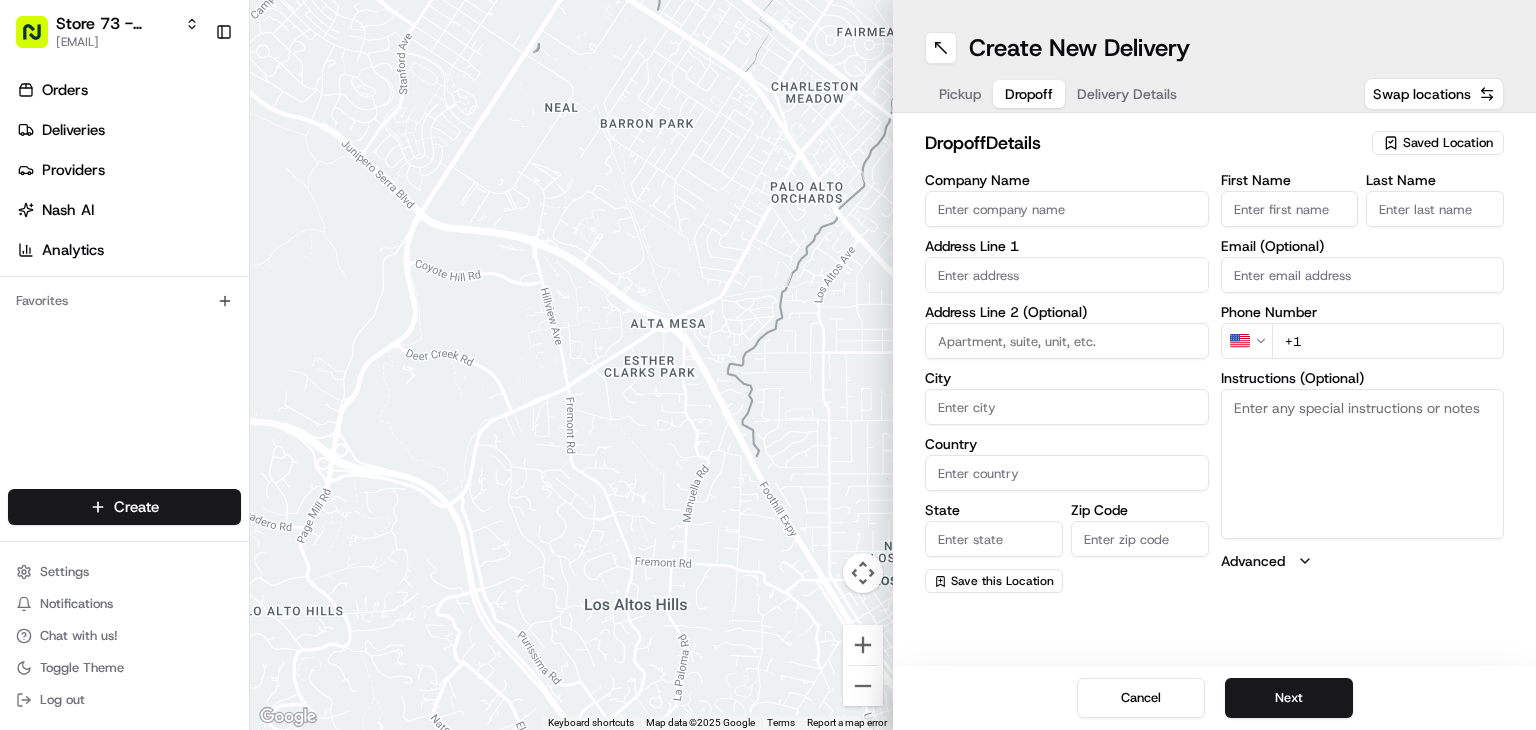 click on "Dropoff" at bounding box center [1029, 94] 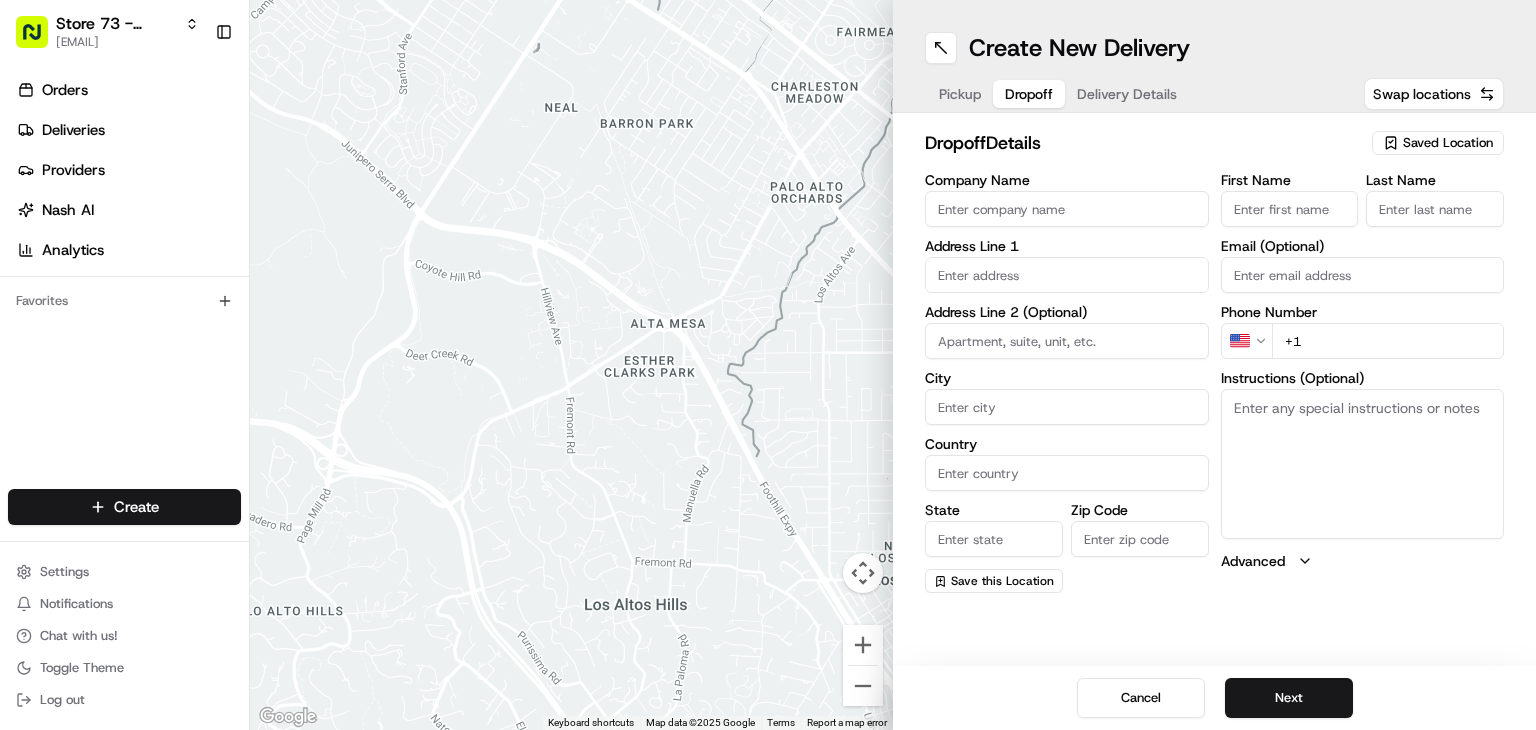 click on "Saved Location" at bounding box center [1448, 143] 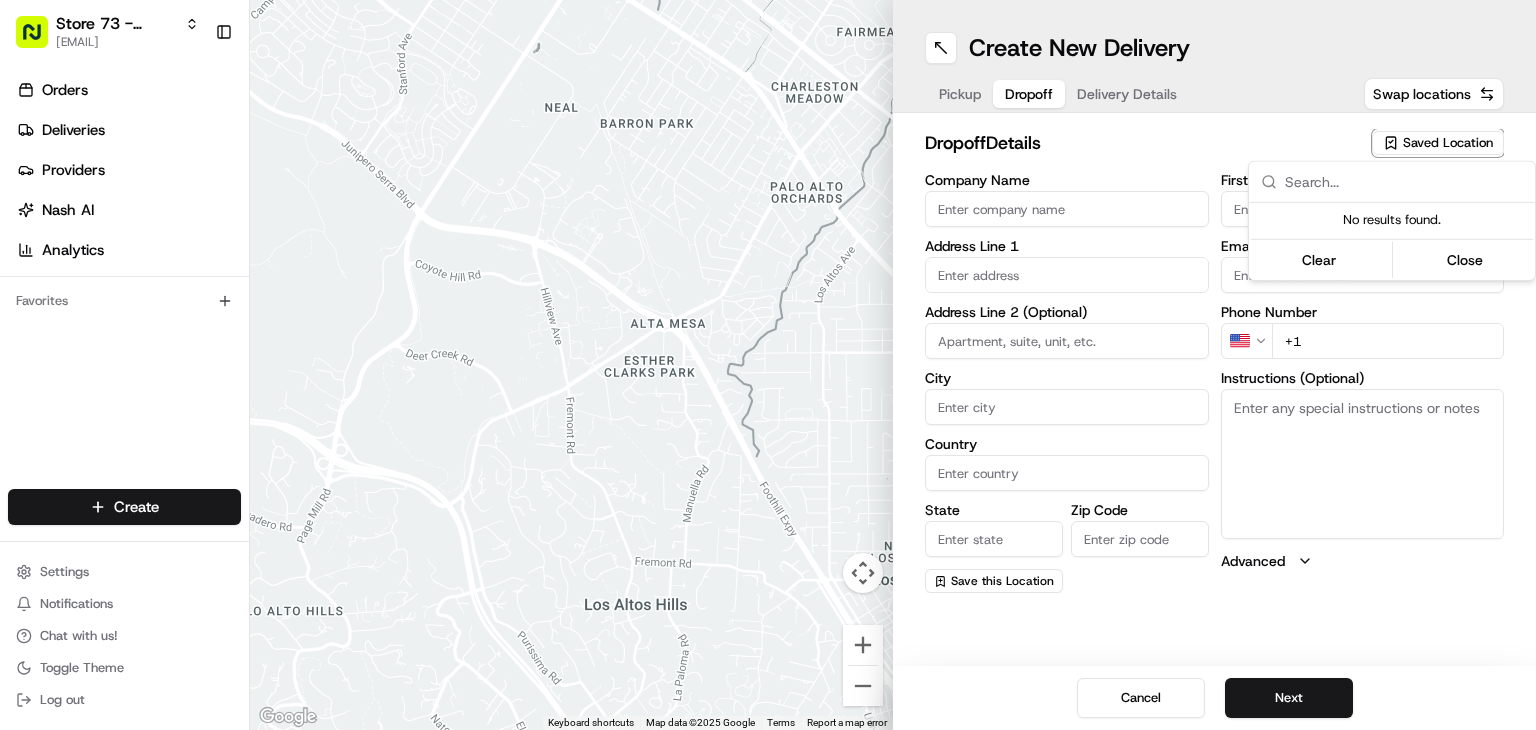 click on "Store 73 - Huntington NY (Long Island) (Just Salad) rpajulas@nashhelp.com Toggle Sidebar Orders Deliveries Providers Nash AI Analytics Favorites Main Menu Members & Organization Organization Users Roles Preferences Customization Portal Tracking Orchestration Automations Dispatch Strategy Optimization Strategy Shipping Labels Manifest Locations Pickup Locations Dropoff Locations Billing Billing Refund Requests Integrations Notification Triggers Webhooks API Keys Request Logs Create Settings Notifications Chat with us! Toggle Theme Log out ← Move left → Move right ↑ Move up ↓ Move down + Zoom in - Zoom out Home Jump left by 75% End Jump right by 75% Page Up Jump up by 75% Page Down Jump down by 75% Keyboard shortcuts Map Data Map data ©2025 Google Map data ©2025 Google 500 m  Click to toggle between metric and imperial units Terms Report a map error Create New Delivery Pickup Dropoff Delivery Details Swap locations dropoff  Details Saved Location Company Name Address Line 1 City State" at bounding box center (768, 365) 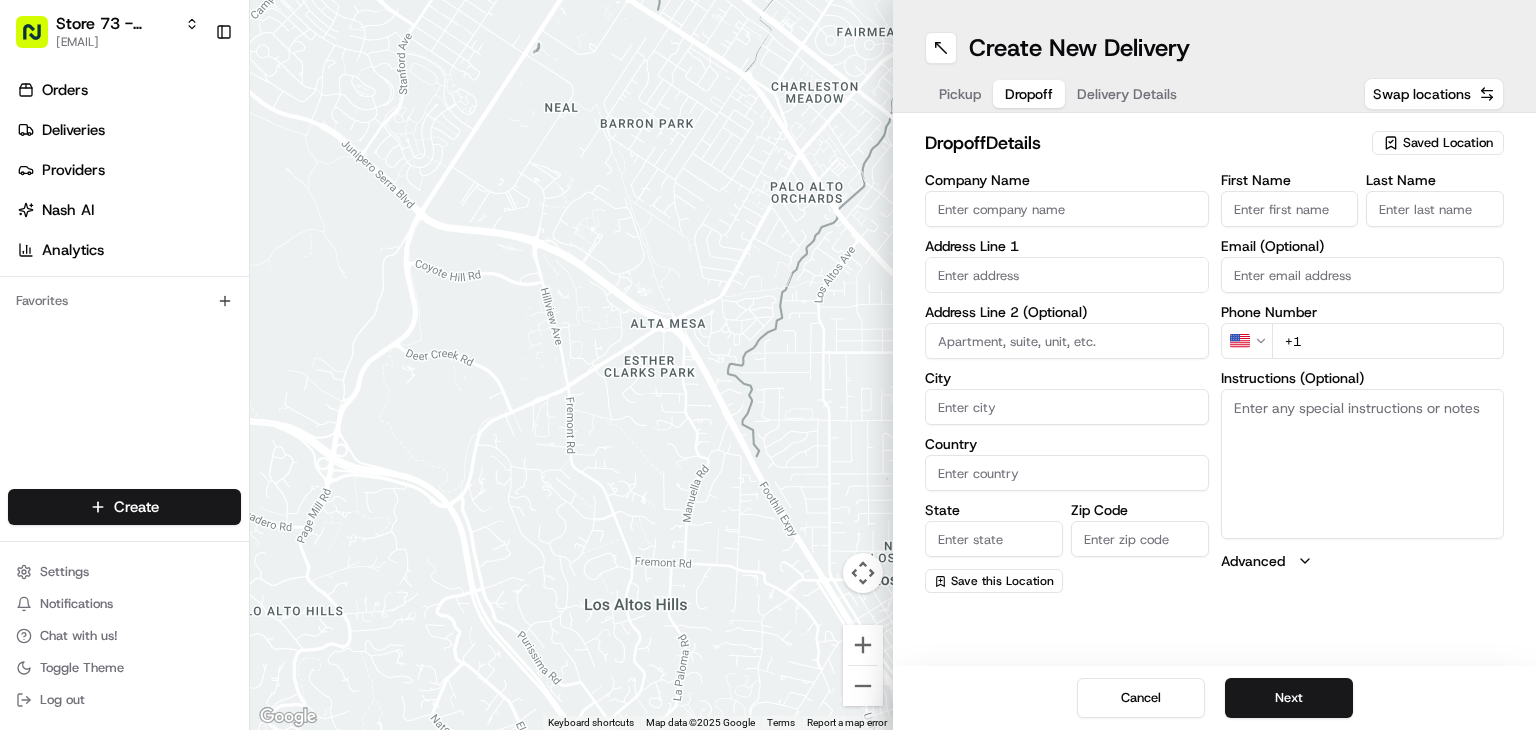 click on "Pickup" at bounding box center (960, 94) 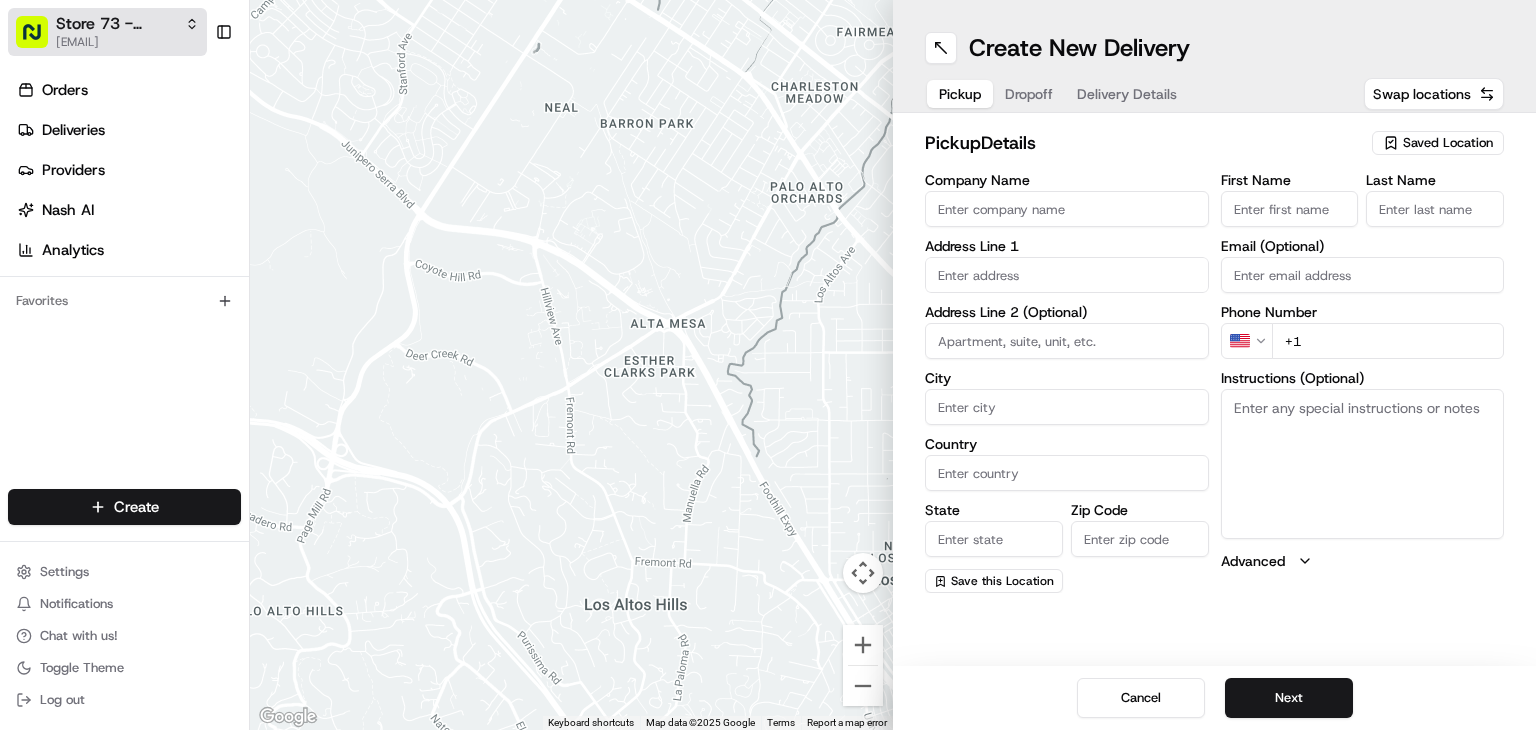 click on "[EMAIL]" at bounding box center (127, 42) 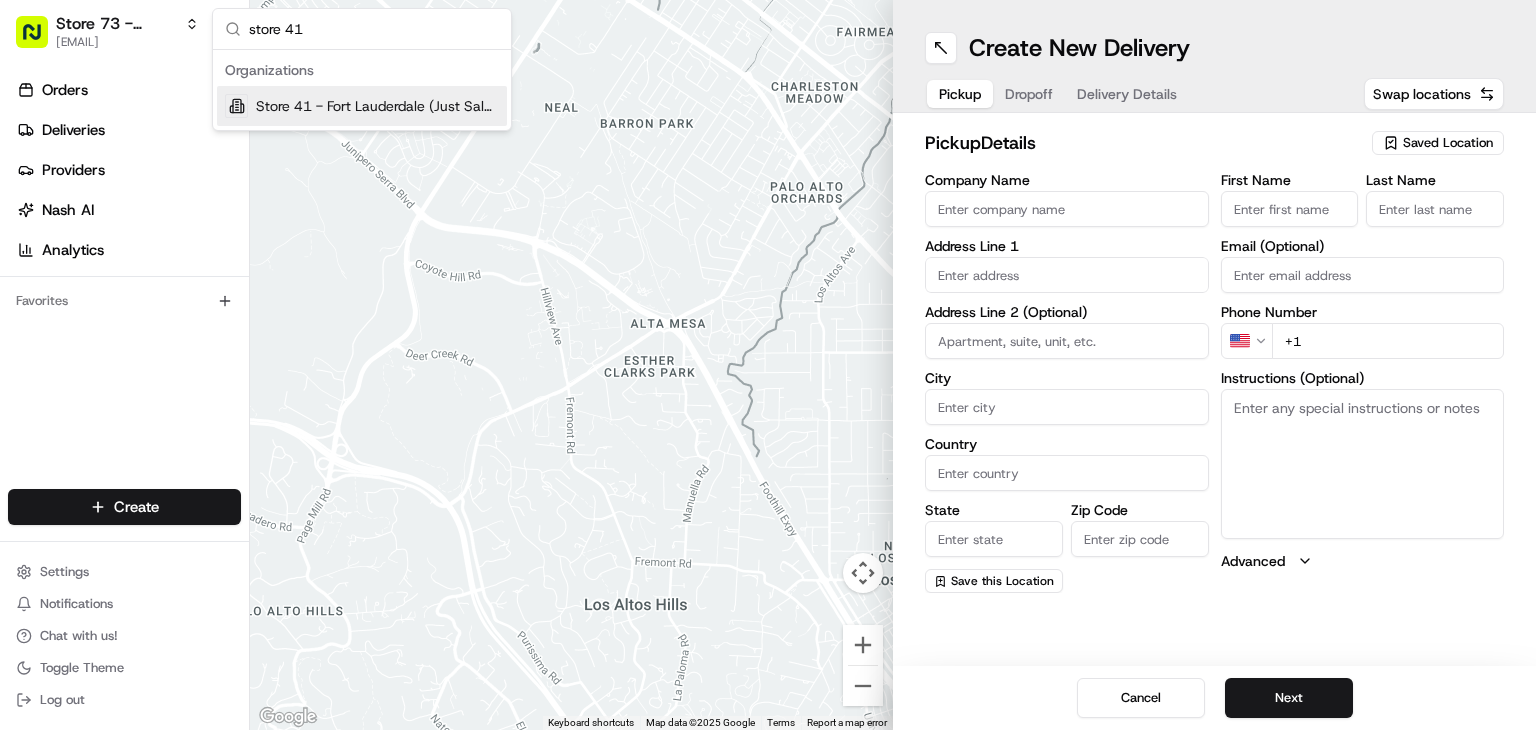 type on "store 41" 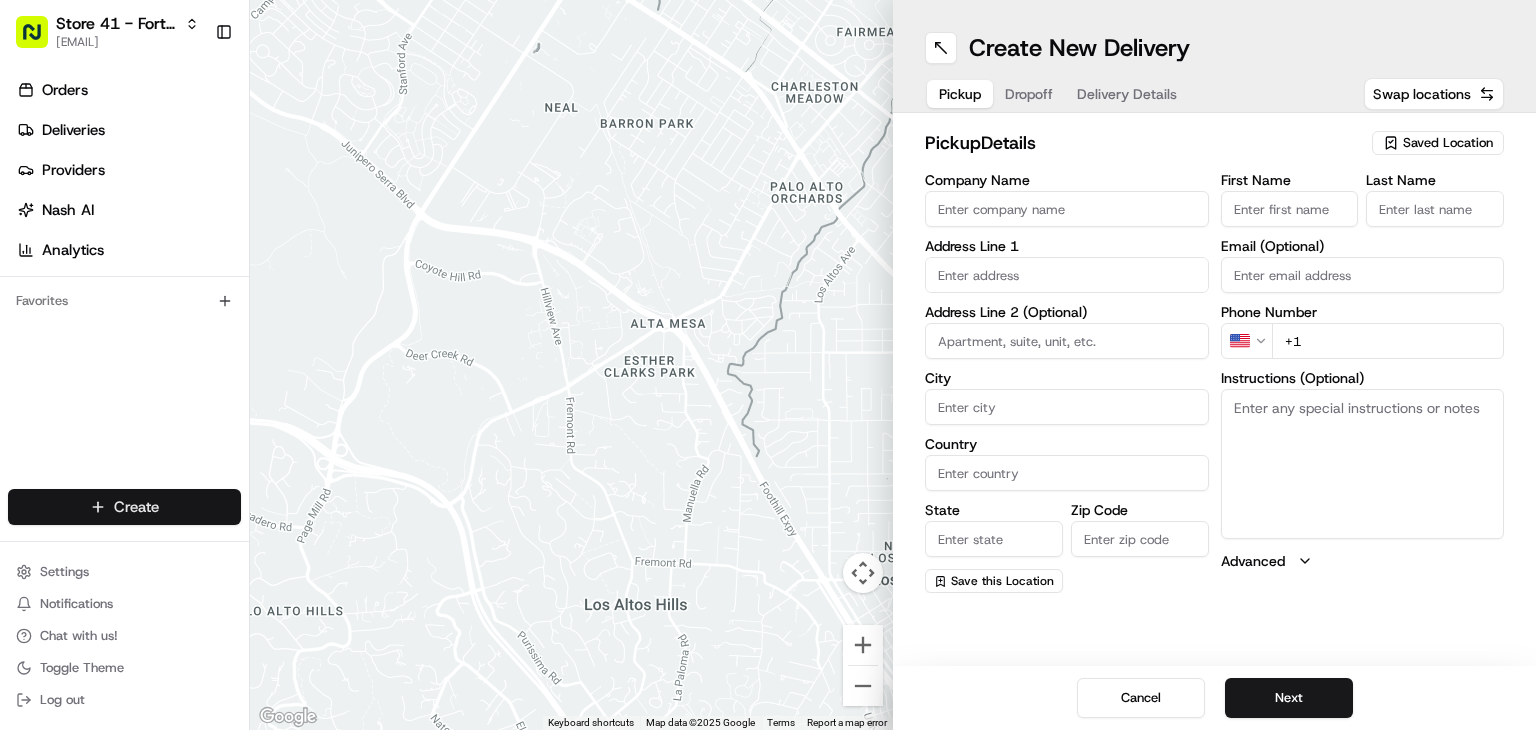 click on "Store 41 - Fort Lauderdale (Just Salad) rpajulas@nashhelp.com Toggle Sidebar Orders Deliveries Providers Nash AI Analytics Favorites Main Menu Members & Organization Organization Users Roles Preferences Customization Portal Tracking Orchestration Automations Dispatch Strategy Optimization Strategy Shipping Labels Manifest Locations Pickup Locations Dropoff Locations Billing Billing Refund Requests Integrations Notification Triggers Webhooks API Keys Request Logs Create Settings Notifications Chat with us! Toggle Theme Log out ← Move left → Move right ↑ Move up ↓ Move down + Zoom in - Zoom out Home Jump left by 75% End Jump right by 75% Page Up Jump up by 75% Page Down Jump down by 75% Keyboard shortcuts Map Data Map data ©2025 Google Map data ©2025 Google 500 m  Click to toggle between metric and imperial units Terms Report a map error Create New Delivery Pickup Dropoff Delivery Details Swap locations pickup  Details Saved Location Company Name Address Line 1 City Country State US" at bounding box center (768, 365) 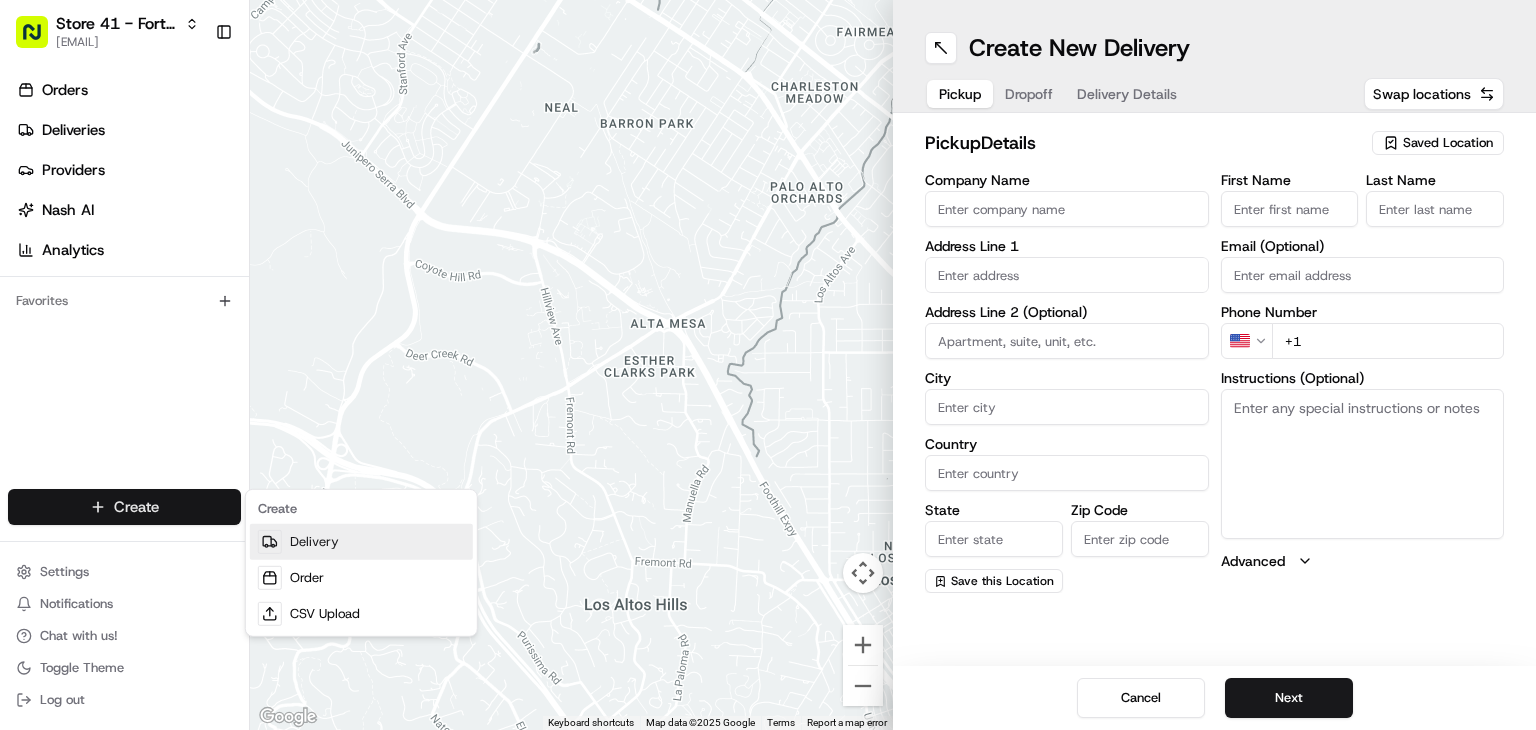 click on "Delivery" at bounding box center (361, 542) 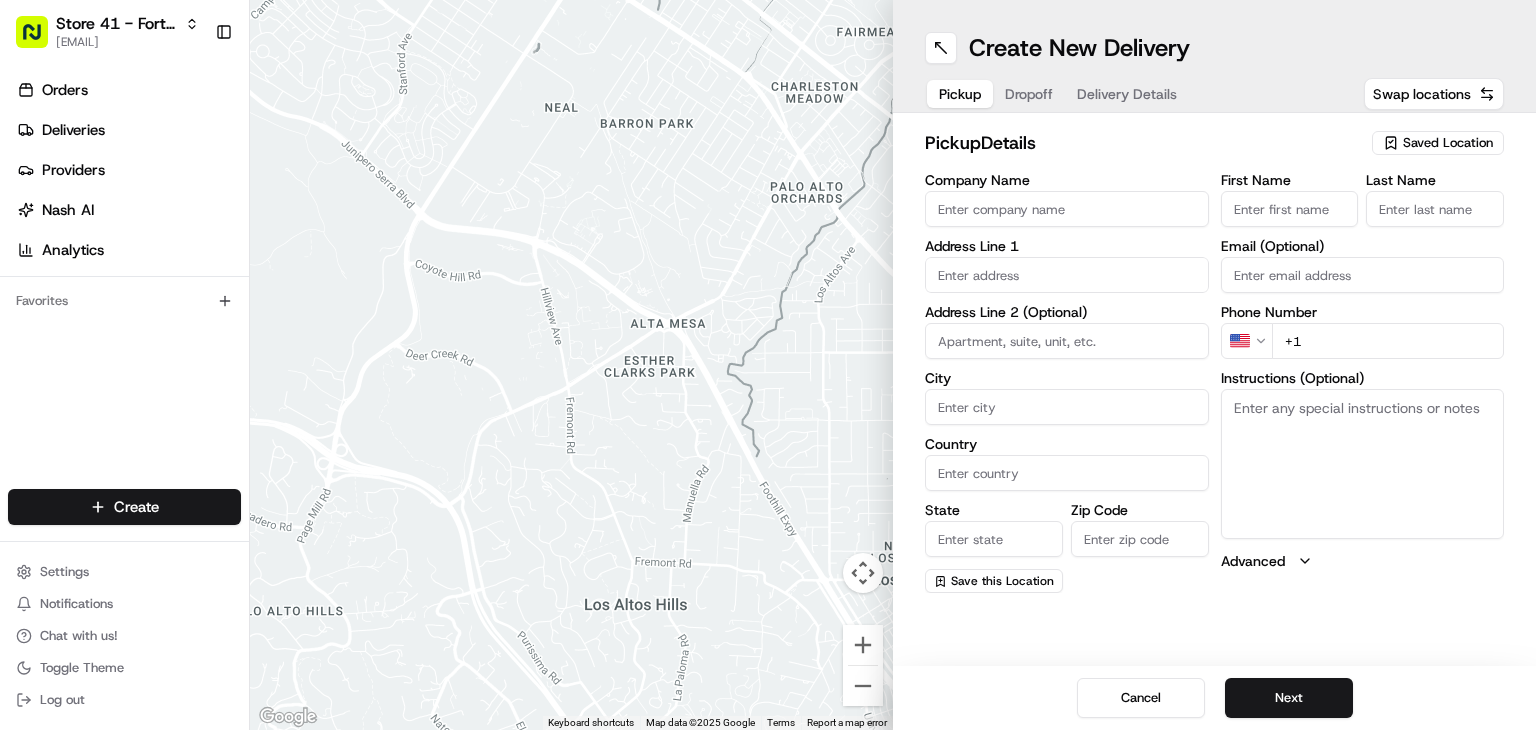 click on "Saved Location" at bounding box center (1448, 143) 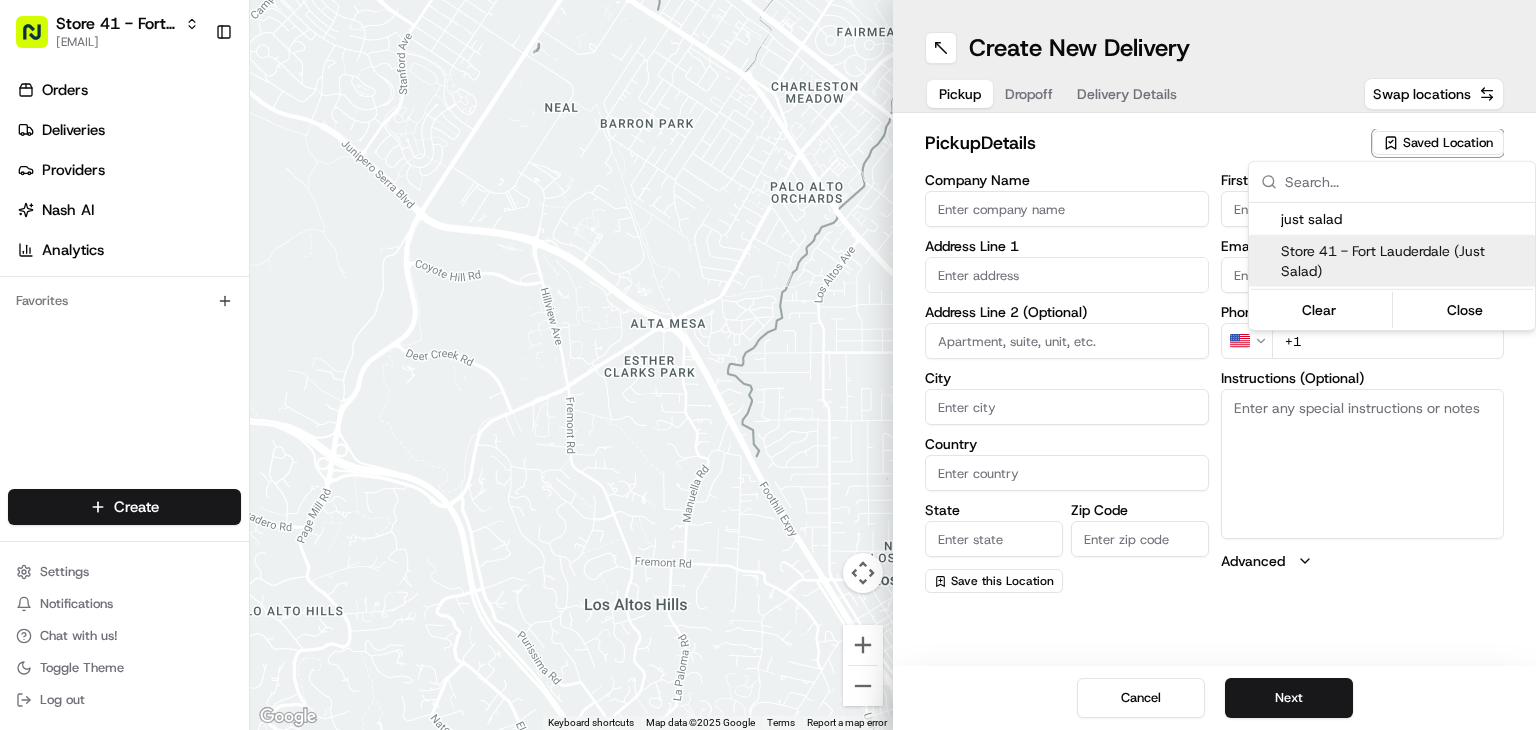 click on "Store 41 - Fort Lauderdale (Just Salad)" at bounding box center (1404, 261) 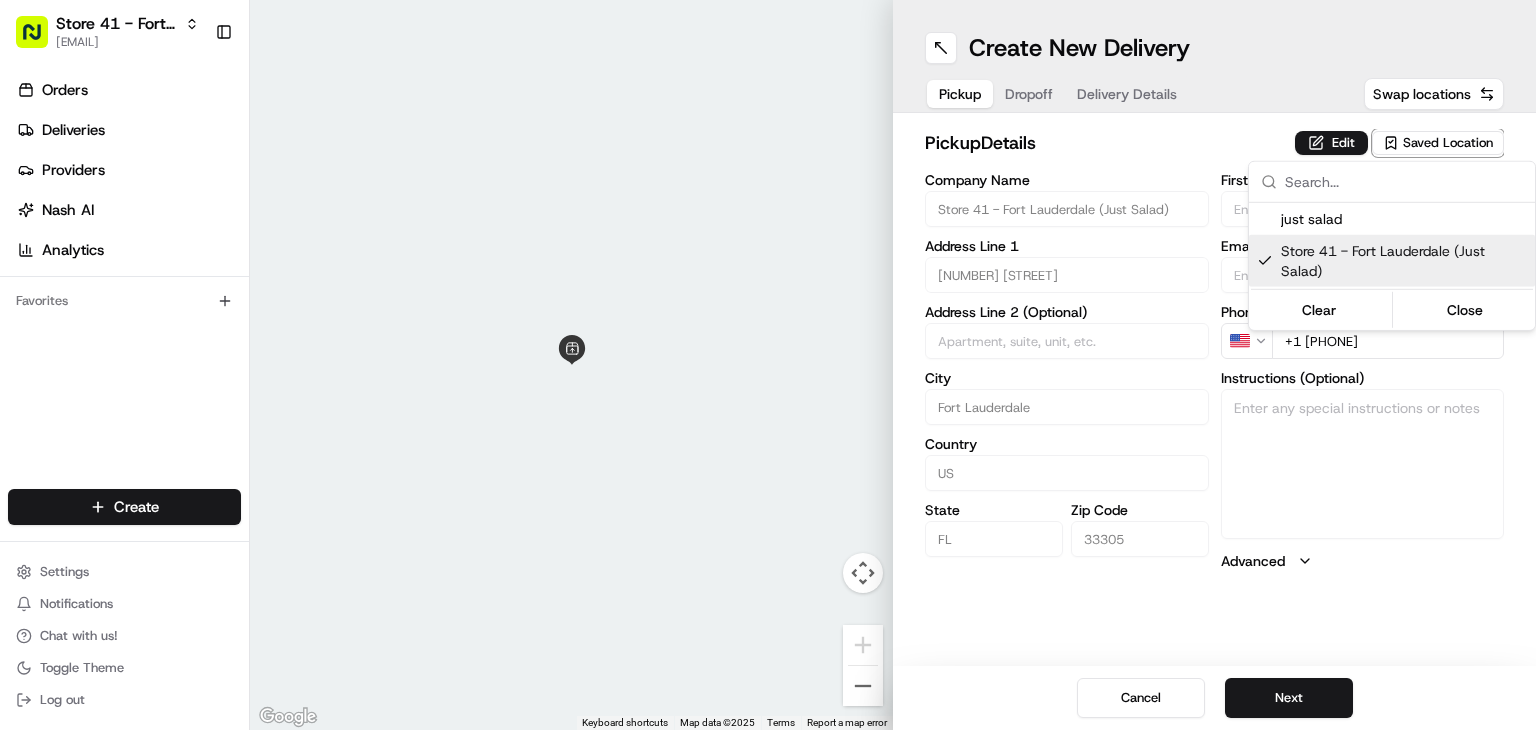 click on "Store 41 - Fort Lauderdale (Just Salad) rpajulas@nashhelp.com Toggle Sidebar Orders Deliveries Providers Nash AI Analytics Favorites Main Menu Members & Organization Organization Users Roles Preferences Customization Portal Tracking Orchestration Automations Dispatch Strategy Optimization Strategy Shipping Labels Manifest Locations Pickup Locations Dropoff Locations Billing Billing Refund Requests Integrations Notification Triggers Webhooks API Keys Request Logs Create Settings Notifications Chat with us! Toggle Theme Log out ← Move left → Move right ↑ Move up ↓ Move down + Zoom in - Zoom out Home Jump left by 75% End Jump right by 75% Page Up Jump up by 75% Page Down Jump down by 75% Keyboard shortcuts Map Data Map data ©2025 Map data ©2025 2 m  Click to toggle between metric and imperial units Terms Report a map error Create New Delivery Pickup Dropoff Delivery Details Swap locations pickup  Details  Edit Saved Location Company Name Store 41 - Fort Lauderdale (Just Salad) City US" at bounding box center (768, 365) 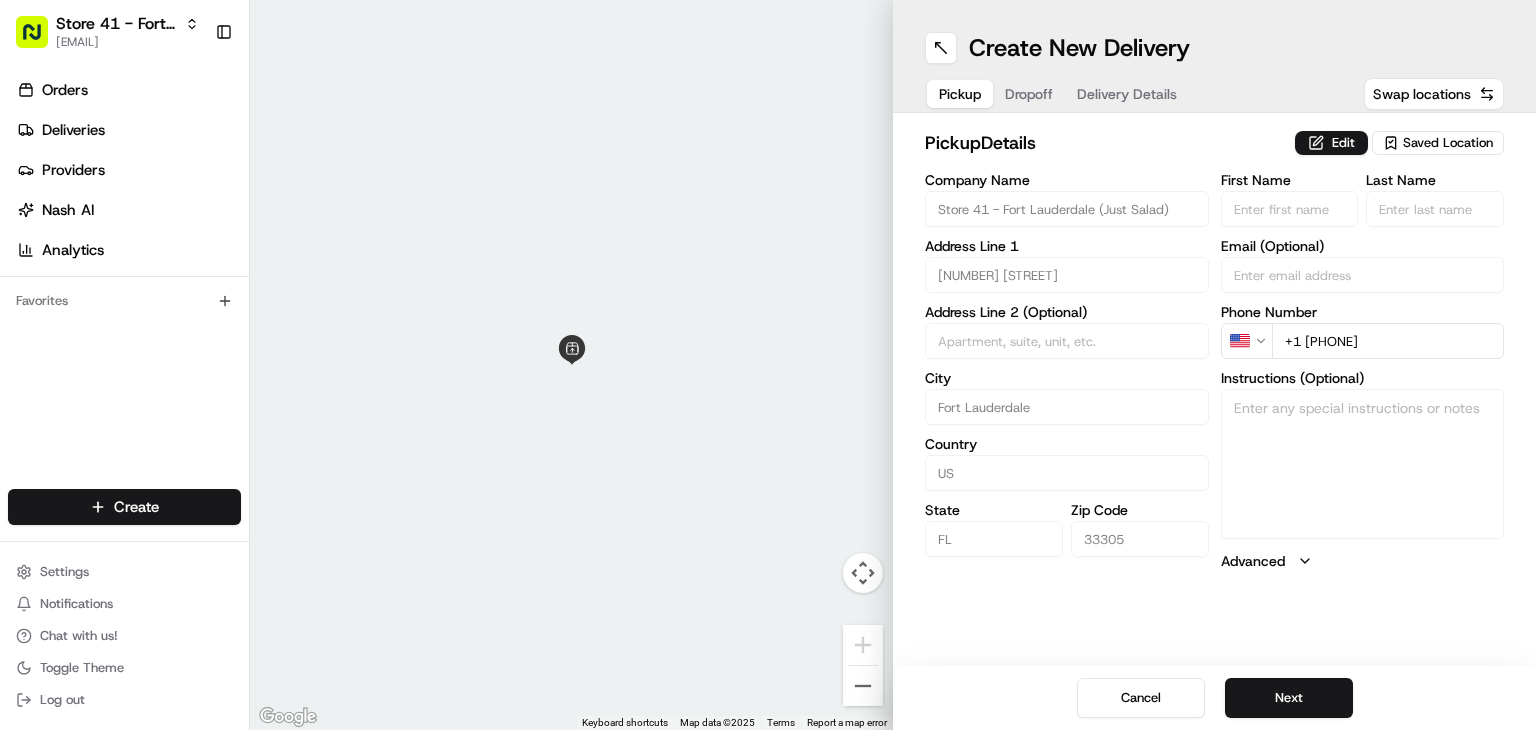 click on "Dropoff" at bounding box center (1029, 94) 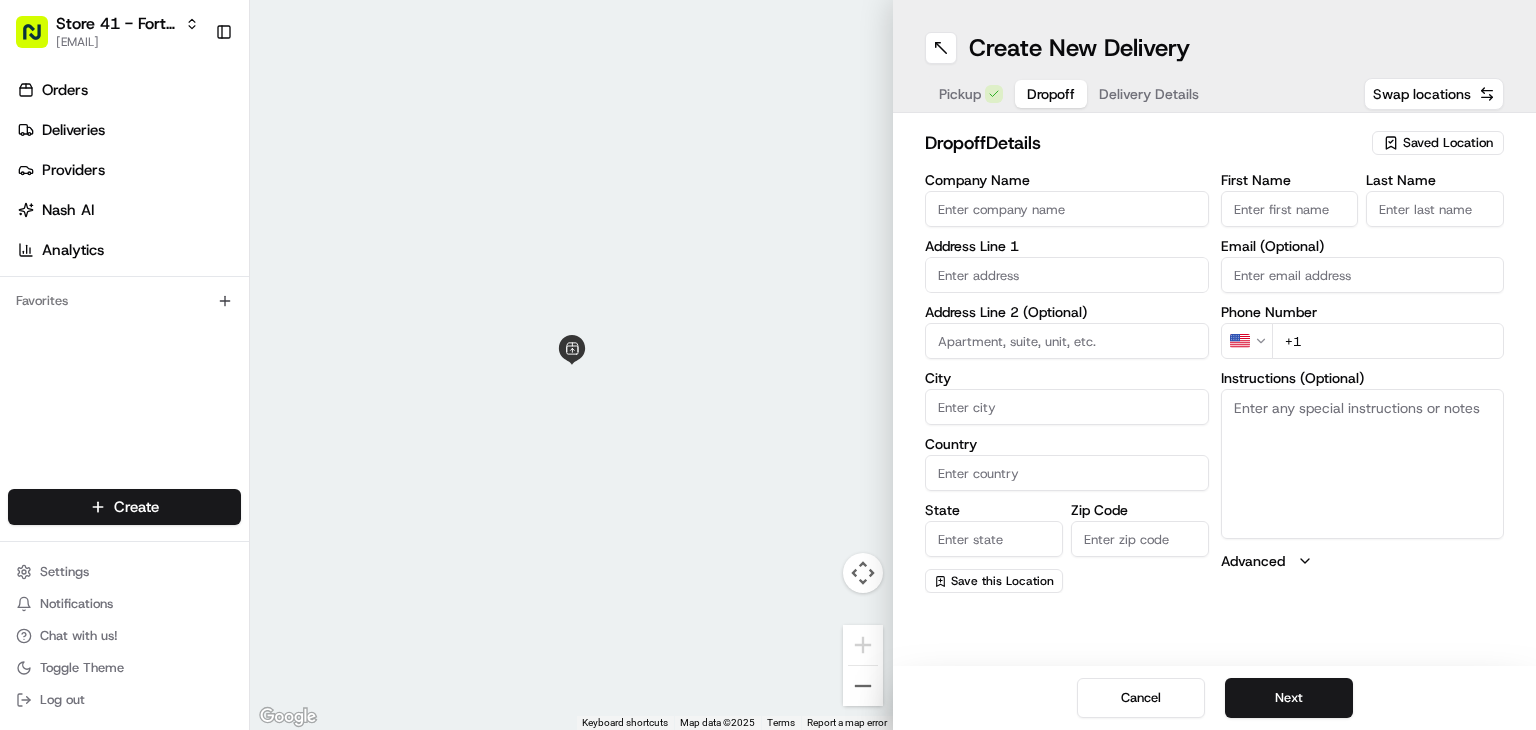 click on "Email (Optional)" at bounding box center (1363, 275) 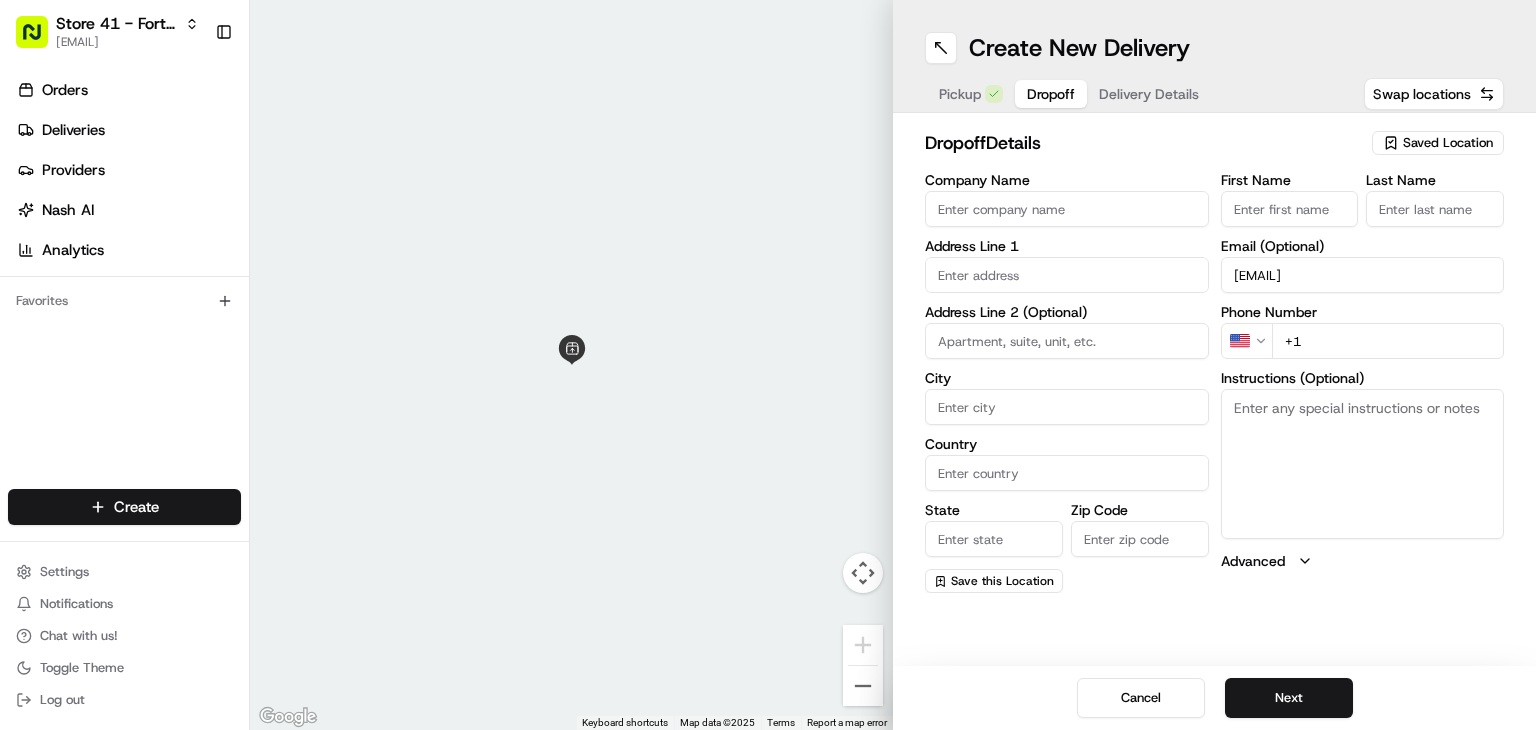 type on "pauld810@gmail.com" 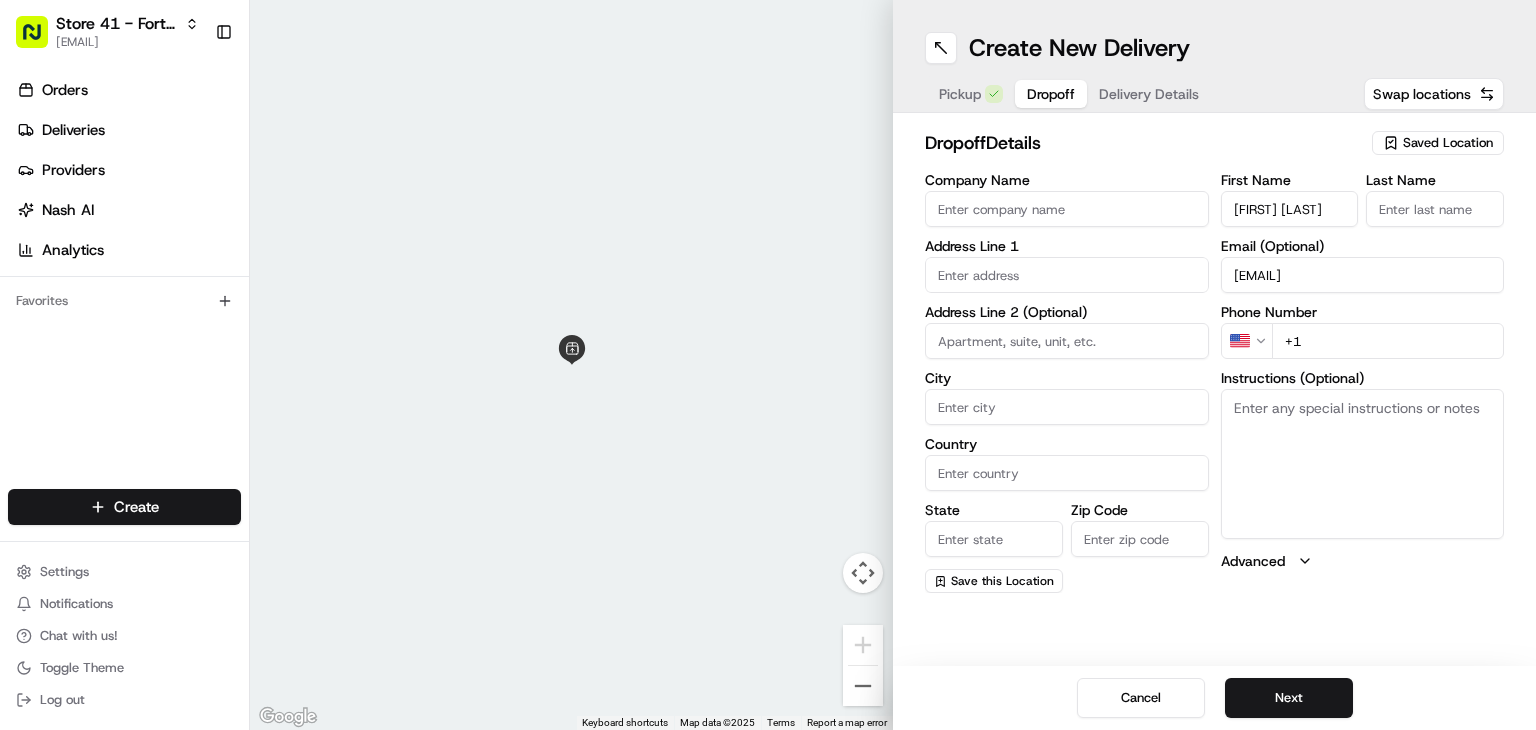 click on "Paul Dambrauskas" at bounding box center [1290, 209] 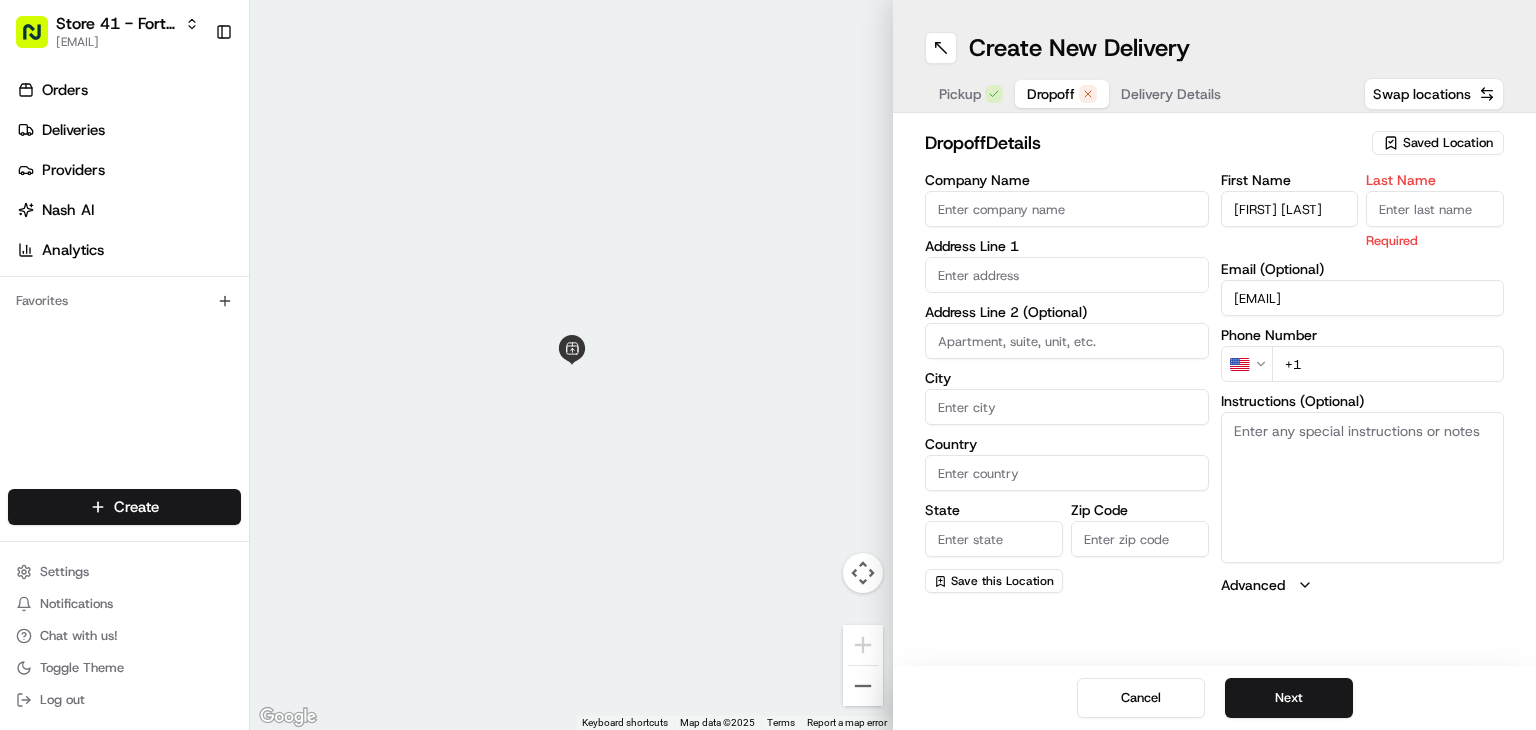click on "Last Name" at bounding box center (1435, 209) 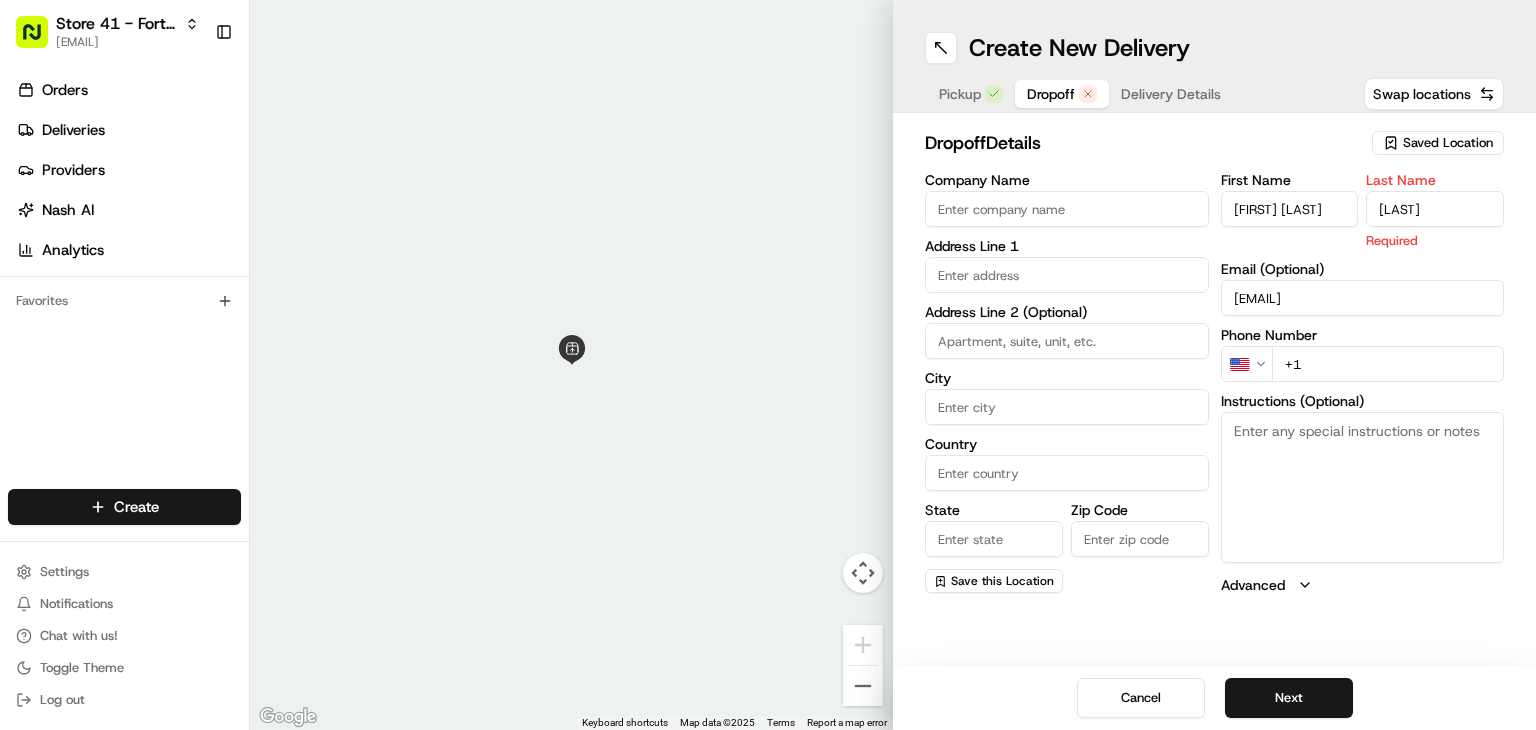 type on "Dambrauskas" 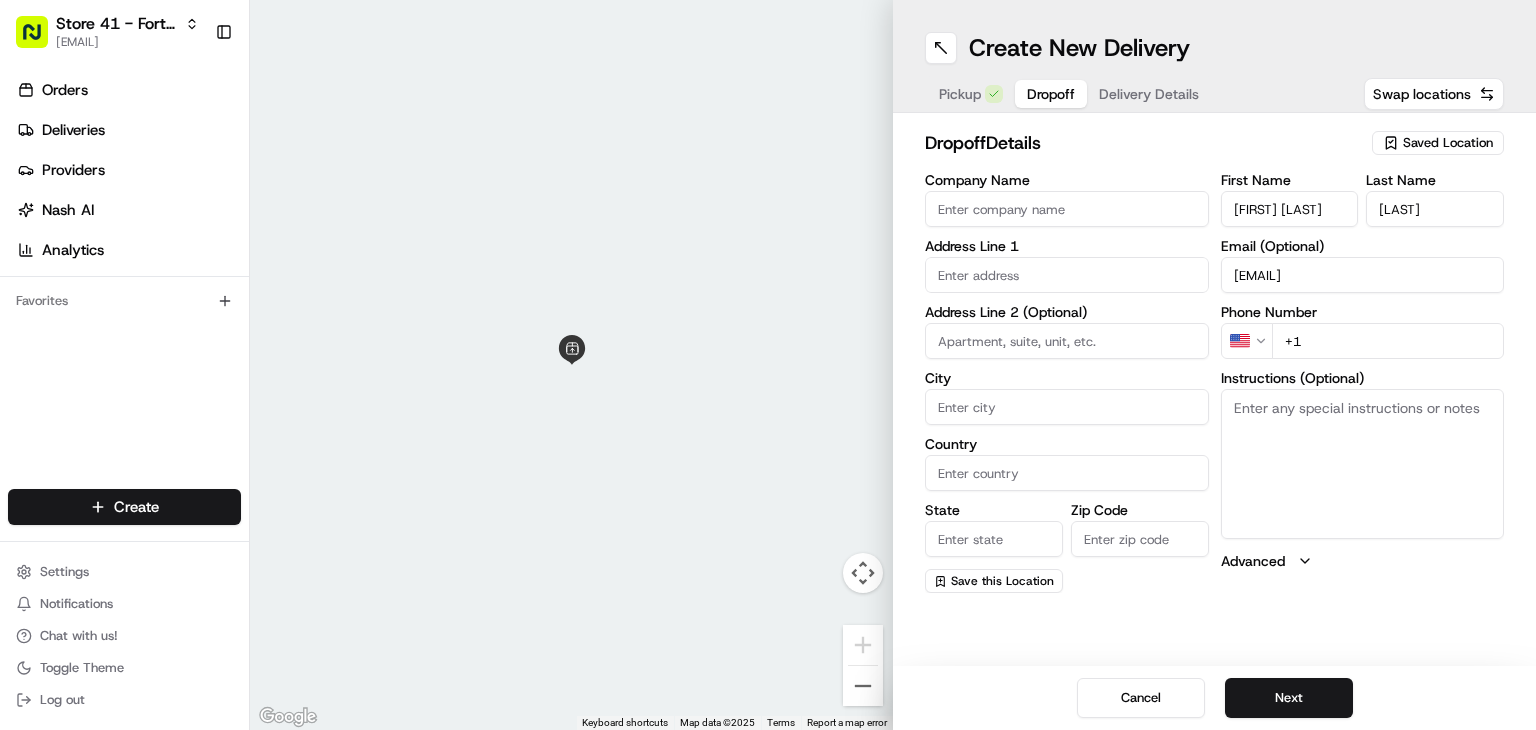 click on "Paul Dambrauskas" at bounding box center [1290, 209] 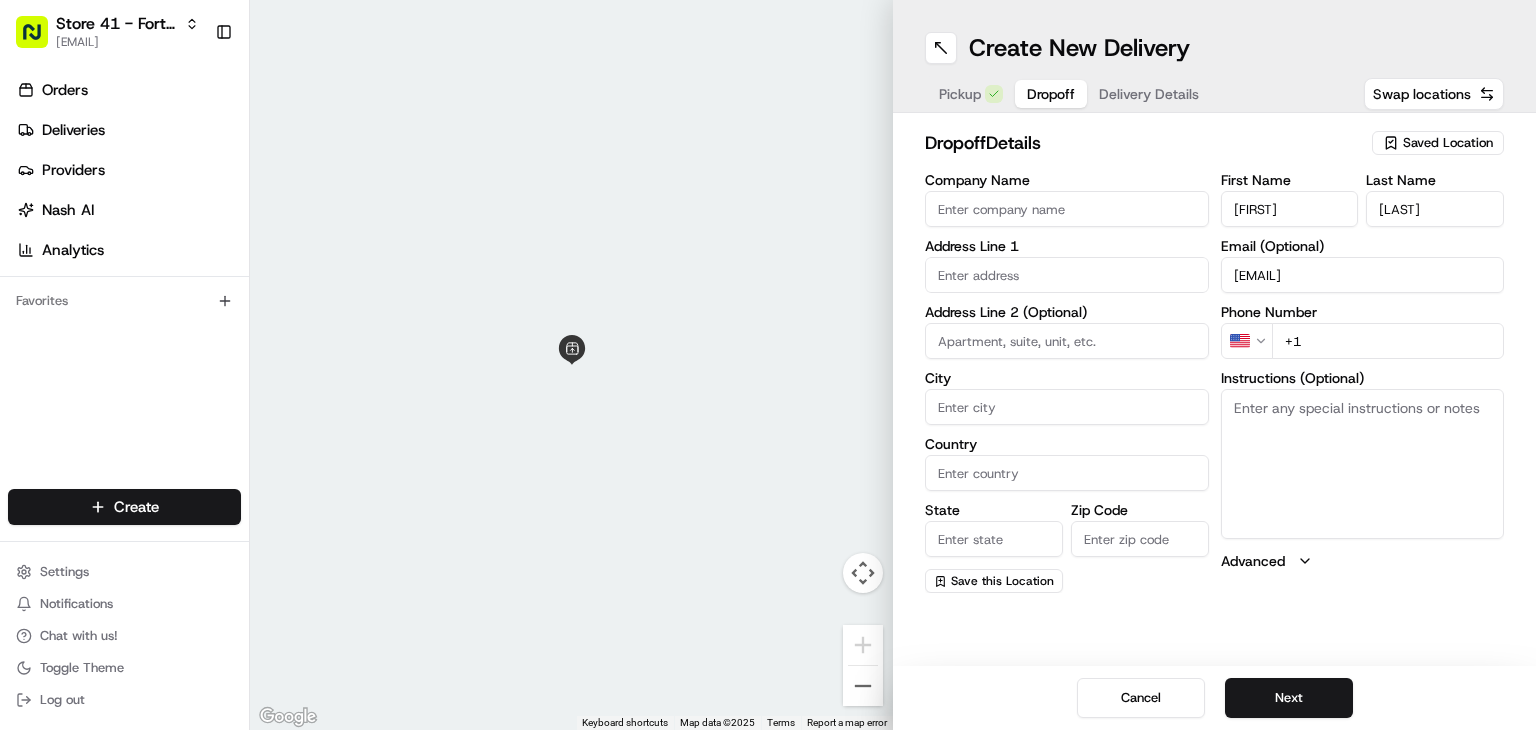 type on "Paul" 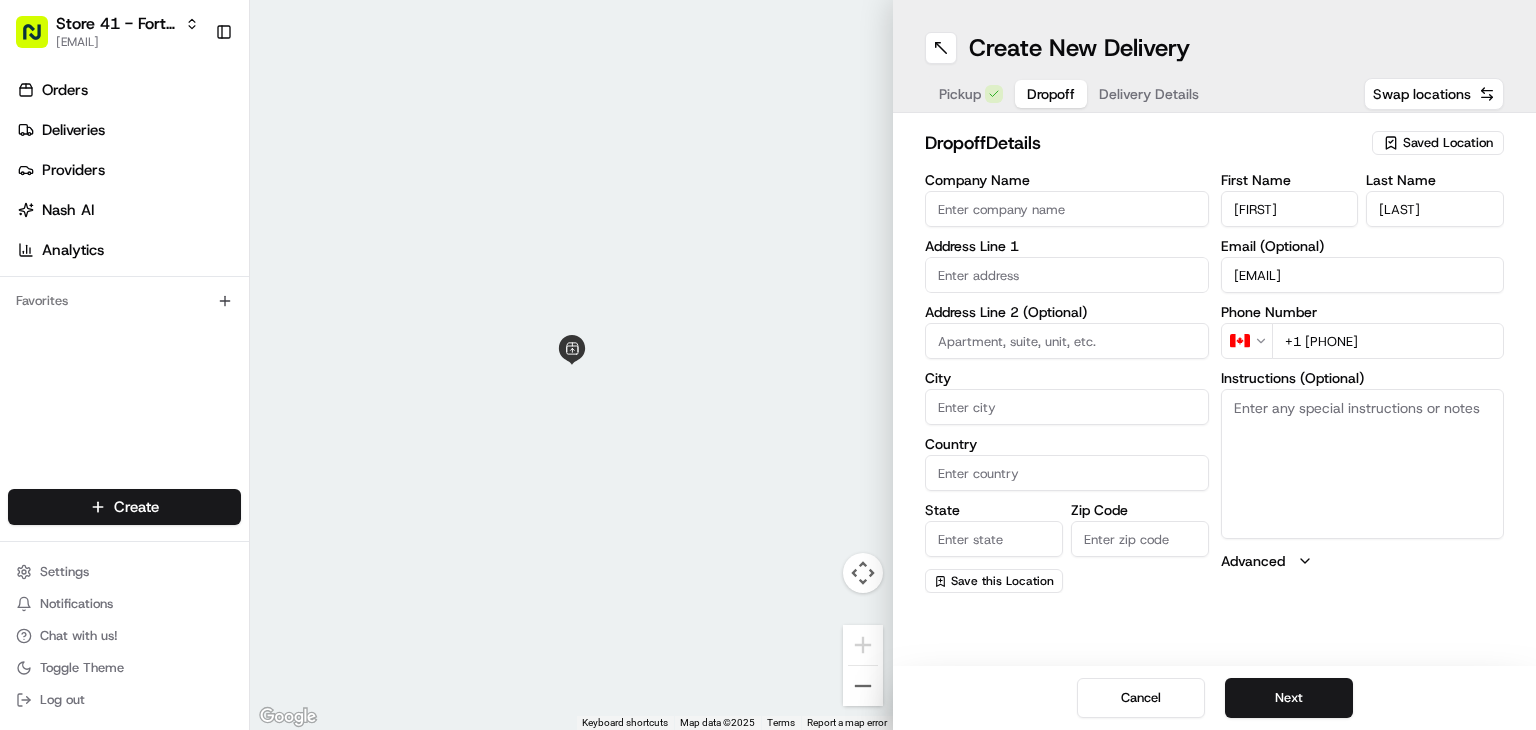 drag, startPoint x: 1316, startPoint y: 340, endPoint x: 1192, endPoint y: 349, distance: 124.32619 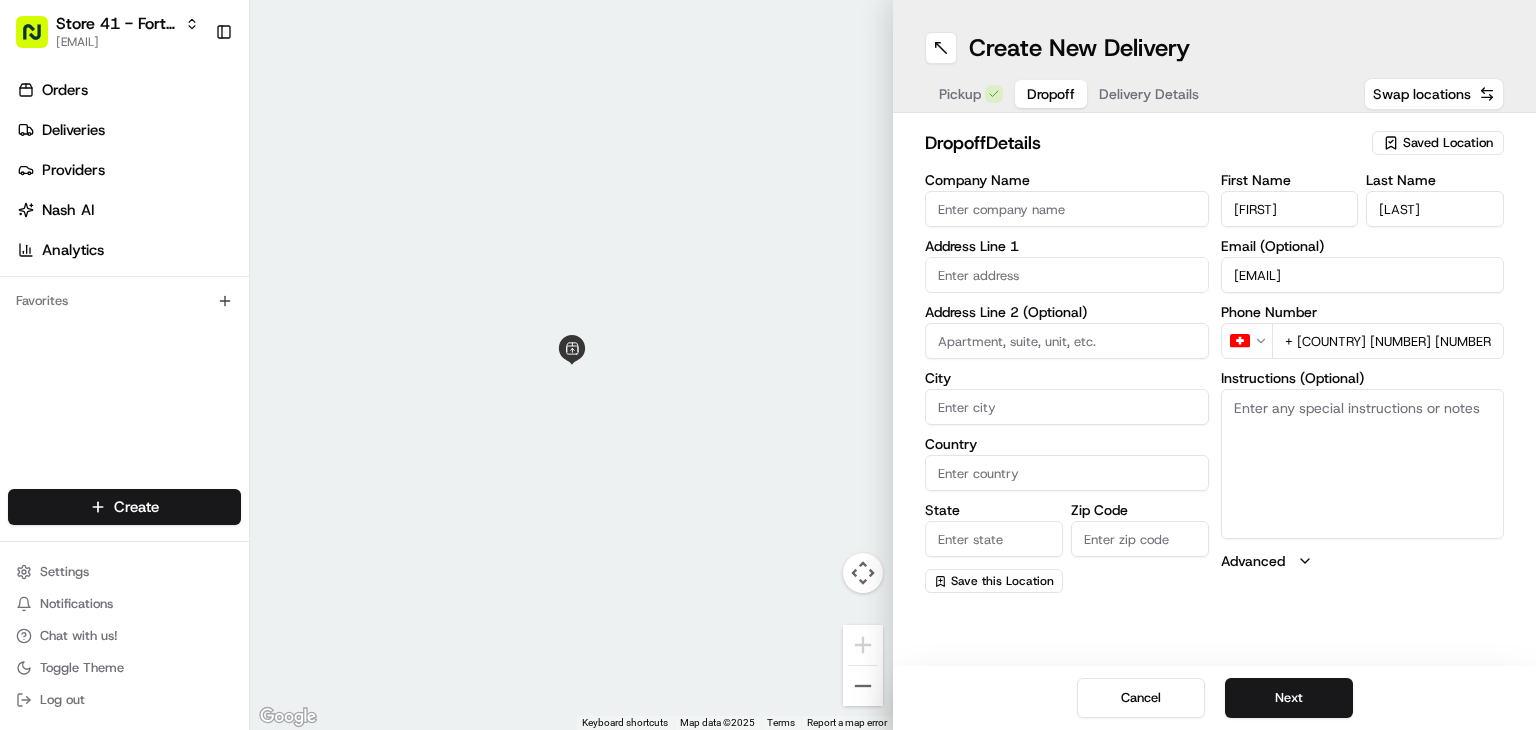 click on "Store 41 - Fort Lauderdale (Just Salad) rpajulas@nashhelp.com Toggle Sidebar Orders Deliveries Providers Nash AI Analytics Favorites Main Menu Members & Organization Organization Users Roles Preferences Customization Portal Tracking Orchestration Automations Dispatch Strategy Optimization Strategy Shipping Labels Manifest Locations Pickup Locations Dropoff Locations Billing Billing Refund Requests Integrations Notification Triggers Webhooks API Keys Request Logs Create Settings Notifications Chat with us! Toggle Theme Log out ← Move left → Move right ↑ Move up ↓ Move down + Zoom in - Zoom out Home Jump left by 75% End Jump right by 75% Page Up Jump up by 75% Page Down Jump down by 75% Keyboard shortcuts Map Data Map data ©2025 Map data ©2025 2 m  Click to toggle between metric and imperial units Terms Report a map error Create New Delivery Pickup Dropoff Delivery Details Swap locations dropoff  Details Saved Location Company Name Address Line 1 Address Line 2 (Optional) City Country" at bounding box center (768, 365) 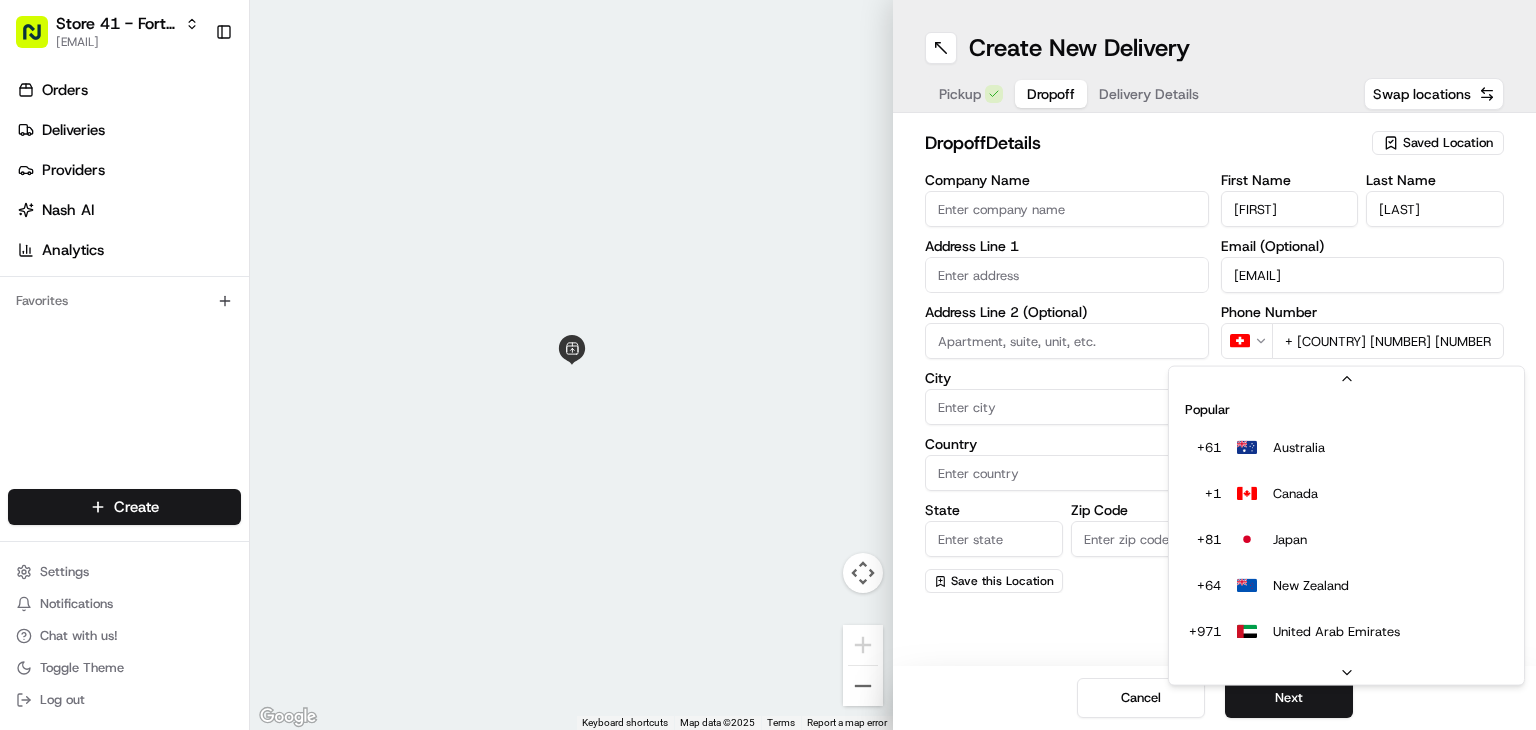 scroll, scrollTop: 9662, scrollLeft: 0, axis: vertical 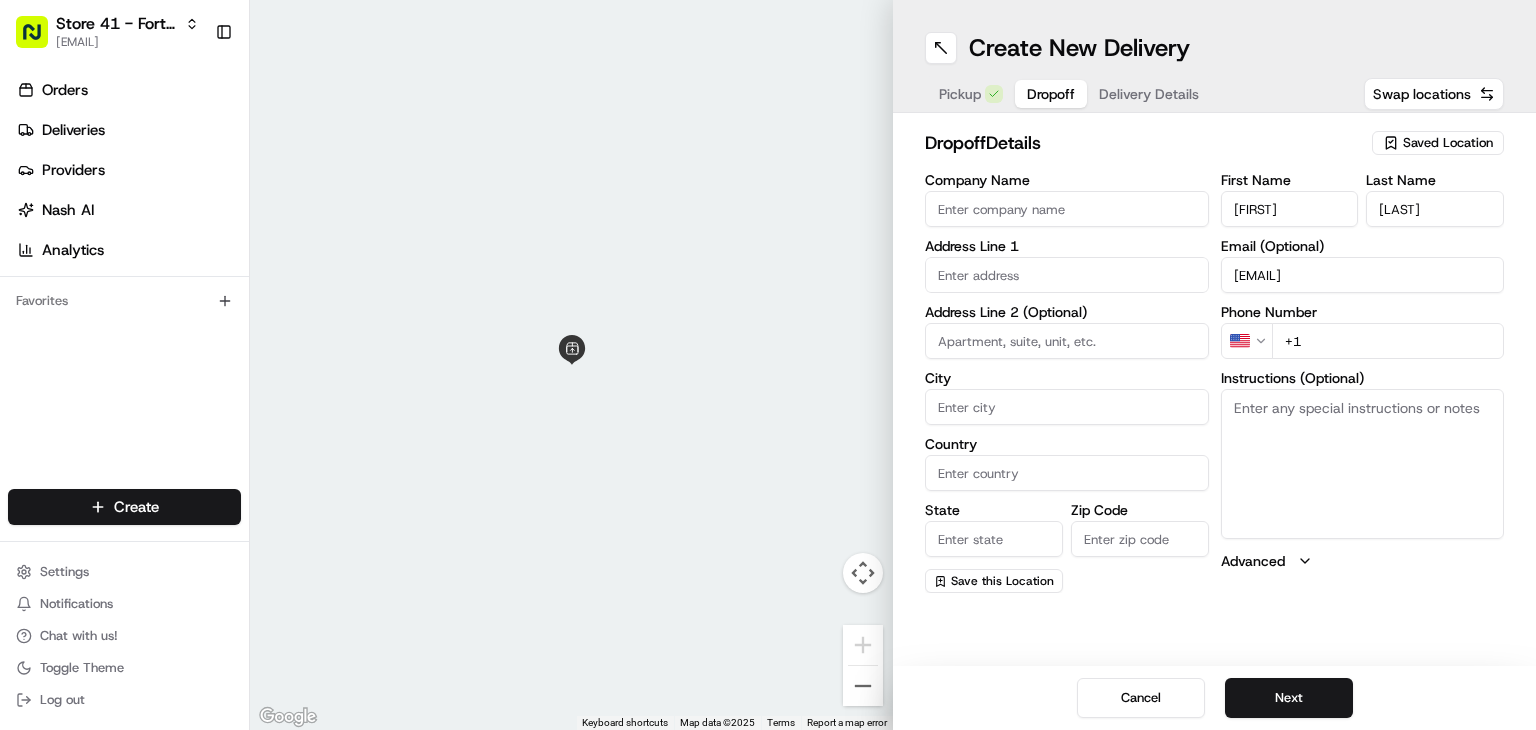 click on "+1" at bounding box center [1388, 341] 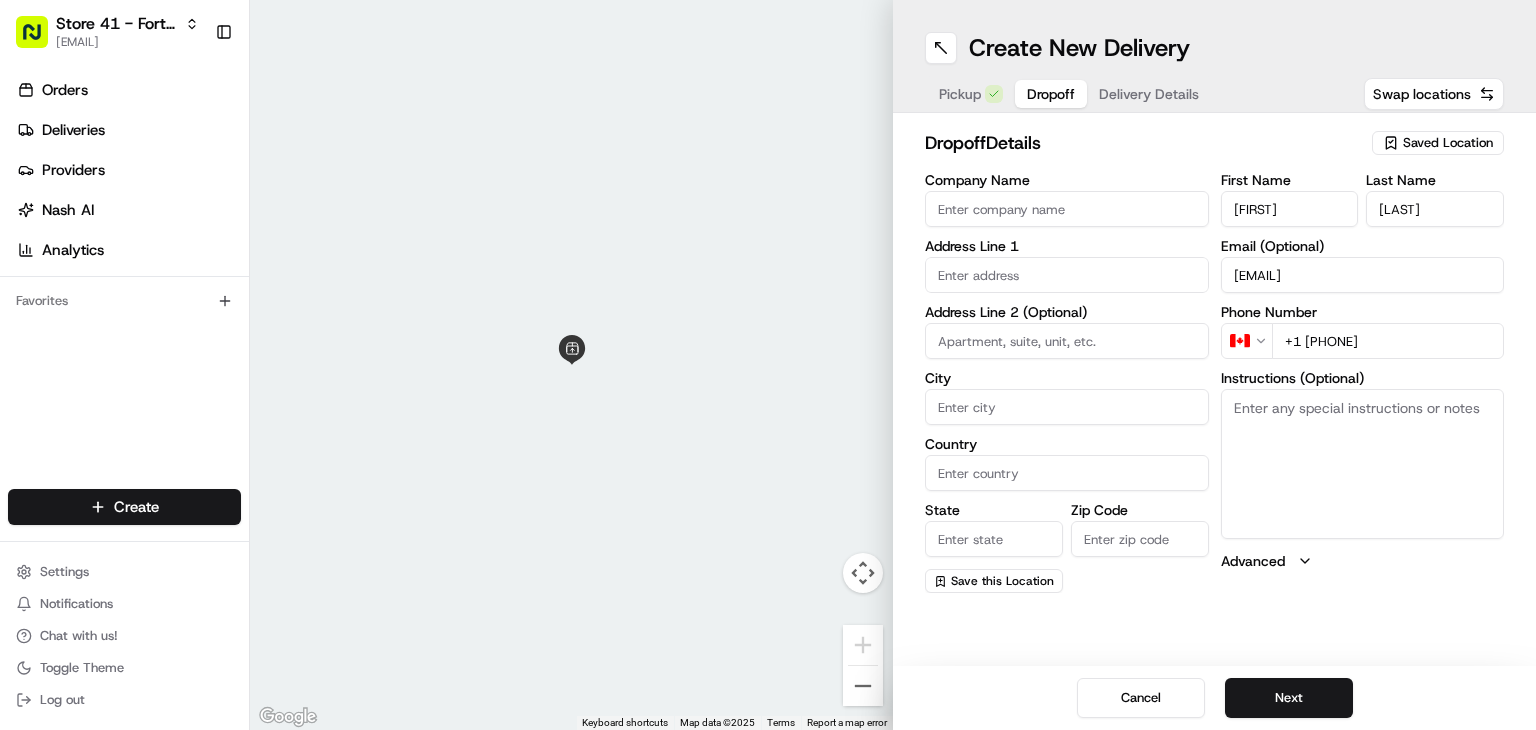 type on "+1 416 455 9554" 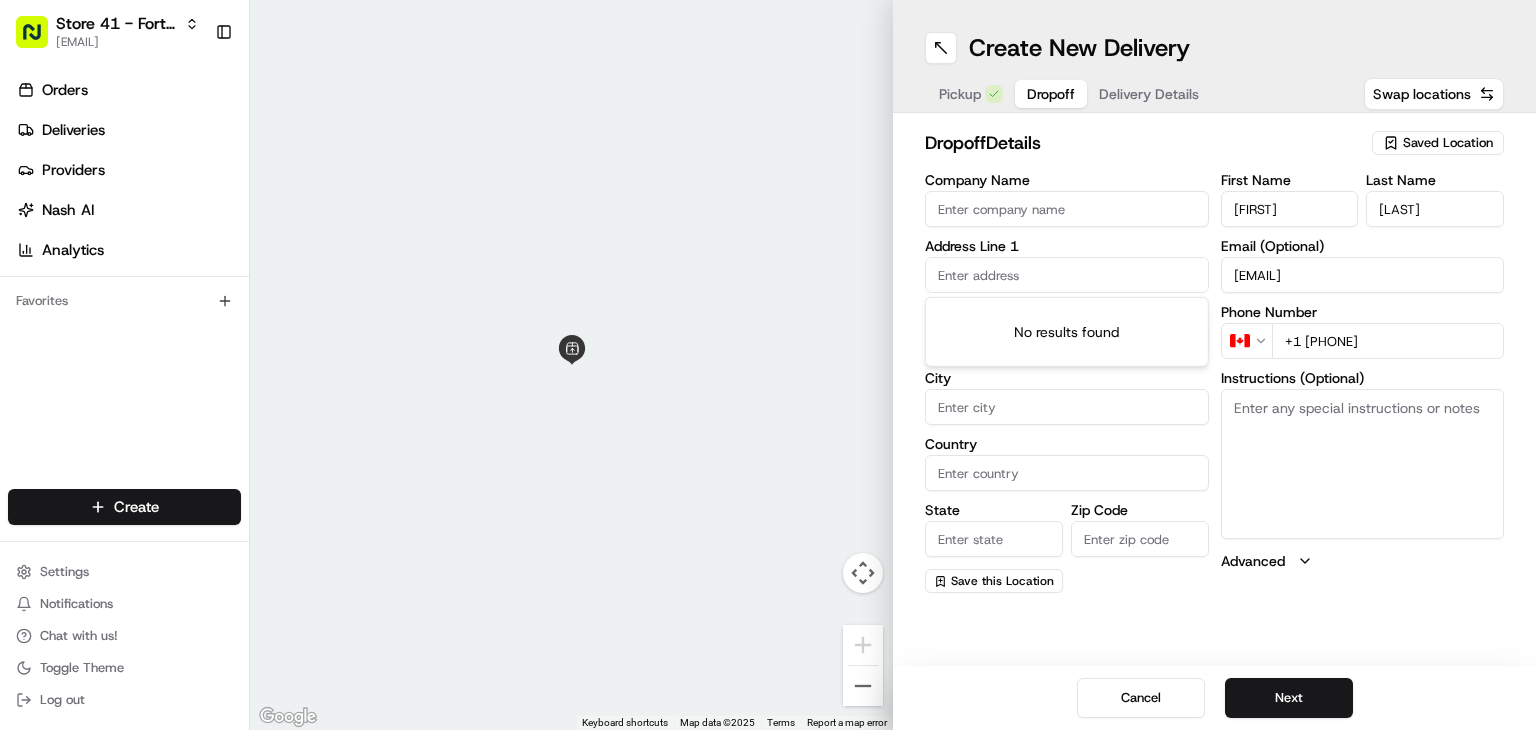 click at bounding box center (1067, 275) 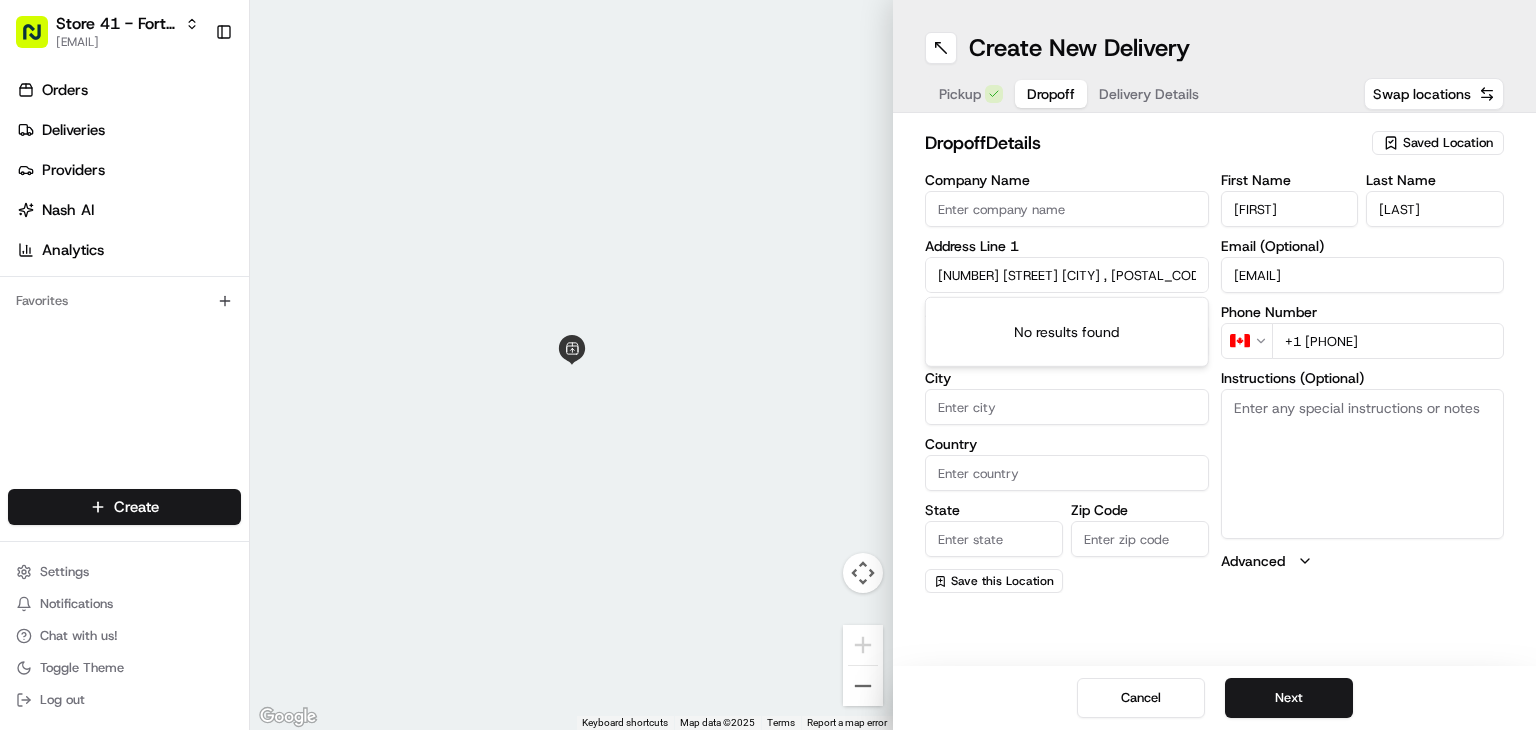 scroll, scrollTop: 0, scrollLeft: 63, axis: horizontal 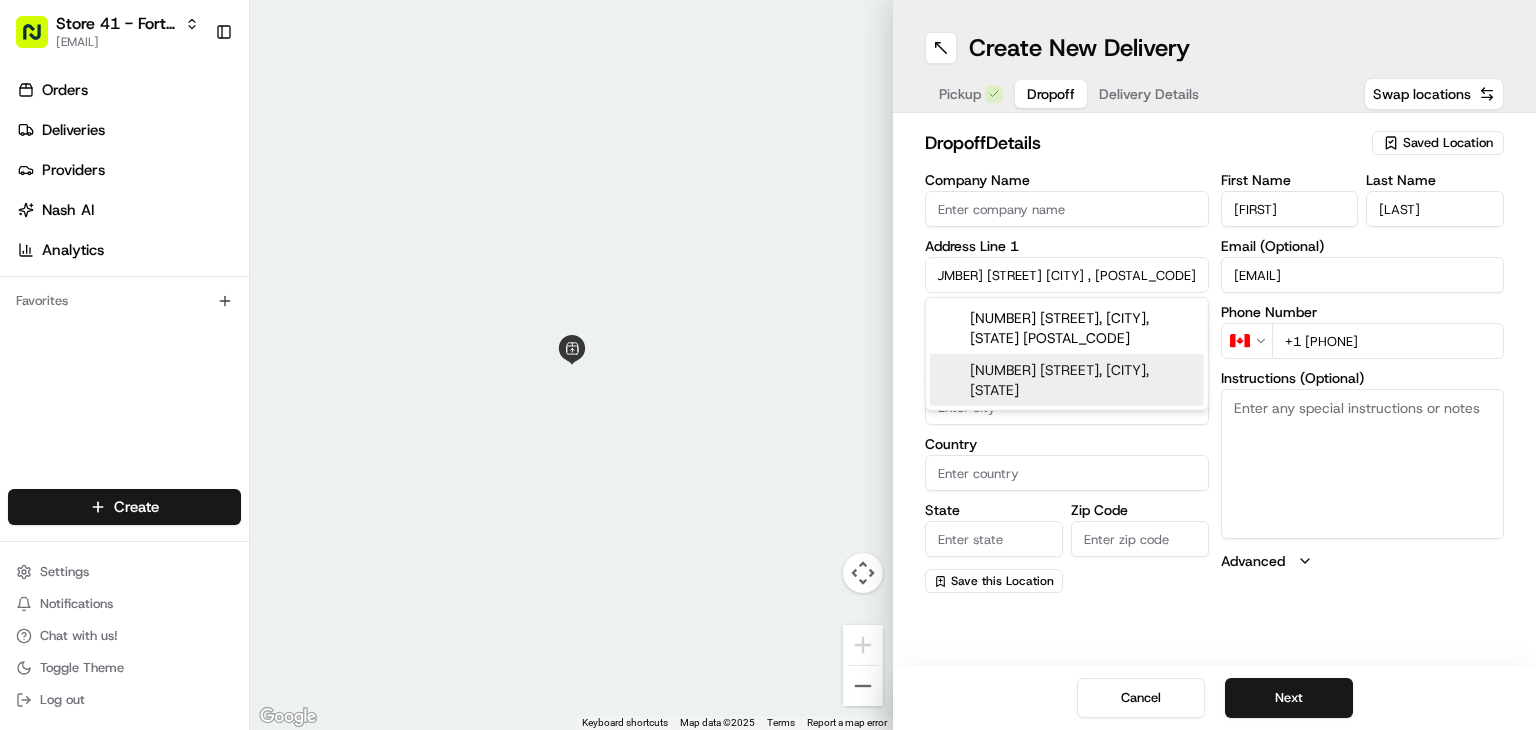 type on "1512 Southwest 23rd Street Fort Lauderdale , 33315" 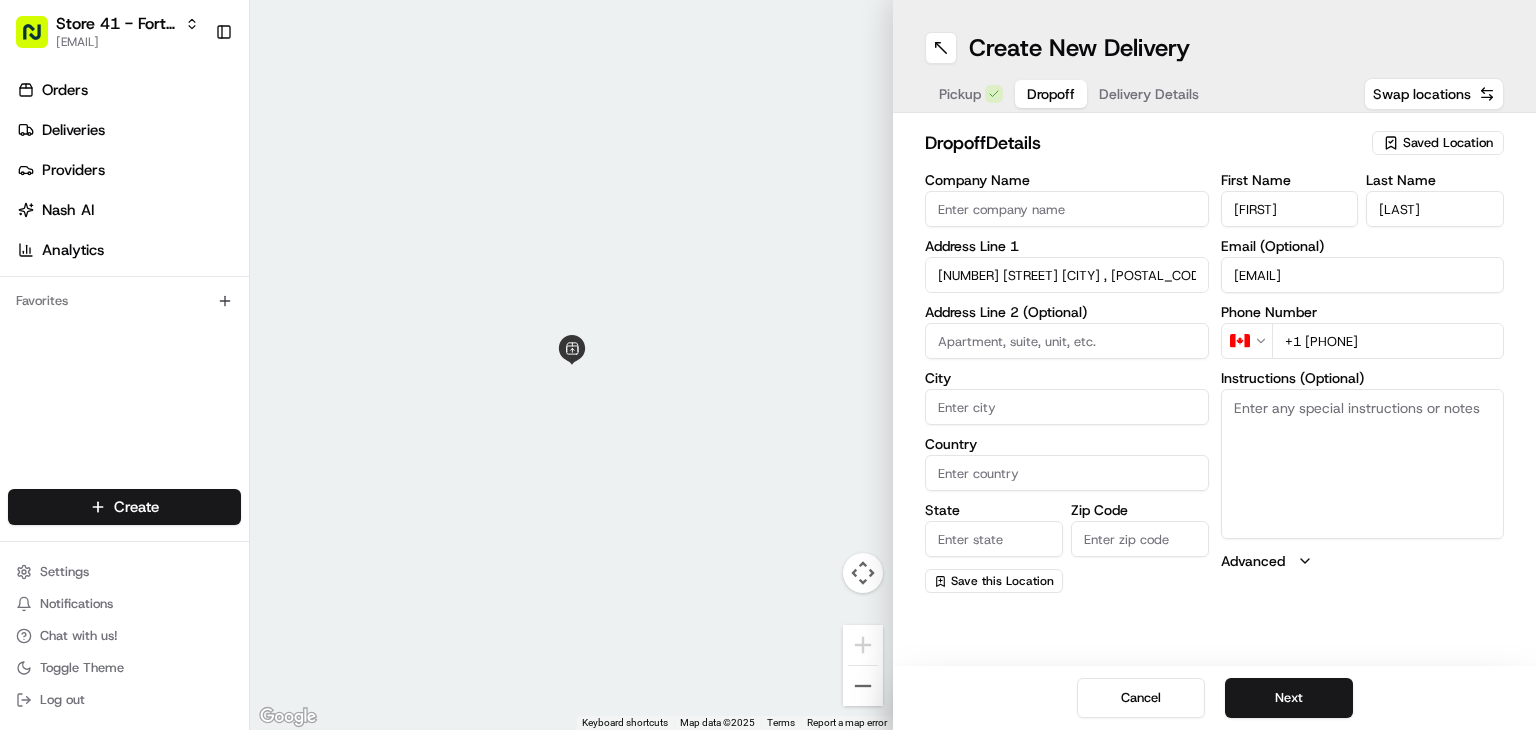 paste on "1512 Southwest 23rd Street
Fort Lauderdale , 33315" 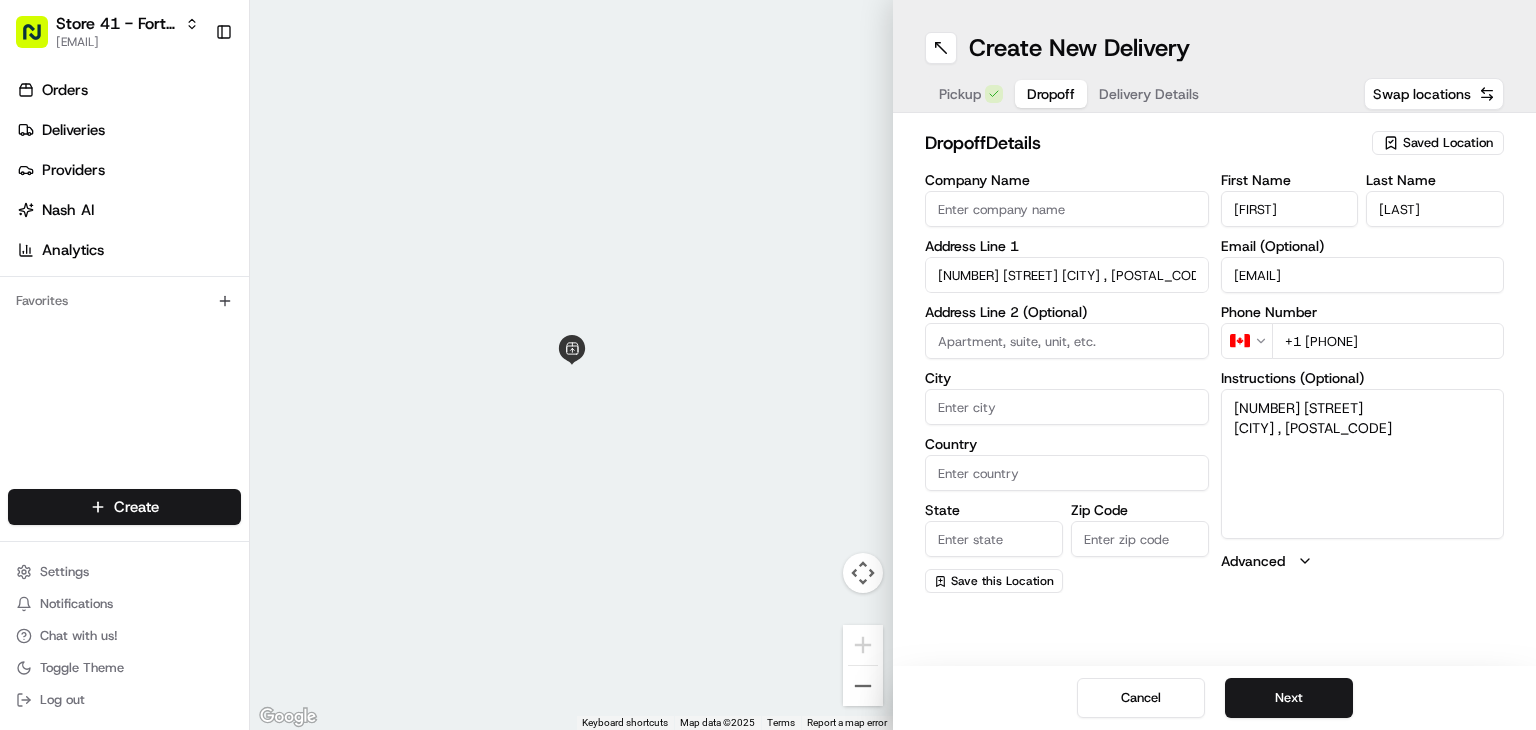 type on "1512 Southwest 23rd Street
Fort Lauderdale , 33315" 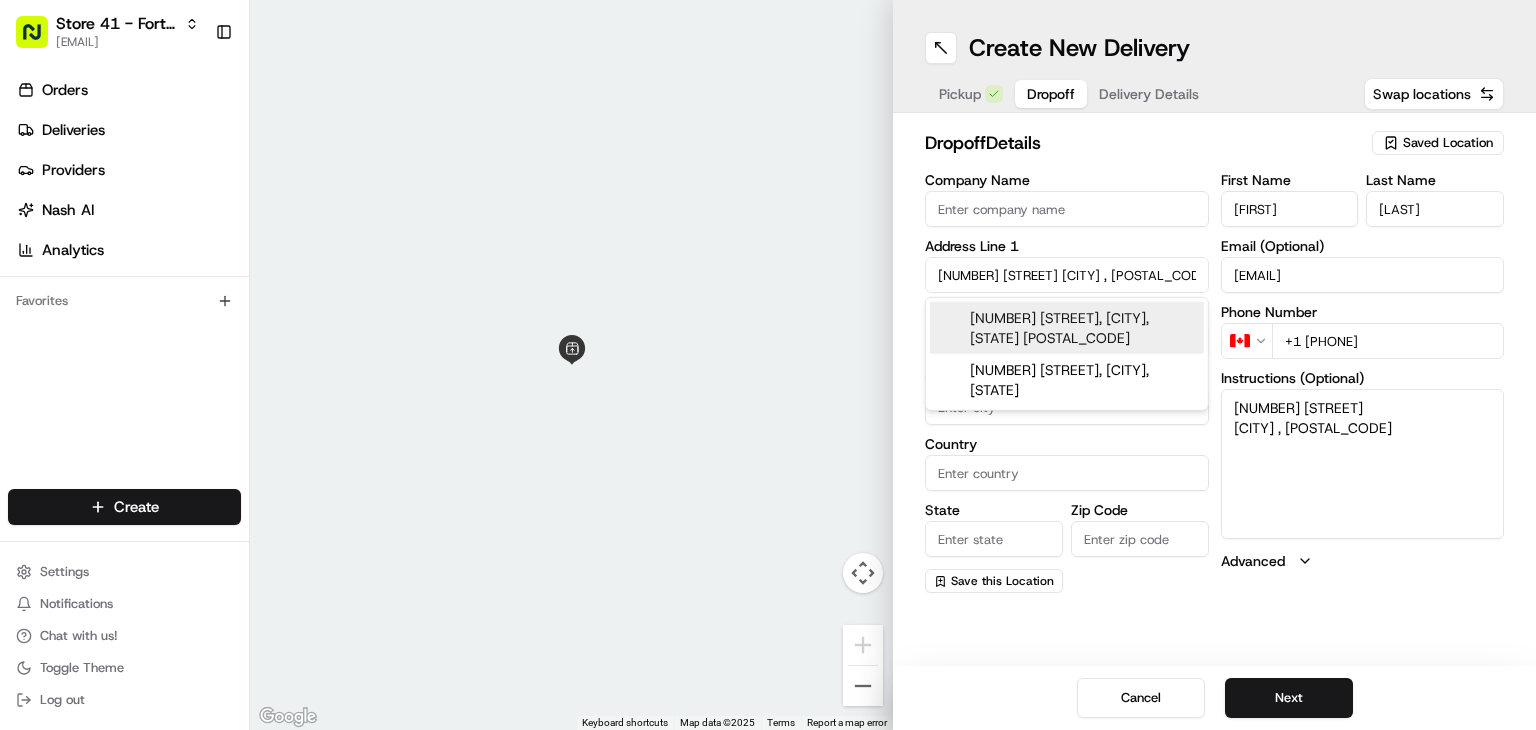 click on "1512 Southwest 23rd Street, Fort Lauderdale, FL 33315" at bounding box center (1067, 328) 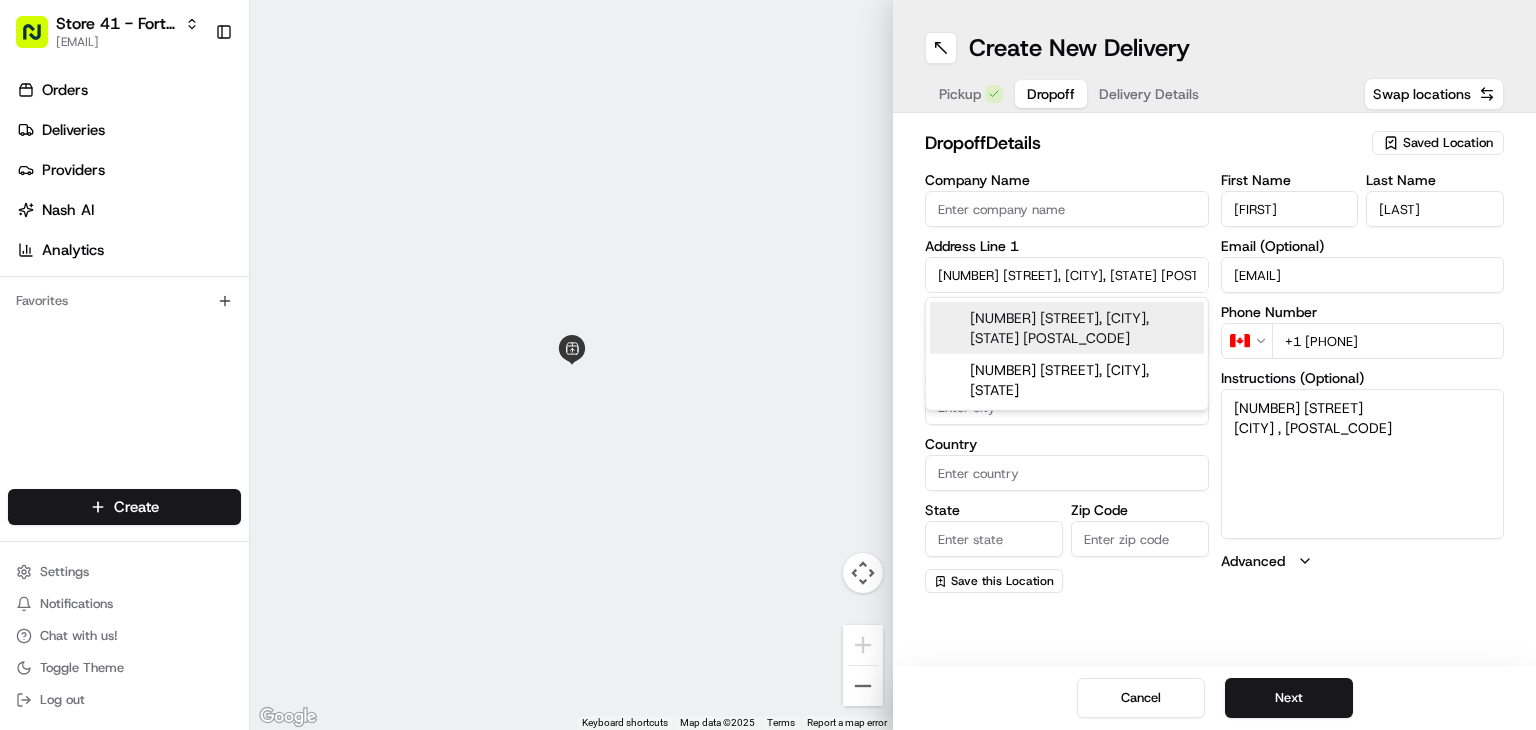 type on "1512 SW 23rd St, Fort Lauderdale, FL 33315, USA" 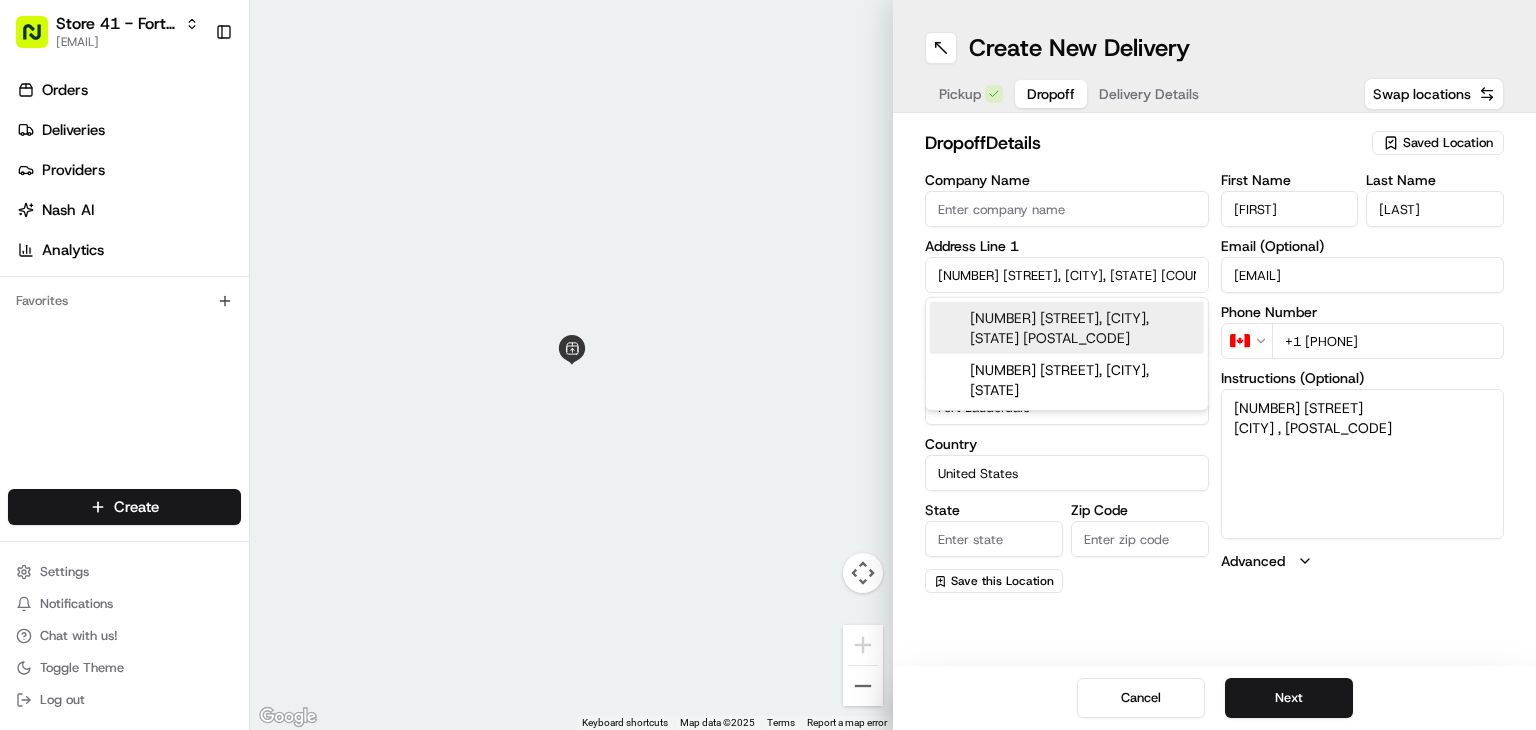 type on "FL" 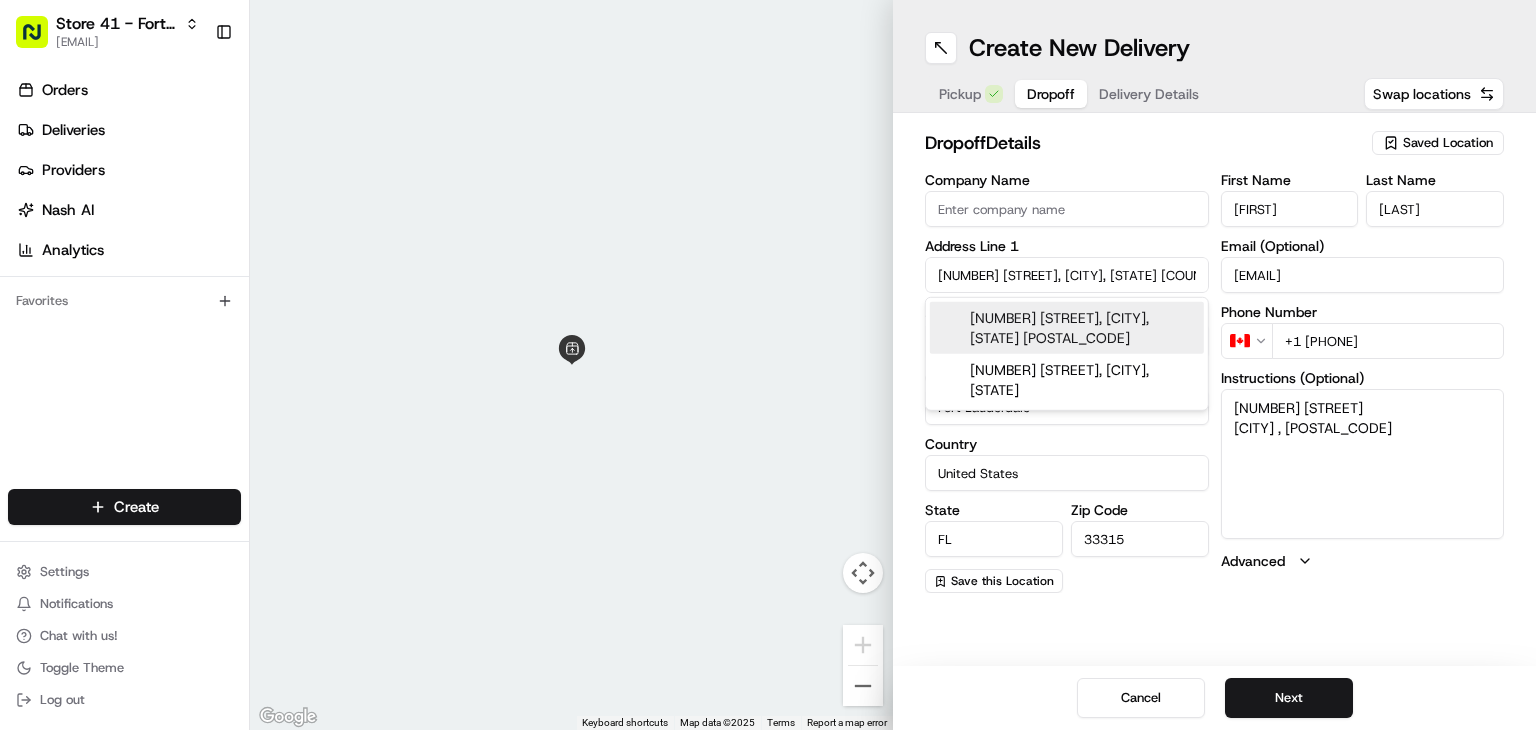 type on "1512 Southwest 23rd Street" 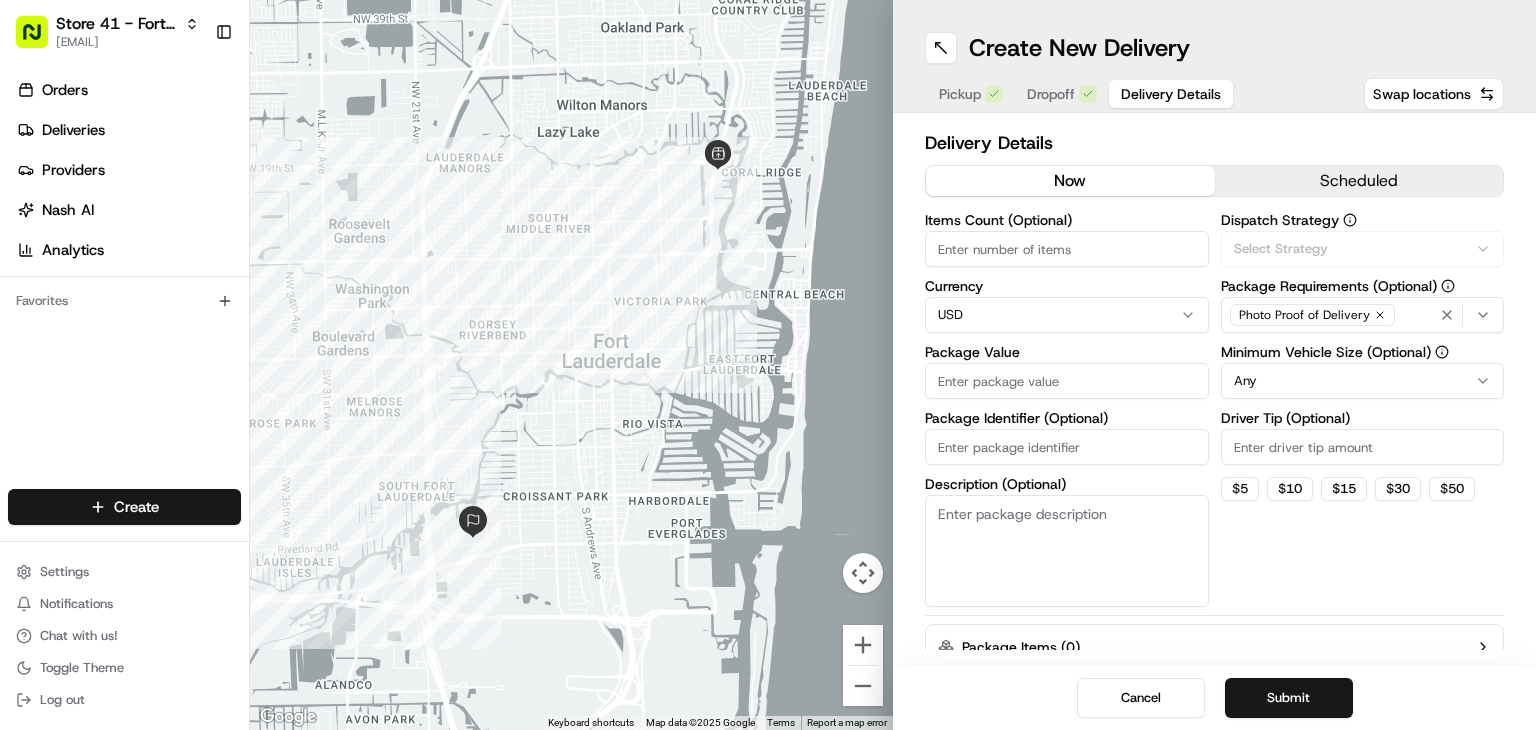 click on "Delivery Details" at bounding box center [1171, 94] 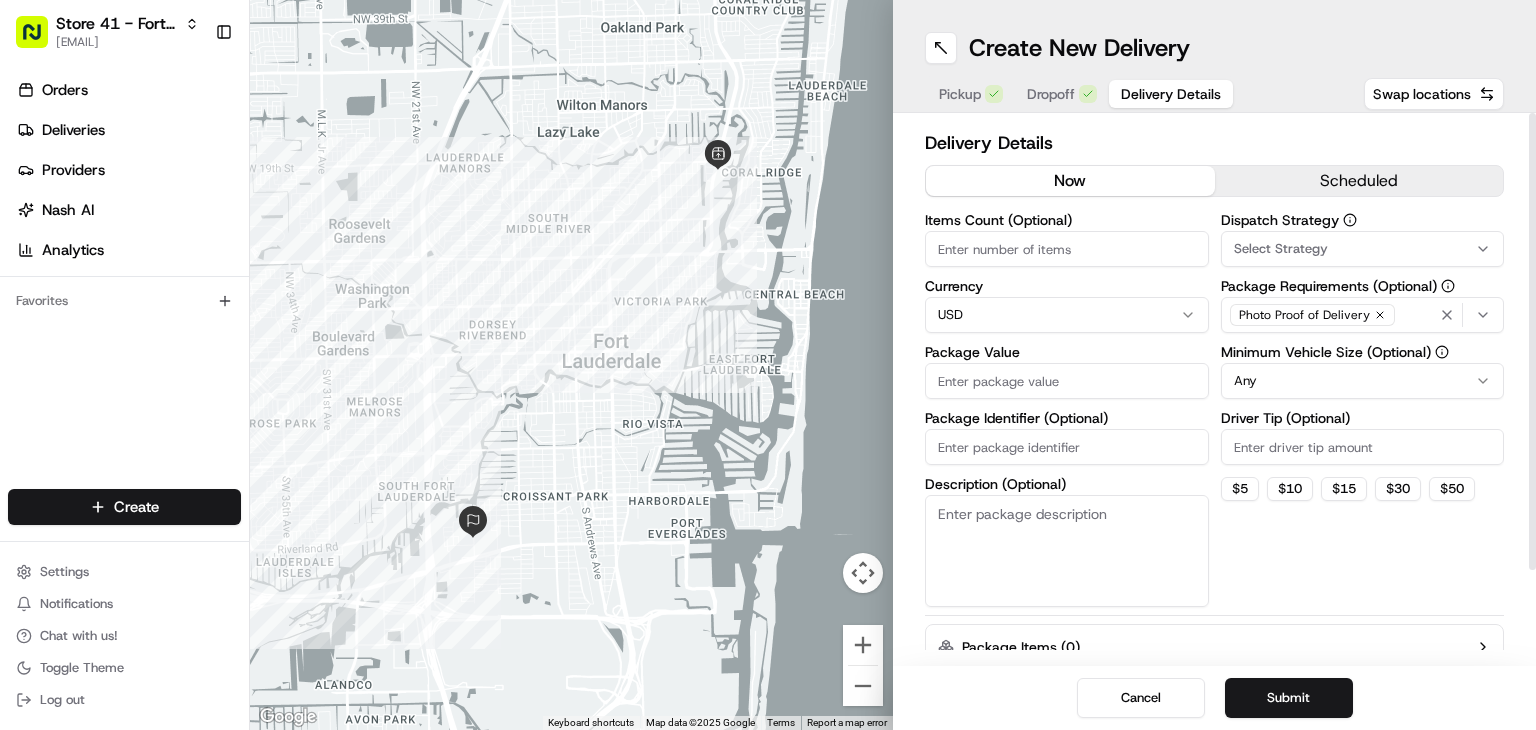 click on "Items Count (Optional)" at bounding box center [1067, 249] 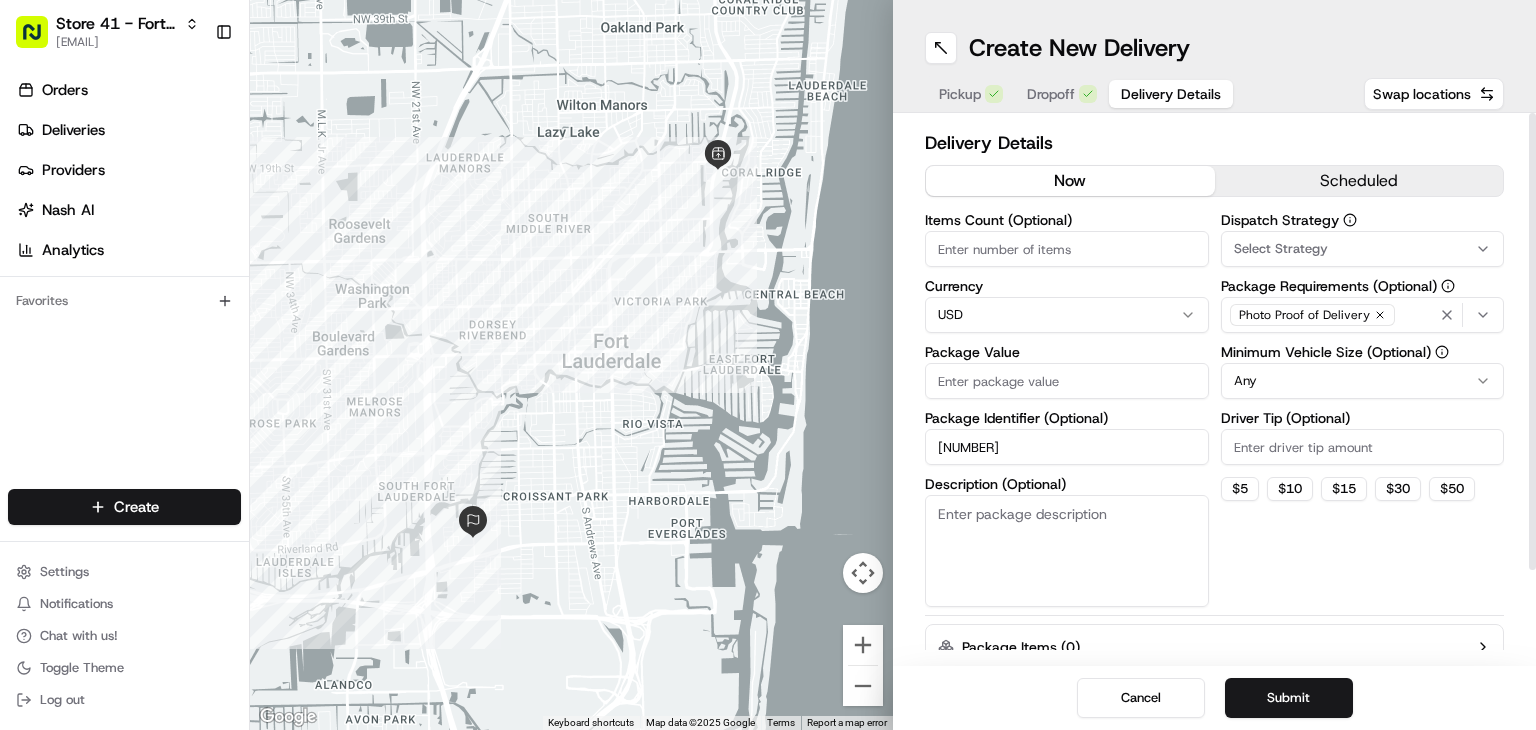 type on "13031316" 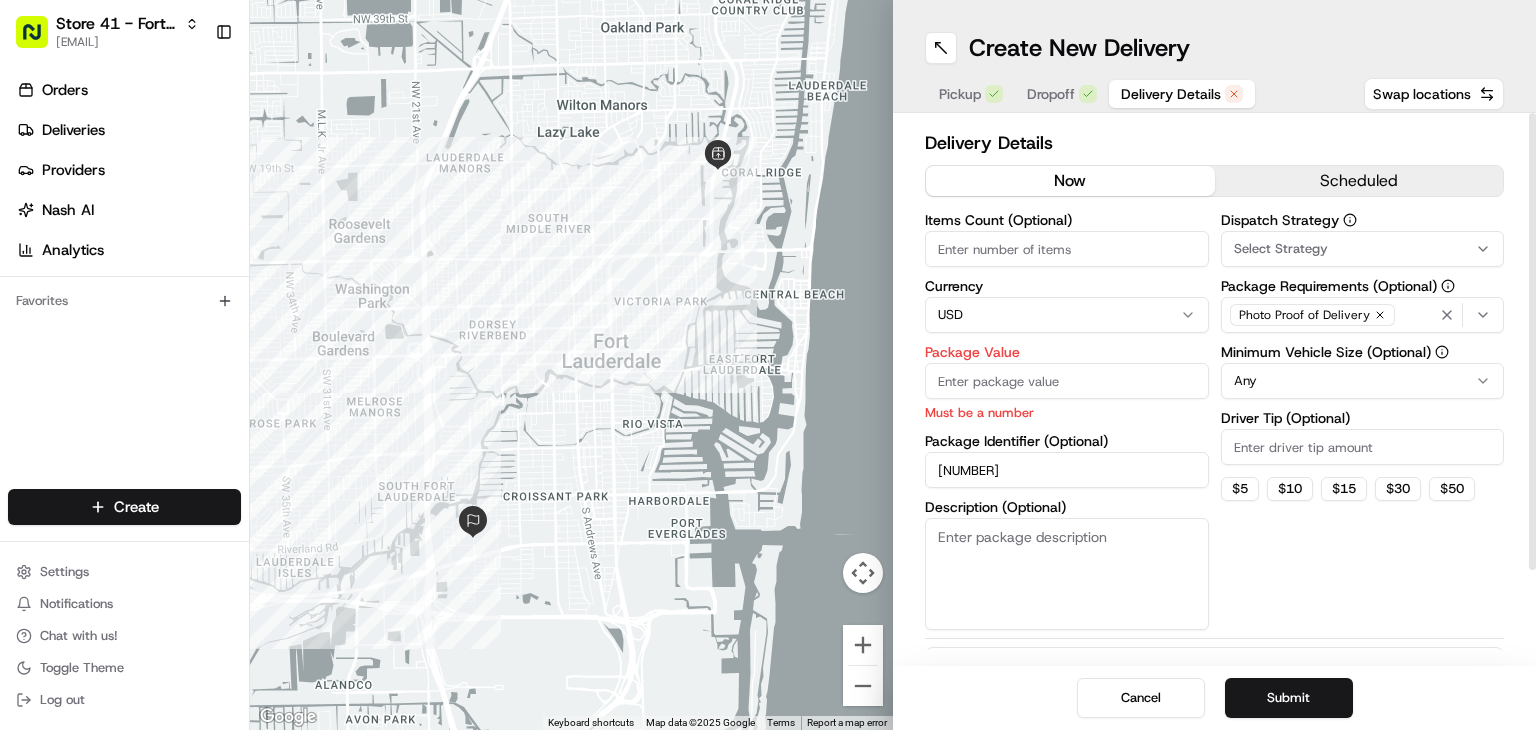 click on "Items Count (Optional)" at bounding box center (1067, 249) 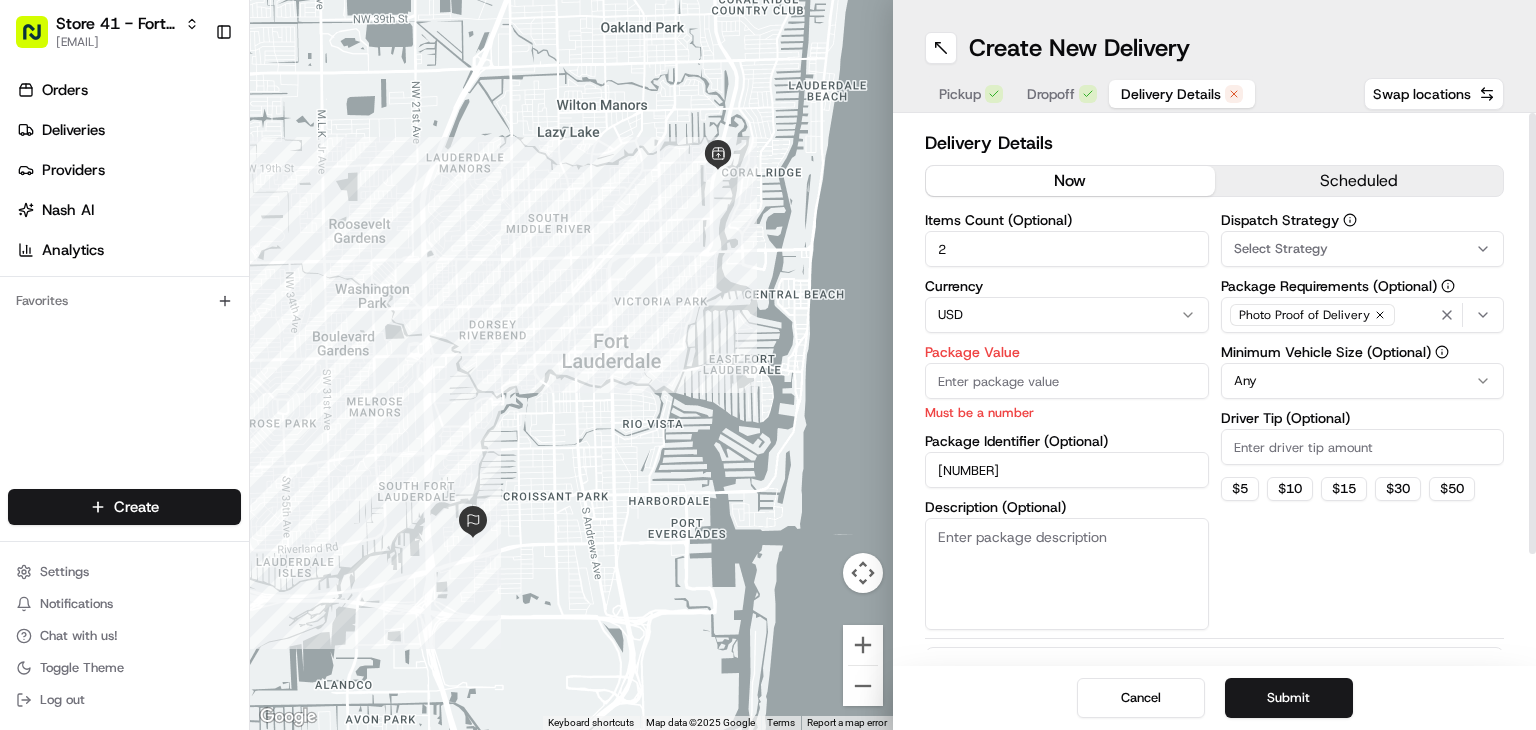 type on "2" 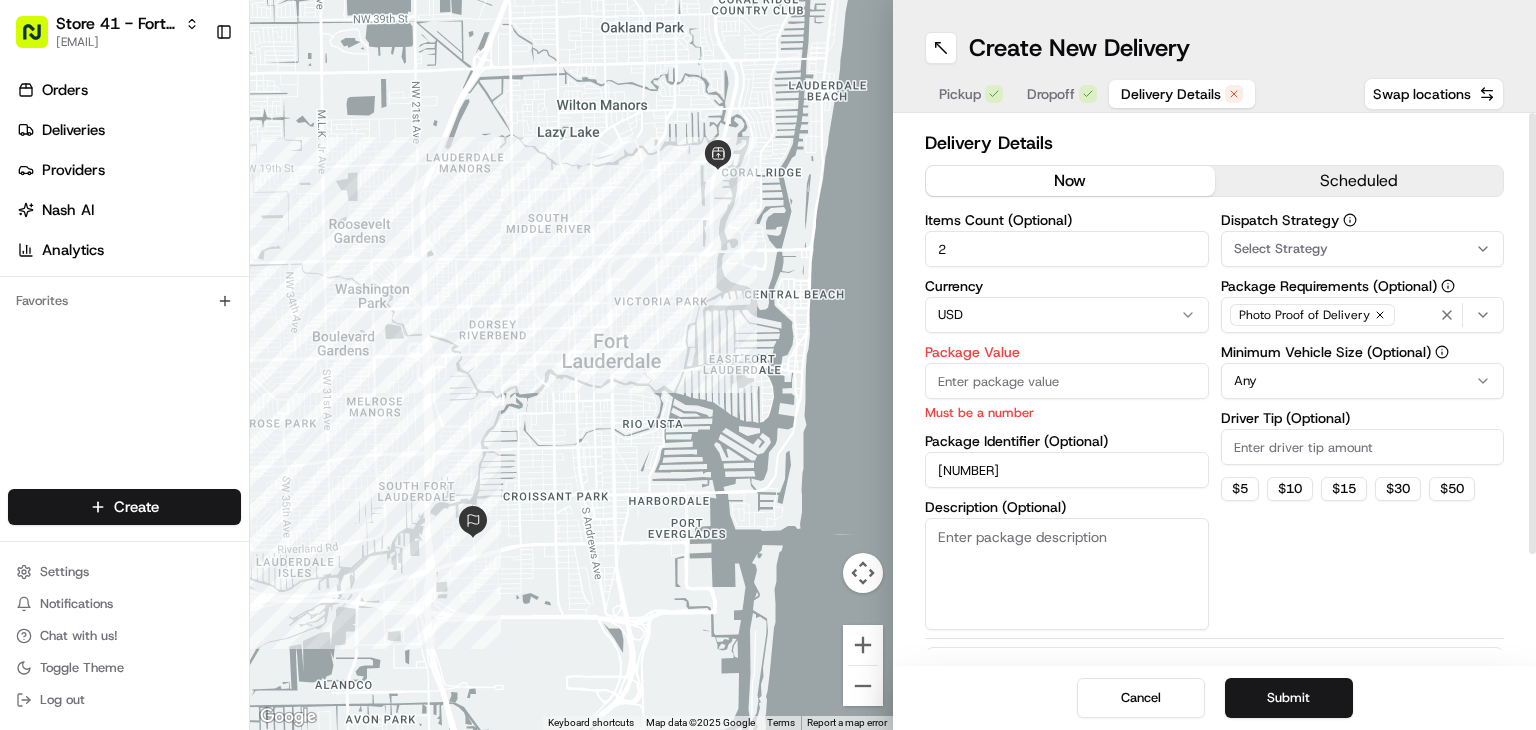click on "Package Value" at bounding box center [1067, 381] 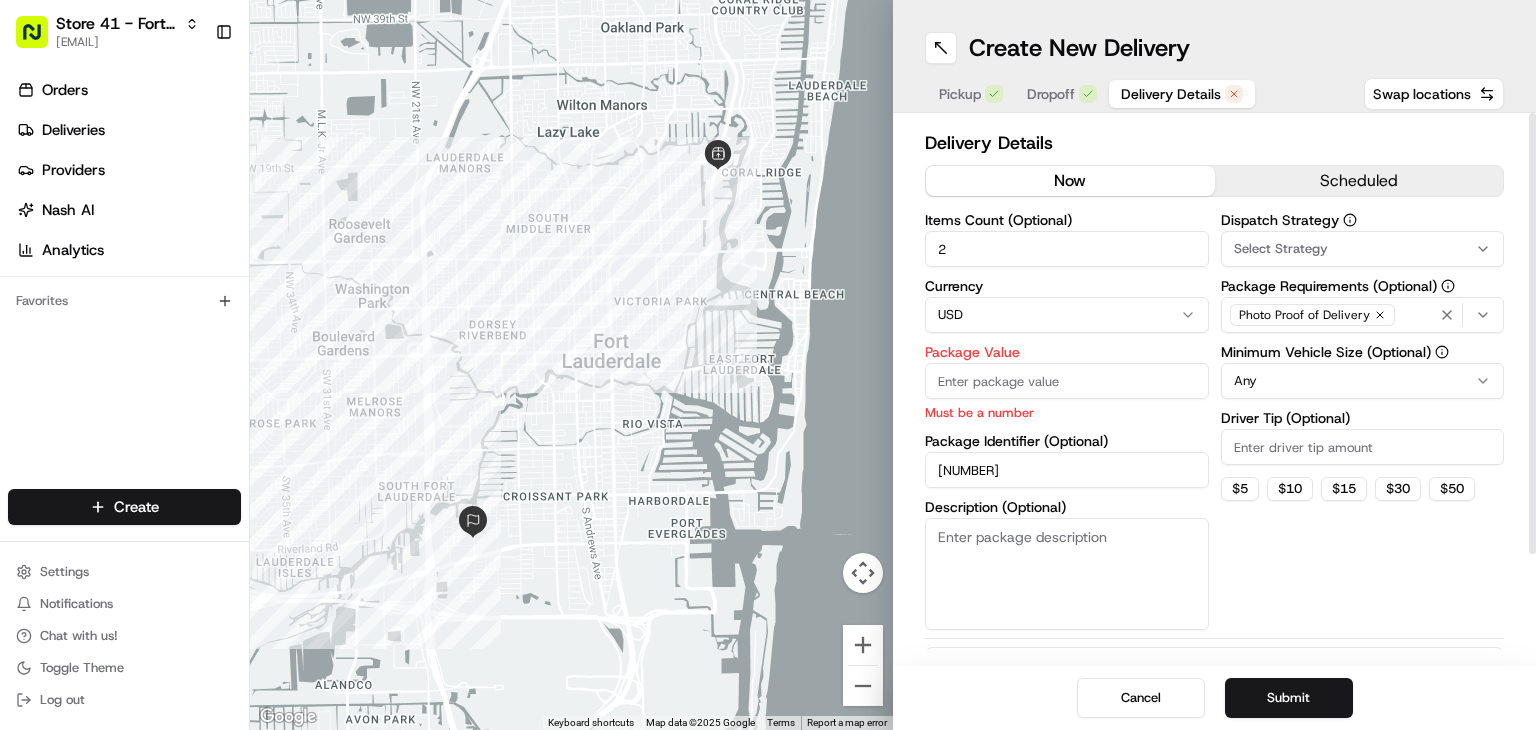 click on "Package Value" at bounding box center [1067, 381] 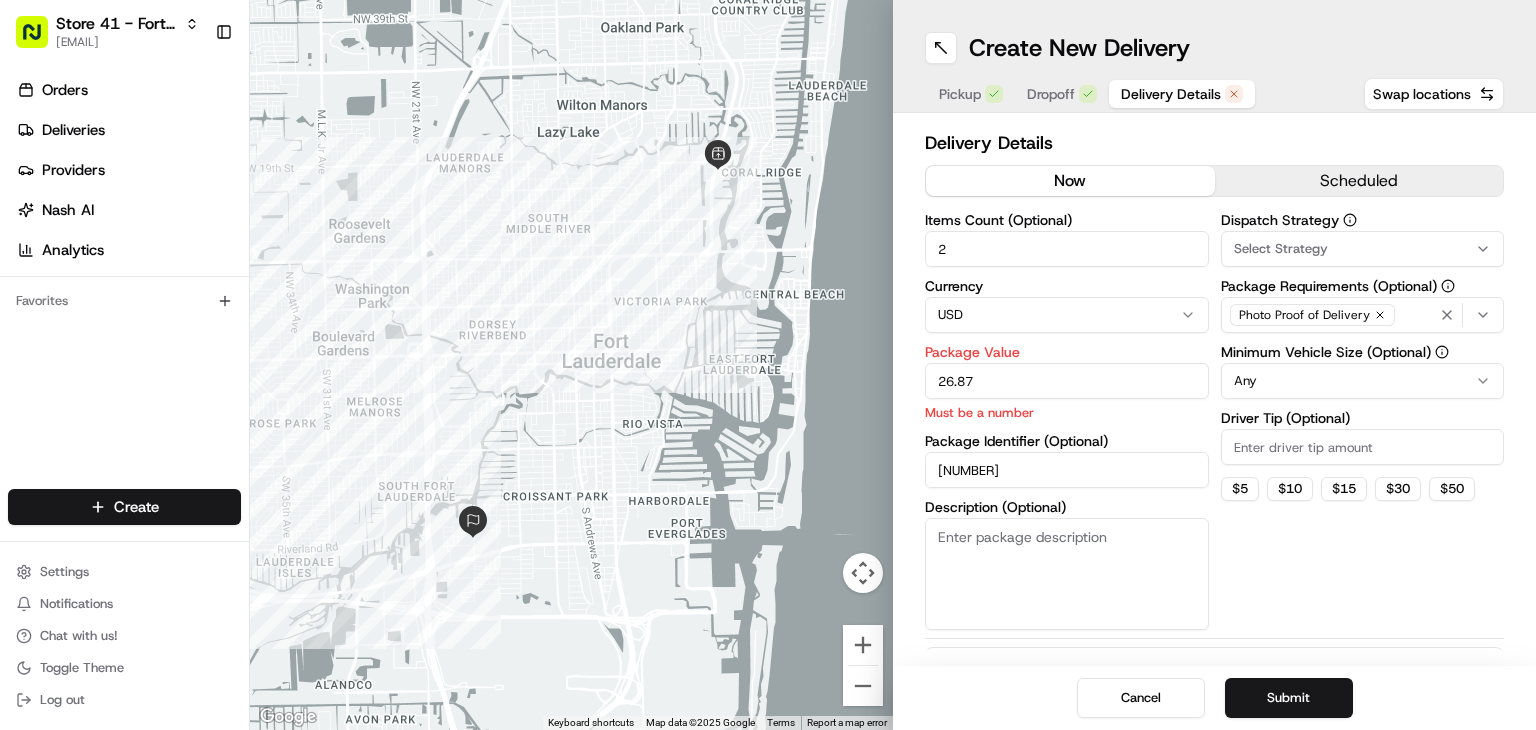 type on "26.87" 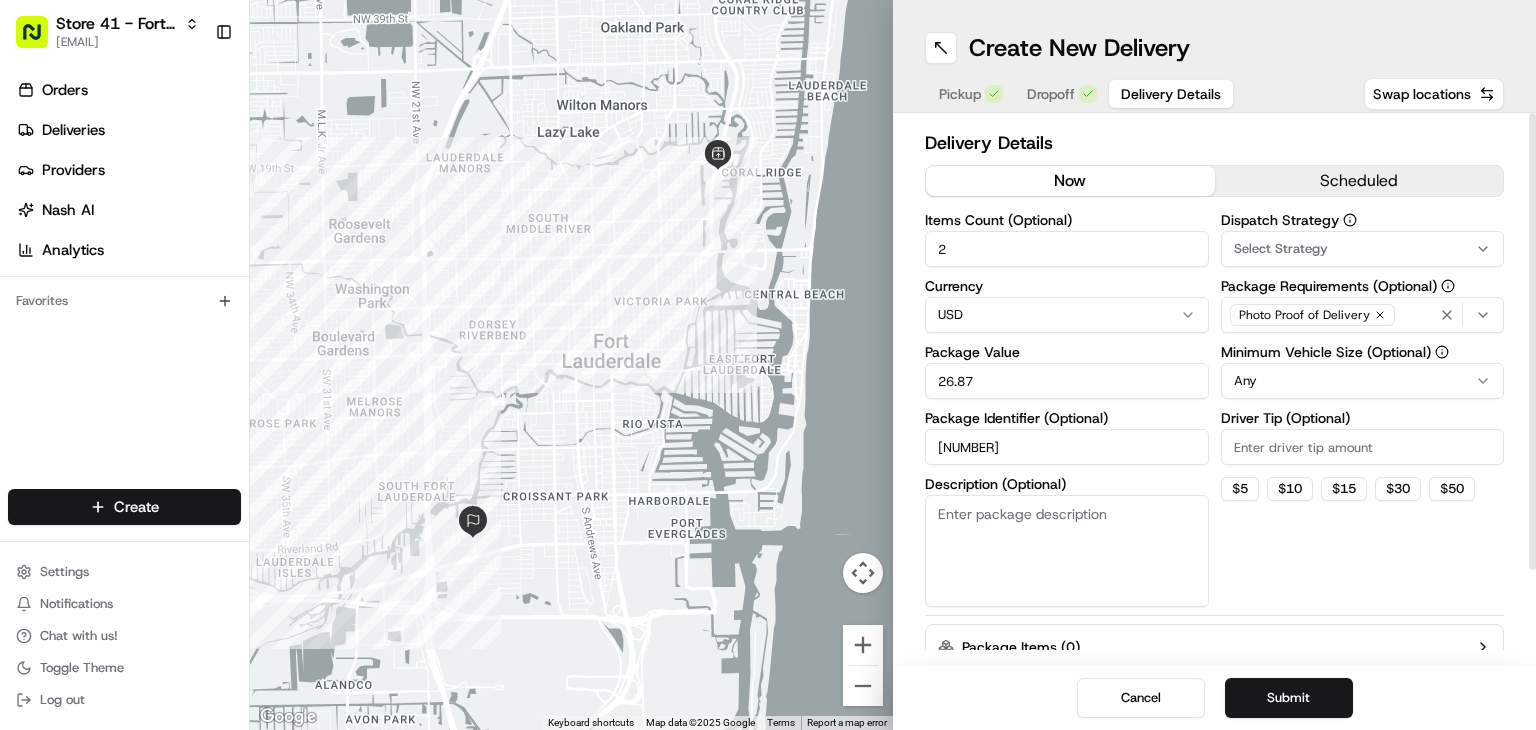 click on "Driver Tip (Optional)" at bounding box center (1363, 447) 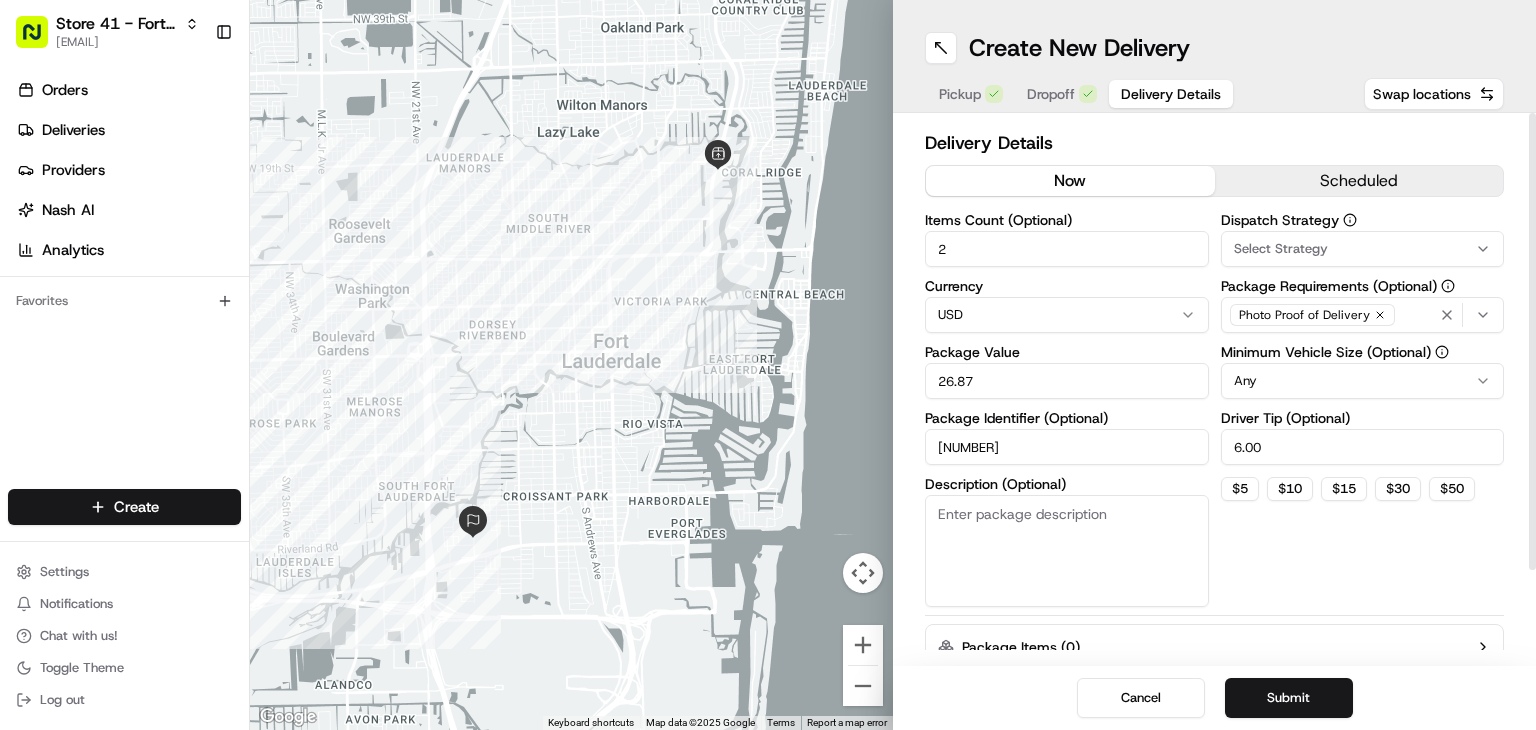 type on "6.00" 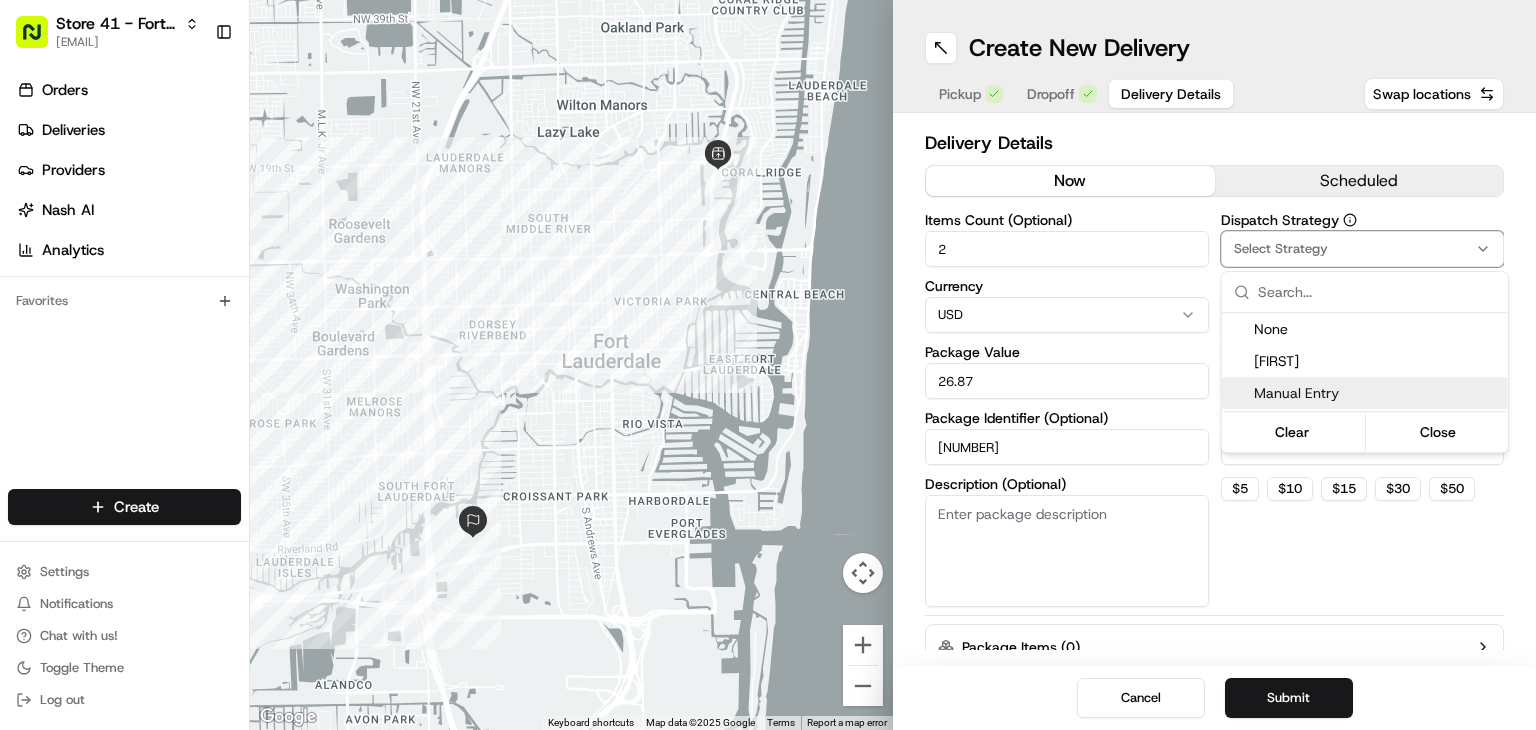 click on "Manual Entry" at bounding box center (1377, 393) 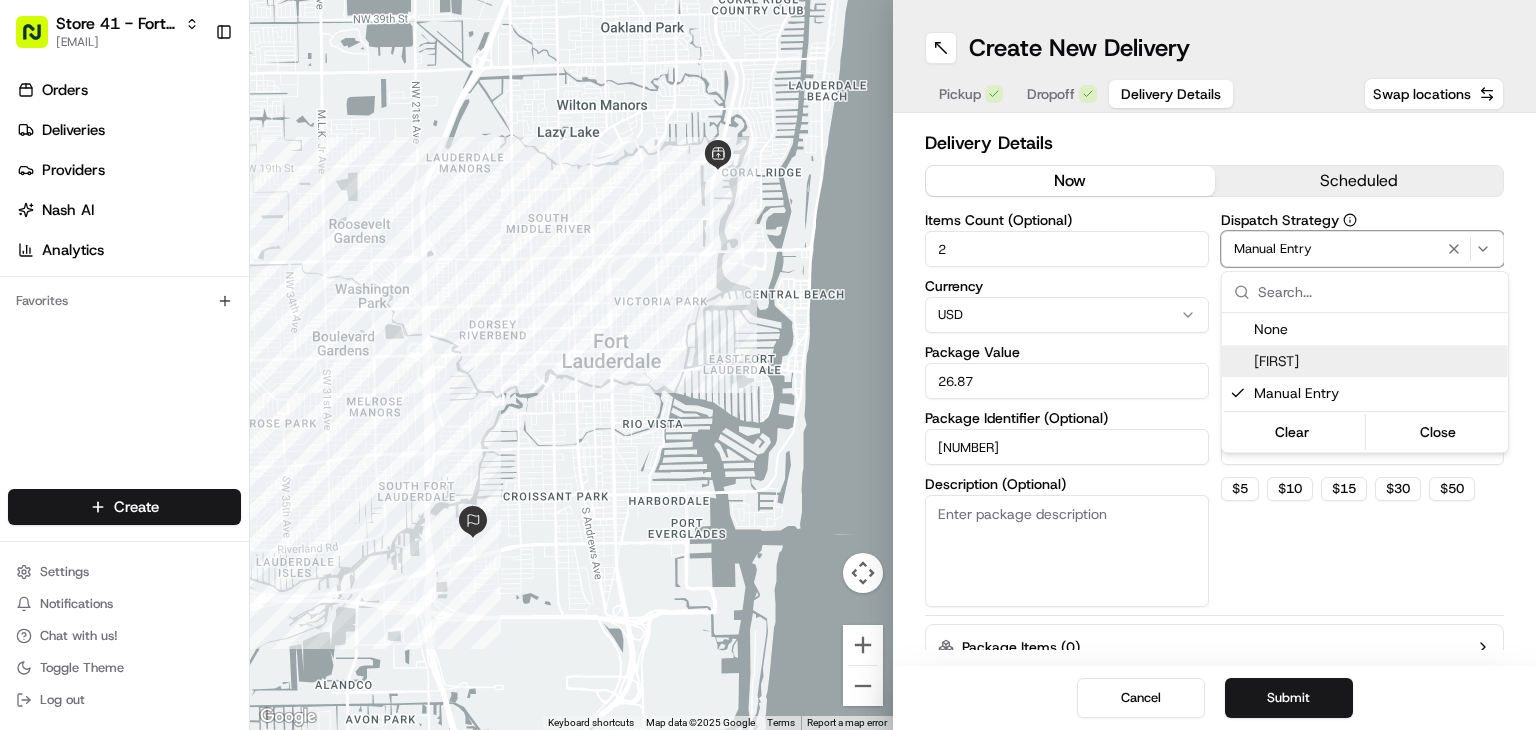 click on "Store 41 - Fort Lauderdale (Just Salad) rpajulas@nashhelp.com Toggle Sidebar Orders Deliveries Providers Nash AI Analytics Favorites Main Menu Members & Organization Organization Users Roles Preferences Customization Portal Tracking Orchestration Automations Dispatch Strategy Optimization Strategy Shipping Labels Manifest Locations Pickup Locations Dropoff Locations Billing Billing Refund Requests Integrations Notification Triggers Webhooks API Keys Request Logs Create Settings Notifications Chat with us! Toggle Theme Log out ← Move left → Move right ↑ Move up ↓ Move down + Zoom in - Zoom out Home Jump left by 75% End Jump right by 75% Page Up Jump up by 75% Page Down Jump down by 75% Keyboard shortcuts Map Data Map data ©2025 Google Map data ©2025 Google 1 km  Click to toggle between metric and imperial units Terms Report a map error Create New Delivery Pickup Dropoff Delivery Details Swap locations Delivery Details now scheduled Items Count (Optional) 2 Currency USD Package Value" at bounding box center [768, 365] 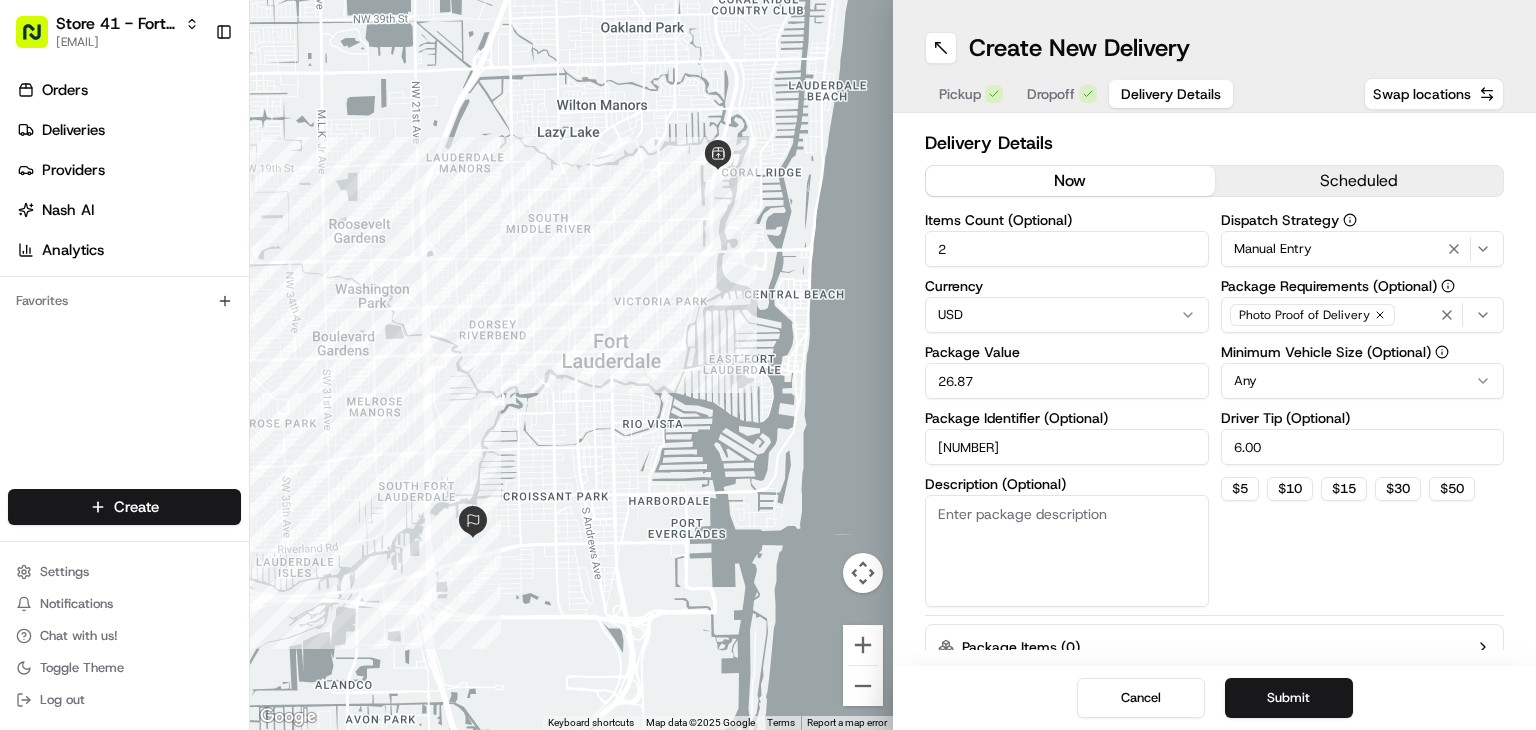 click on "Submit" at bounding box center (1289, 698) 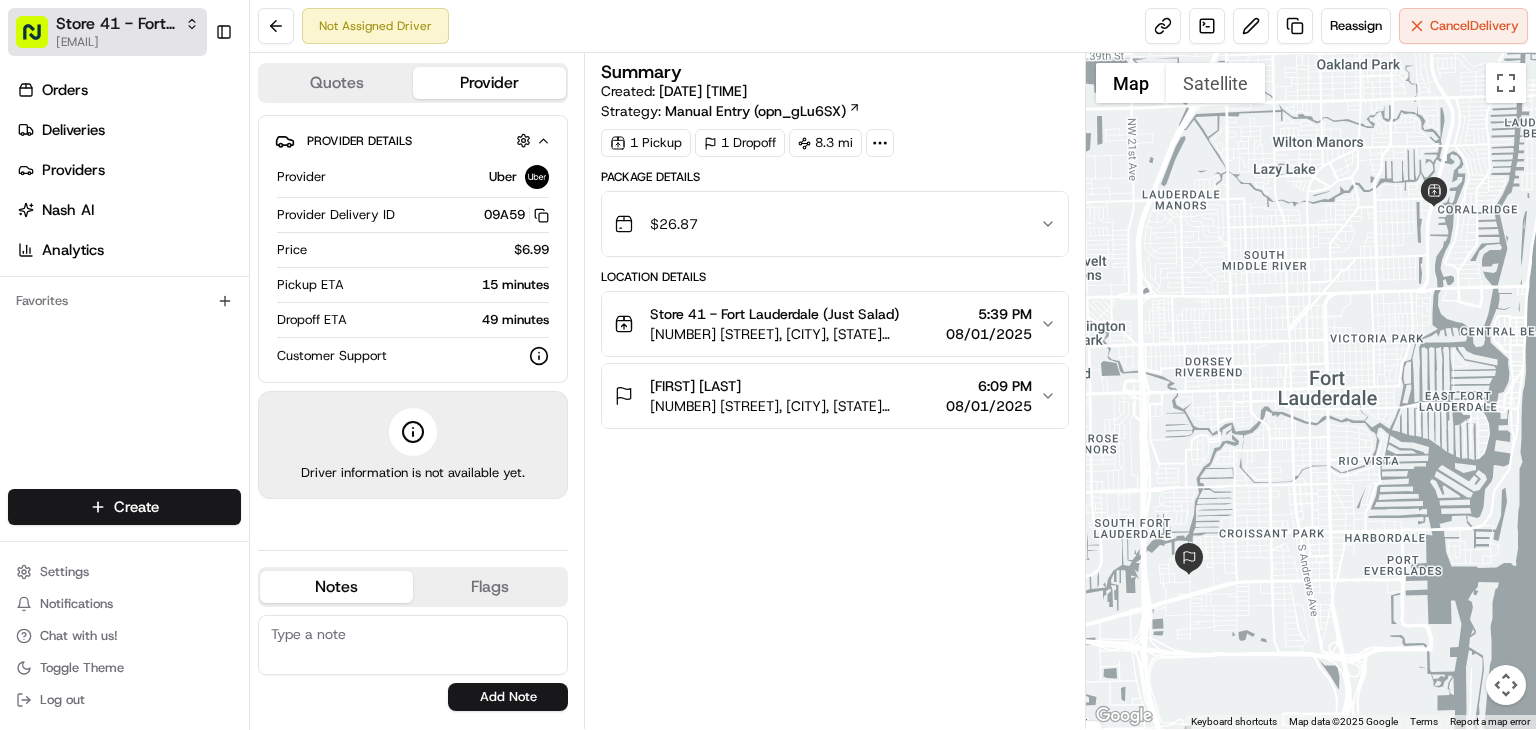 drag, startPoint x: 60, startPoint y: 33, endPoint x: 71, endPoint y: 29, distance: 11.7046995 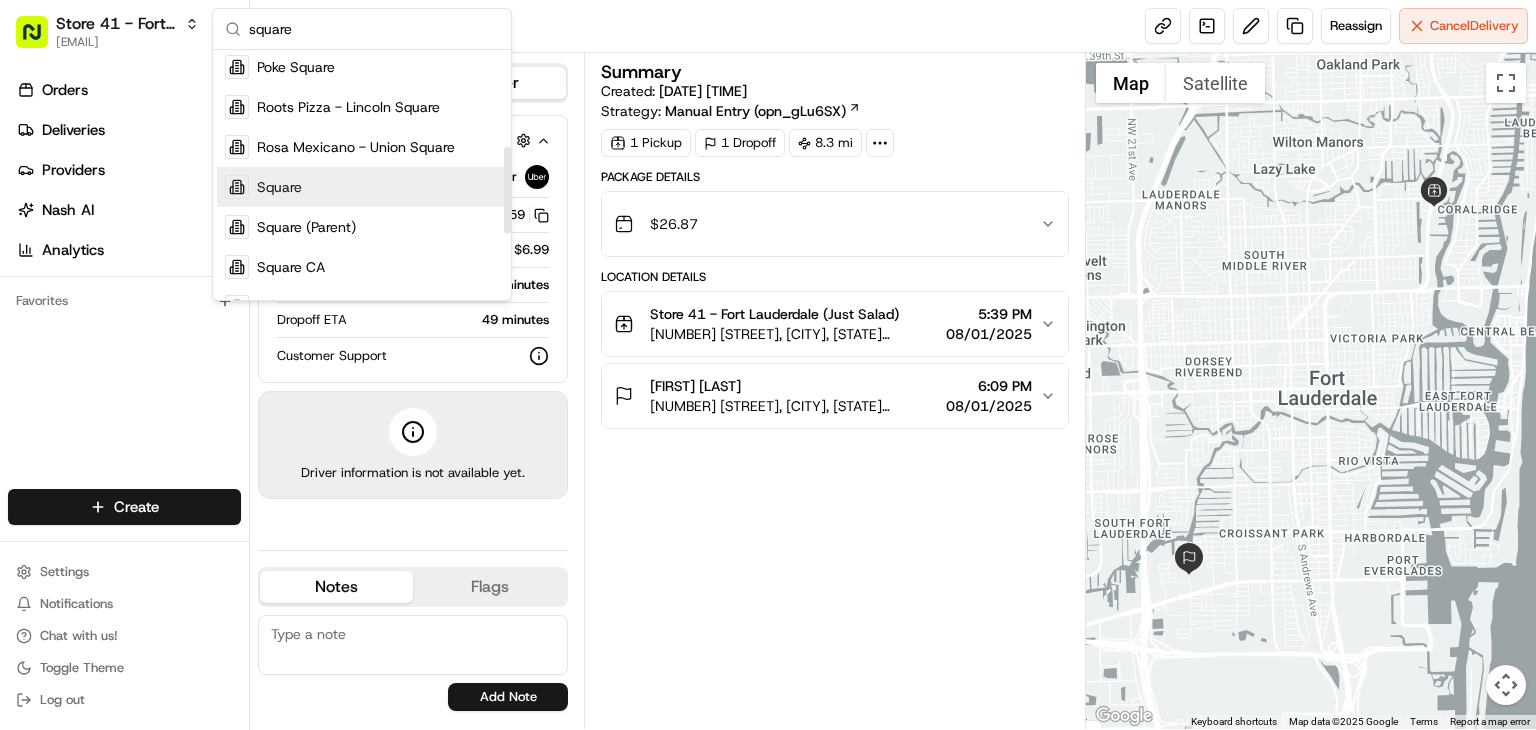 scroll, scrollTop: 284, scrollLeft: 0, axis: vertical 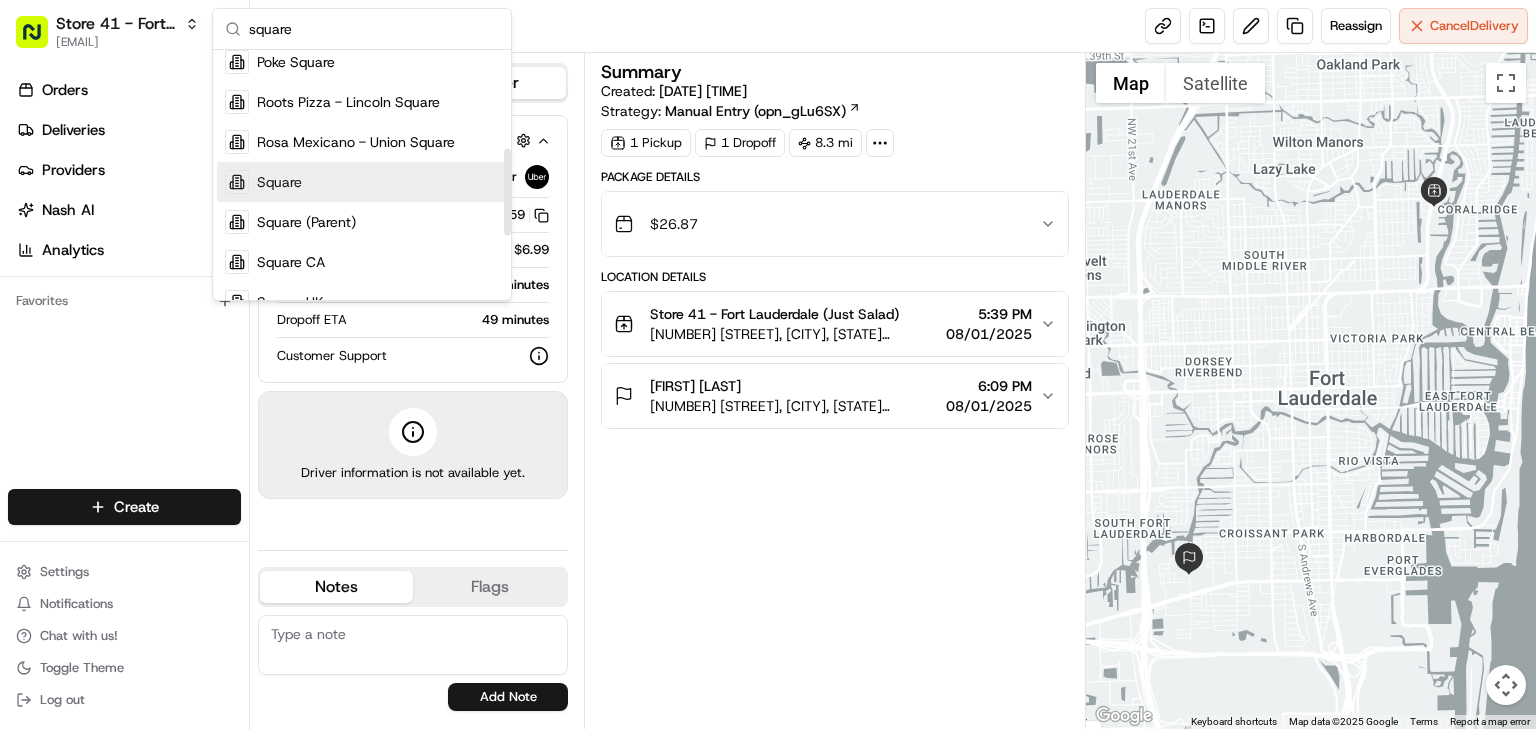 type on "square" 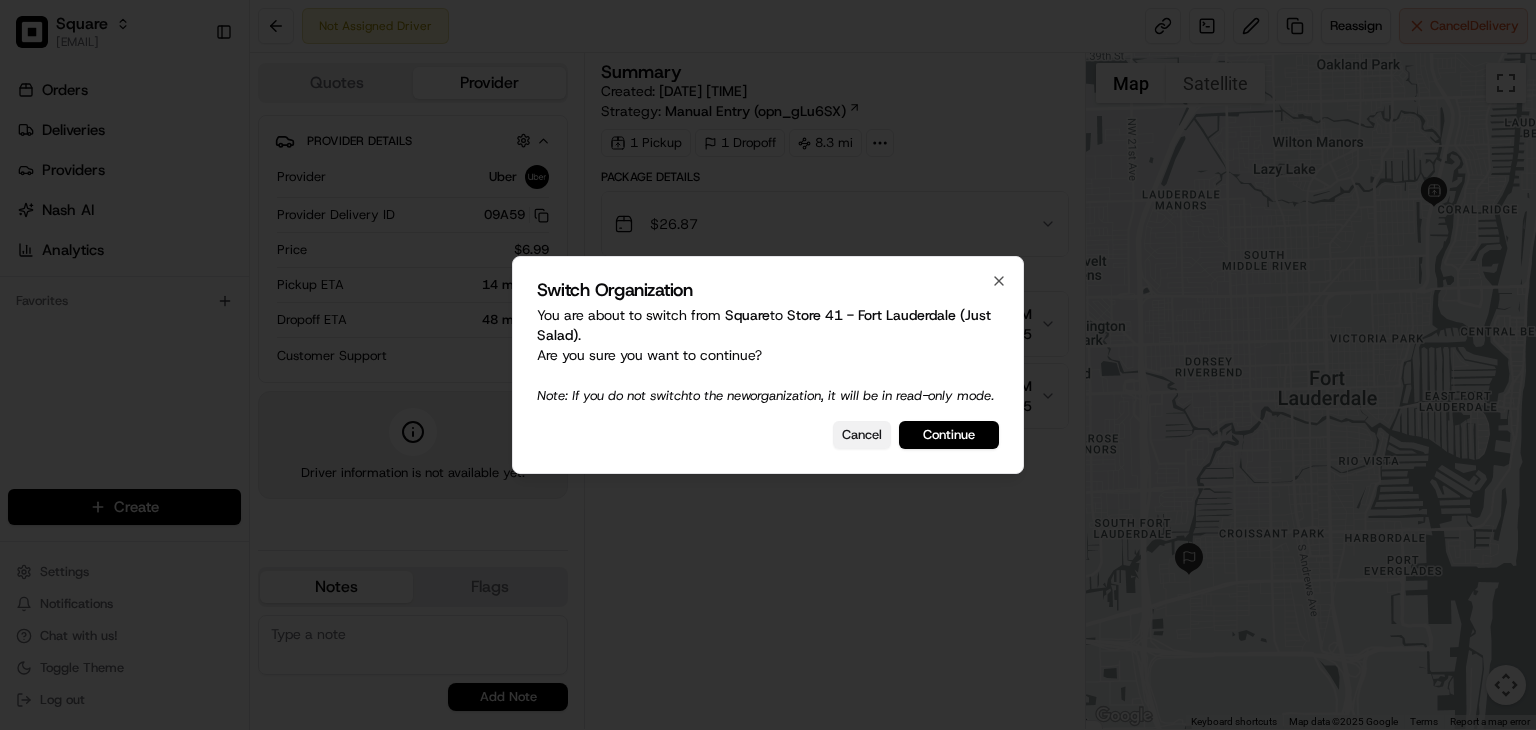 click on "Cancel" at bounding box center [862, 435] 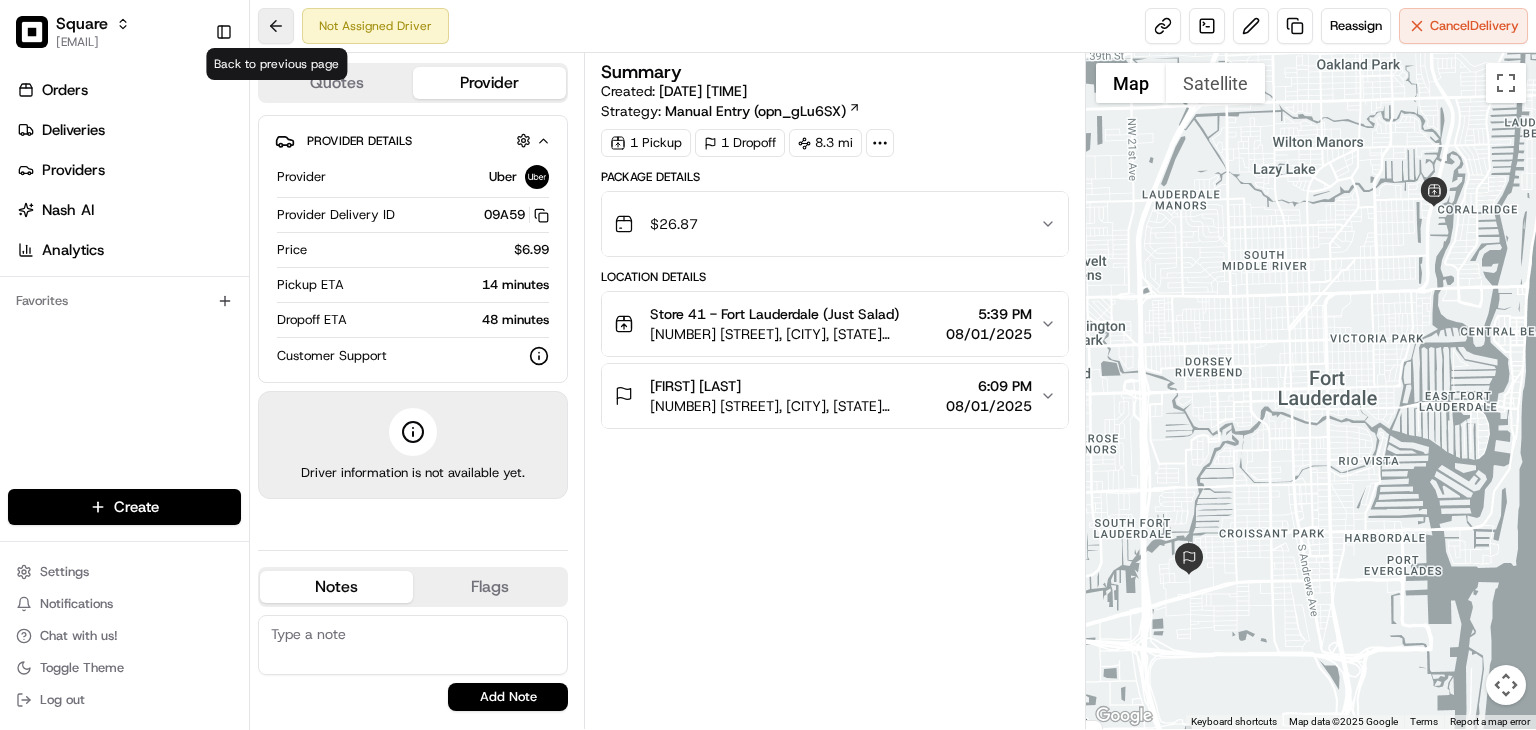 click at bounding box center (276, 26) 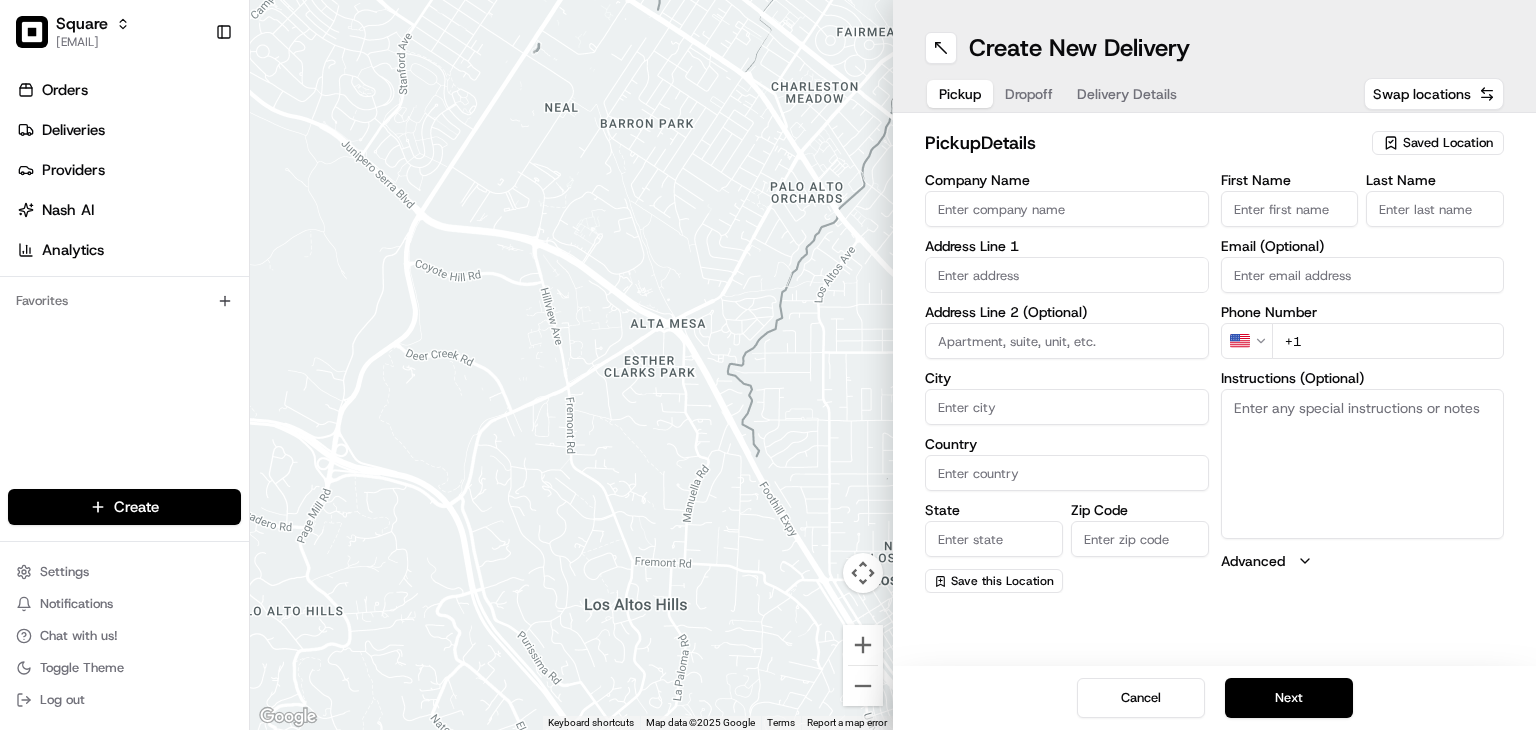click on "Favorites" at bounding box center (124, 301) 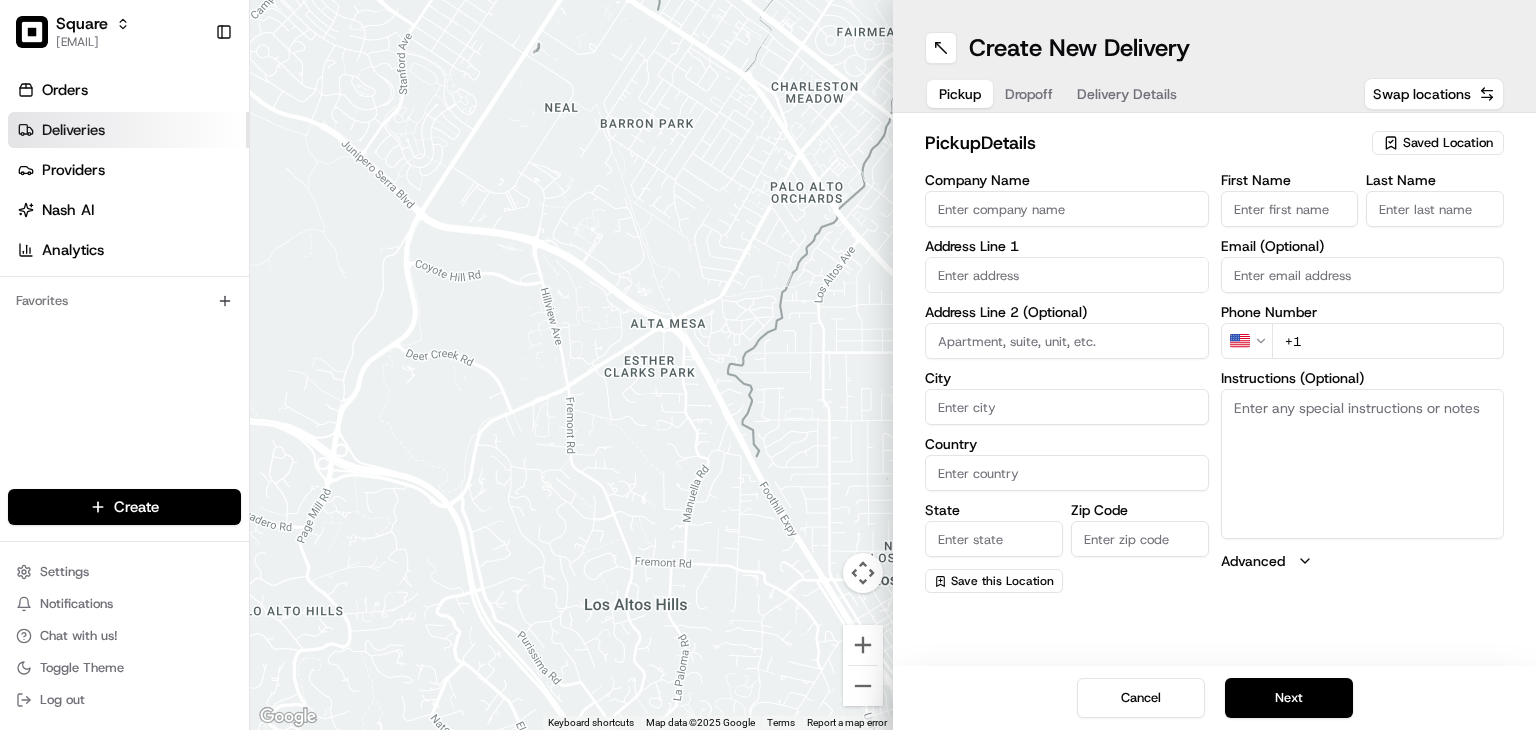 click on "Deliveries" at bounding box center [73, 130] 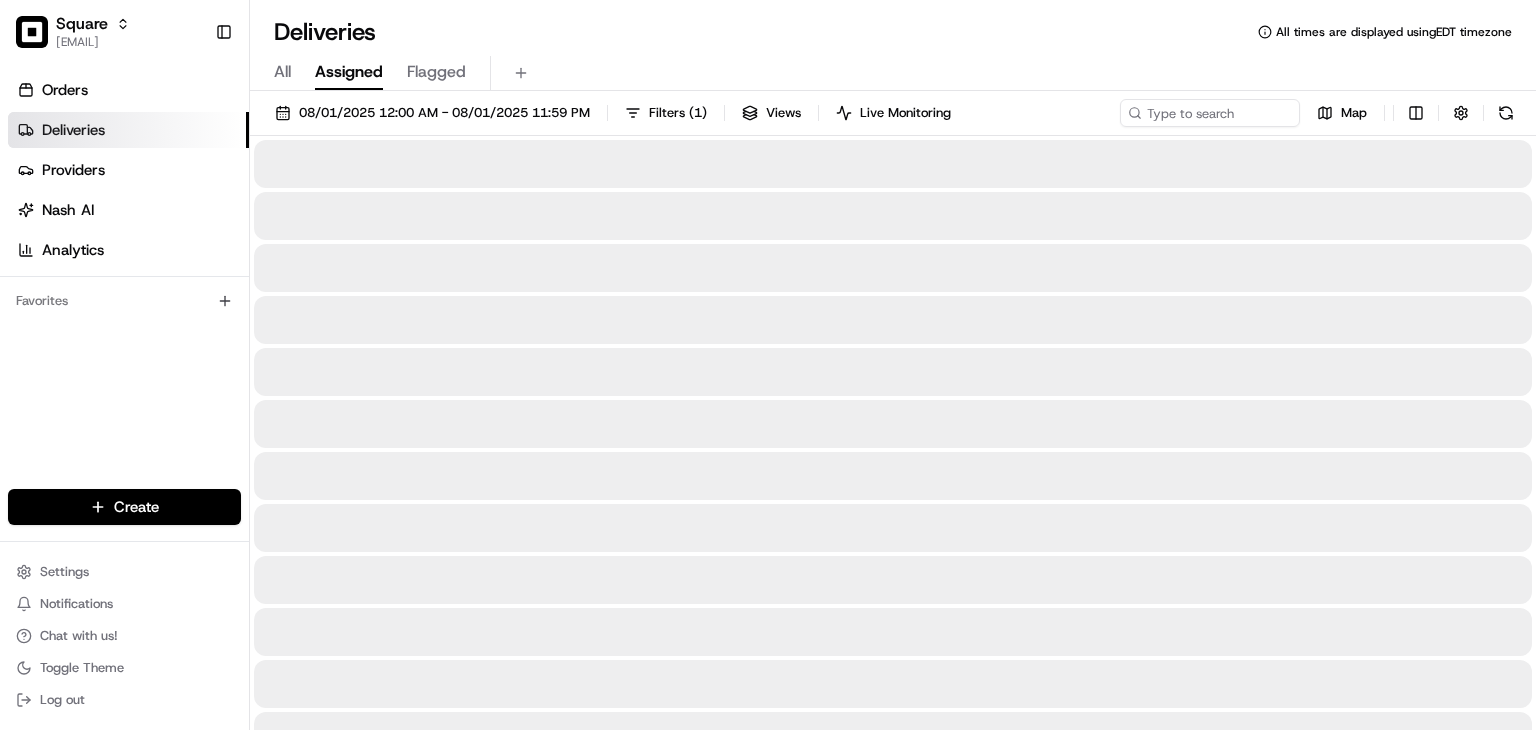 click on "All Assigned Flagged" at bounding box center [893, 73] 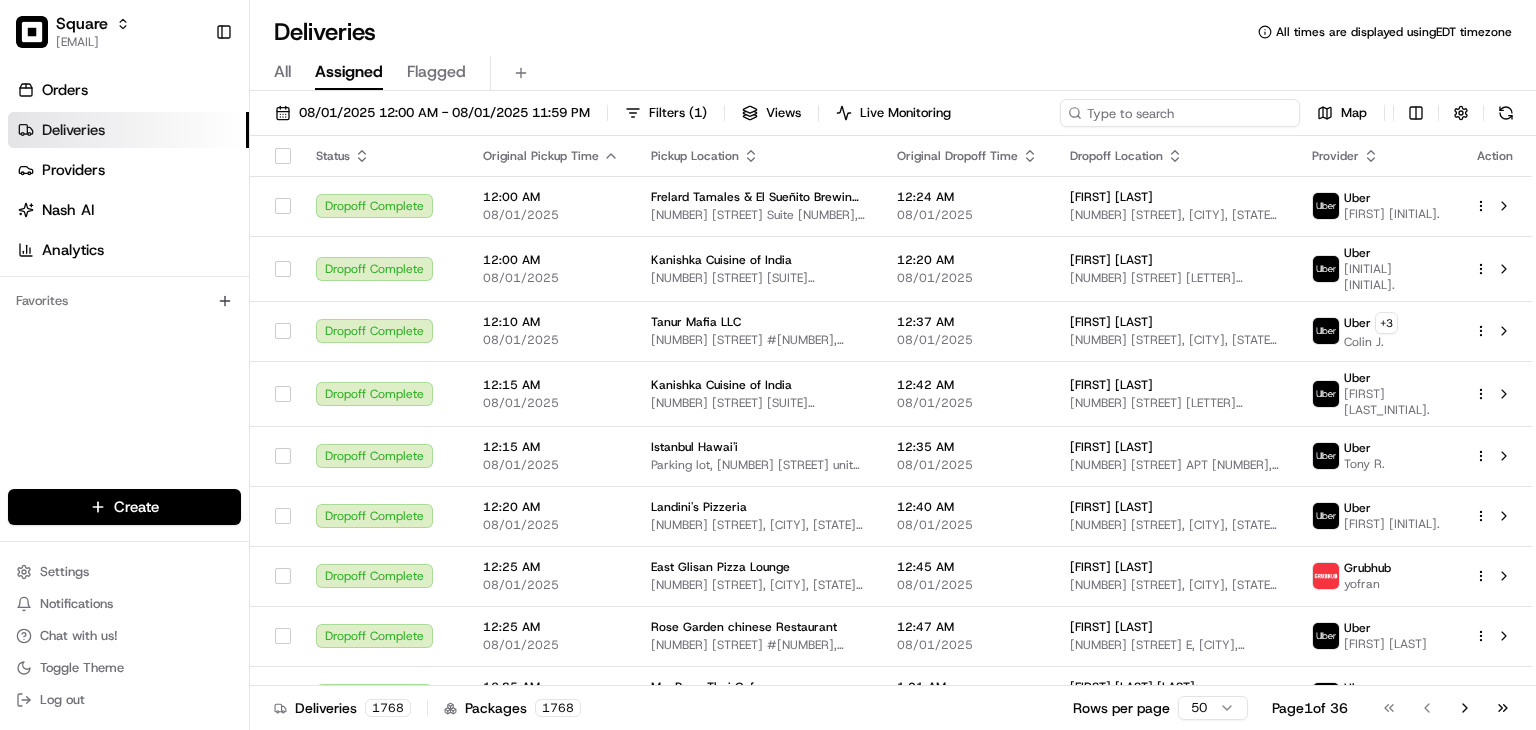 click at bounding box center (1180, 113) 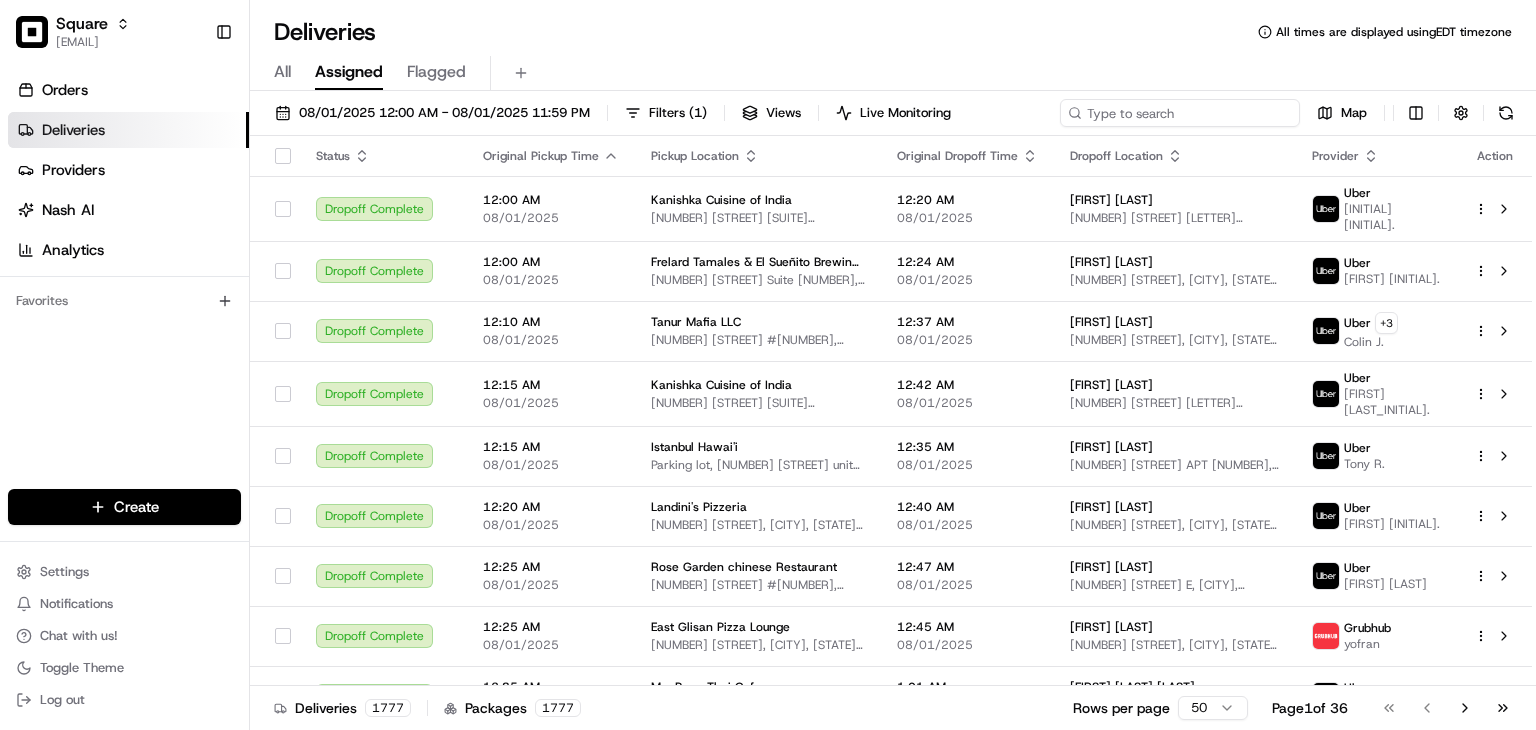click at bounding box center (1180, 113) 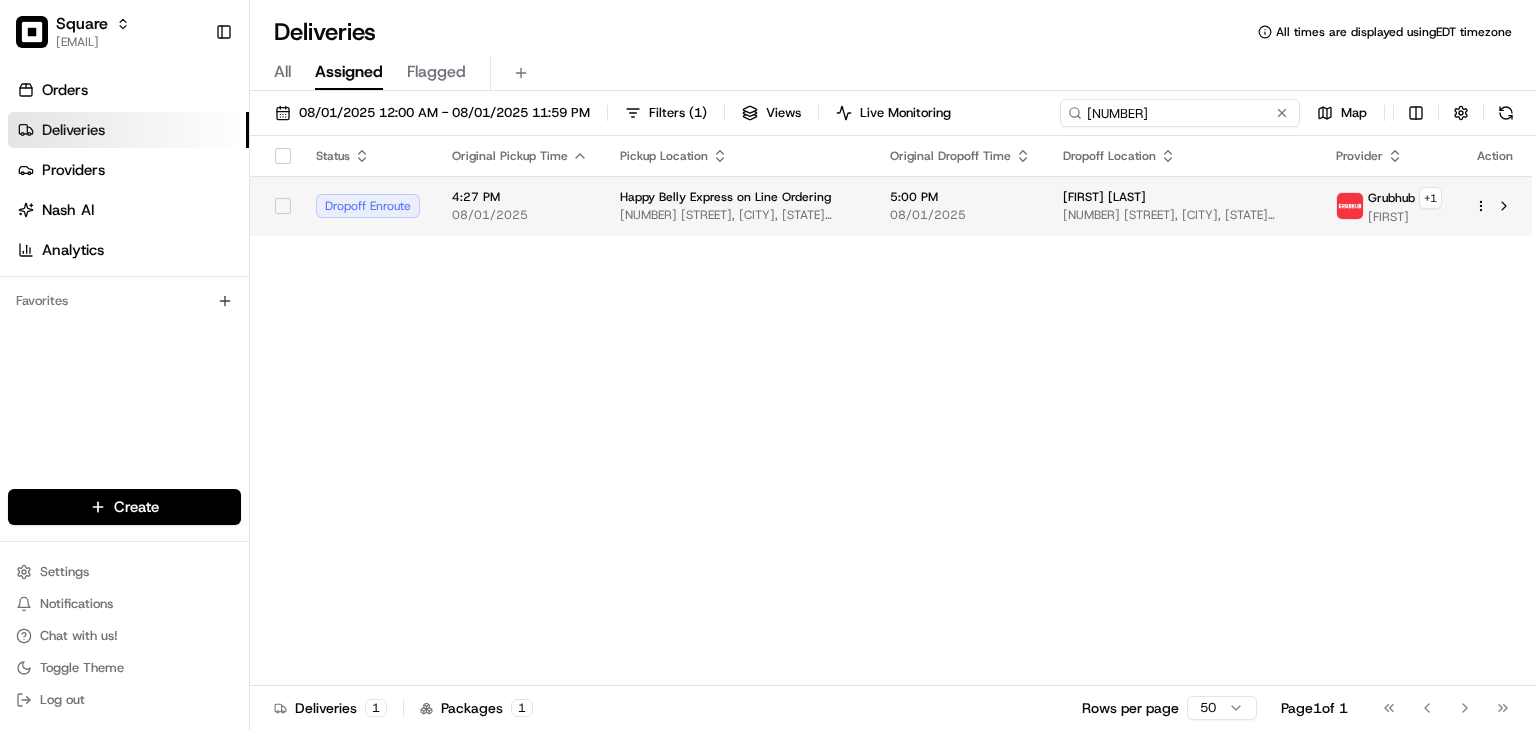 type on "3361486" 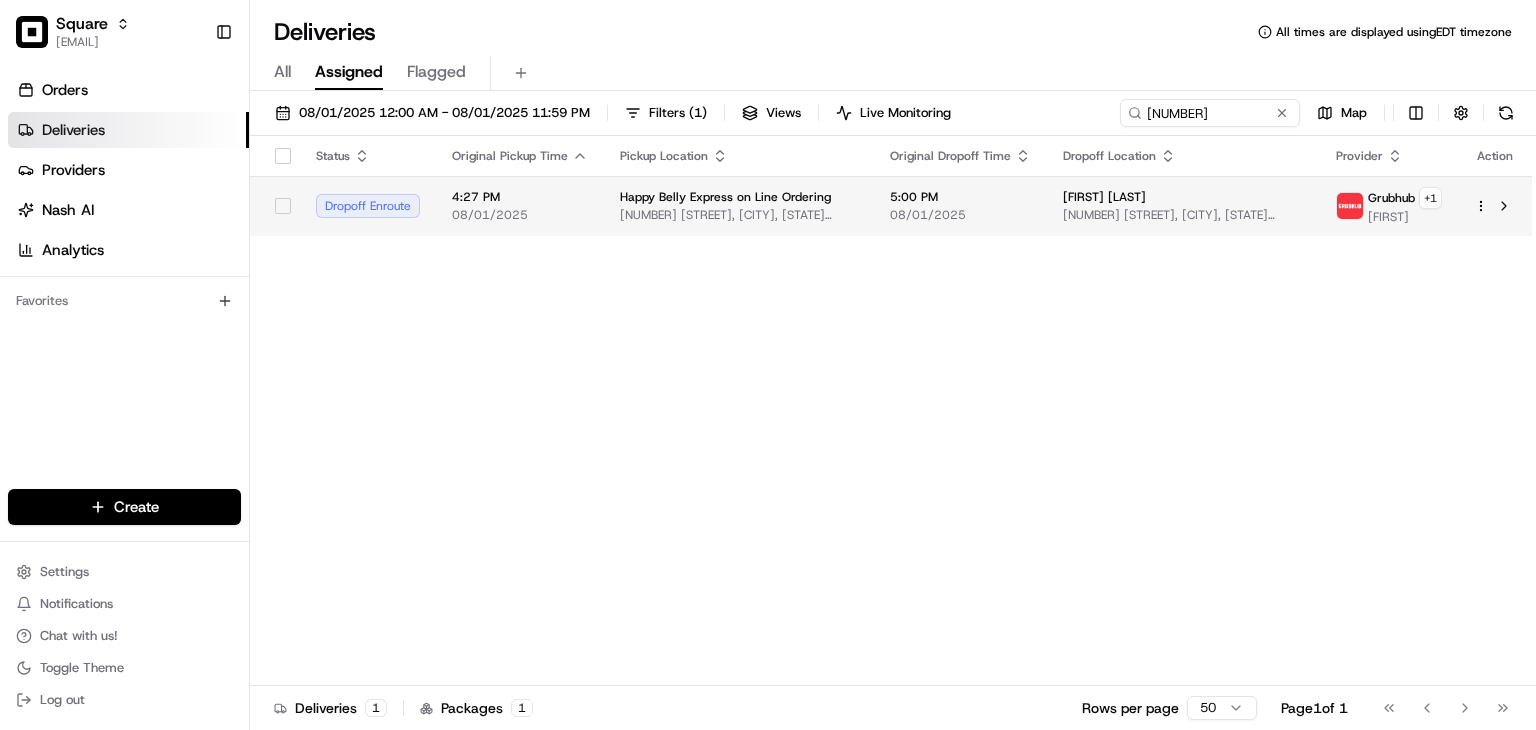 click on "5:00 PM" at bounding box center [960, 197] 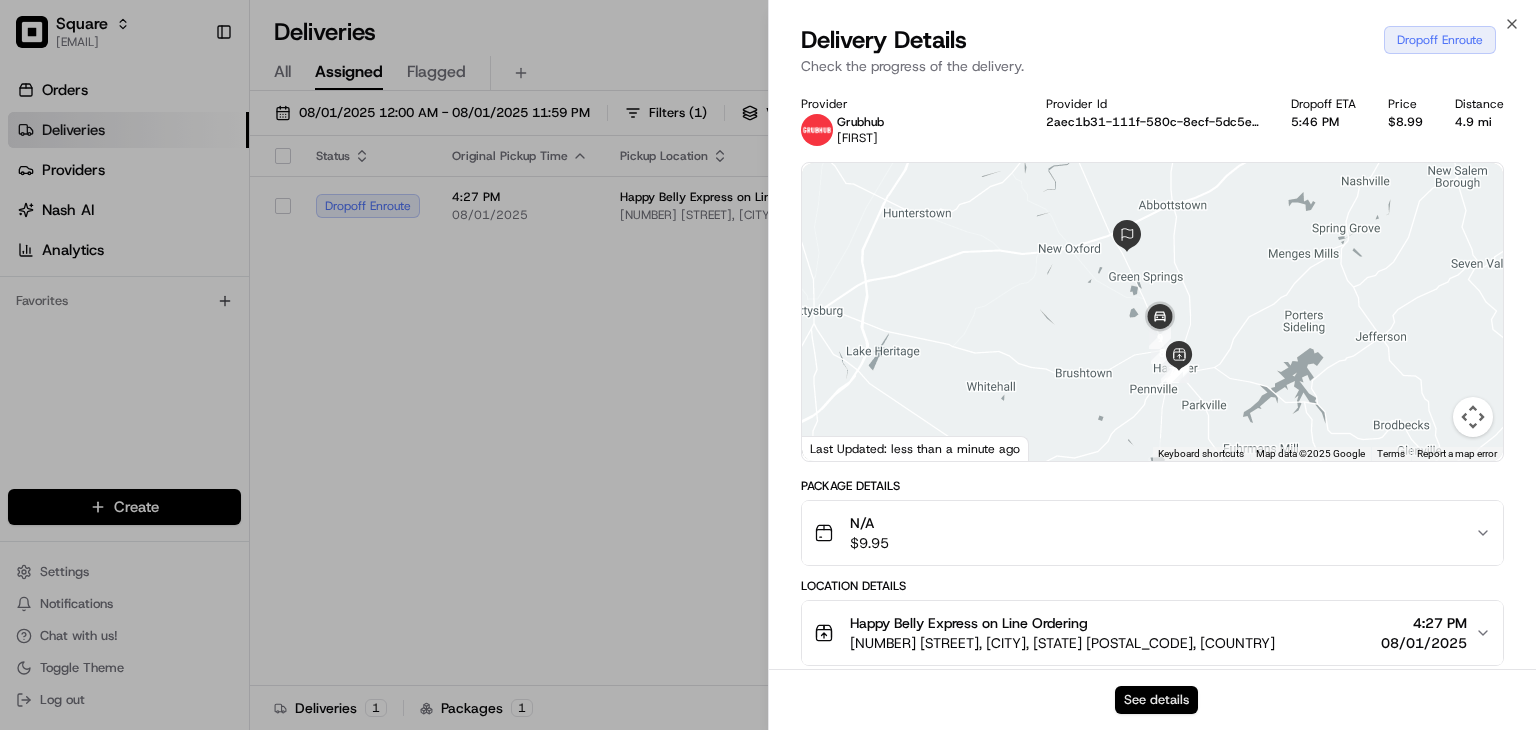 click on "See details" at bounding box center [1156, 700] 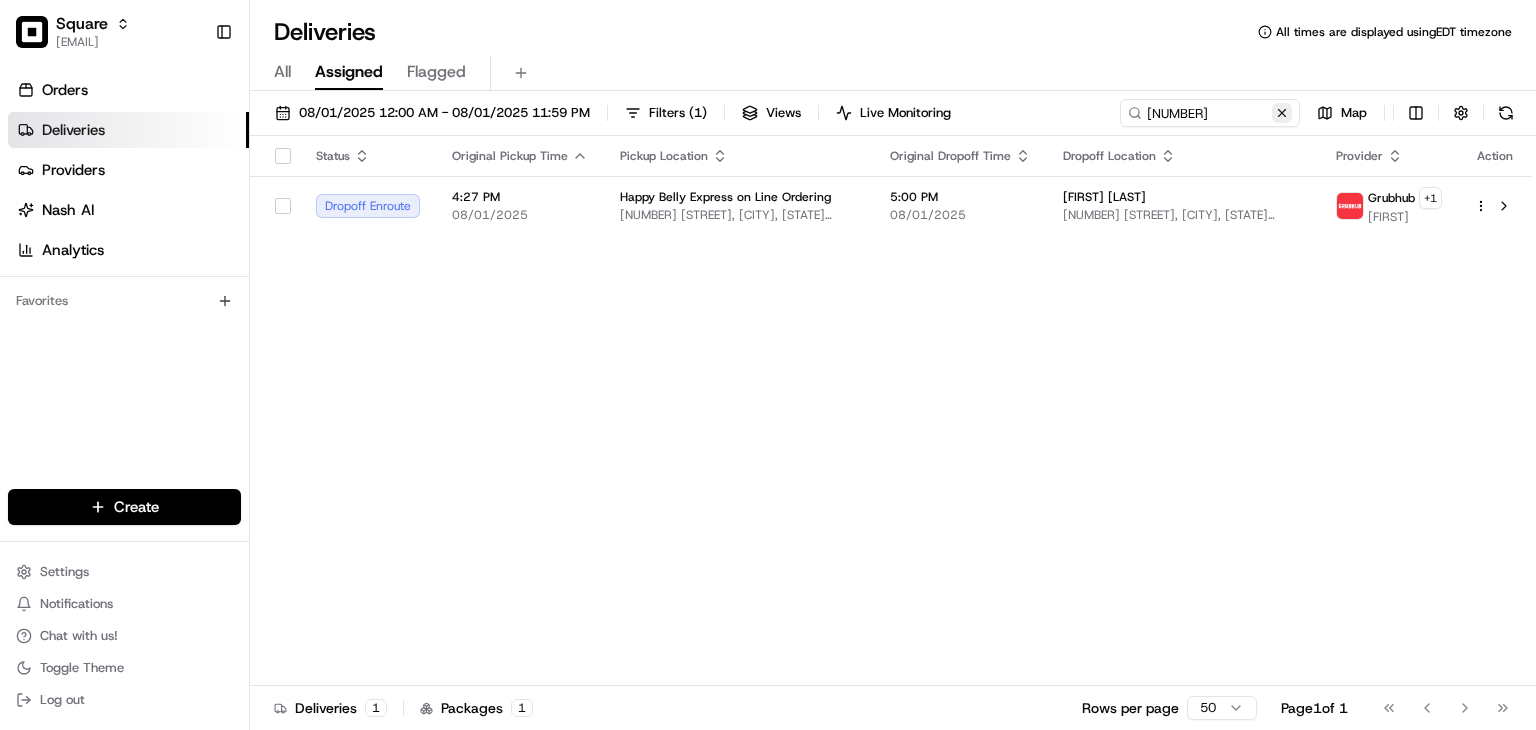 click at bounding box center (1282, 113) 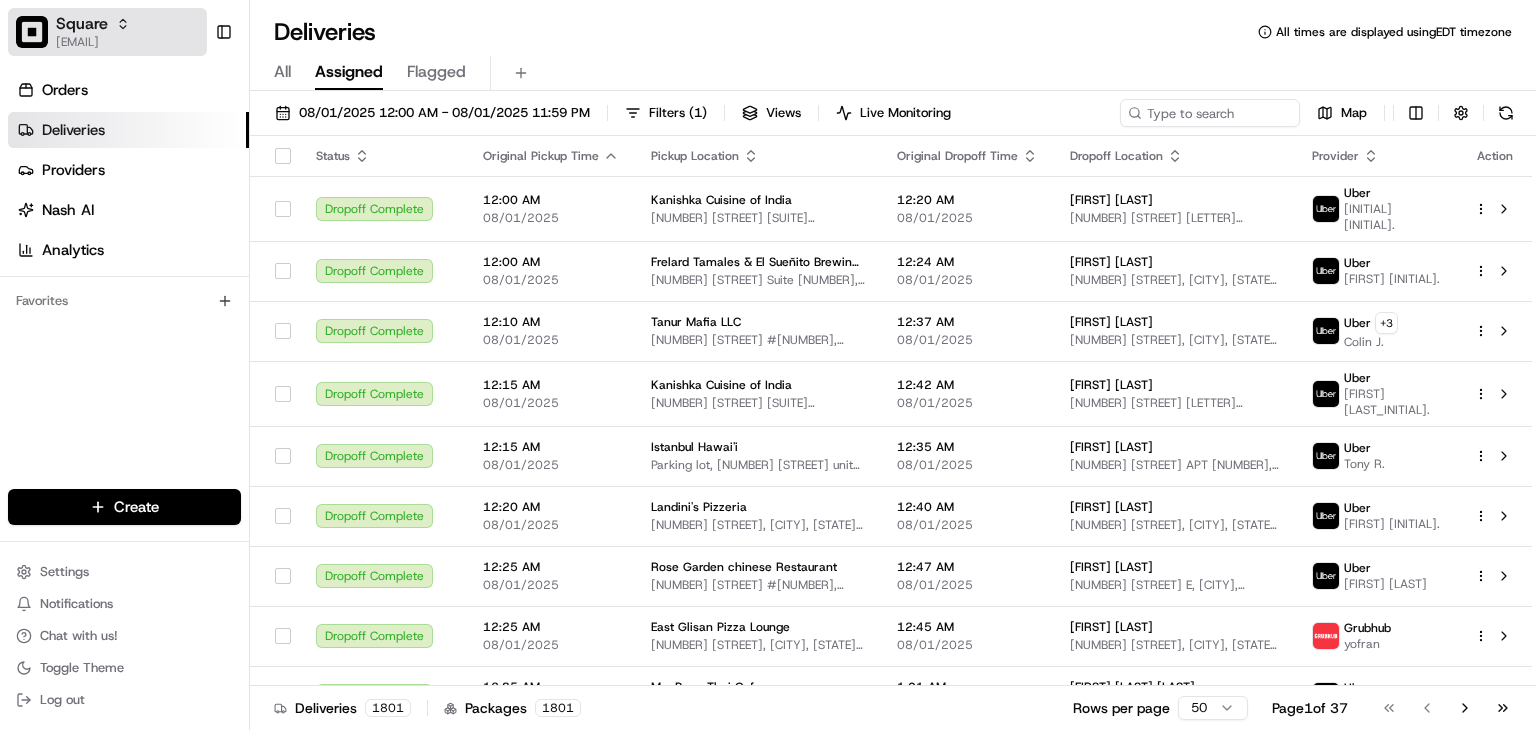 click on "rpajulas@[DOMAIN]" at bounding box center [93, 42] 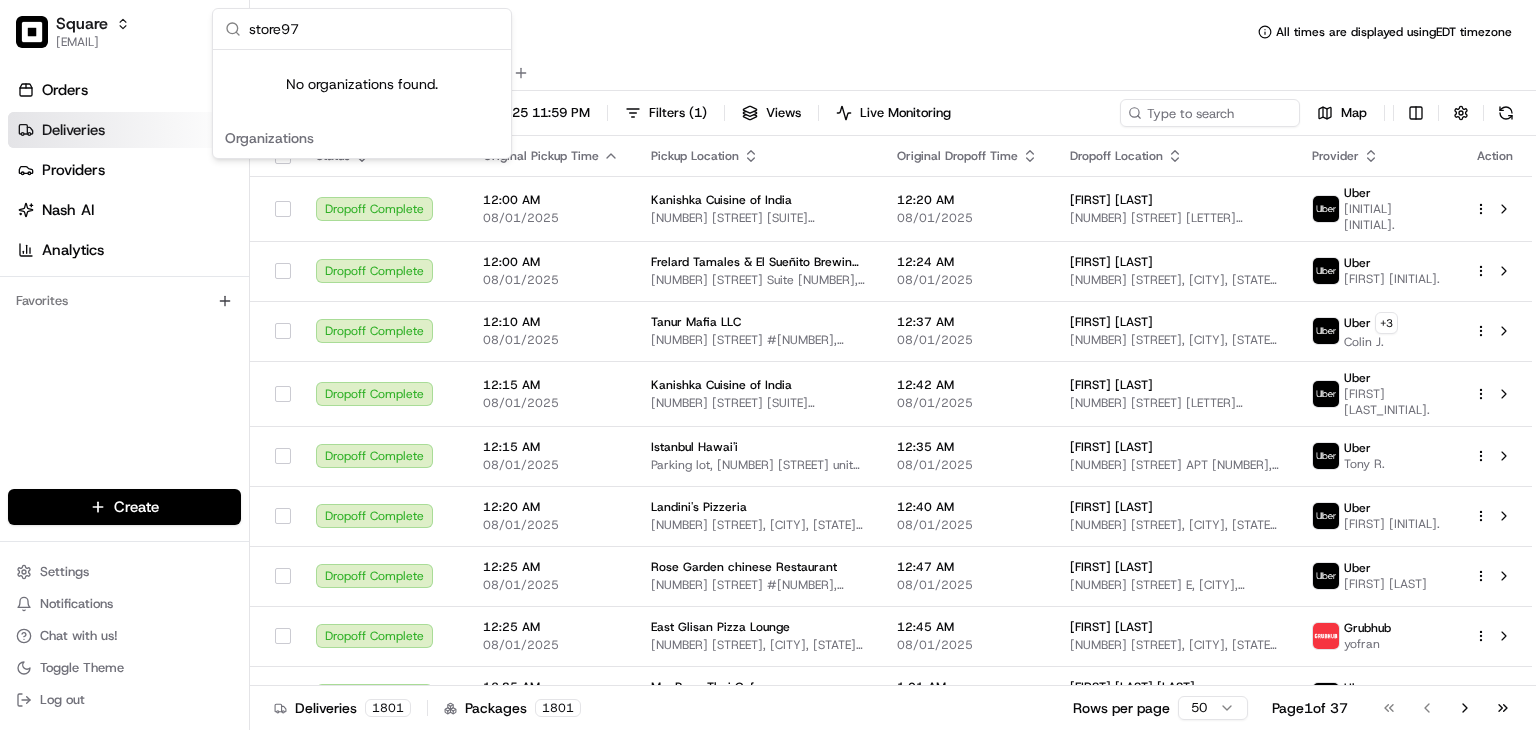 click on "store97" at bounding box center (374, 29) 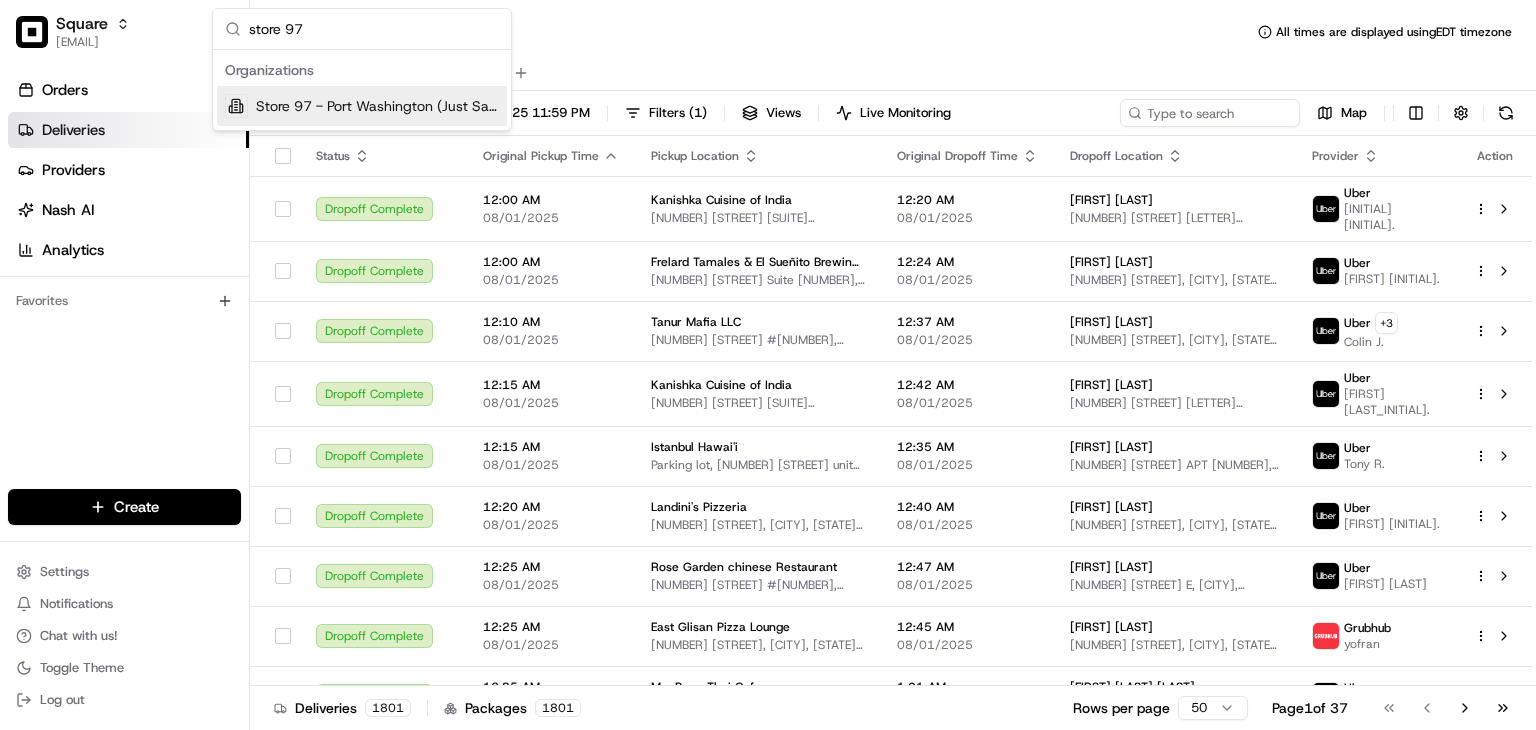 type on "store 97" 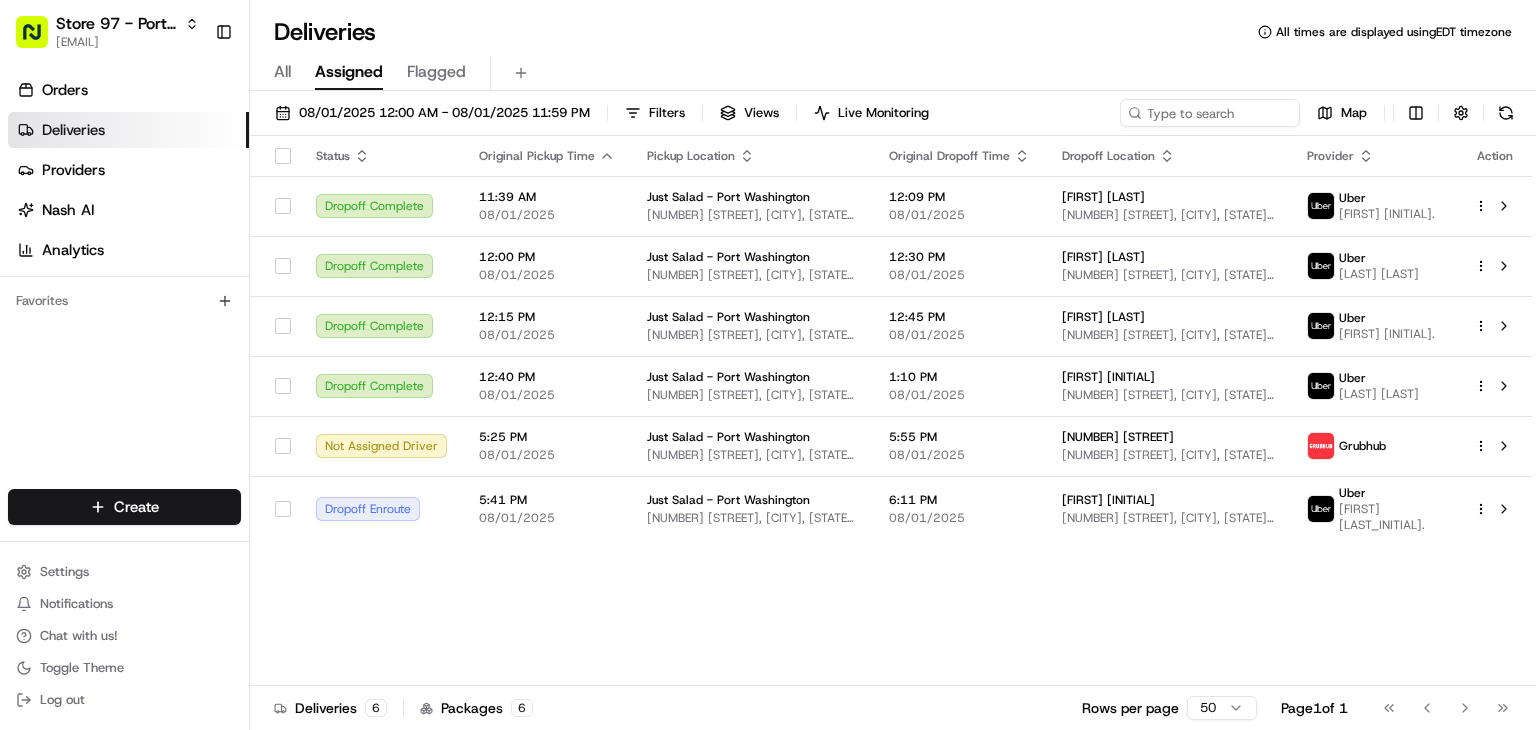 click on "Store 97 - Port Washington (Just Salad) rpajulas@nashhelp.com Toggle Sidebar Orders Deliveries Providers Nash AI Analytics Favorites Main Menu Members & Organization Organization Users Roles Preferences Customization Portal Tracking Orchestration Automations Dispatch Strategy Optimization Strategy Shipping Labels Manifest Locations Pickup Locations Dropoff Locations Billing Billing Refund Requests Integrations Notification Triggers Webhooks API Keys Request Logs Create Settings Notifications Chat with us! Toggle Theme Log out Deliveries All times are displayed using  EDT   timezone All Assigned Flagged 08/01/2025 12:00 AM - 08/01/2025 11:59 PM Filters Views Live Monitoring Map Status Original Pickup Time Pickup Location Original Dropoff Time Dropoff Location Provider Action Dropoff Complete 11:39 AM 08/01/2025 Just Salad - Port Washington 143 Shore Rd, Port Washington, NY 11050, USA 12:09 PM 08/01/2025 Allison C 100 Port Washington Blvd, Roslyn, NY 11576, USA Uber MAIA N. Dropoff Complete Uber" at bounding box center (768, 365) 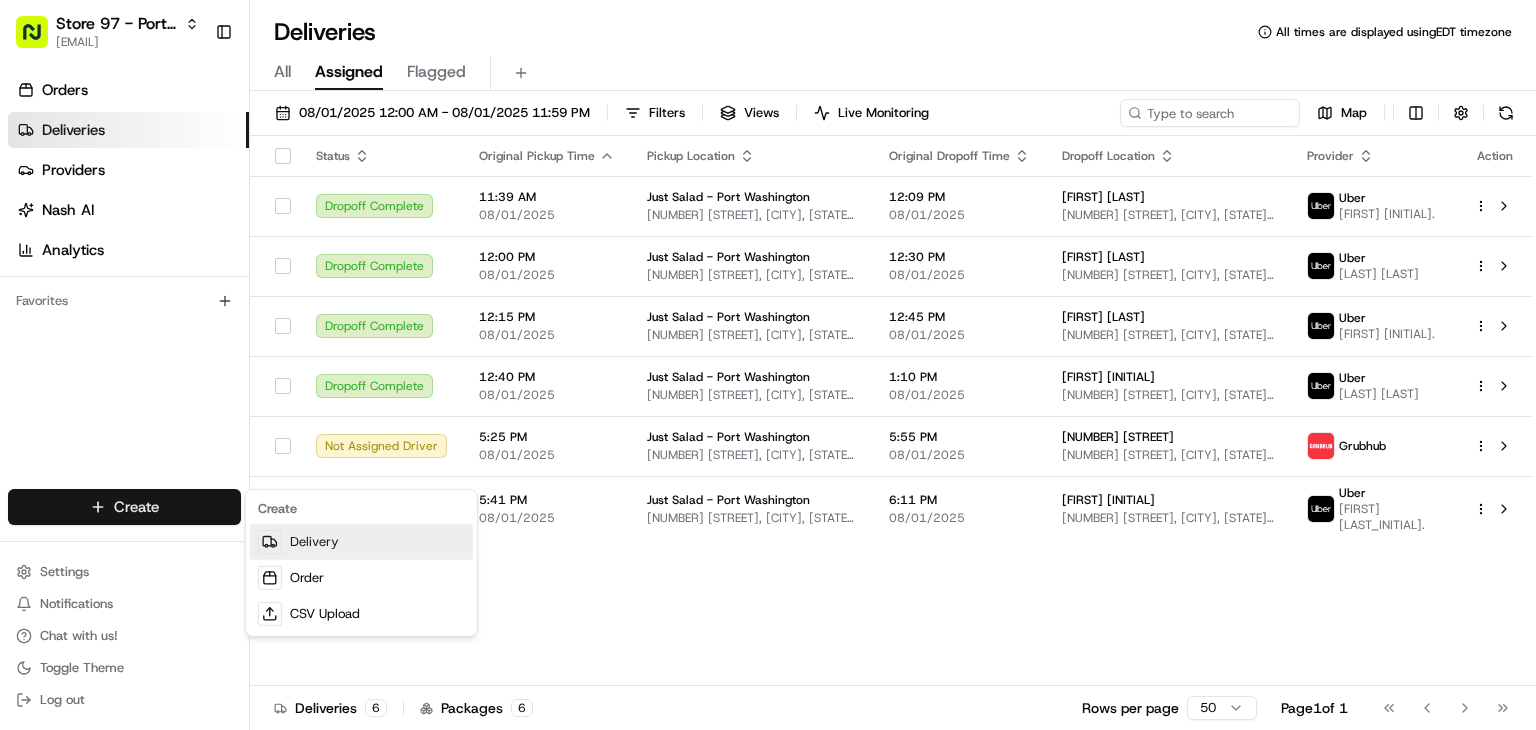 click on "Delivery" at bounding box center [361, 542] 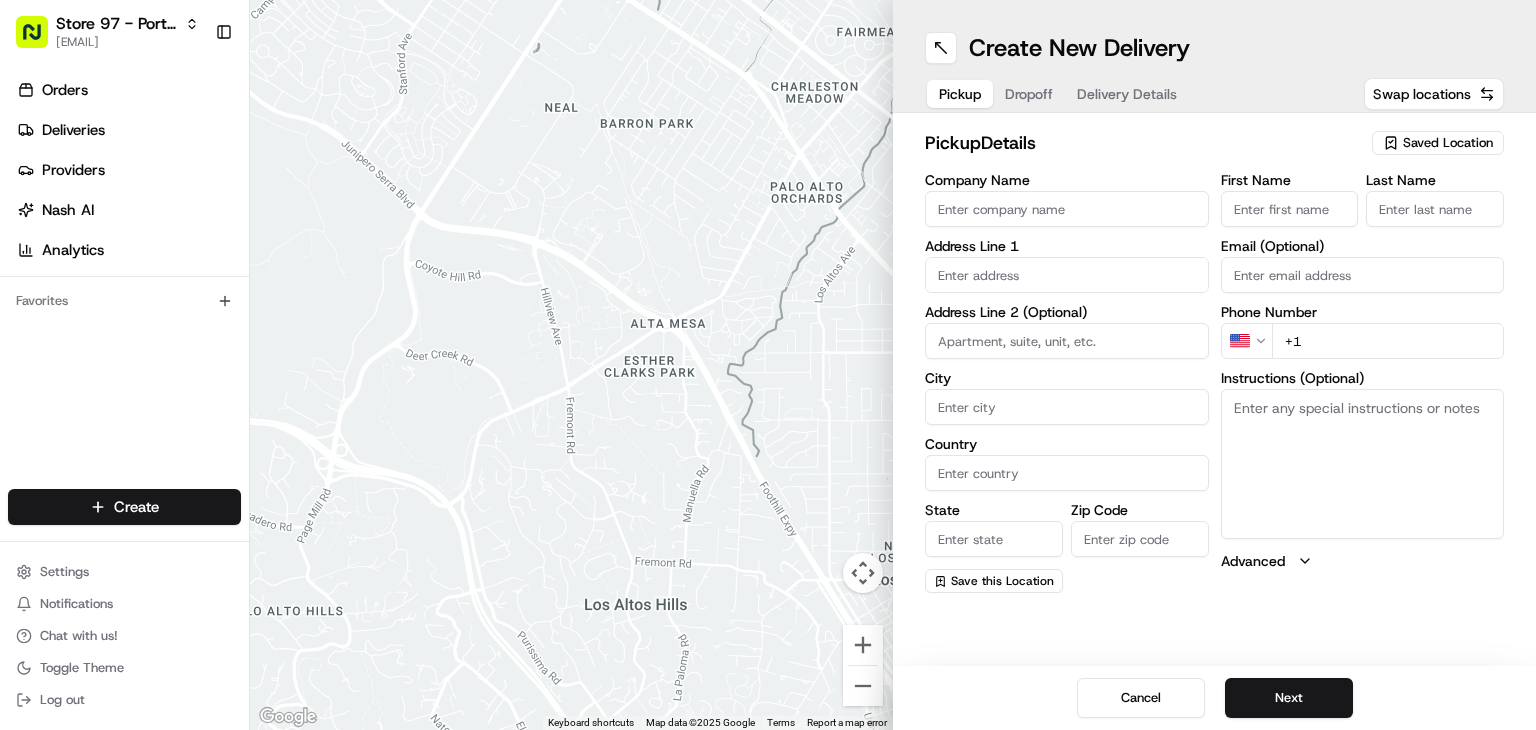 click on "Dropoff" at bounding box center [1029, 94] 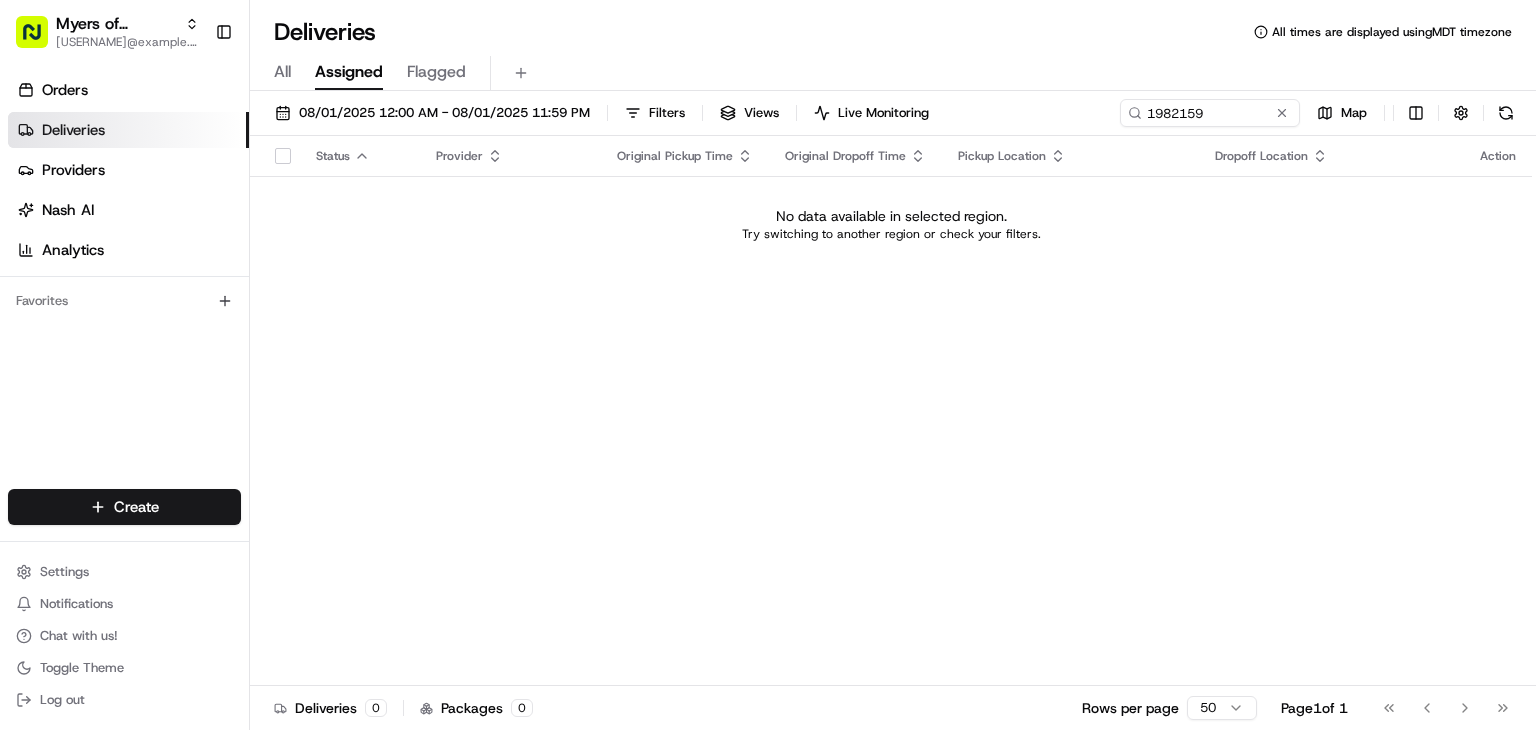scroll, scrollTop: 0, scrollLeft: 0, axis: both 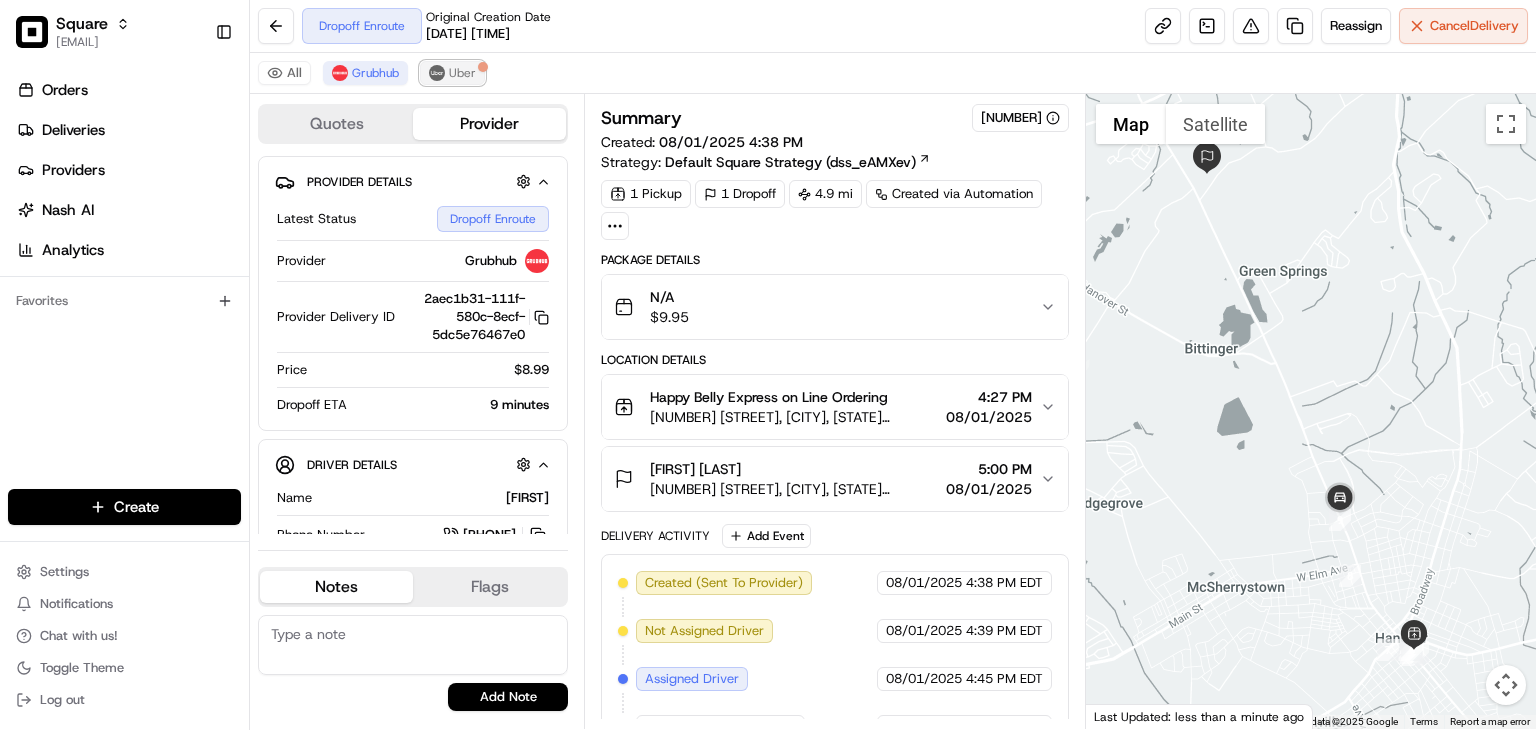 click at bounding box center [437, 73] 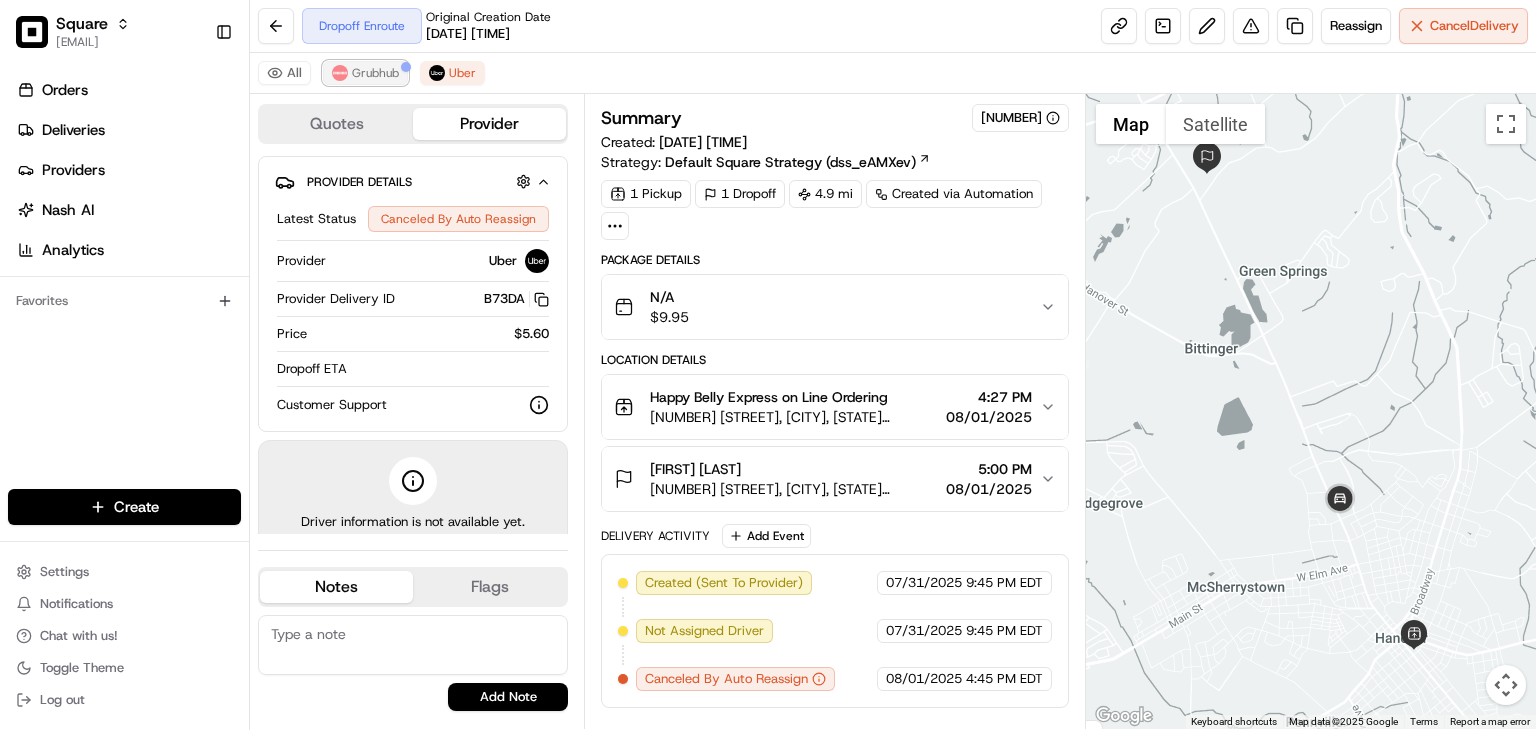 click on "Grubhub" at bounding box center [375, 73] 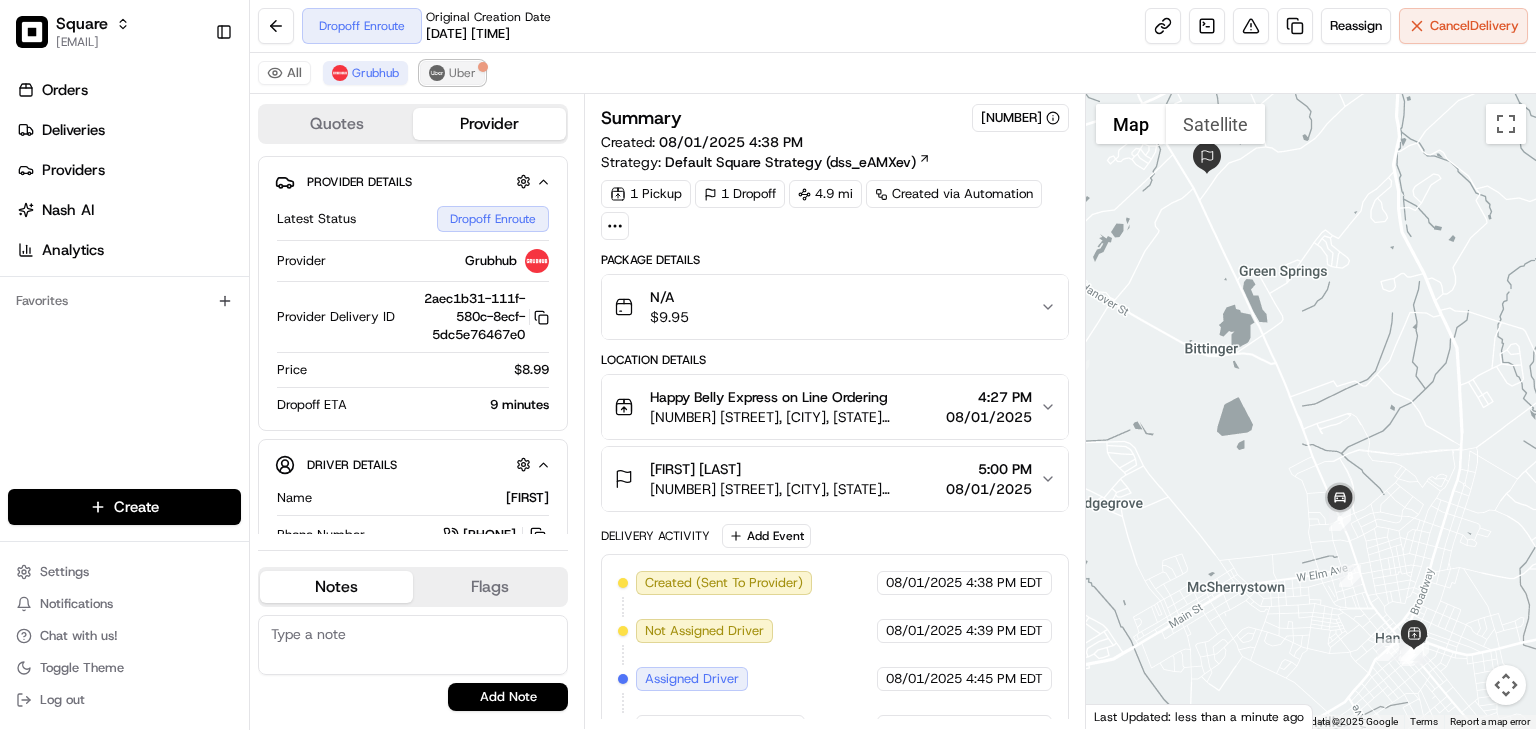 click on "Uber" at bounding box center (462, 73) 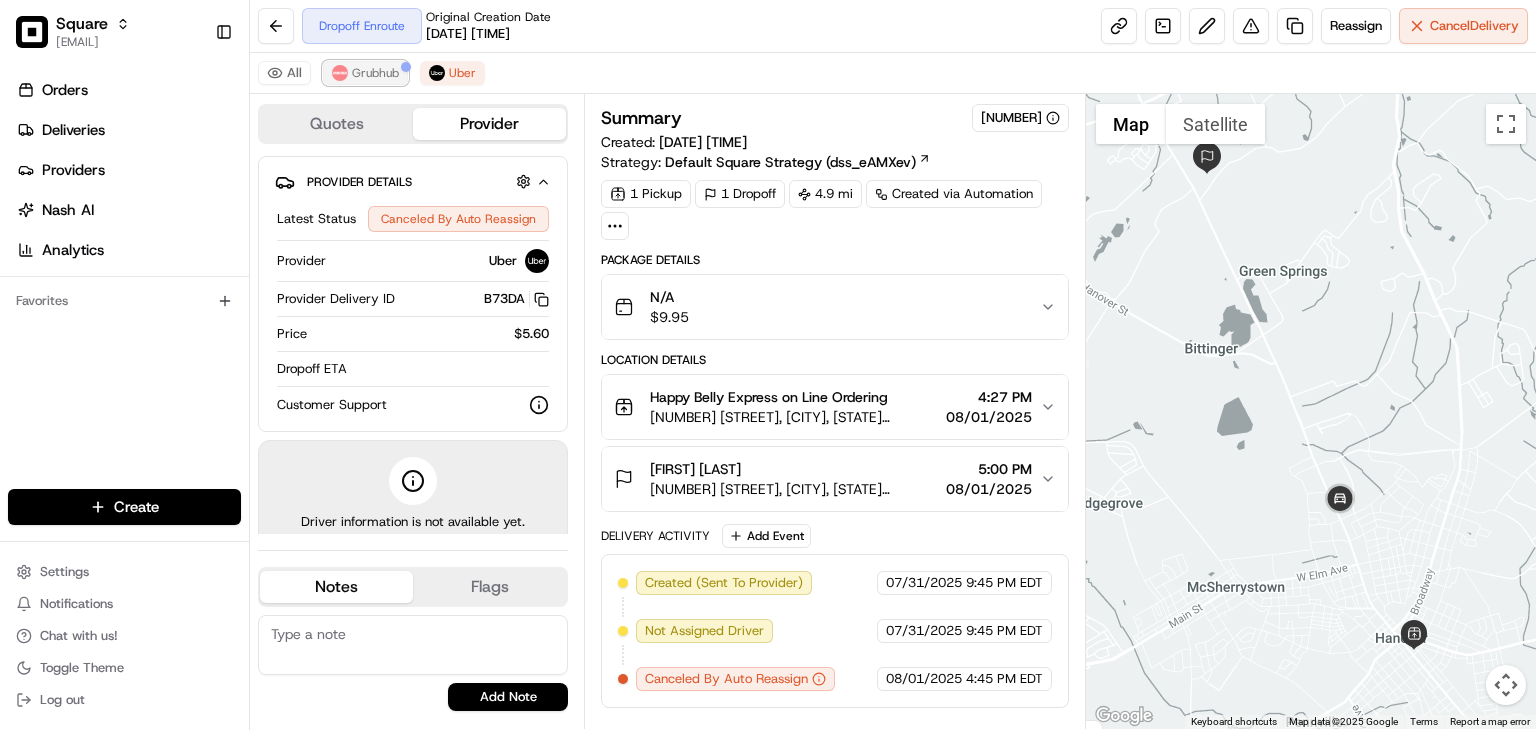 click on "Grubhub" at bounding box center [375, 73] 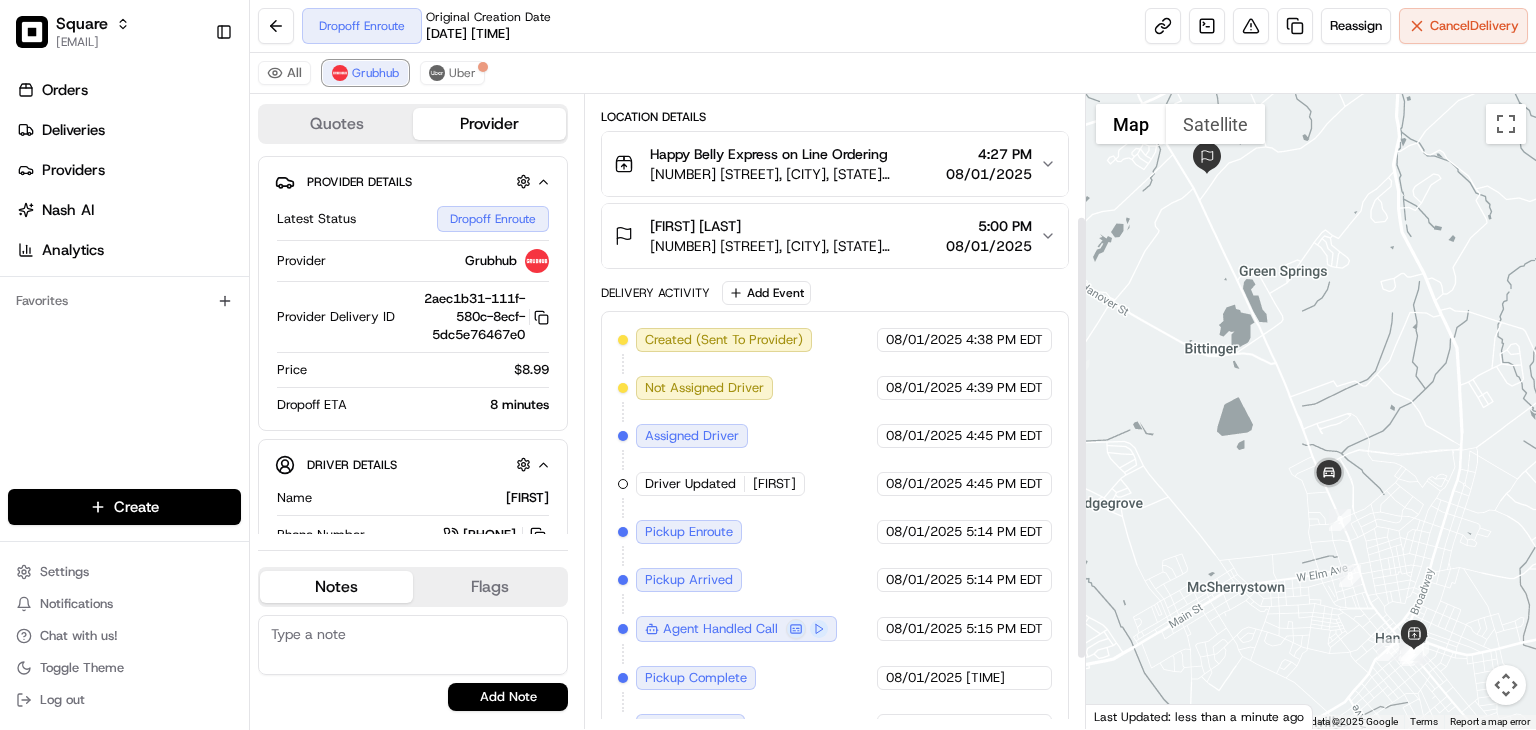 scroll, scrollTop: 272, scrollLeft: 0, axis: vertical 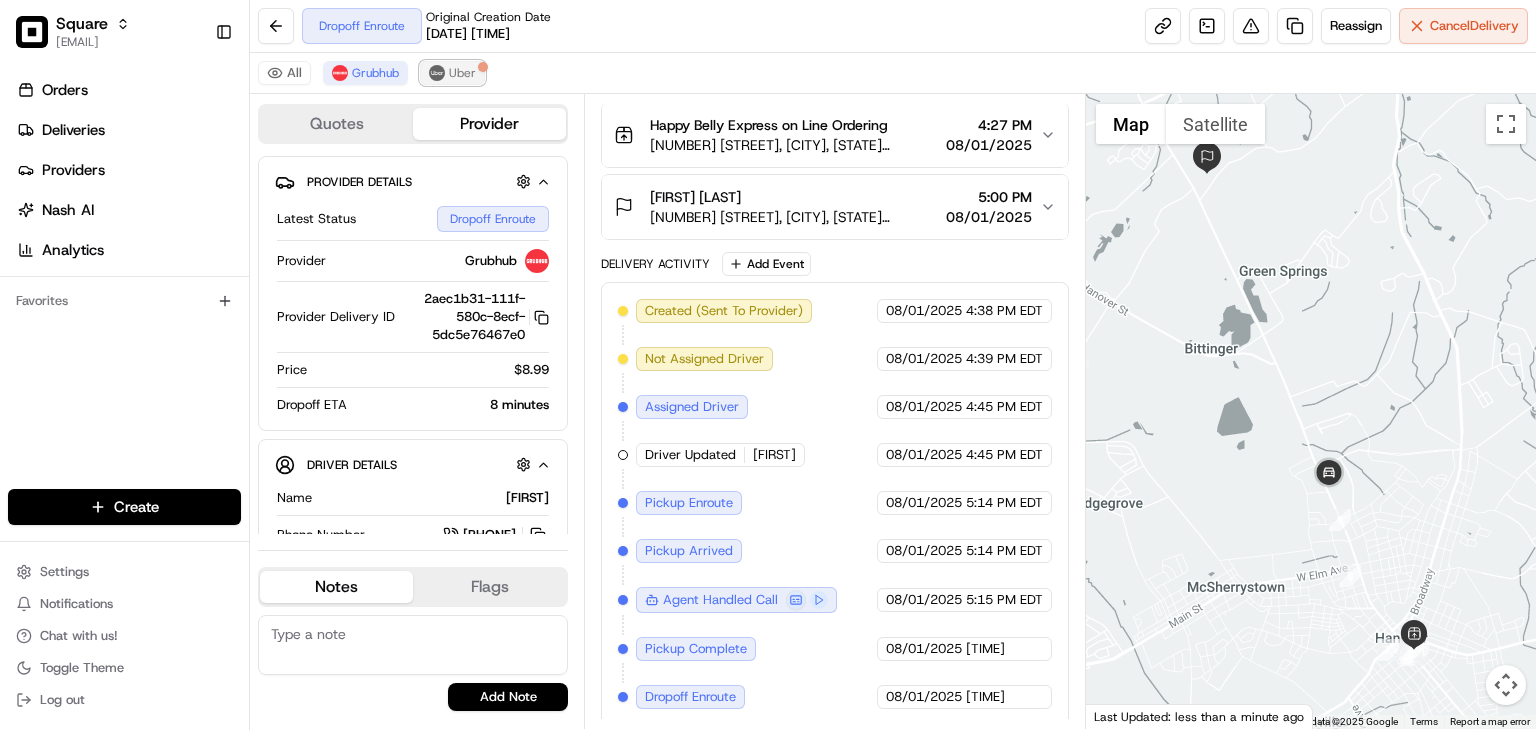 click on "Uber" at bounding box center (462, 73) 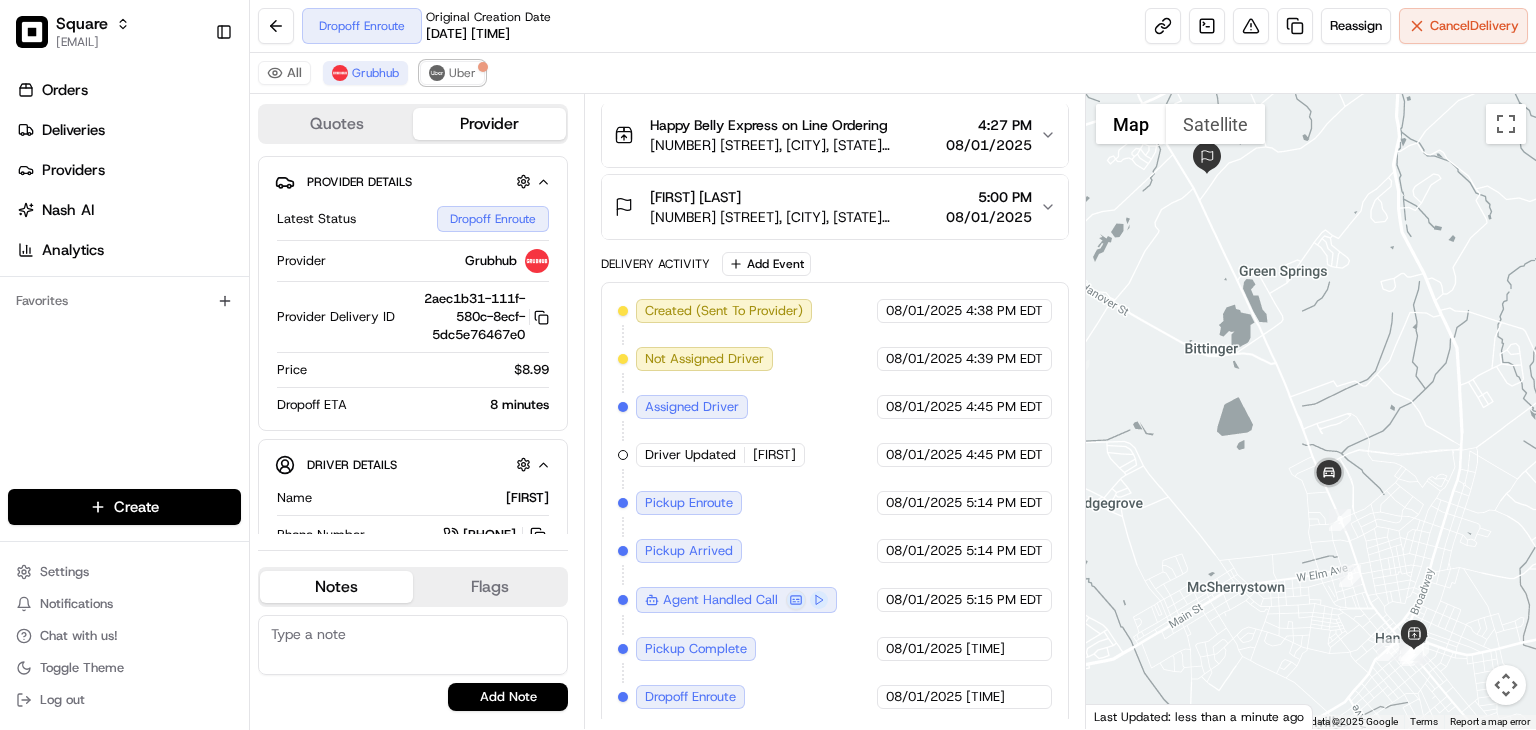 scroll, scrollTop: 0, scrollLeft: 0, axis: both 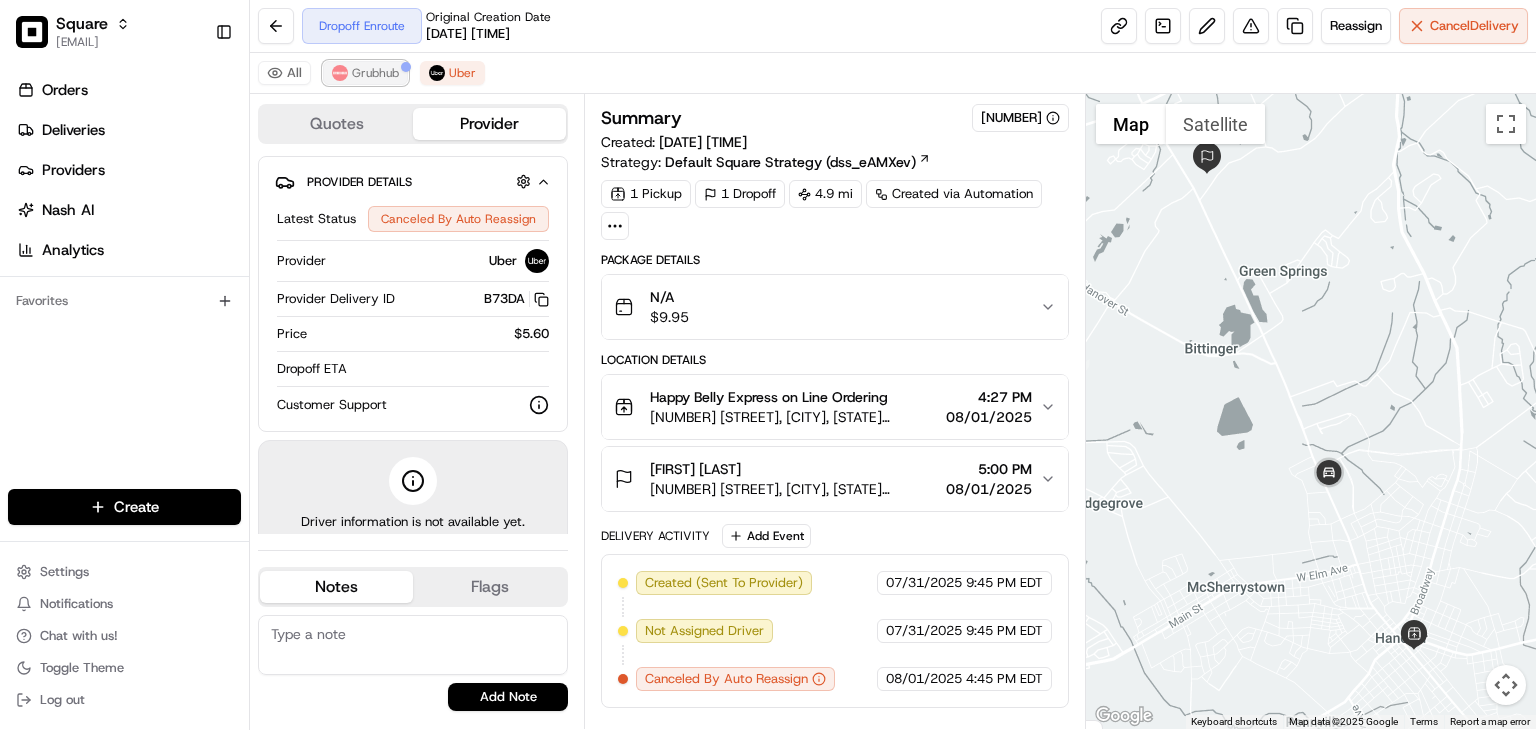 click on "Grubhub" at bounding box center [375, 73] 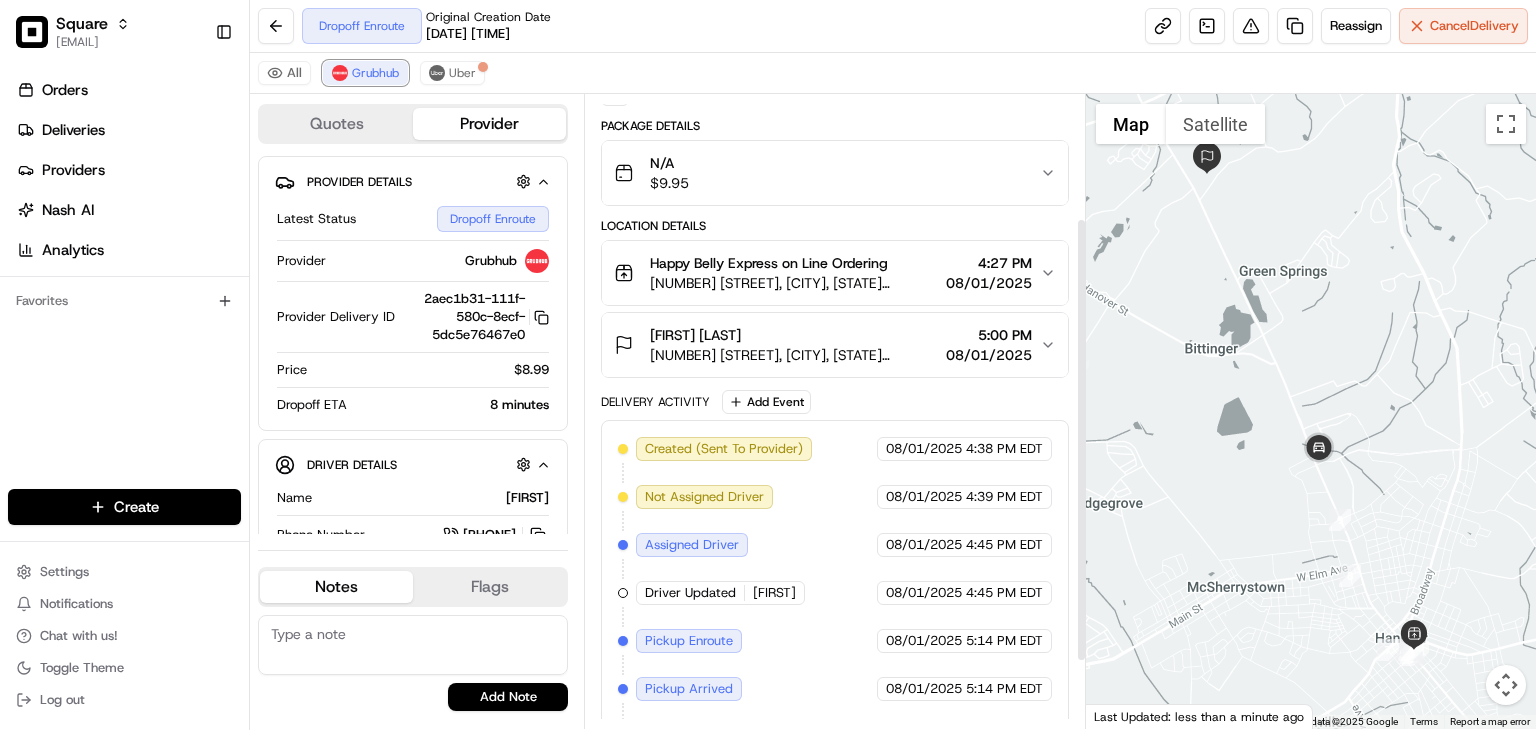 scroll, scrollTop: 100, scrollLeft: 0, axis: vertical 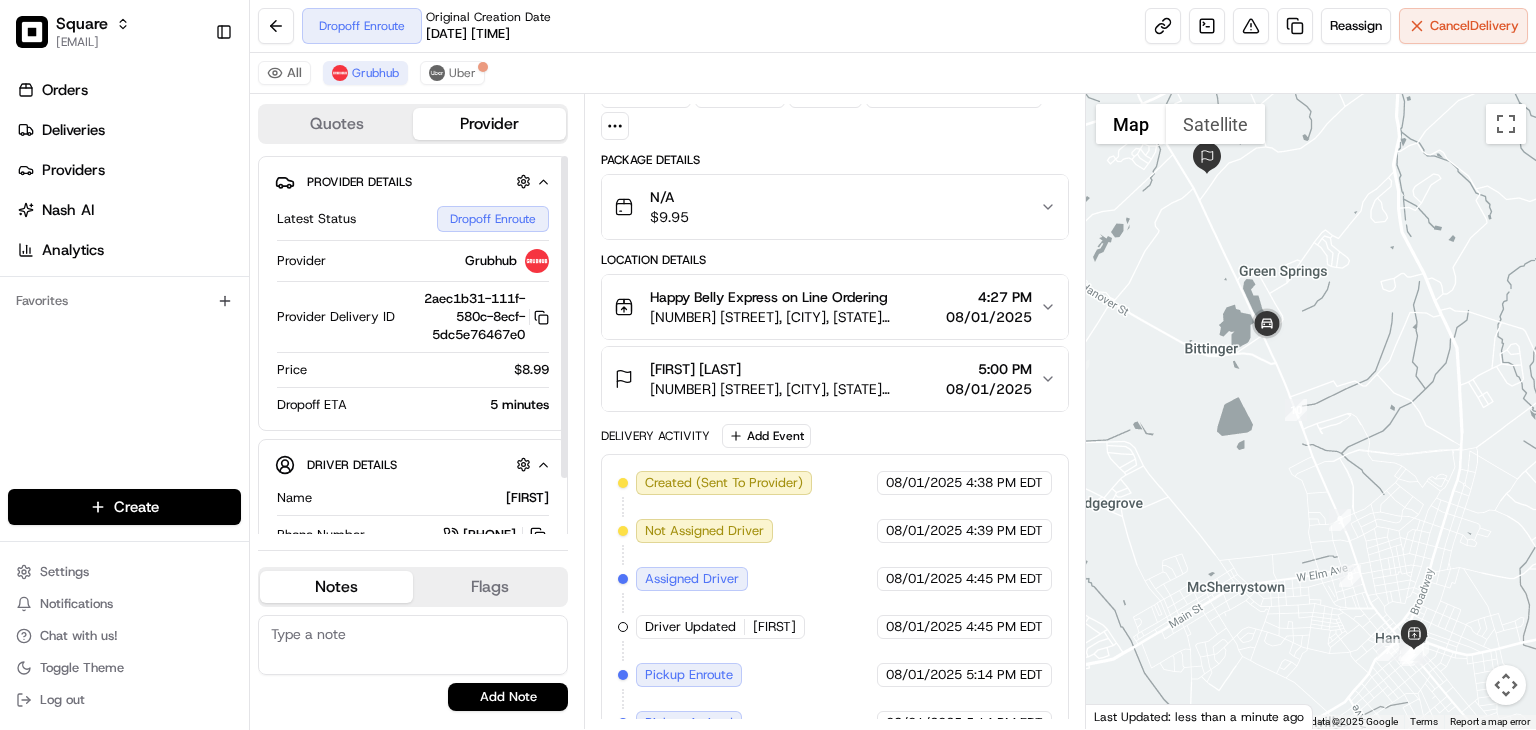 click at bounding box center (413, 645) 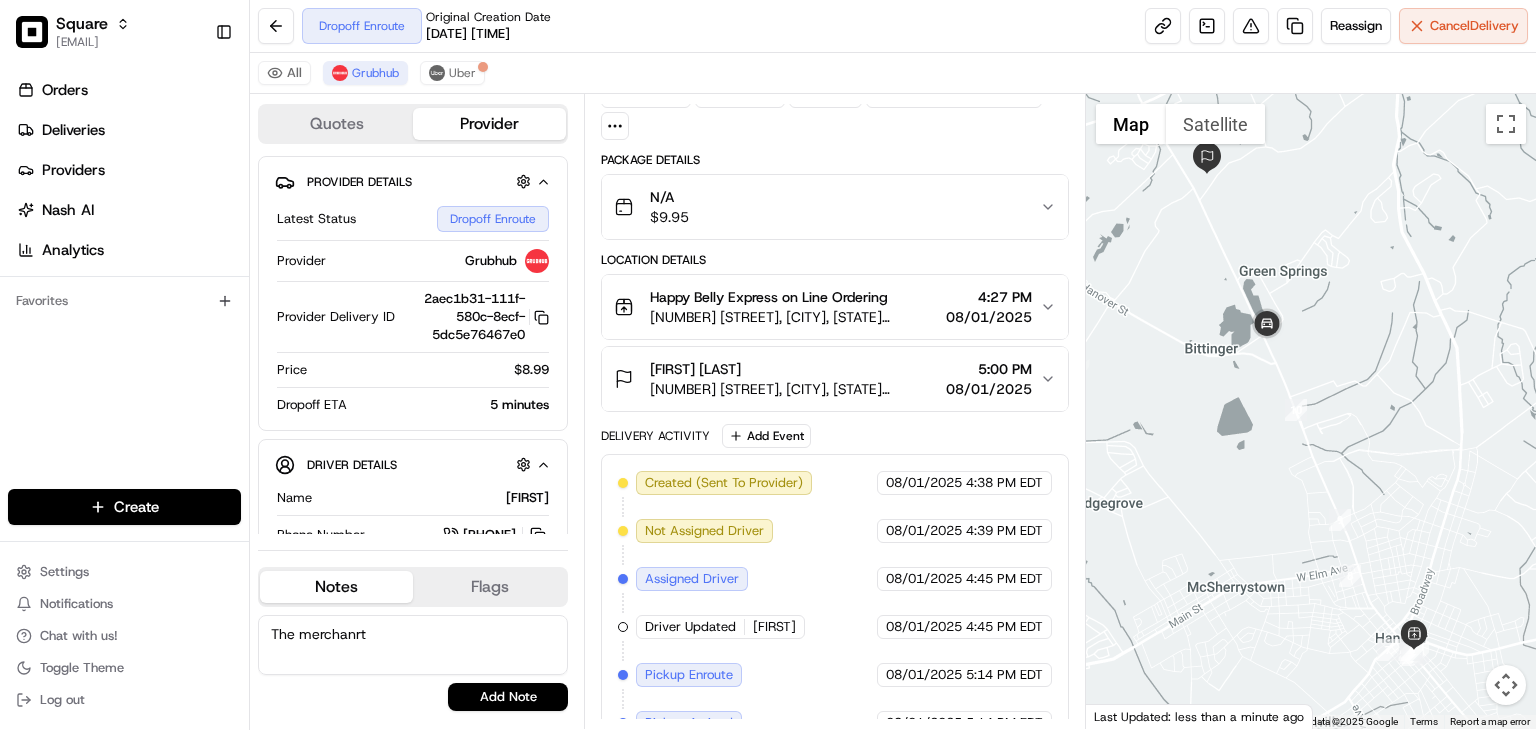type on "The merchanrt" 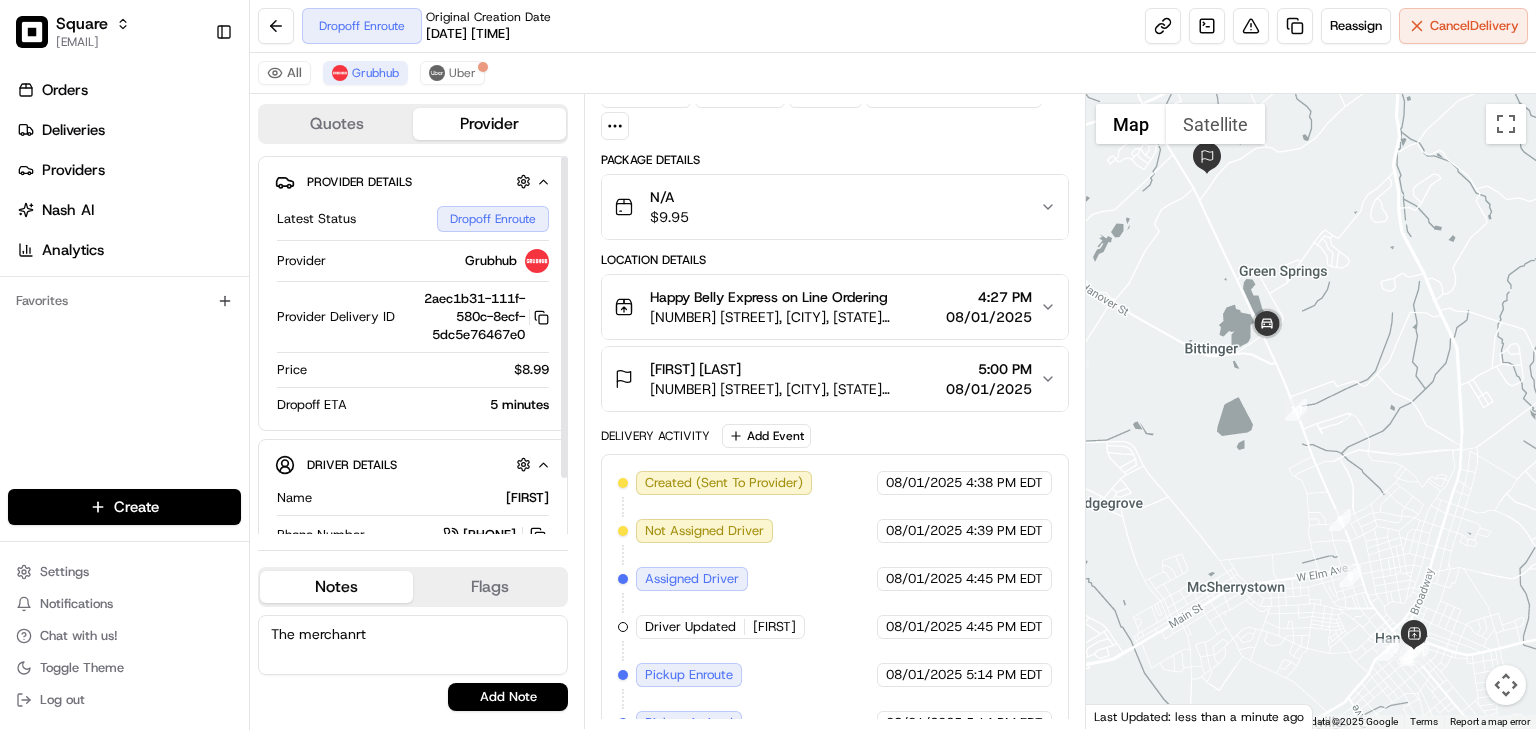 click on "Orders Deliveries Providers Nash AI Analytics Favorites" at bounding box center (124, 284) 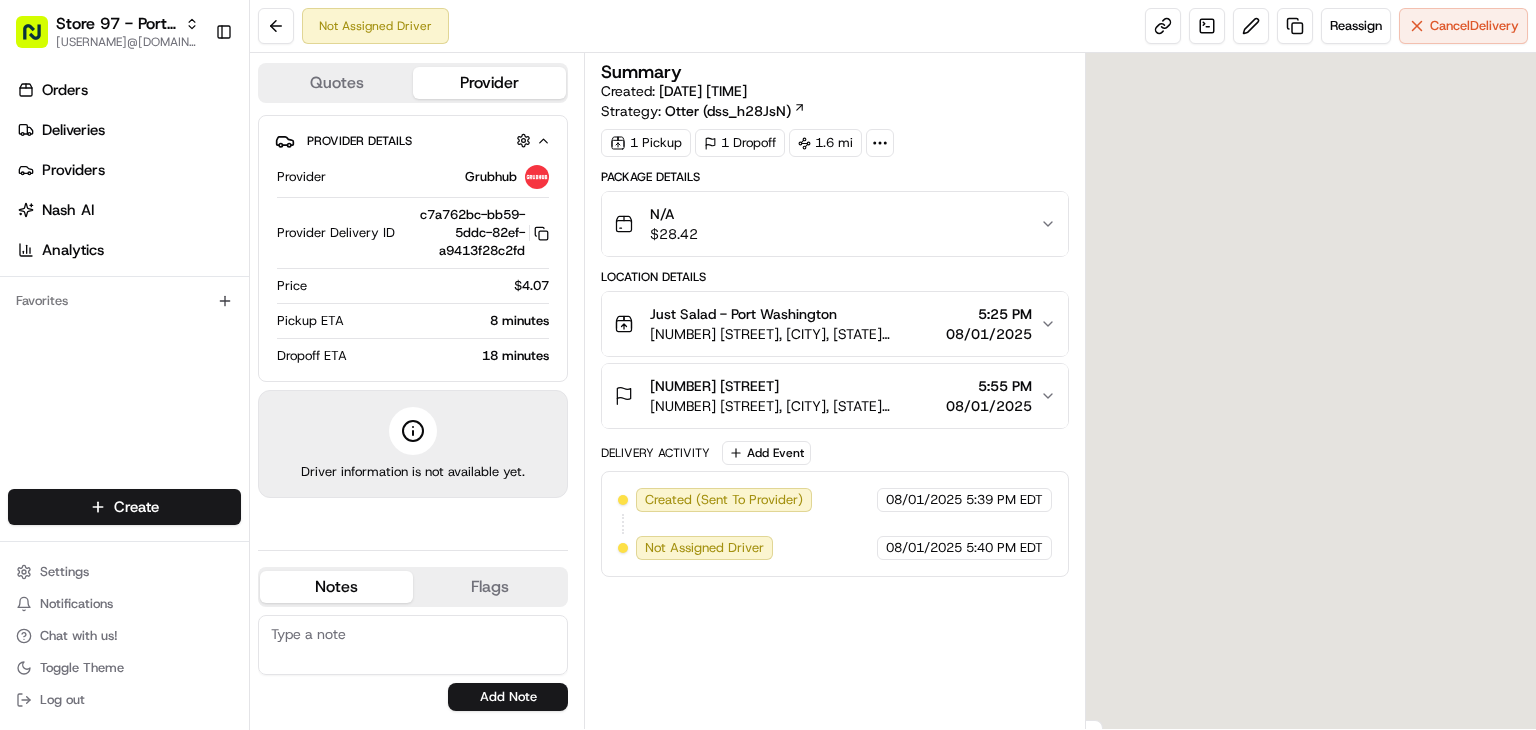 scroll, scrollTop: 0, scrollLeft: 0, axis: both 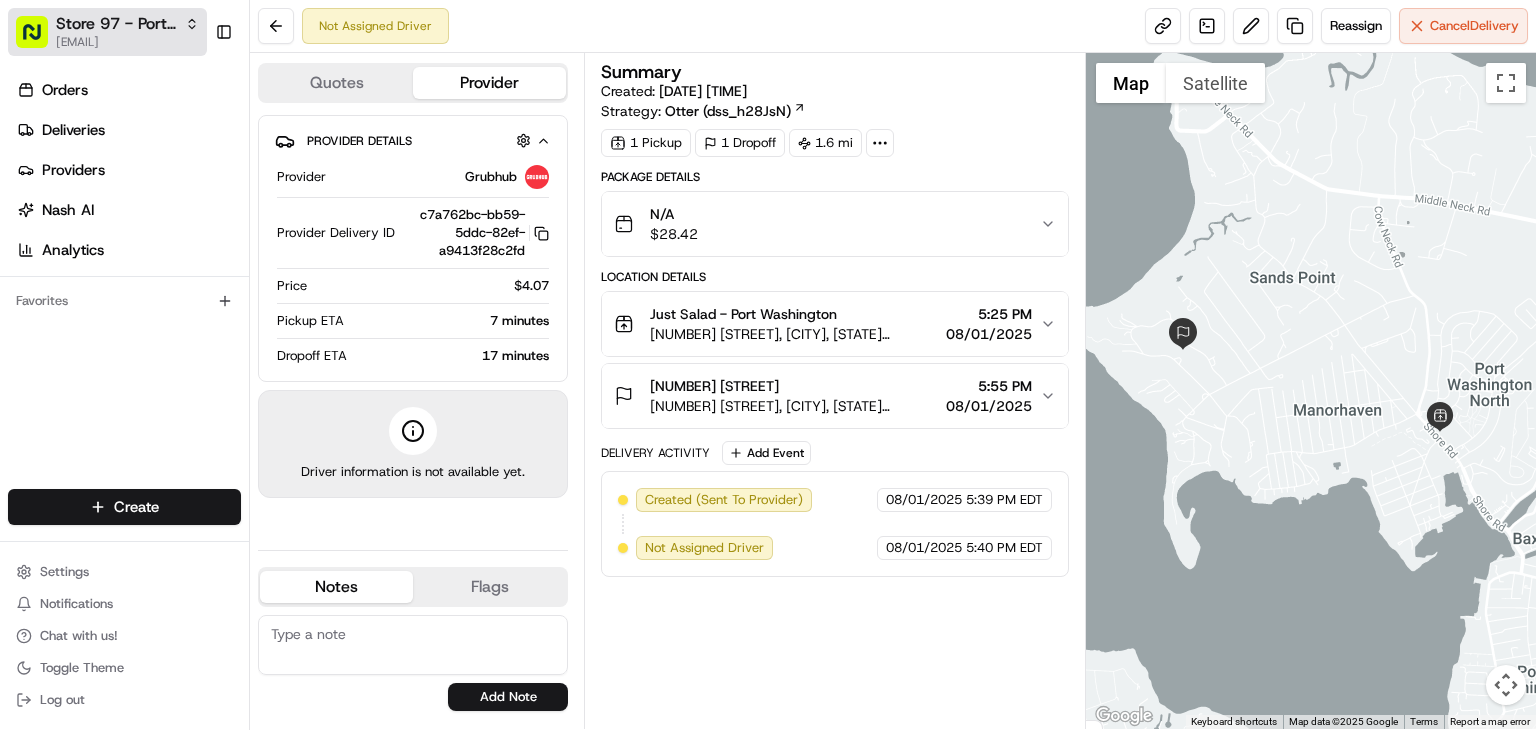 click on "Store 97 - Port Washington (Just Salad)" at bounding box center (116, 24) 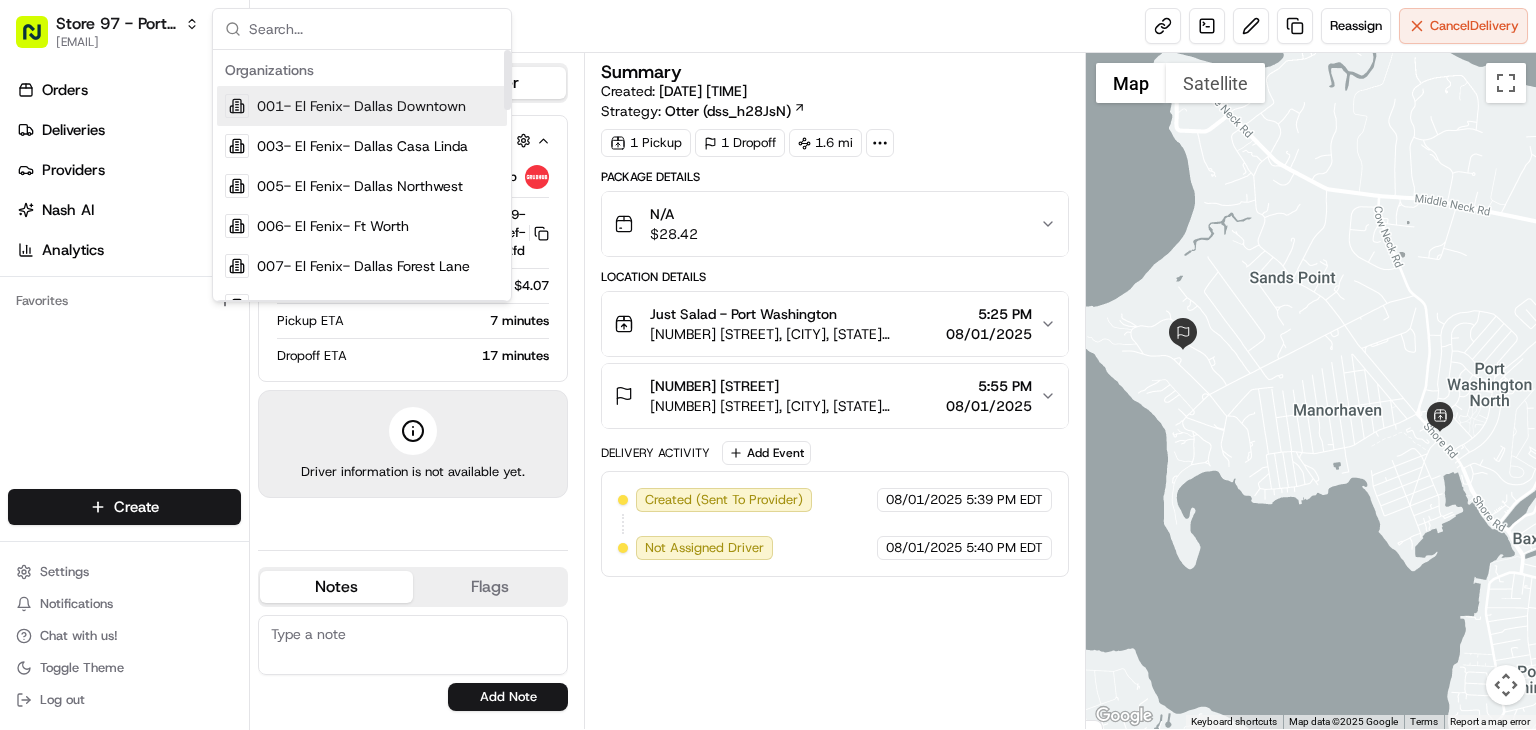 click at bounding box center [374, 29] 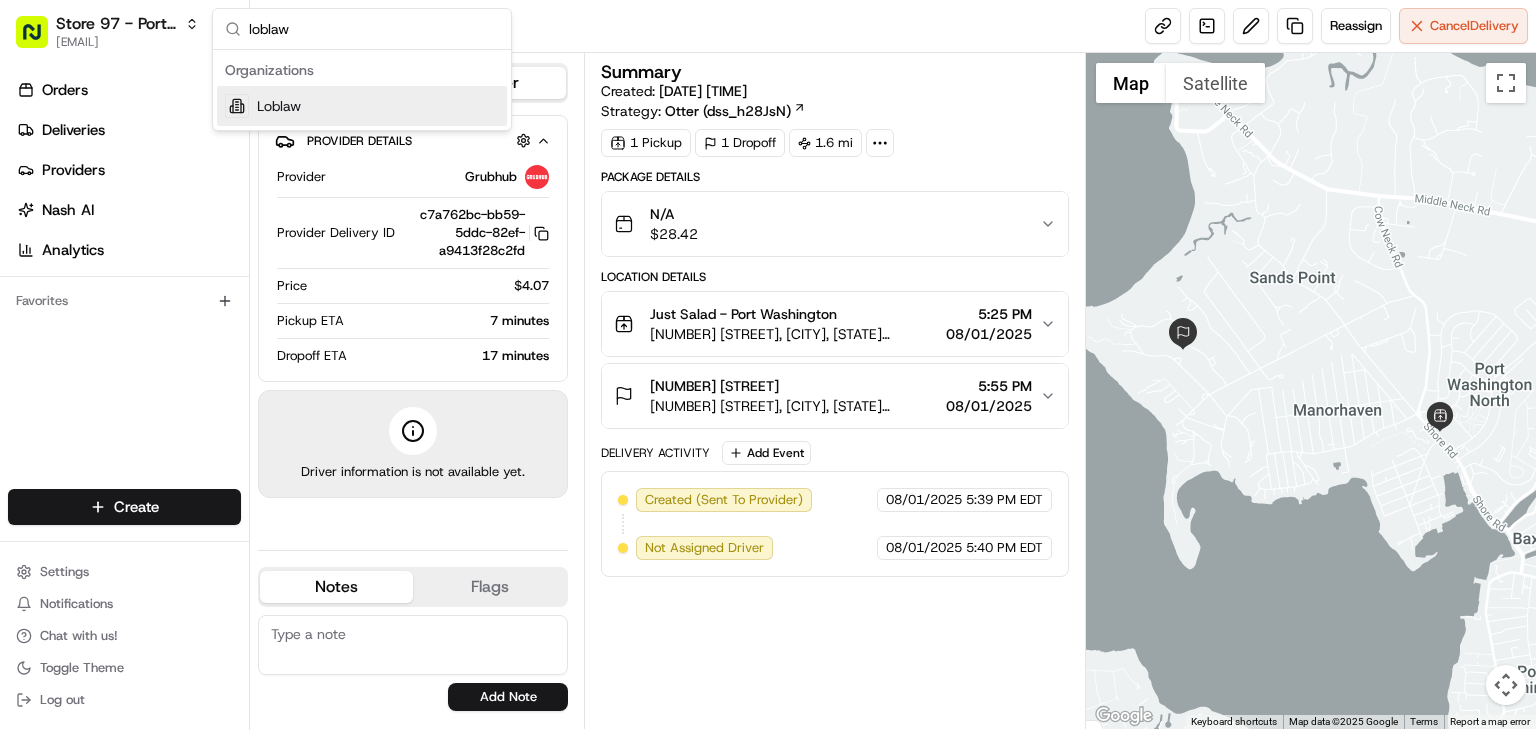 type on "loblaw" 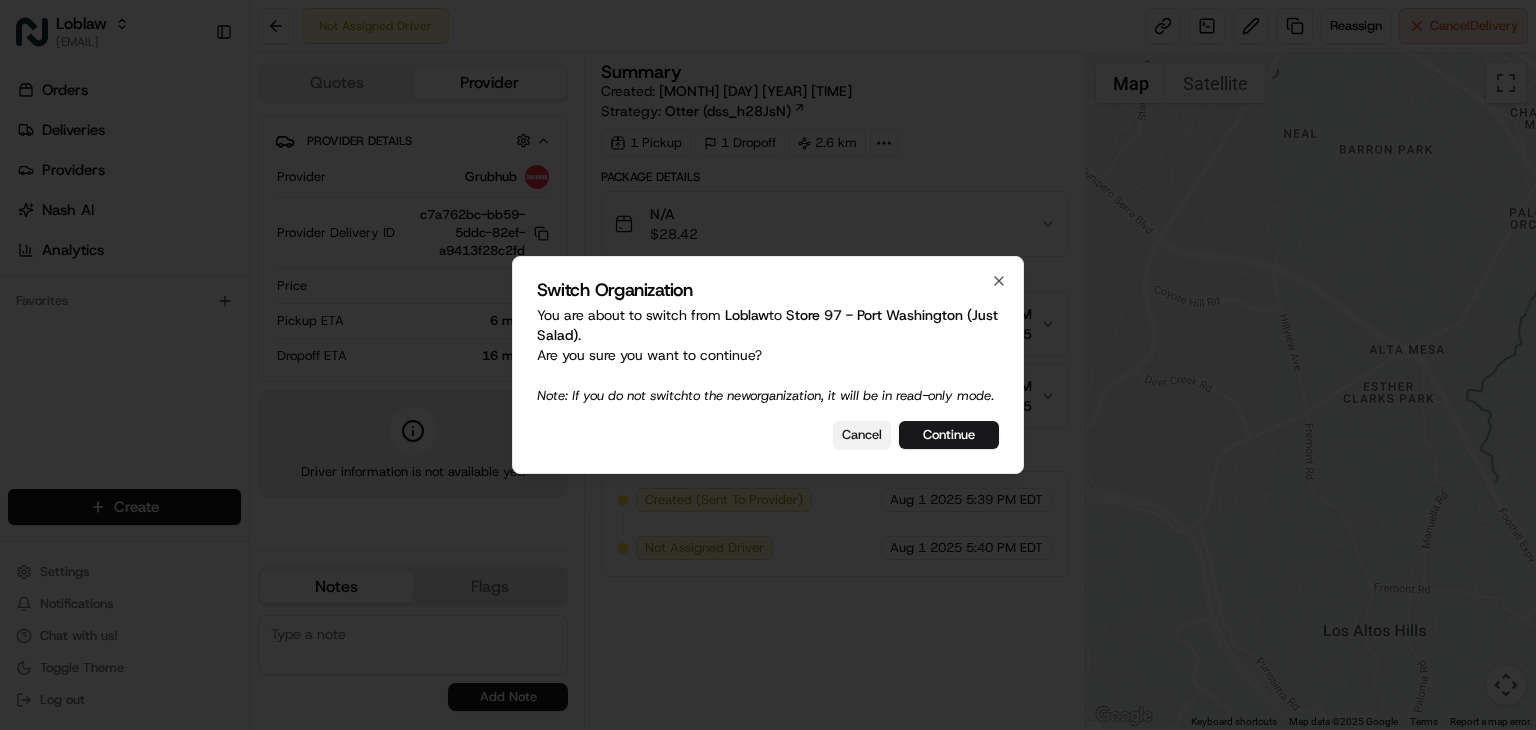 click on "Cancel" at bounding box center (862, 435) 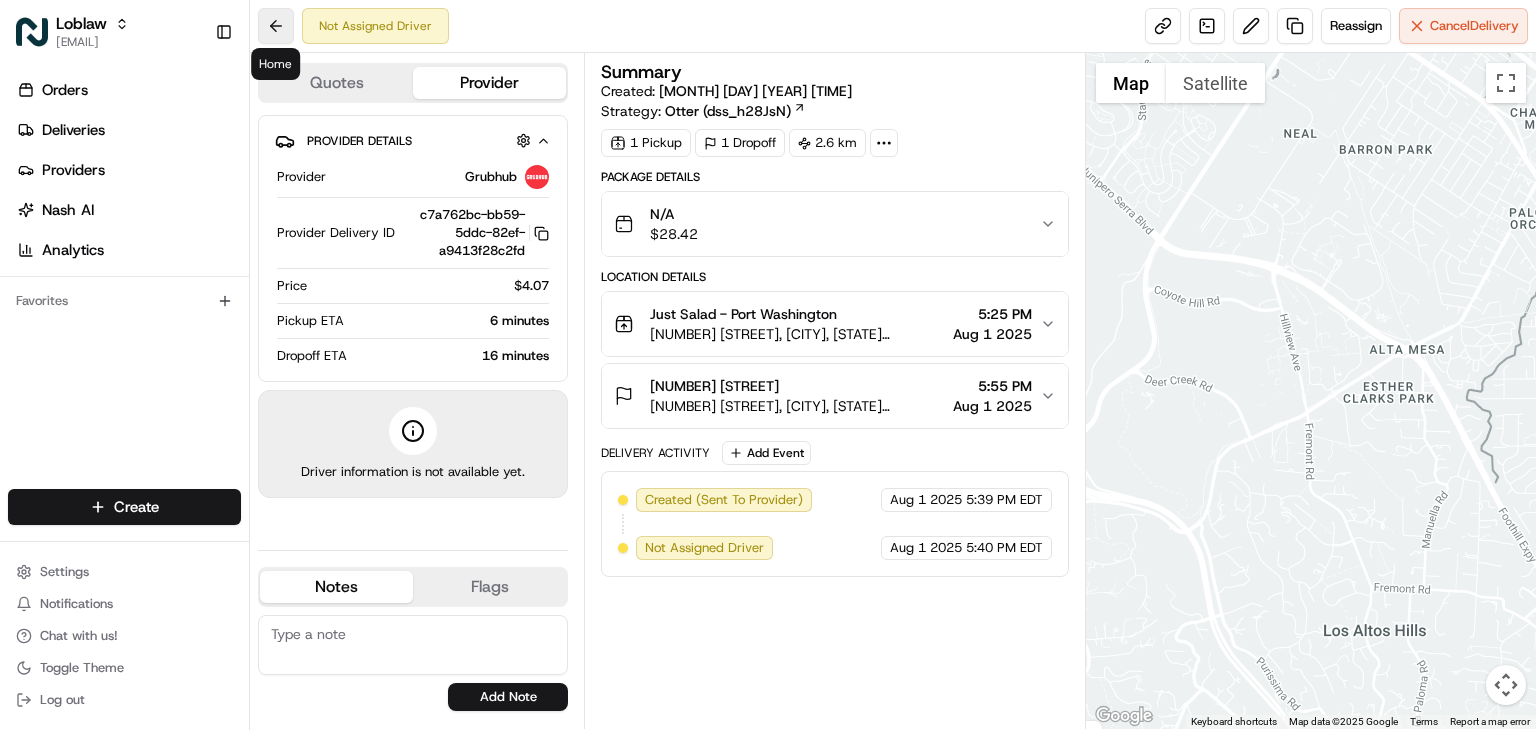 click at bounding box center [276, 26] 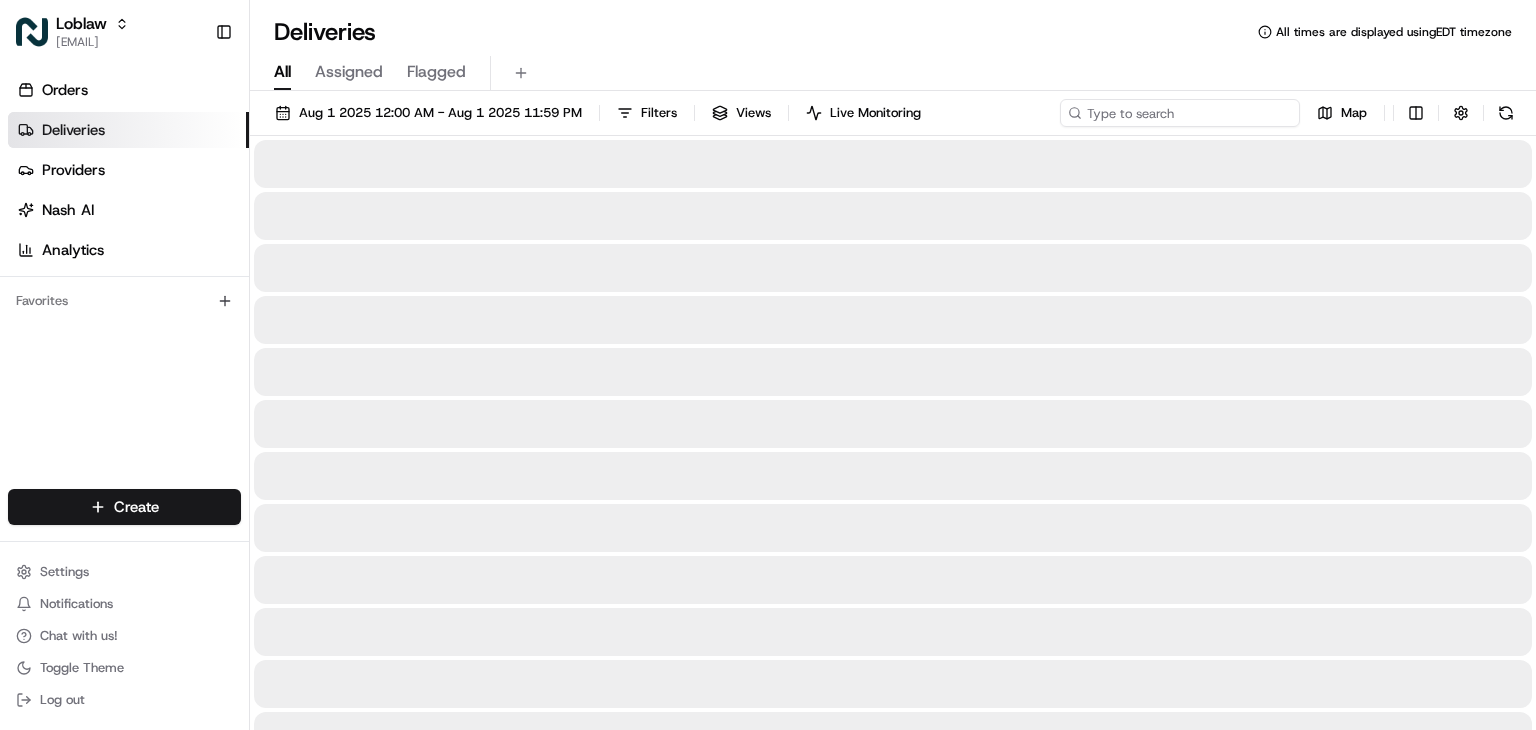 click at bounding box center [1180, 113] 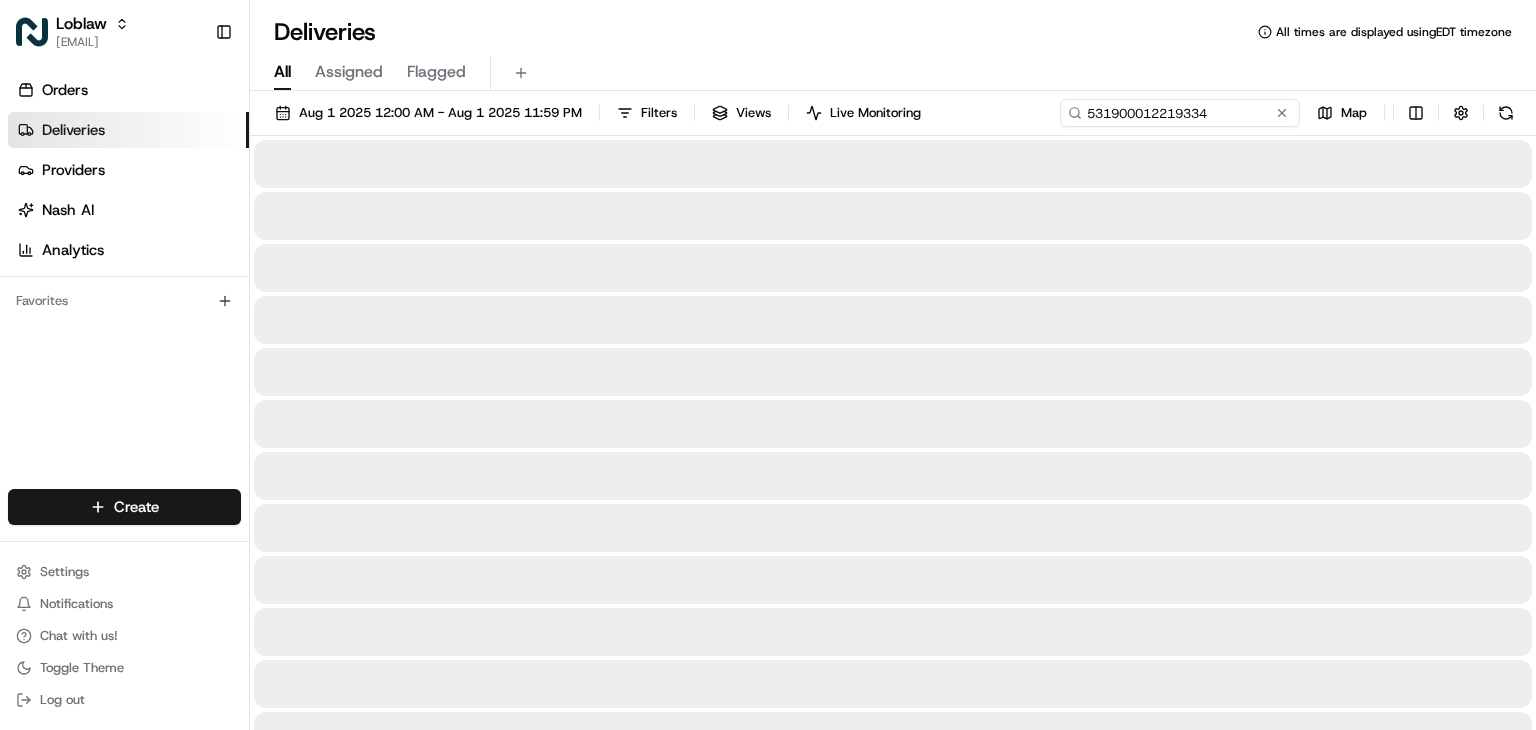 type on "531900012219334" 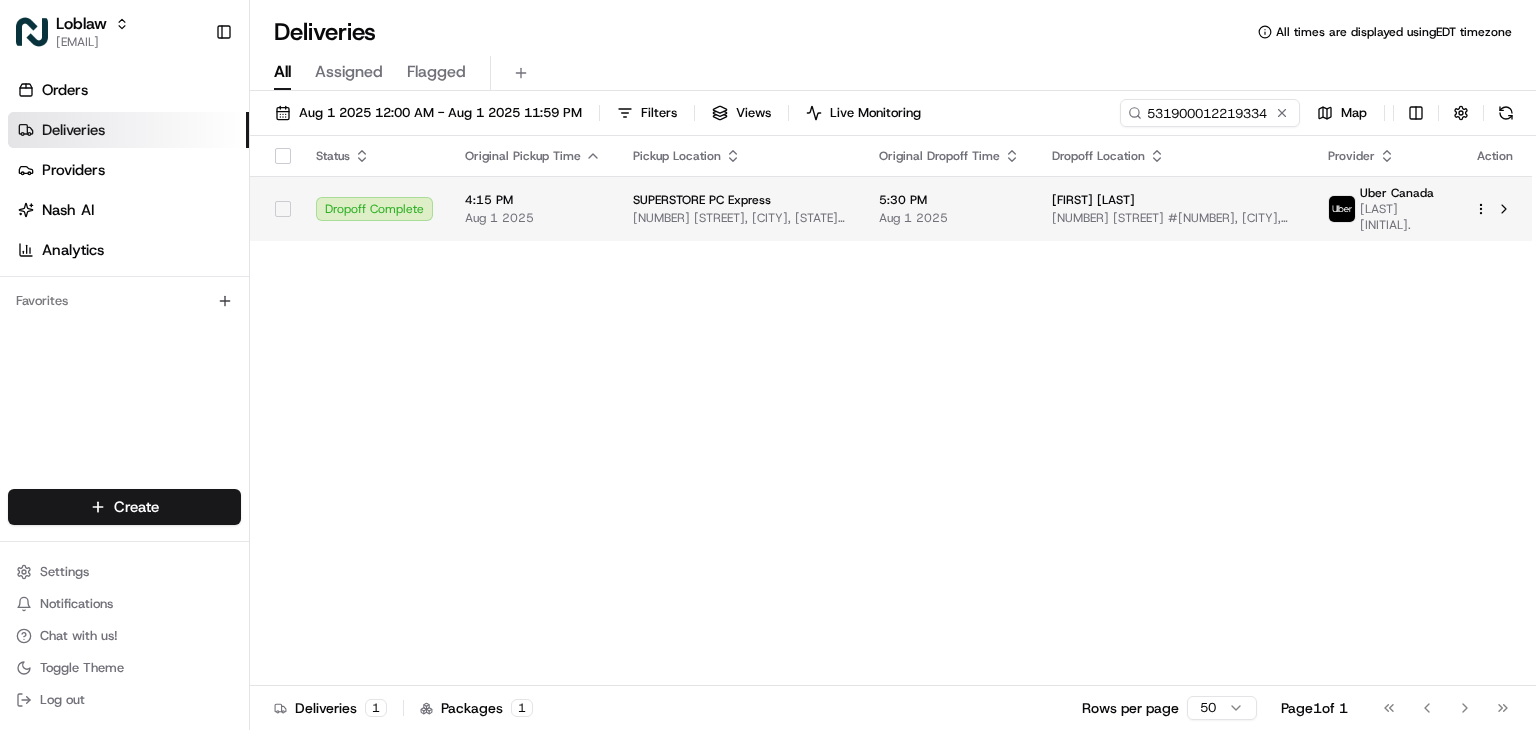click on "Aug 1 2025" at bounding box center (949, 218) 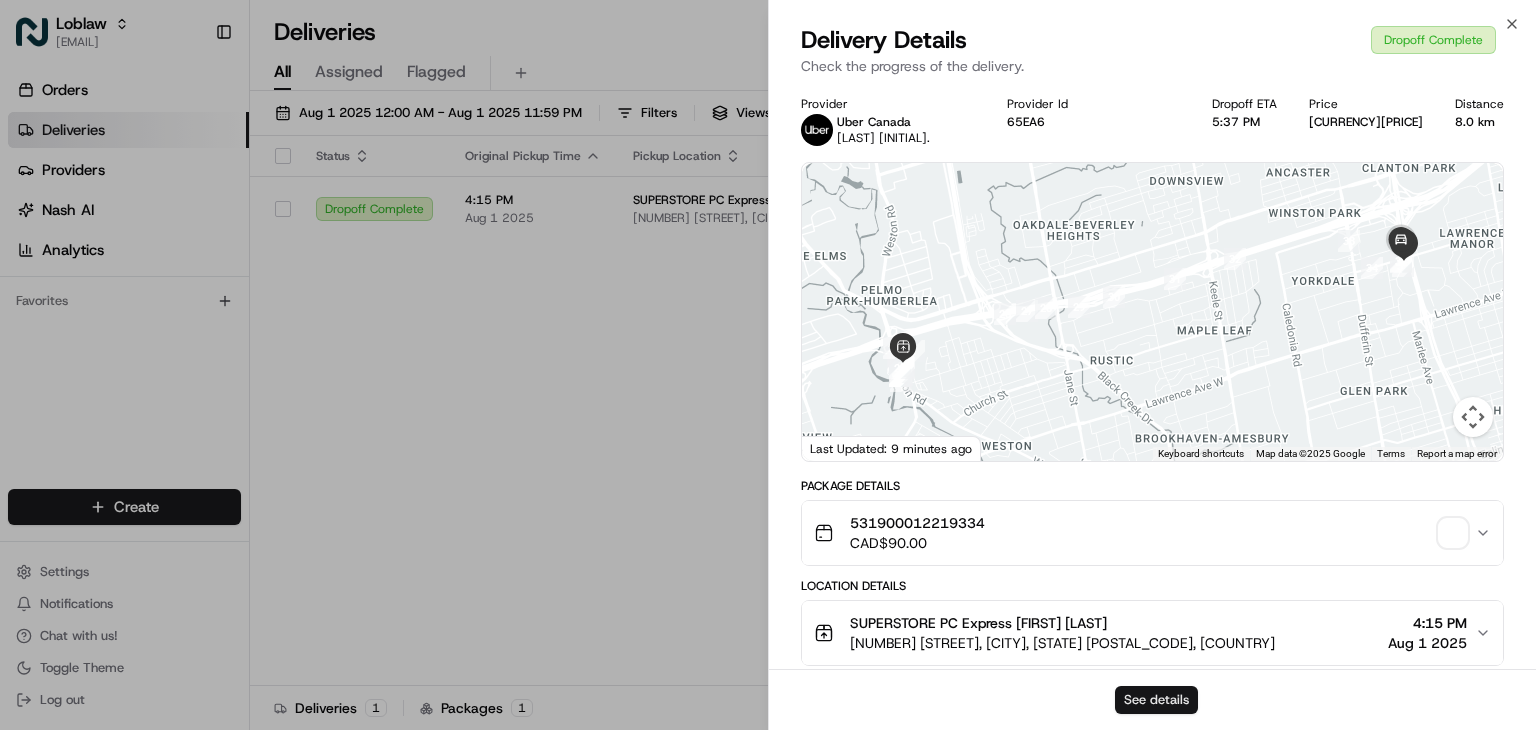 click on "See details" at bounding box center [1156, 700] 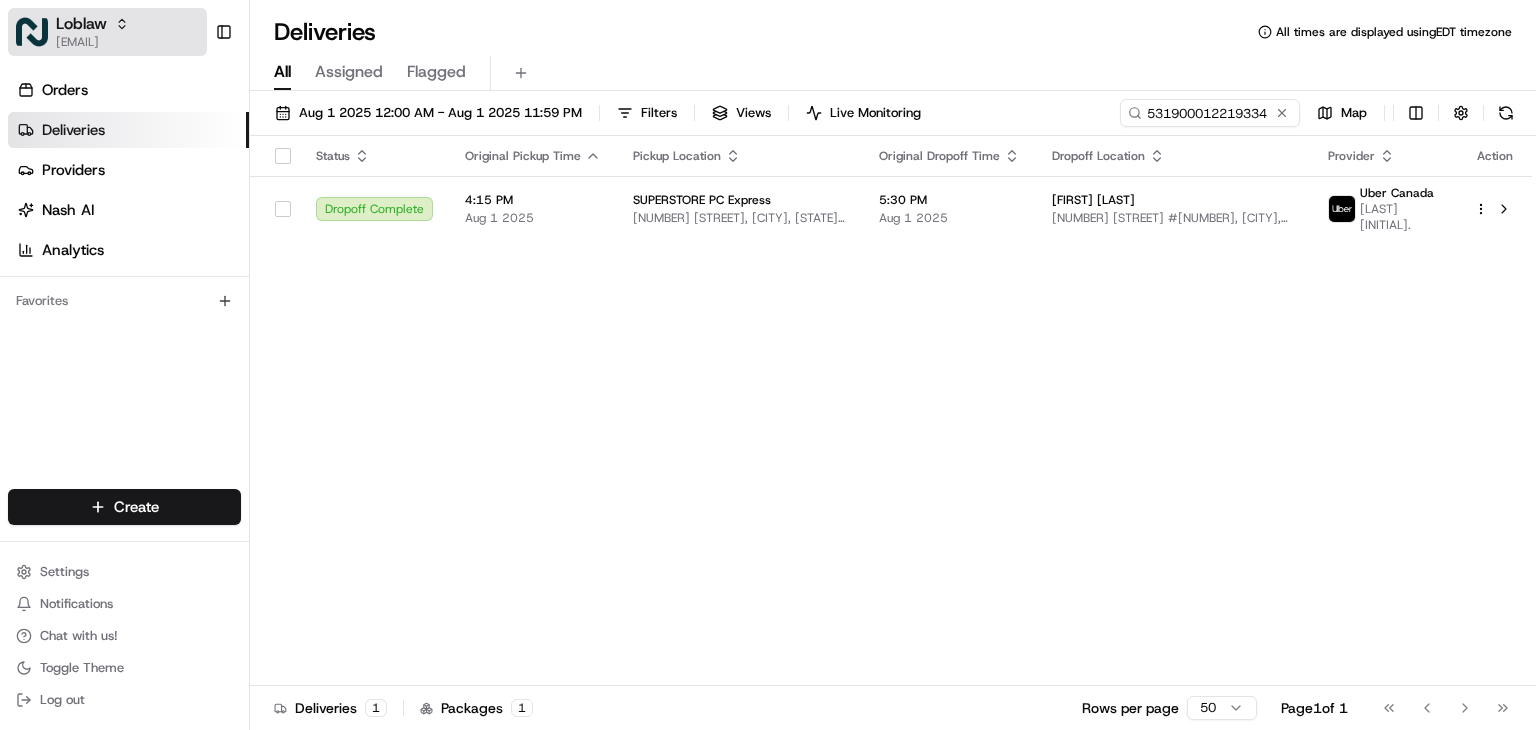 click on "[EMAIL]" at bounding box center (92, 42) 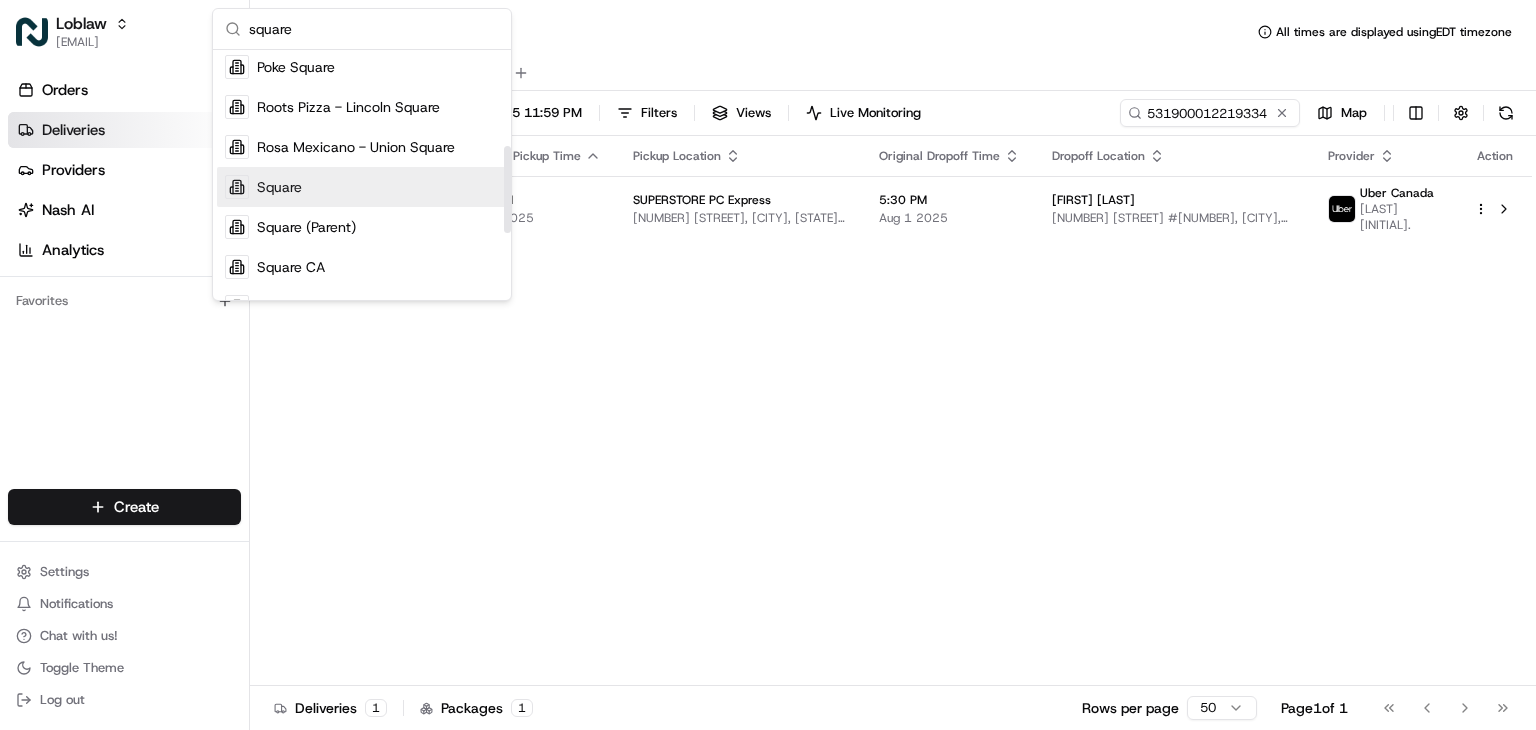 scroll, scrollTop: 284, scrollLeft: 0, axis: vertical 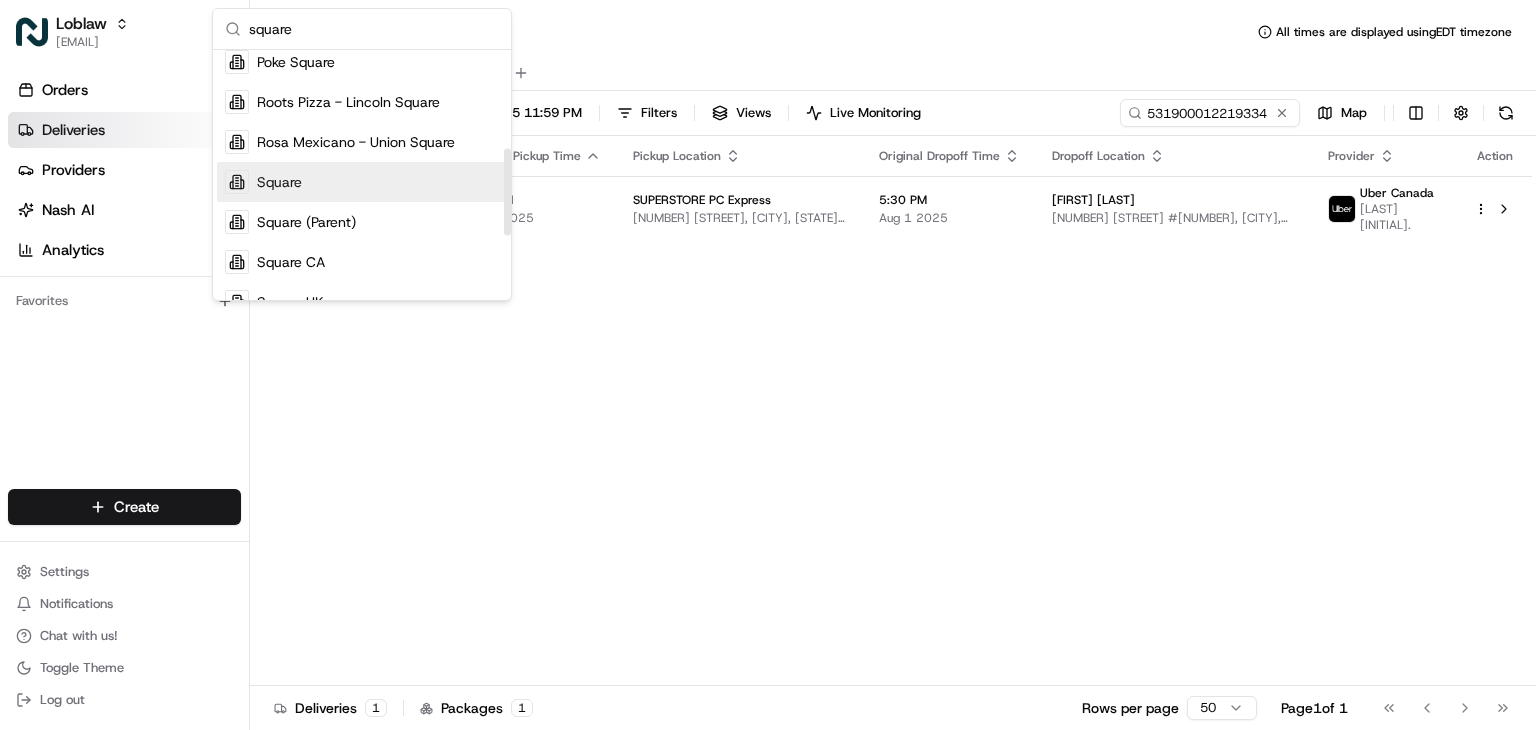 type on "square" 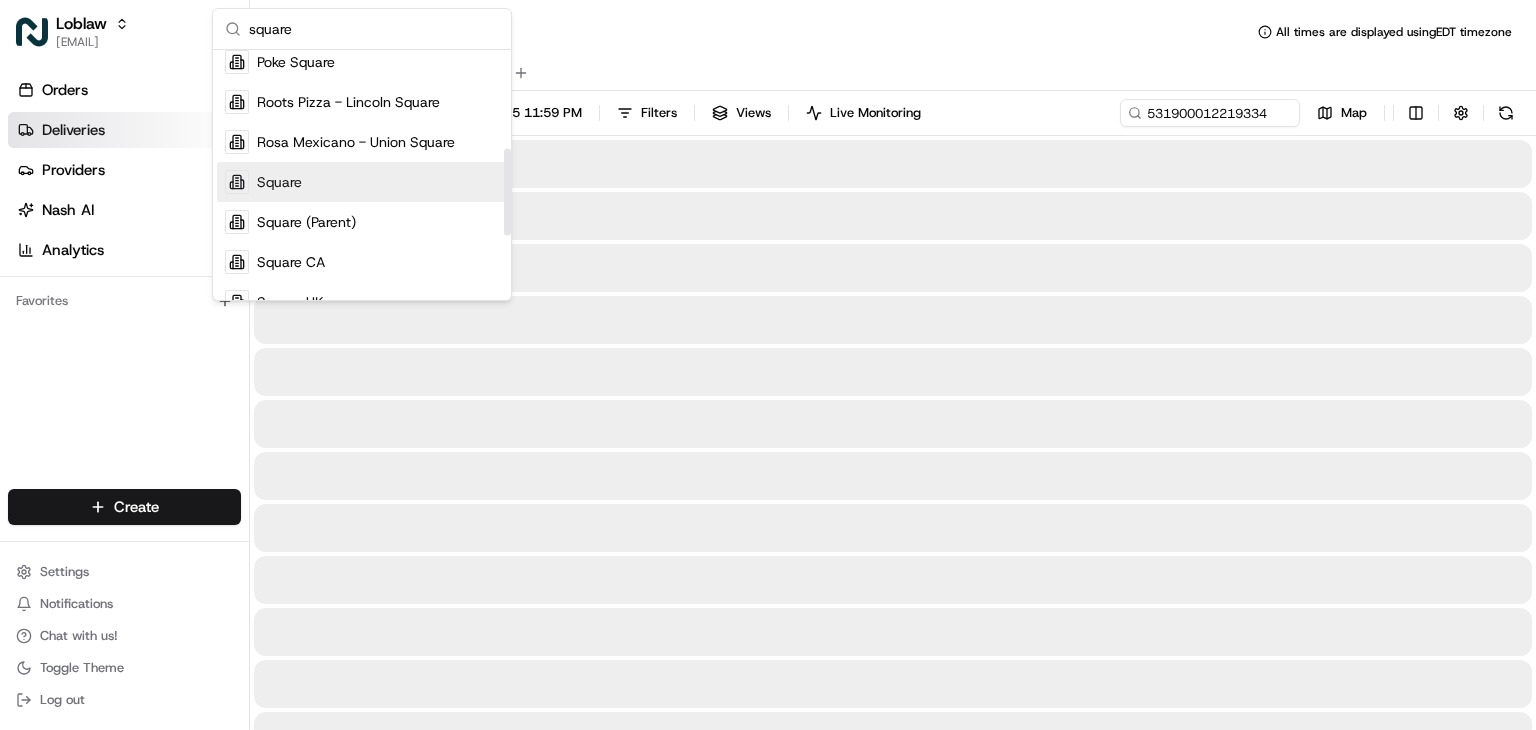 type 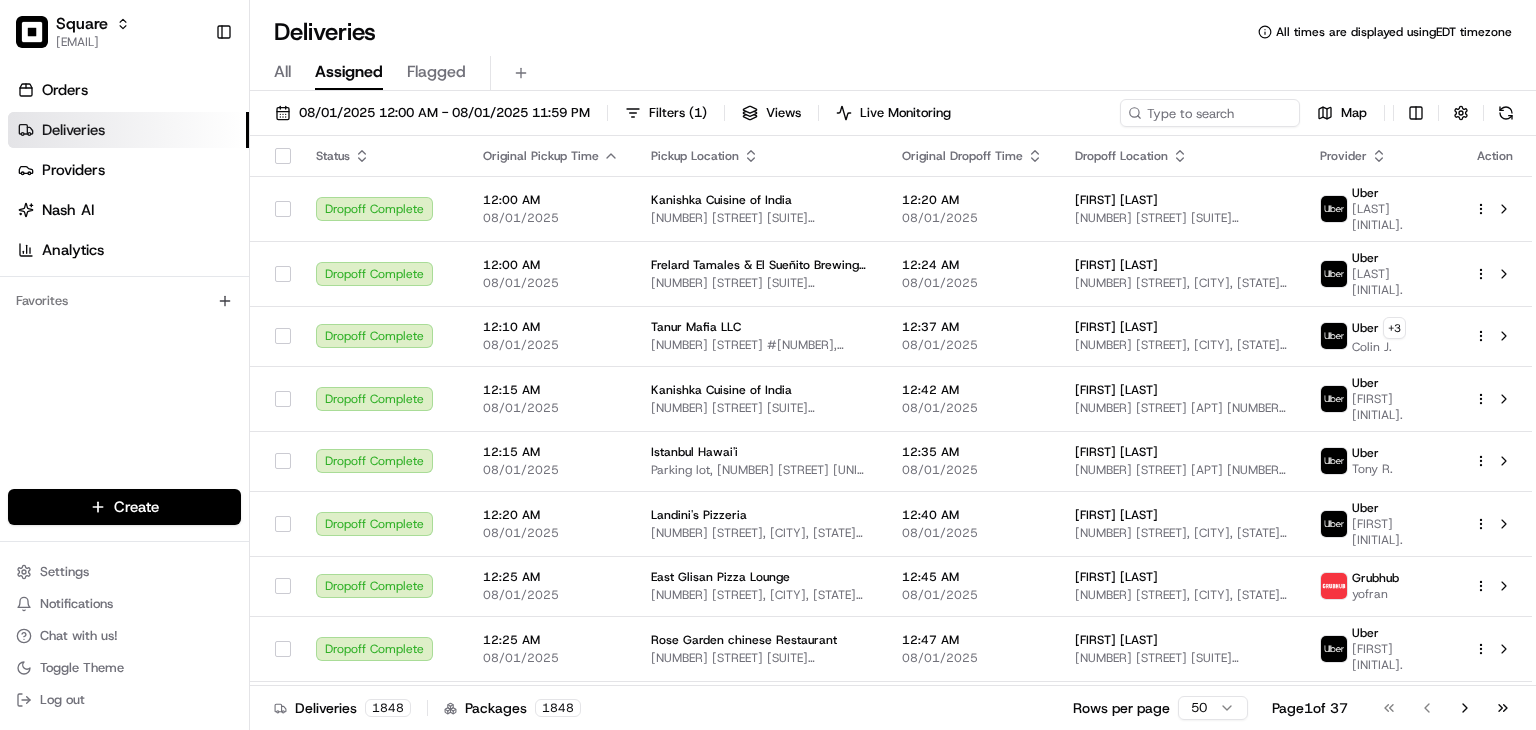 click on "Deliveries All times are displayed using  EDT   timezone" at bounding box center (893, 32) 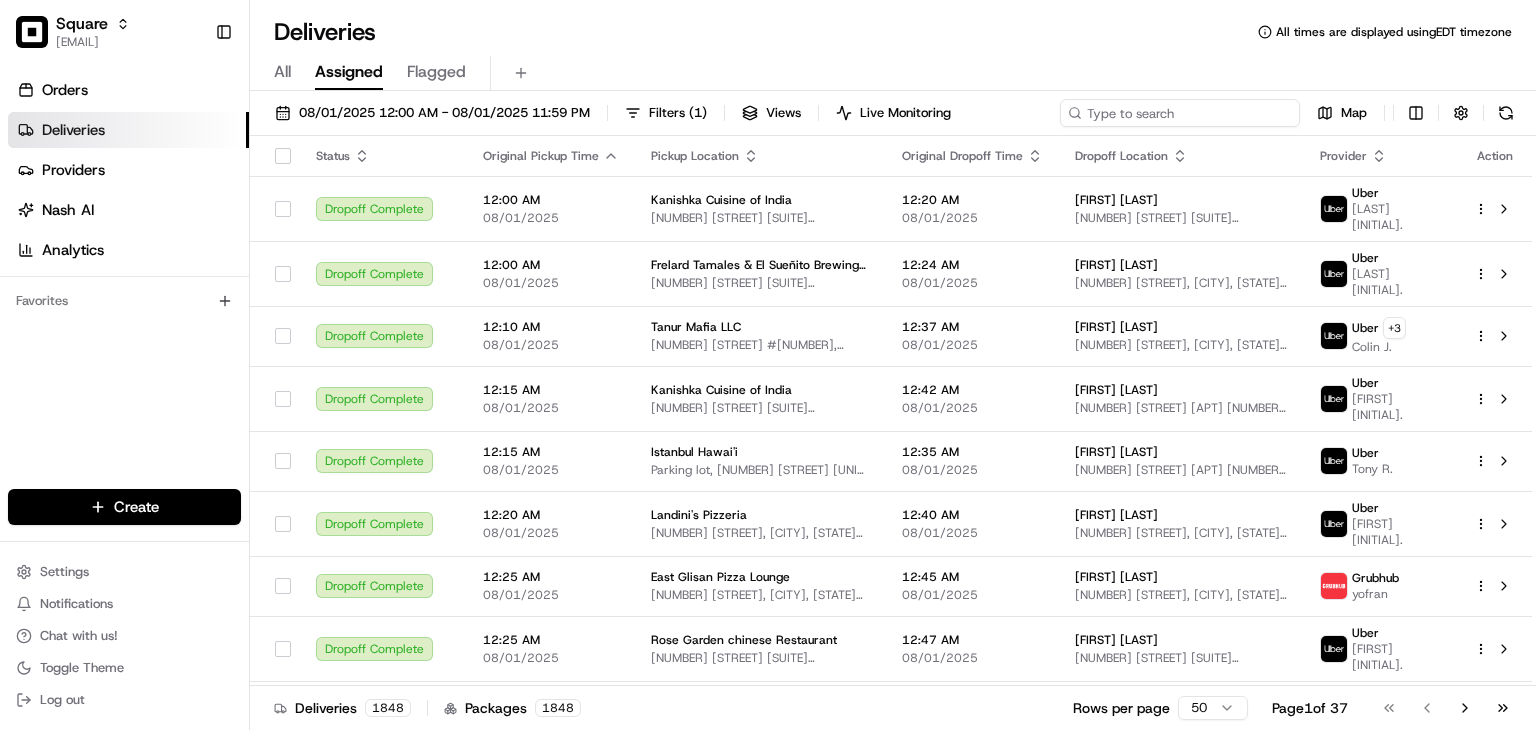 click at bounding box center (1180, 113) 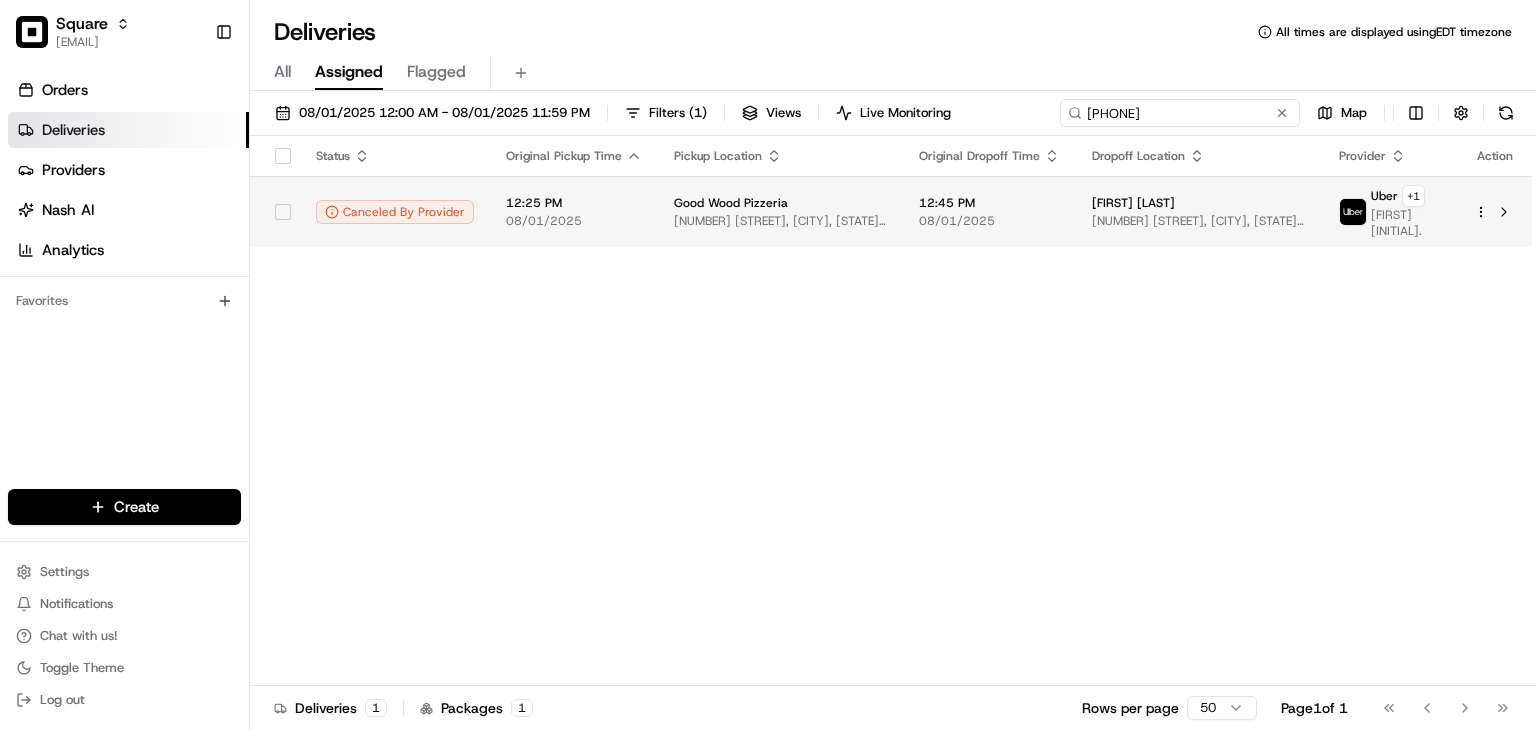 type on "9210538" 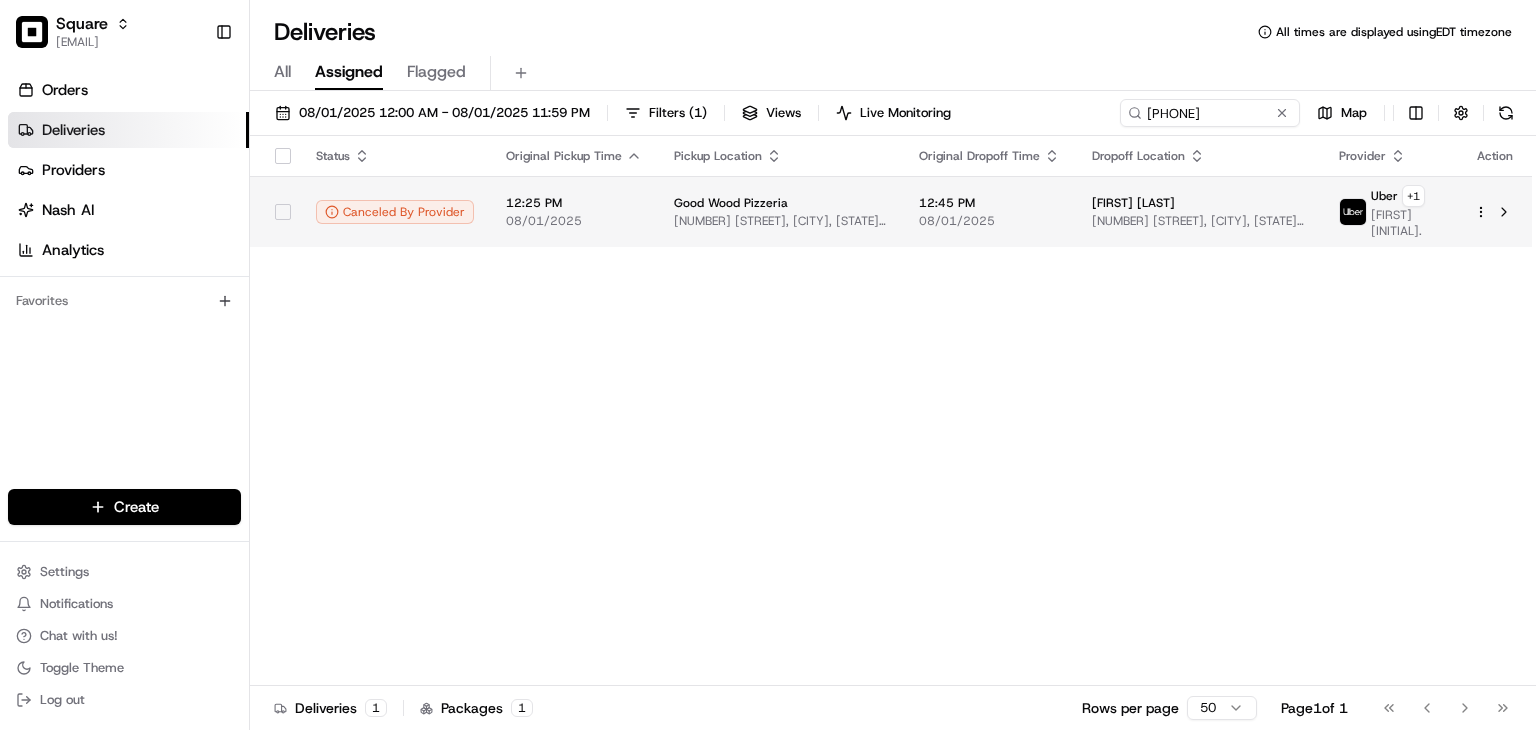 click on "209 N Aspen St, Lincolnton, NC 28092, USA" at bounding box center [780, 221] 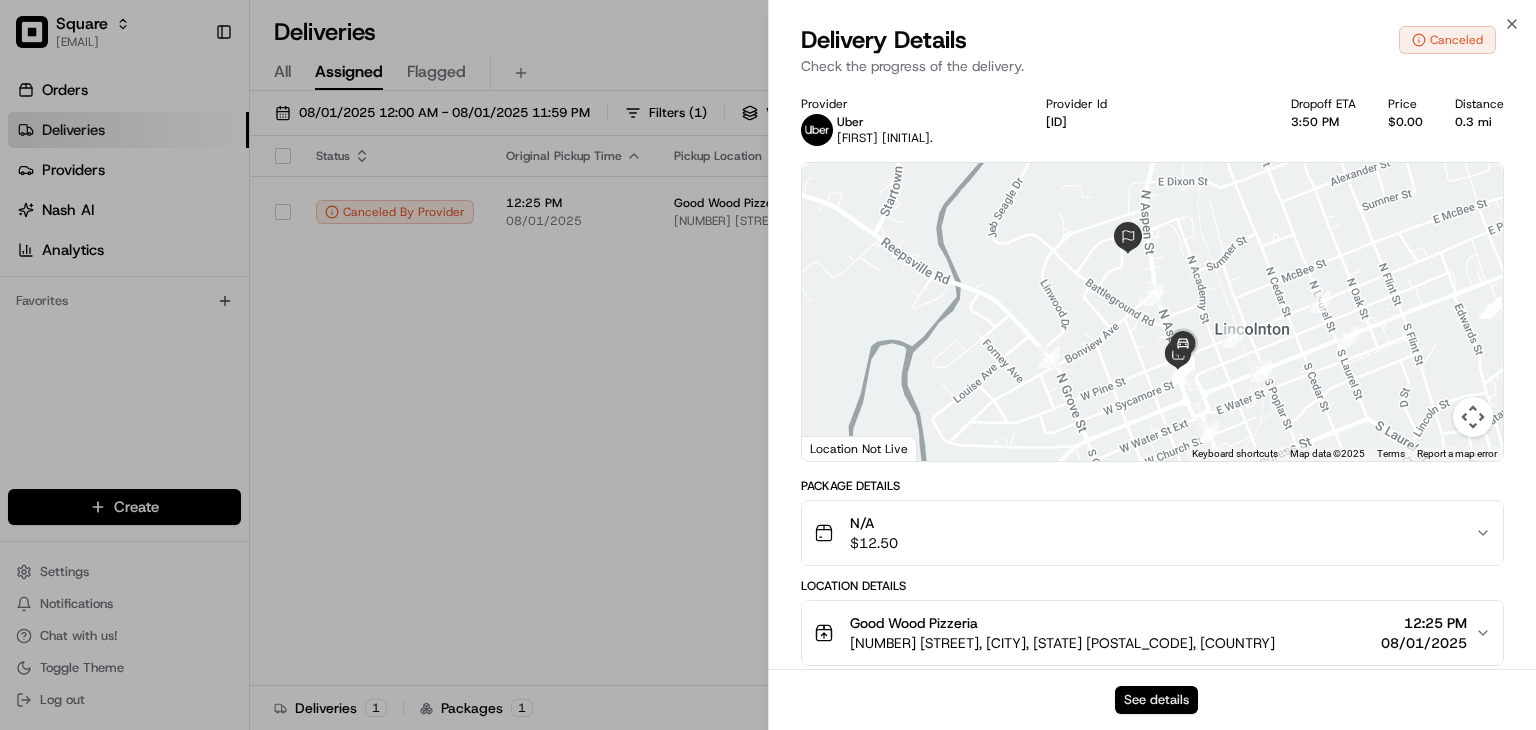 click on "See details" at bounding box center (1156, 700) 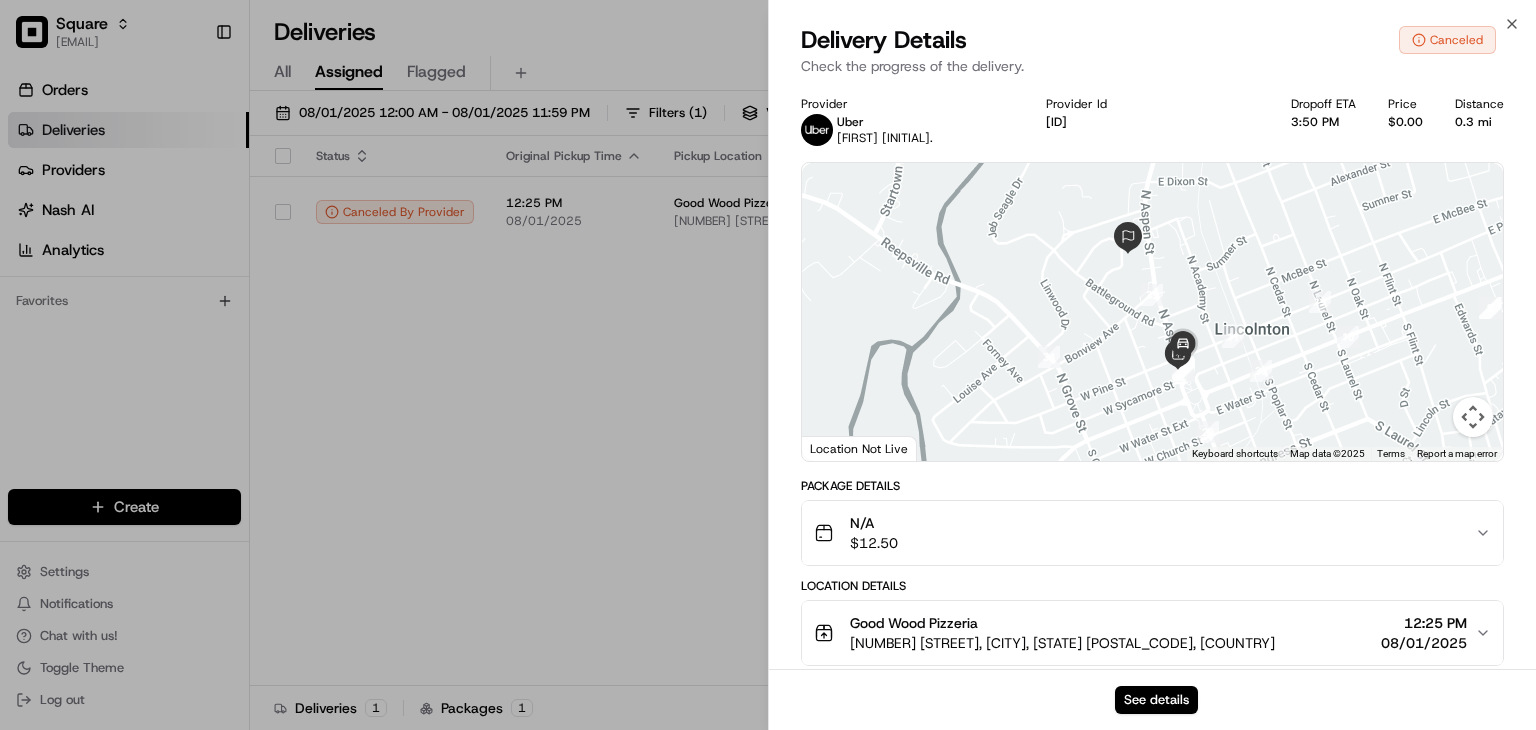 click on "Provider Uber MICHAEL C. Provider Id 1617E Dropoff ETA 3:50 PM Price $0.00 Distance 0.3 mi ← Move left → Move right ↑ Move up ↓ Move down + Zoom in - Zoom out Home Jump left by 75% End Jump right by 75% Page Up Jump up by 75% Page Down Jump down by 75% 1 2 3 4 5 6 7 8 9 10 11 12 13 14 15 16 17 18 19 20 21 22 23 24 25 26 27 28 29 30 31 32 33 34 35 36 37 Keyboard shortcuts Map Data Map data ©2025 Map data ©2025 200 m  Click to toggle between metric and imperial units Terms Report a map error Location Not Live Package Details N/A $ 12.50 Location Details Good Wood Pizzeria 209 N Aspen St, Lincolnton, NC 28092, USA 12:25 PM 08/01/2025 Joni Smith 207 McGinnis Ave, Lincolnton, NC 28092, USA 12:45 PM 08/01/2025 Delivery Activity Add Event Created (Sent To Provider) Uber 08/01/2025 2:12 PM EDT Not Assigned Driver Uber 08/01/2025 2:12 PM EDT Assigned Driver Uber 08/01/2025 2:15 PM EDT Driver Updated Jake W. Uber 08/01/2025 2:15 PM EDT Pickup Enroute Uber 08/01/2025 2:15 PM EDT Pickup Arrived Uber 08/01/2025" at bounding box center [1152, 707] 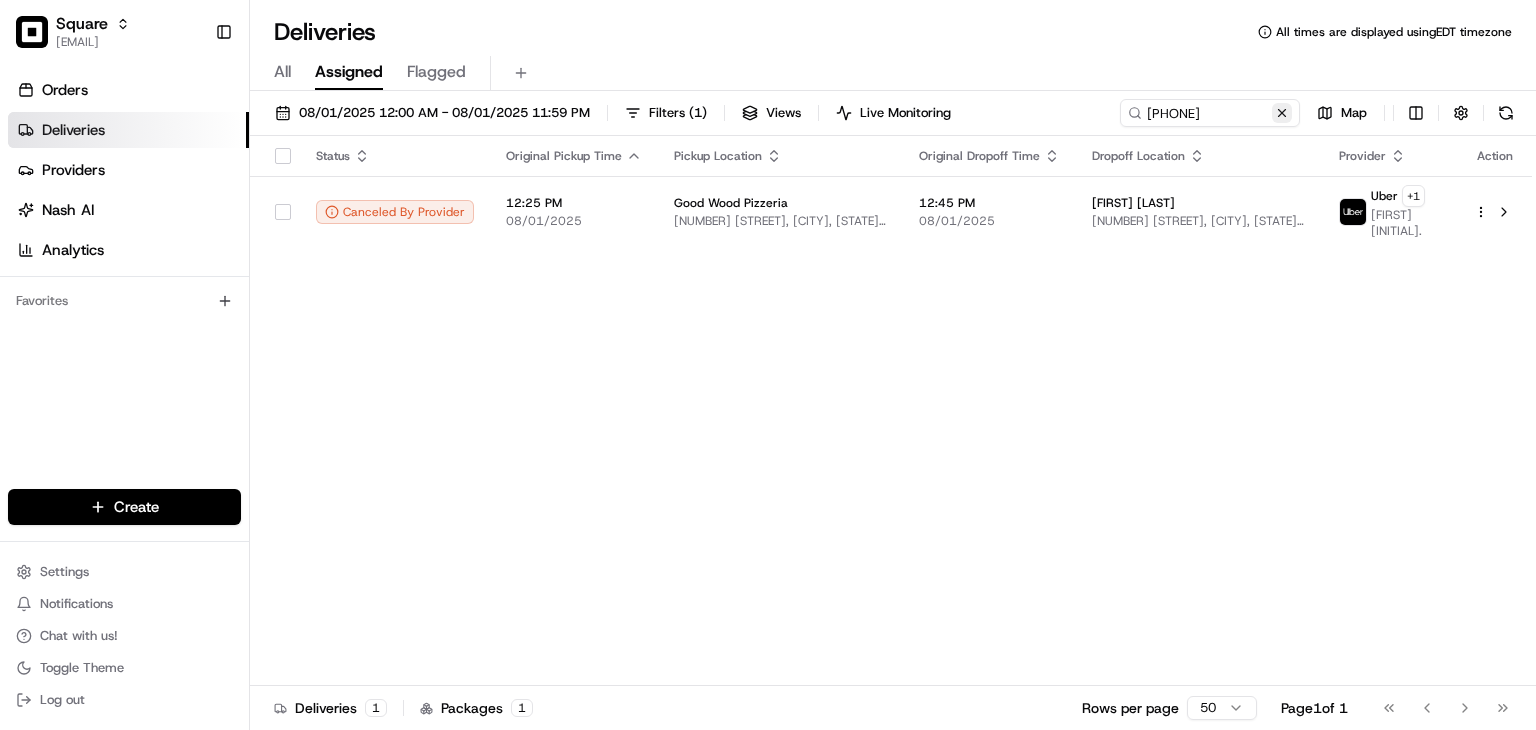 click at bounding box center (1282, 113) 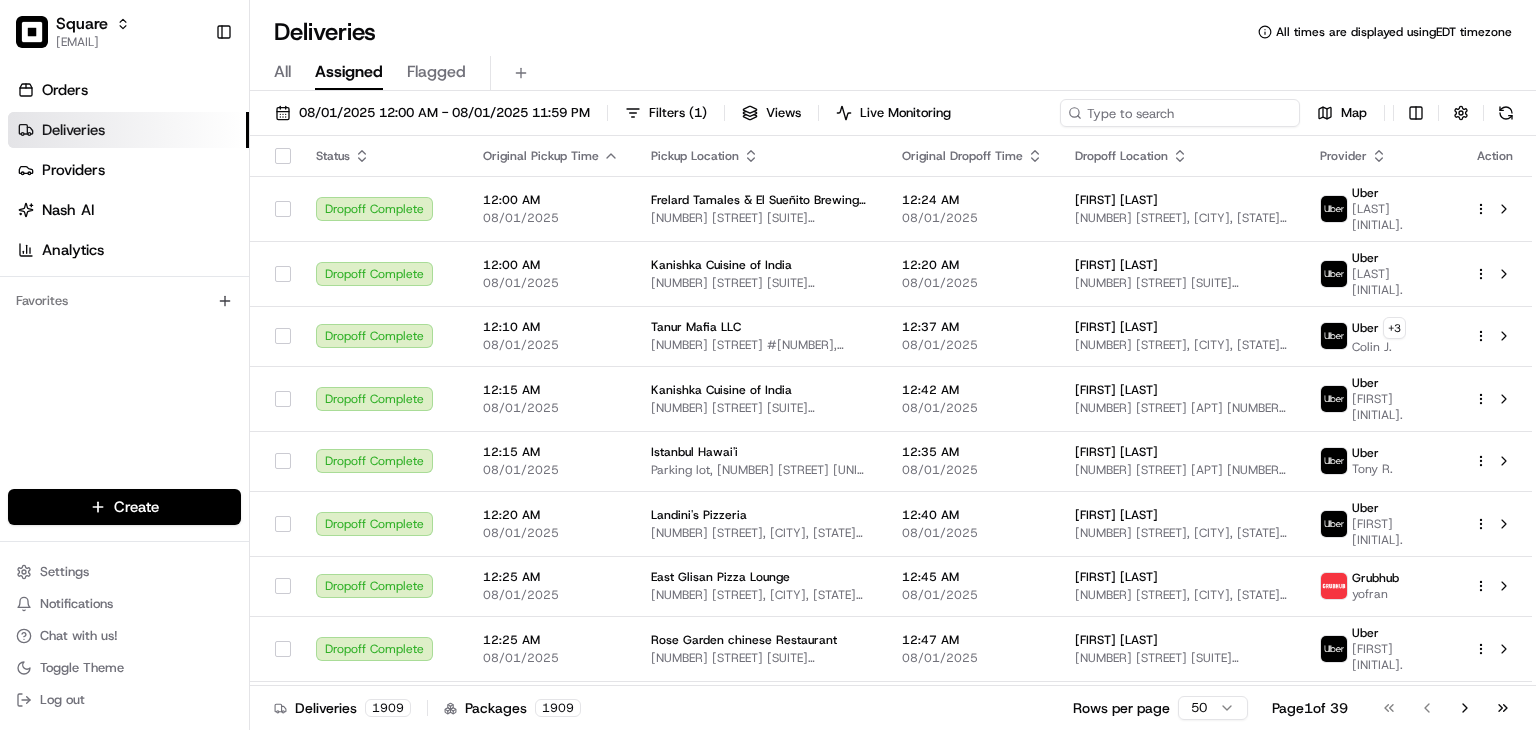 click at bounding box center [1180, 113] 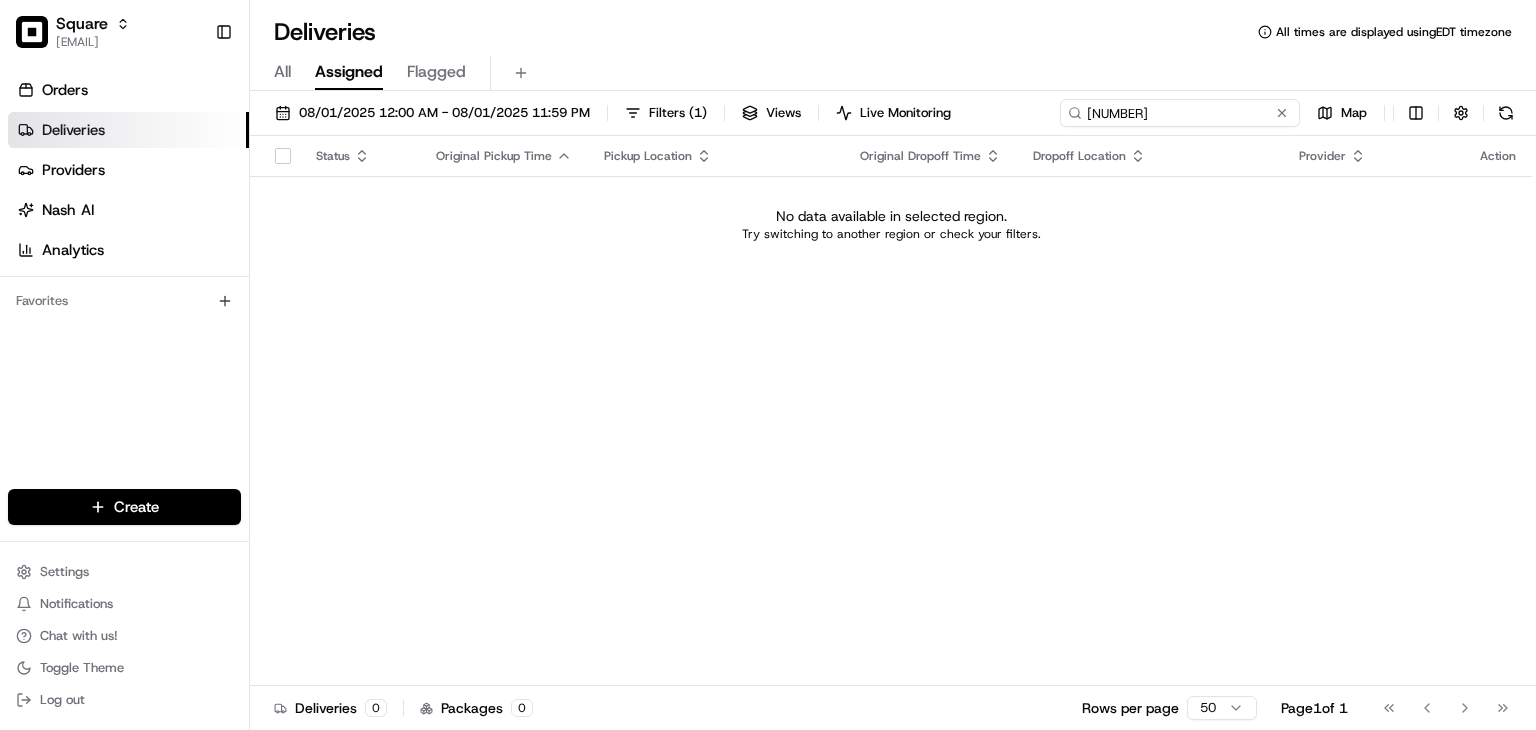 click on "75886271" at bounding box center (1180, 113) 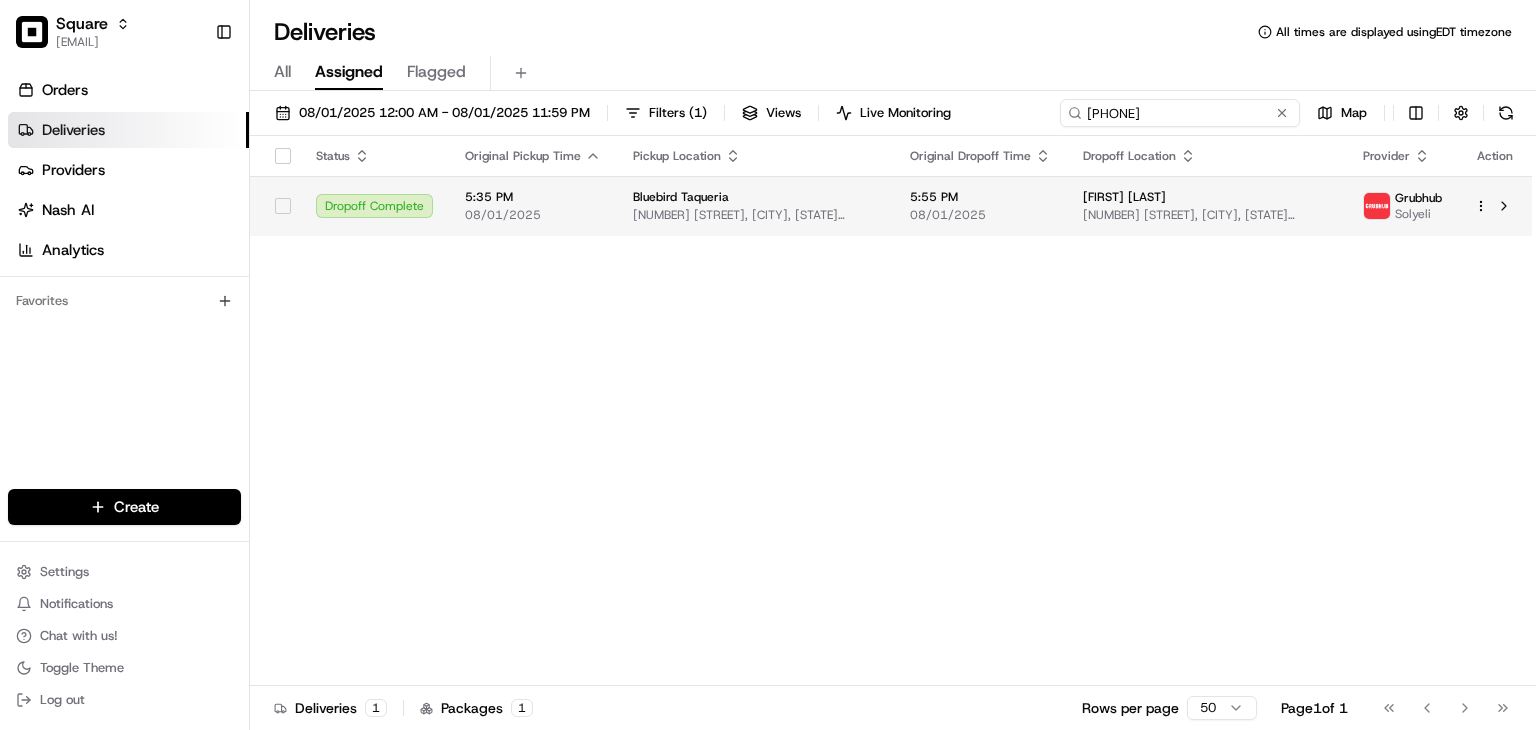 type on "7586271" 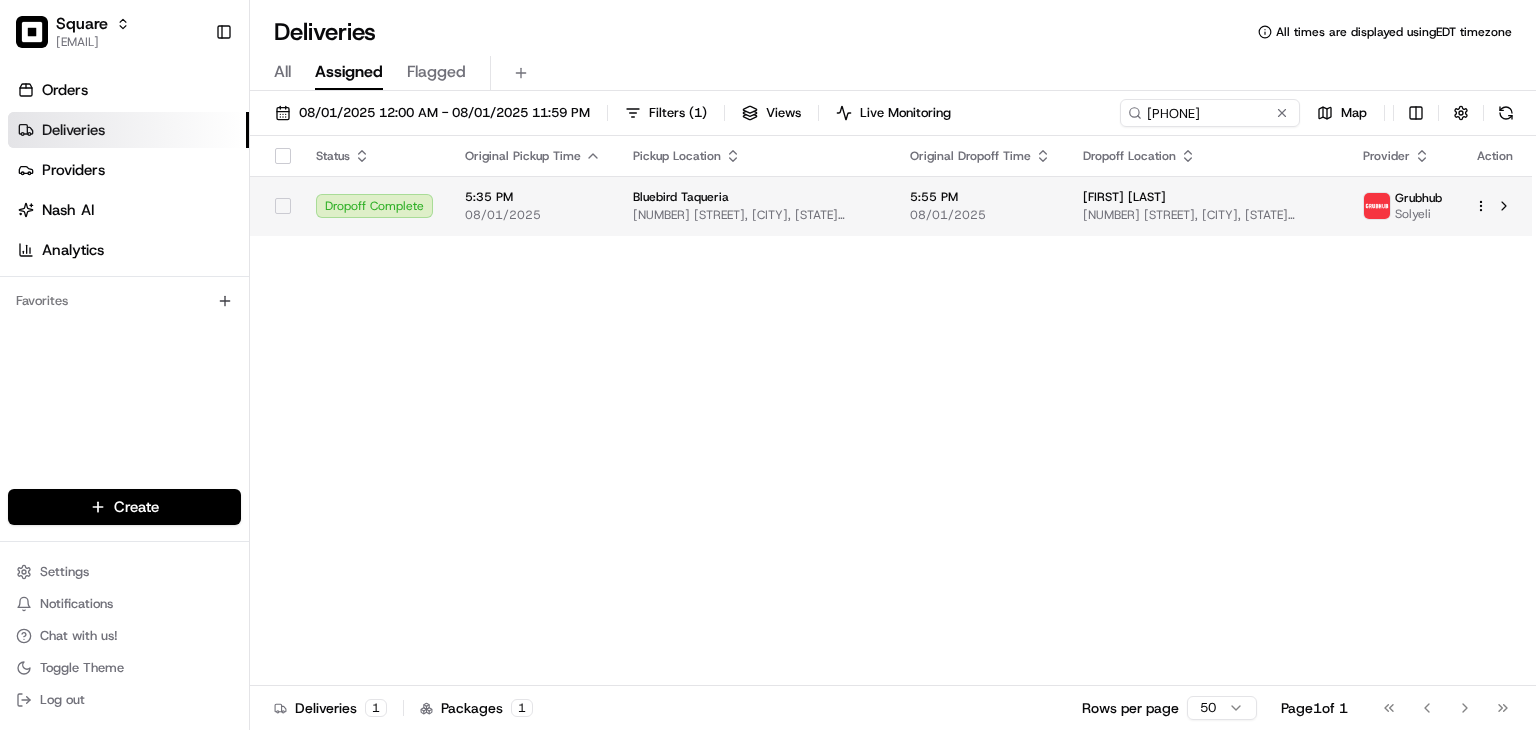 click on "5:55 PM 08/01/2025" at bounding box center [980, 206] 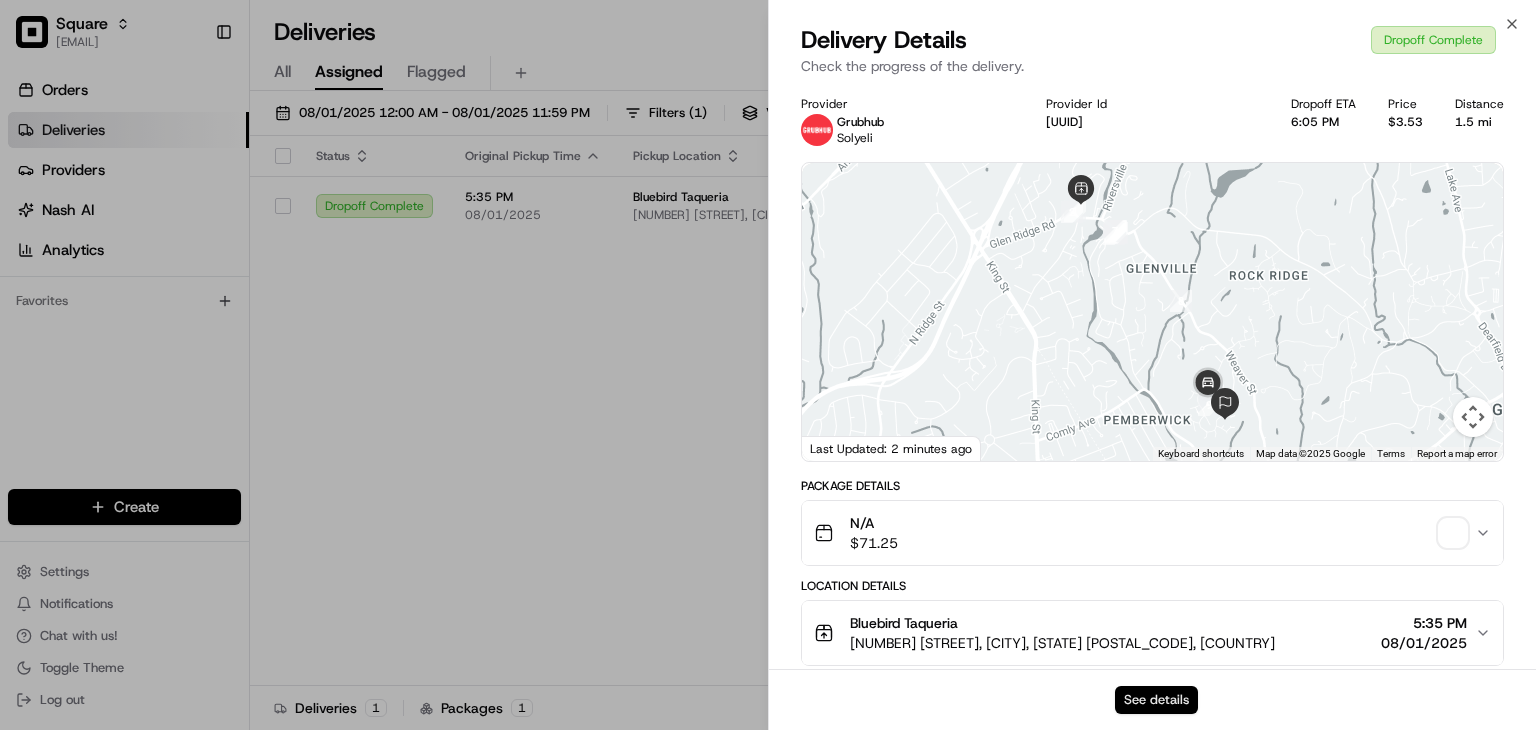 click on "See details" at bounding box center (1156, 700) 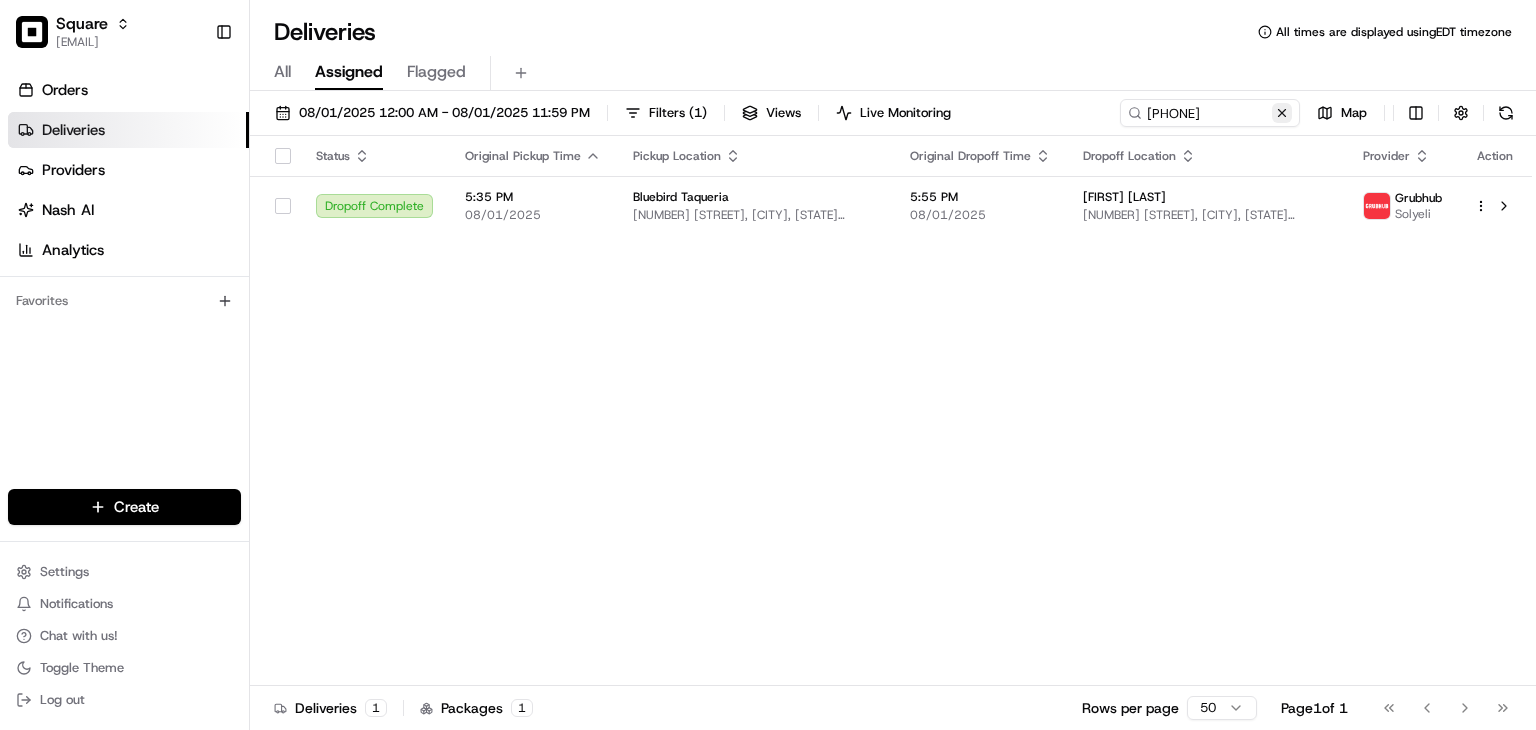 click at bounding box center [1282, 113] 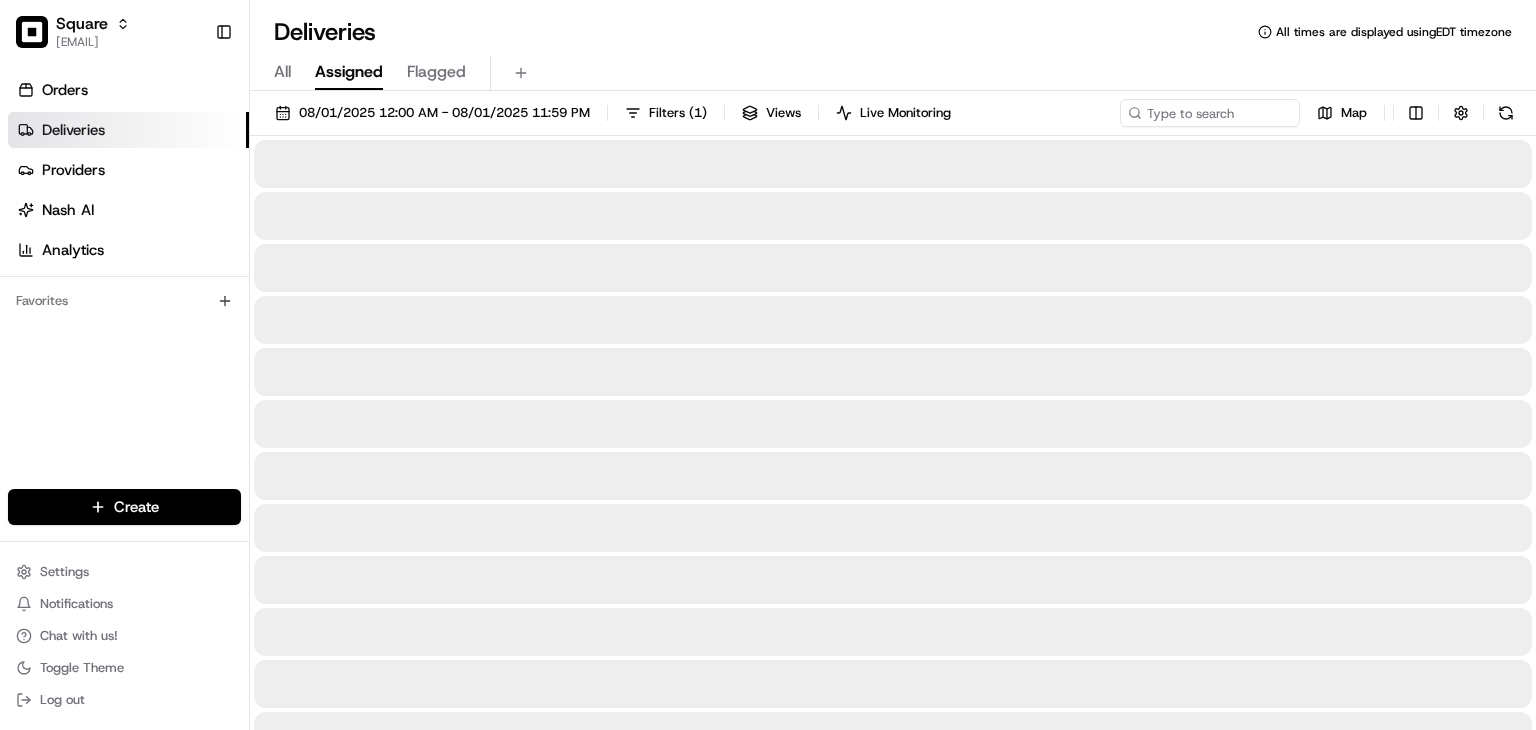 click on "All Assigned Flagged" at bounding box center (893, 69) 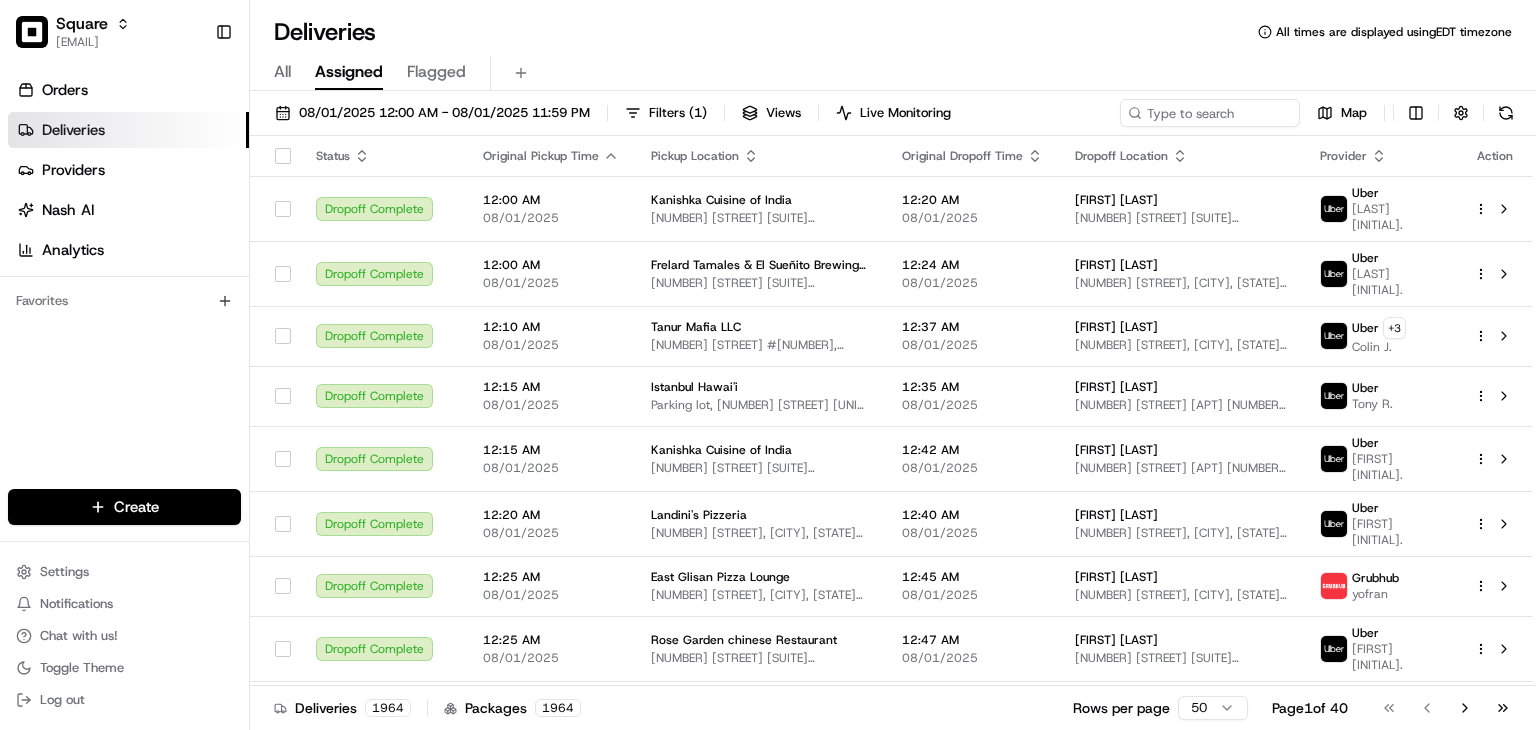 click on "All Assigned Flagged" at bounding box center (893, 73) 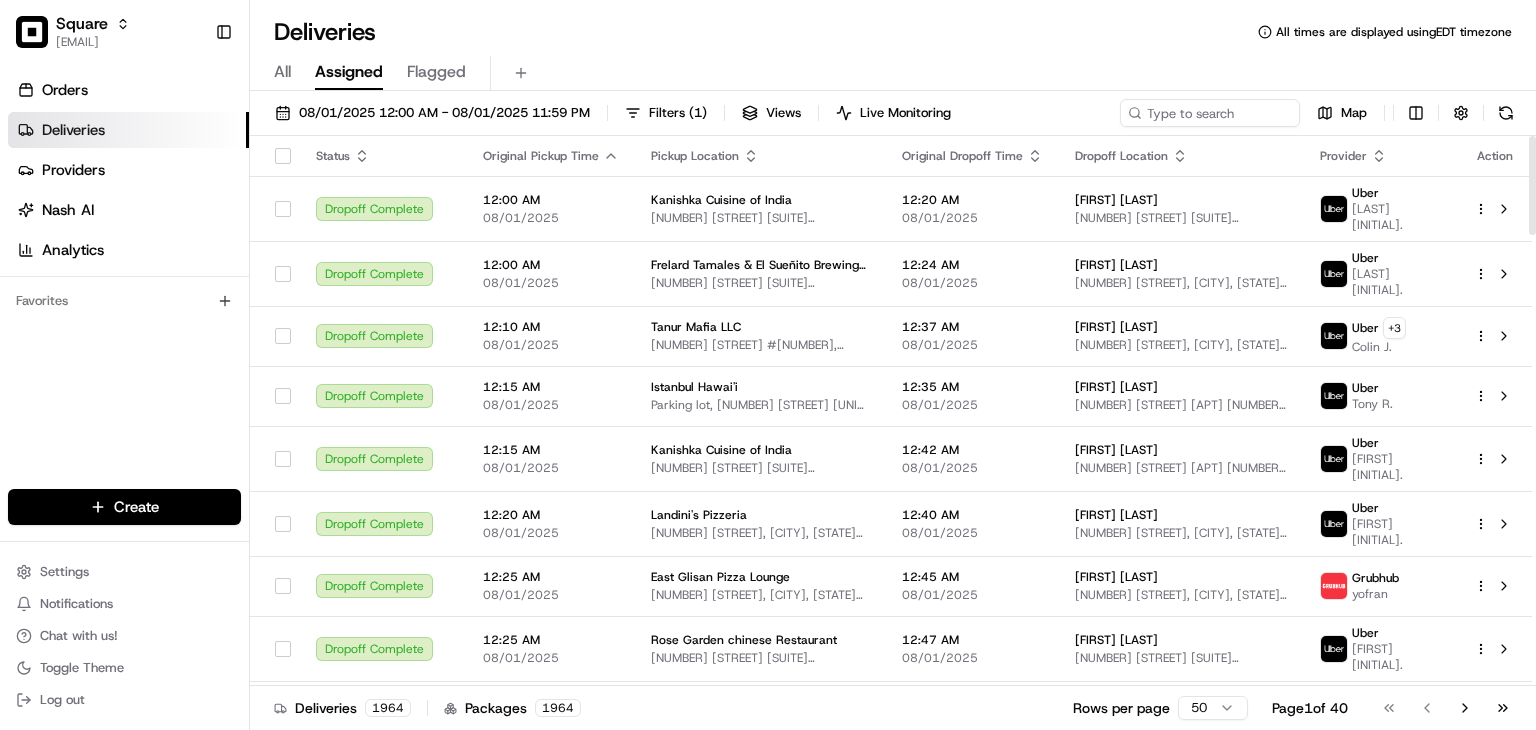 click on "All Assigned Flagged" at bounding box center [893, 73] 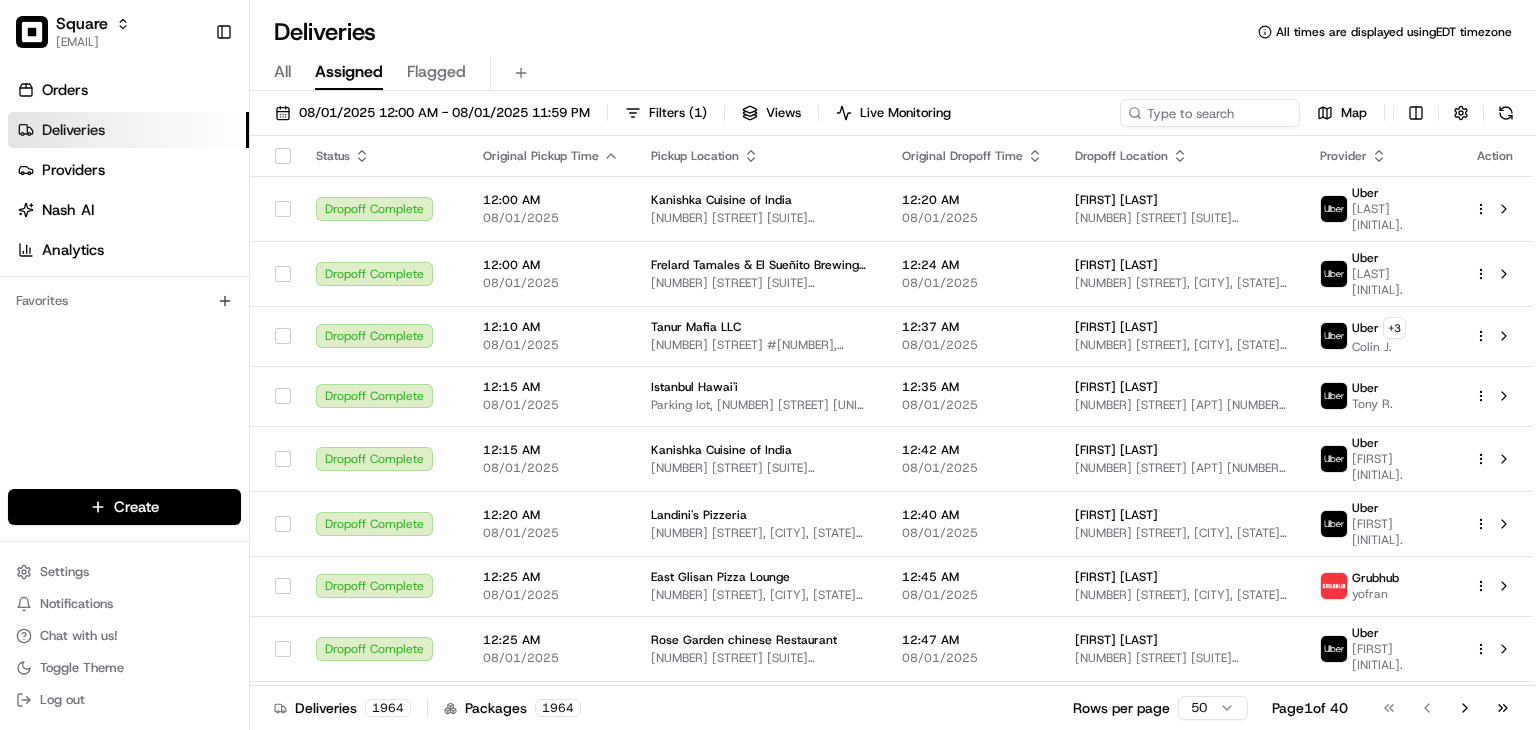 click on "All Assigned Flagged" at bounding box center [893, 69] 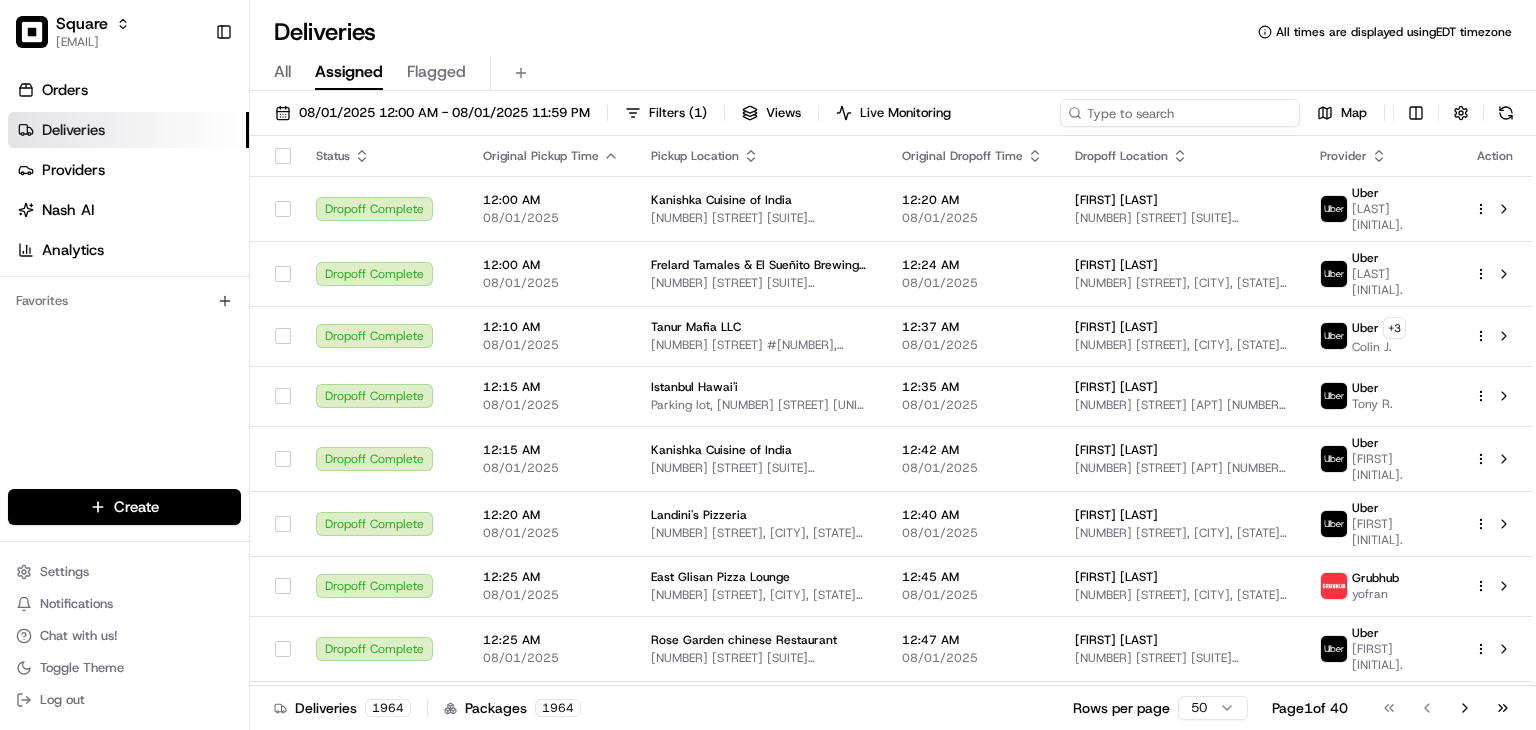 click at bounding box center (1180, 113) 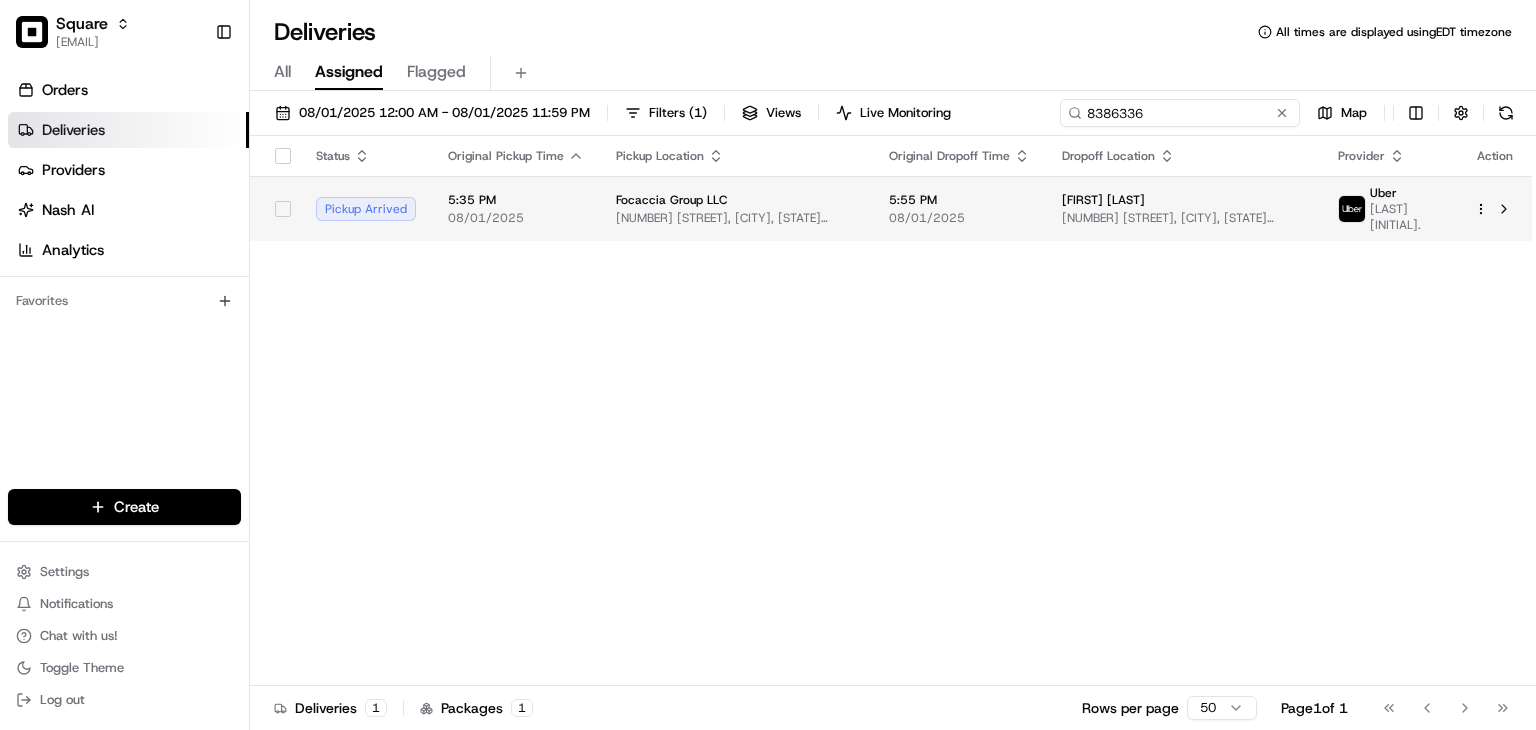 type on "8386336" 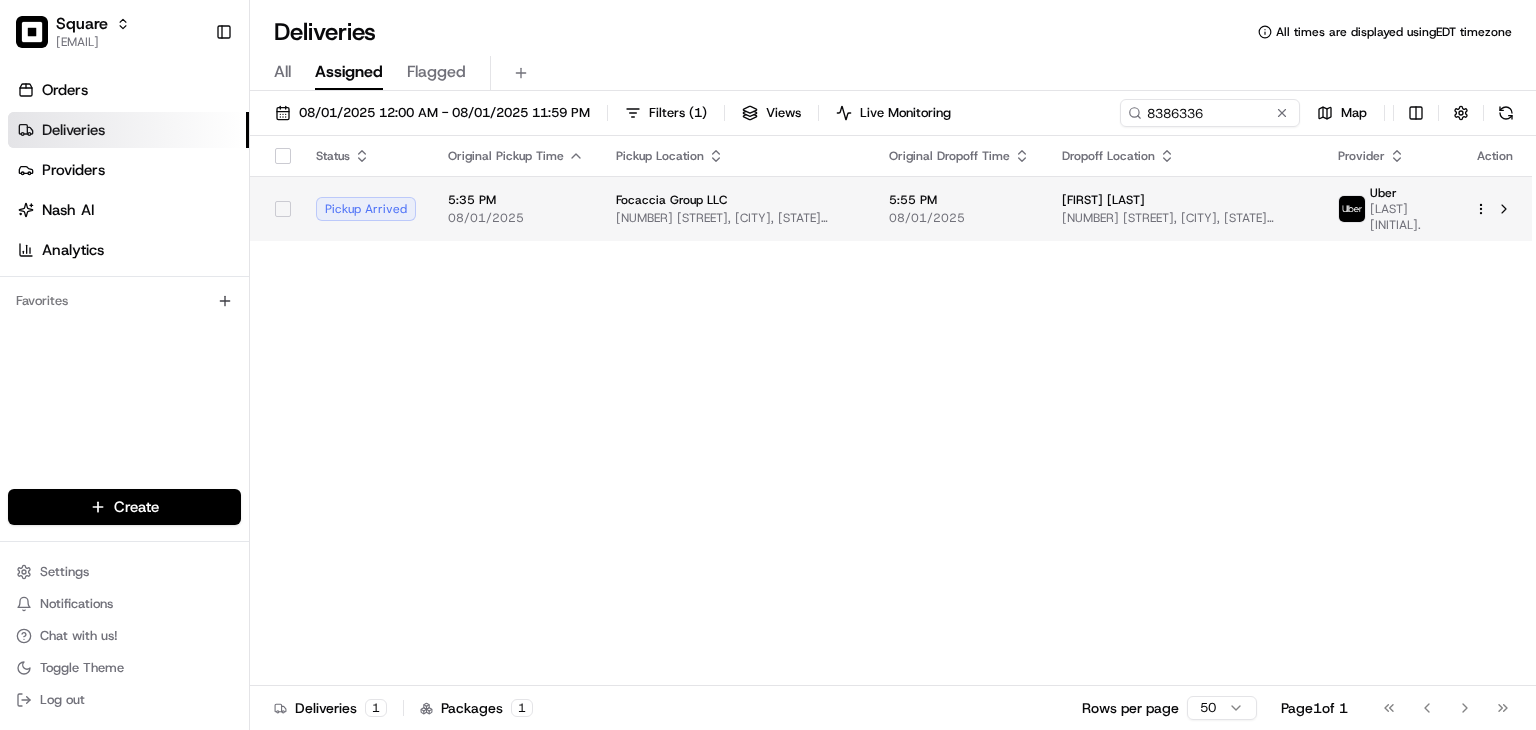 click on "5:55 PM" at bounding box center [959, 200] 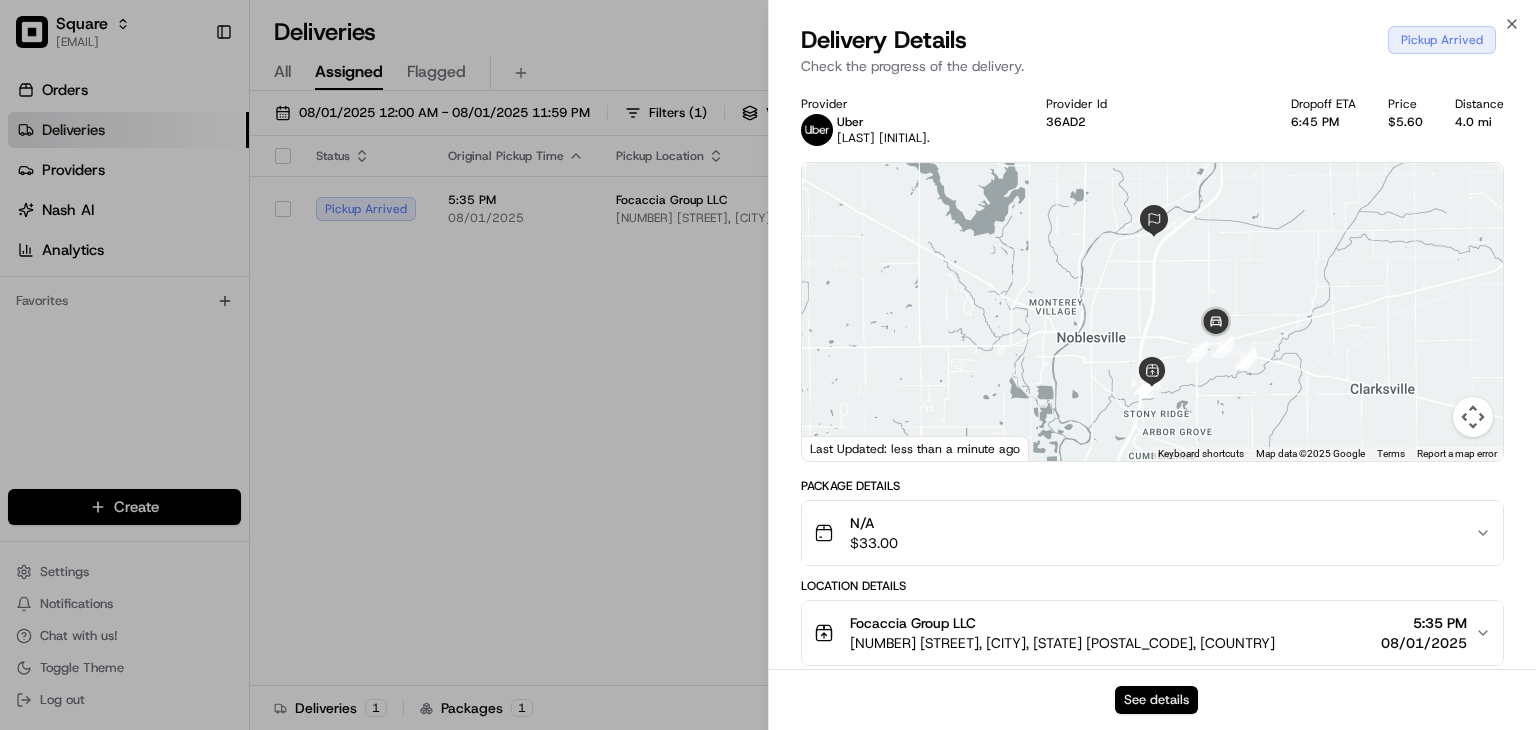 click on "See details" at bounding box center (1156, 700) 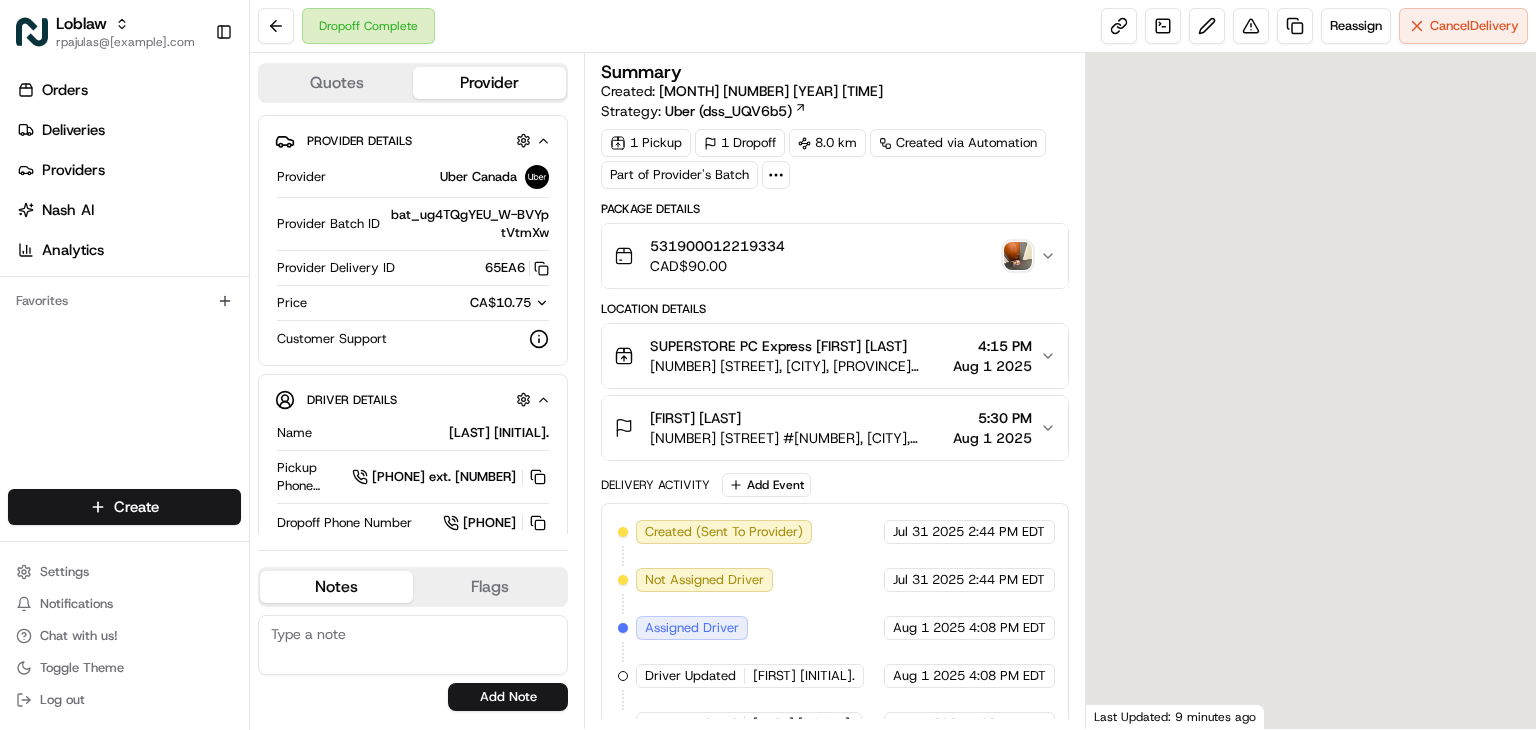 scroll, scrollTop: 0, scrollLeft: 0, axis: both 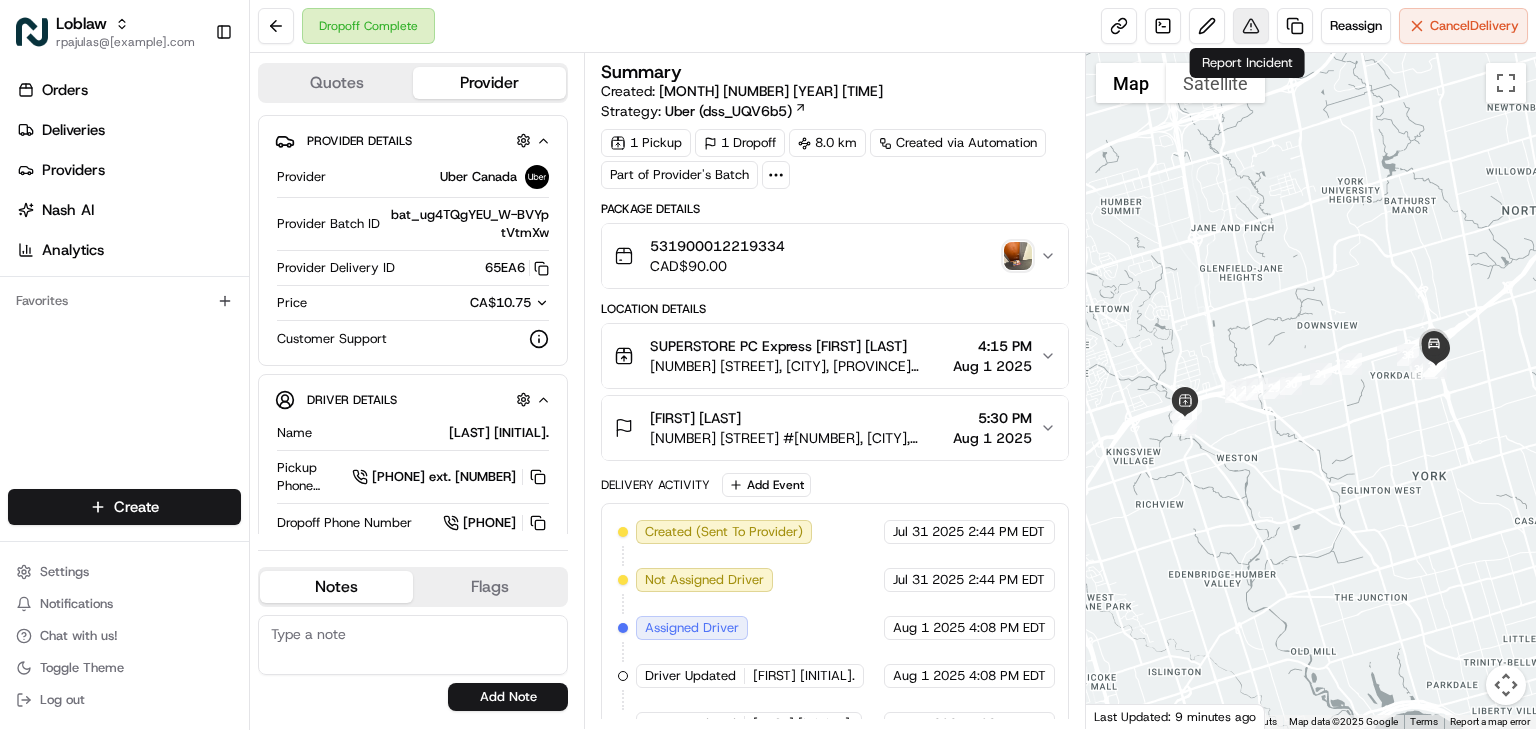click at bounding box center (1251, 26) 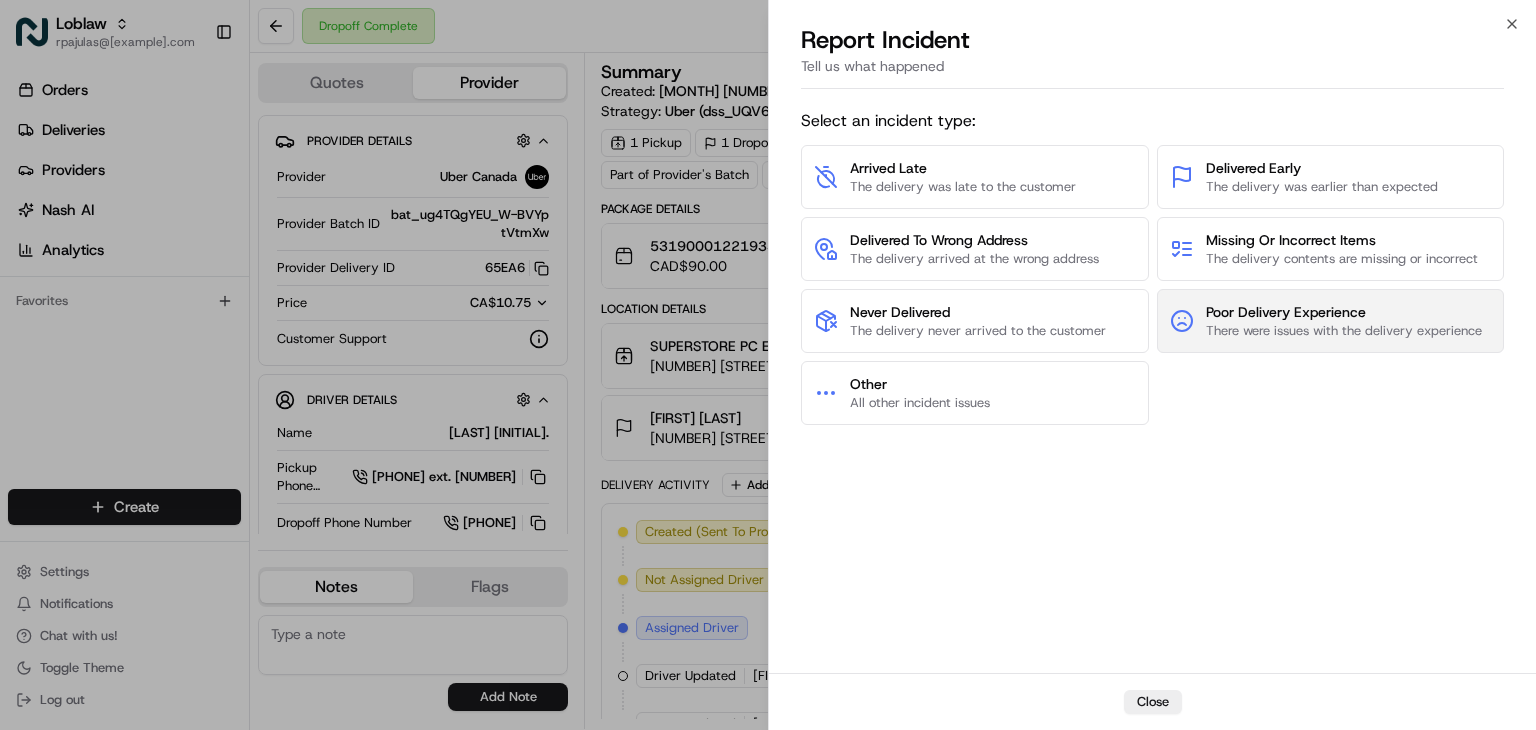 click on "Poor Delivery Experience There were issues with the delivery experience" at bounding box center [1331, 321] 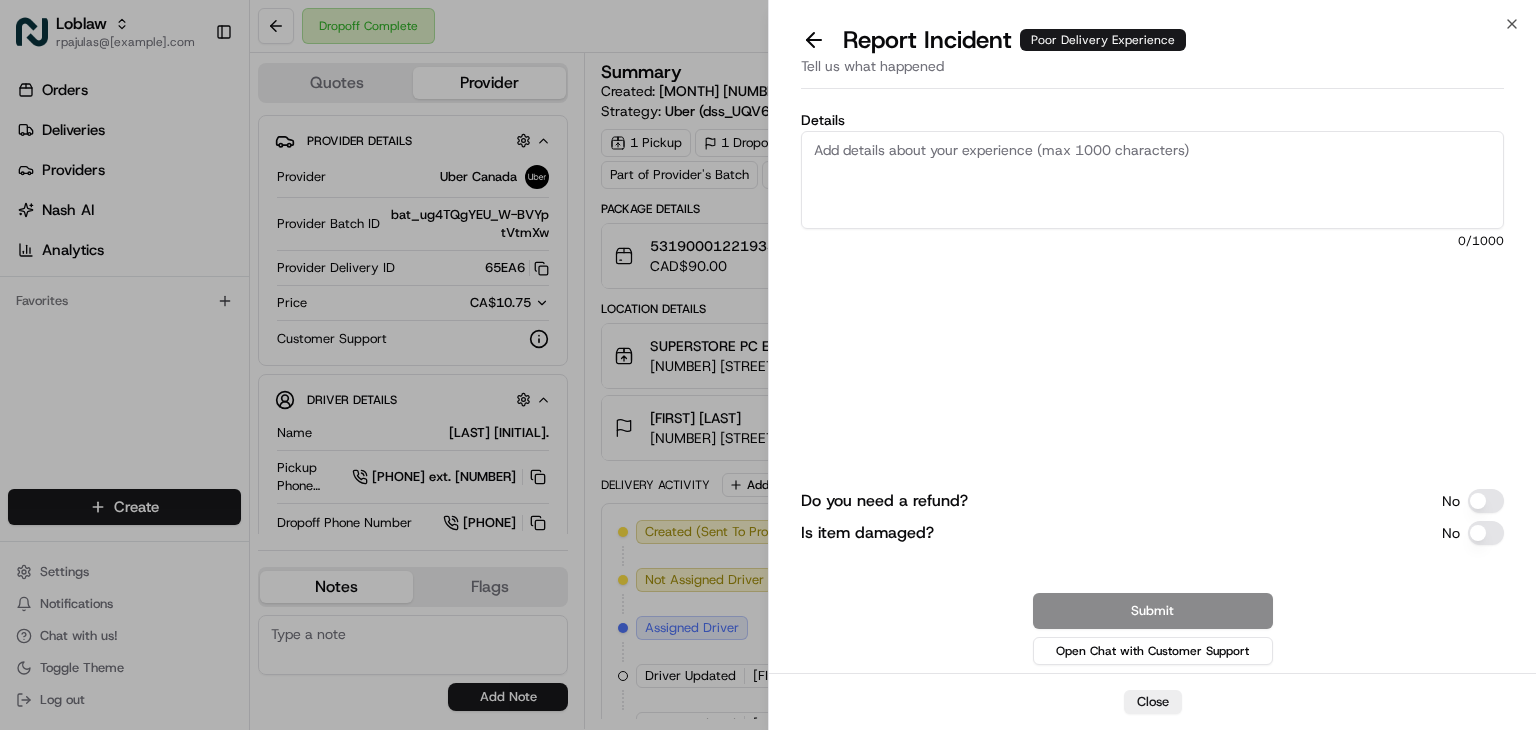 click on "Details" at bounding box center (1152, 180) 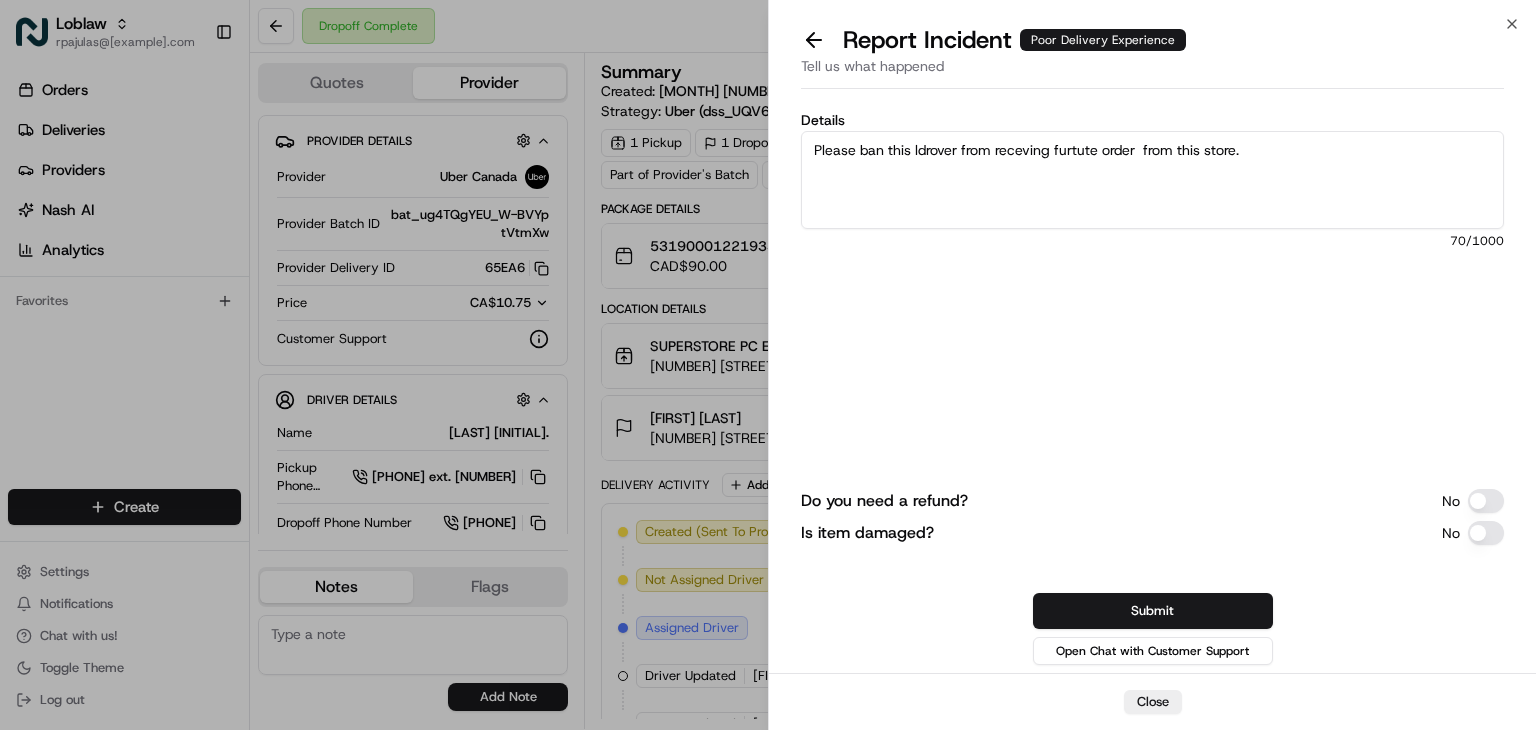 paste on "SHErefuses to find the correct parking spot, is being irrIate, two different workers have given her clear instructions, and yet is still not following procedure" 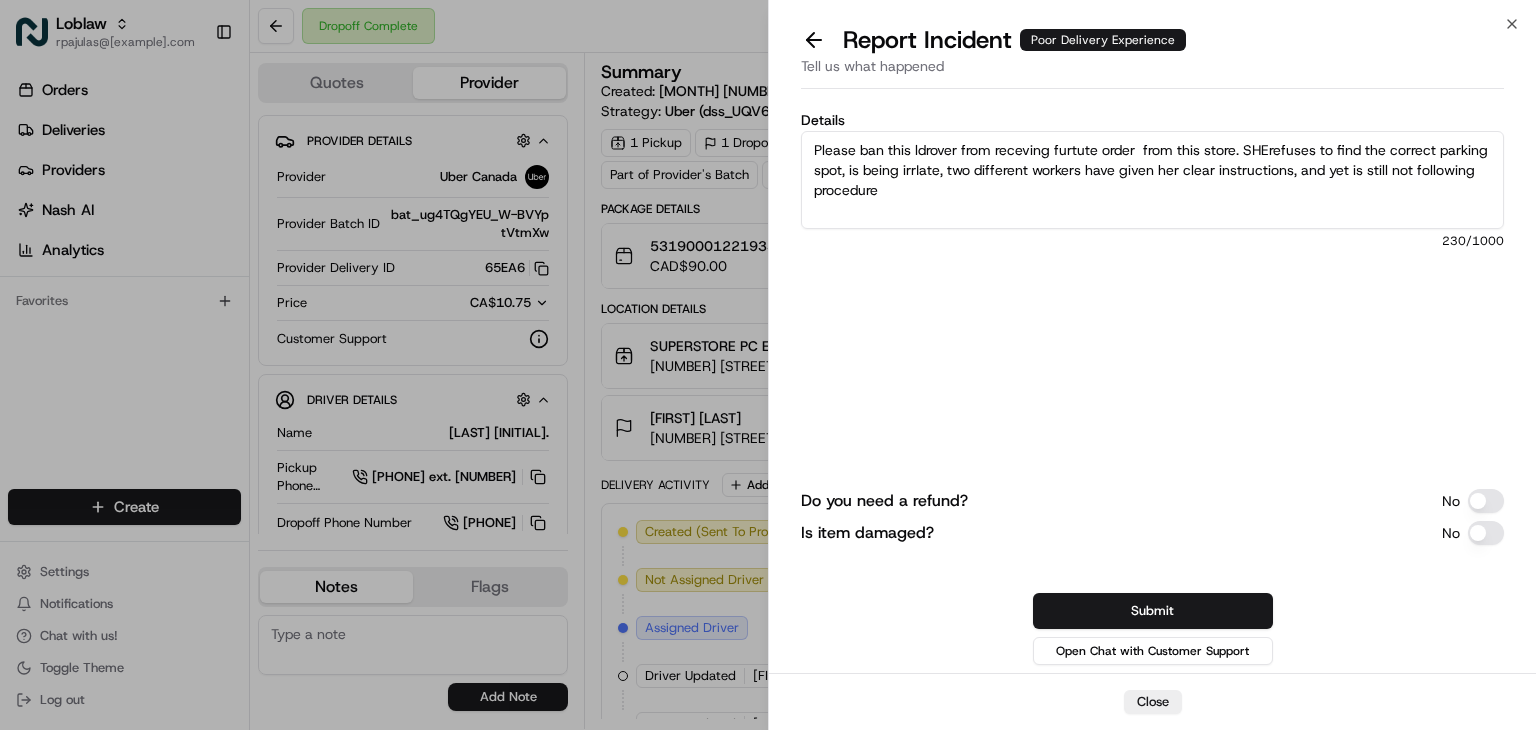 click on "Please ban this ldrover from receving furtute order  from this store. SHErefuses to find the correct parking spot, is being irrIate, two different workers have given her clear instructions, and yet is still not following procedure" at bounding box center (1152, 180) 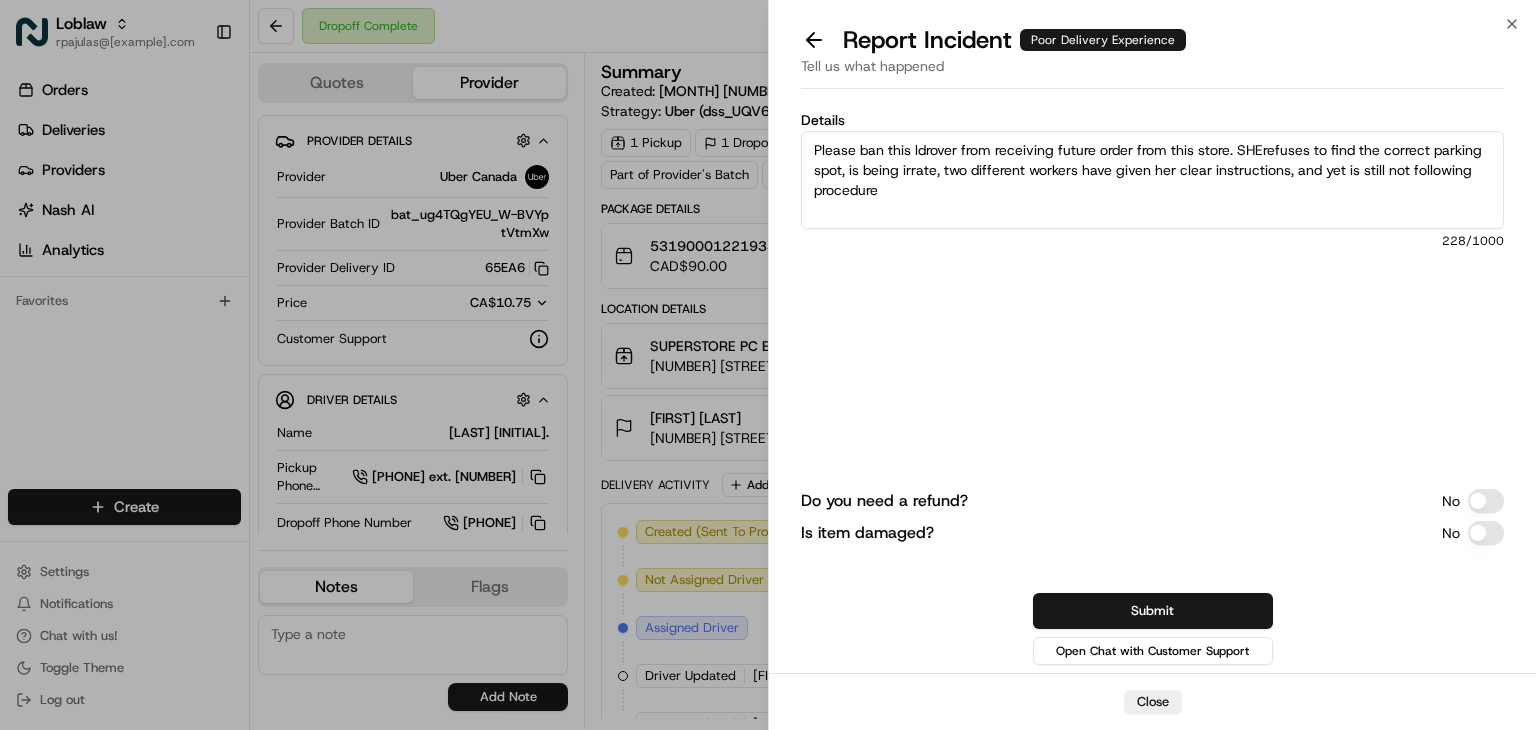 drag, startPoint x: 976, startPoint y: 193, endPoint x: 676, endPoint y: 179, distance: 300.32648 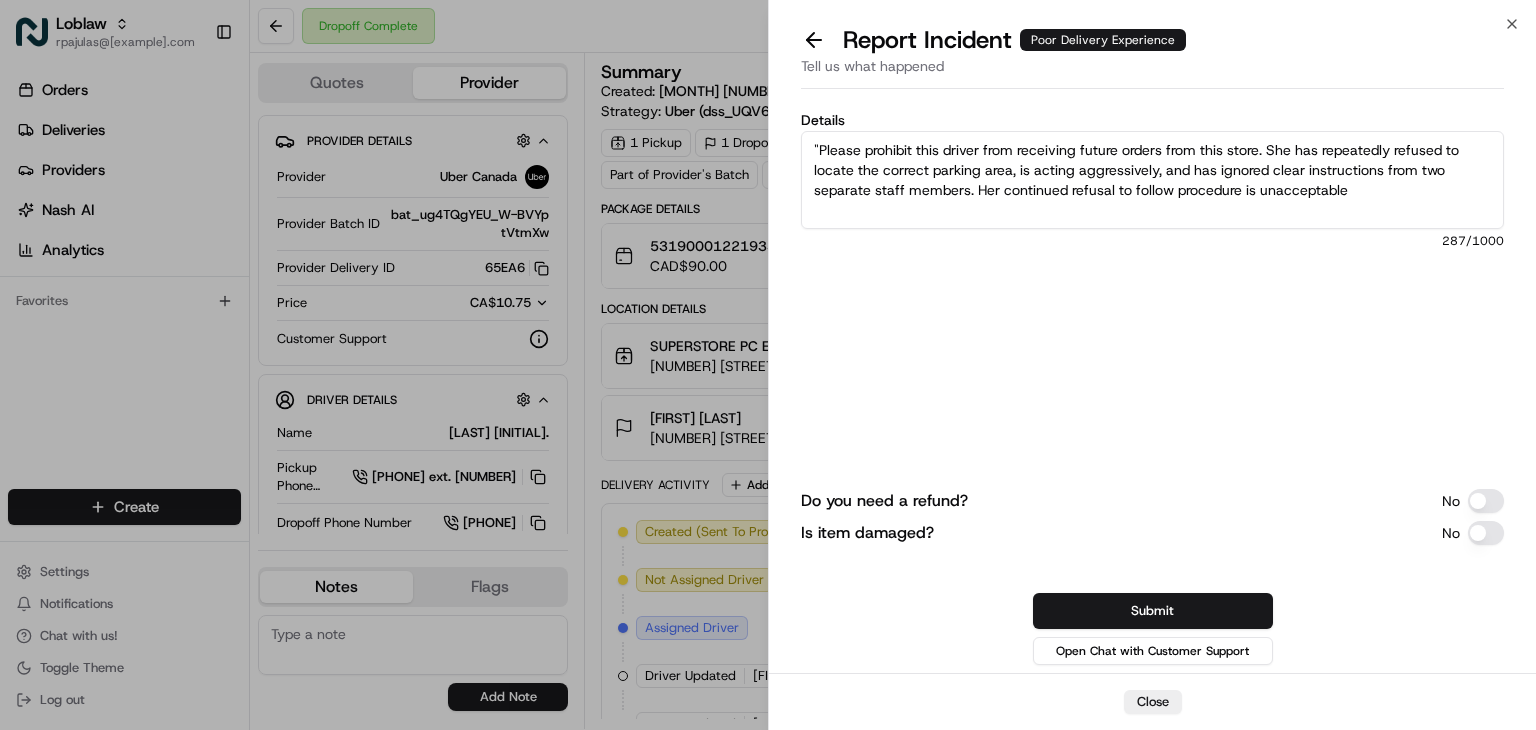 click on ""Please prohibit this driver from receiving future orders from this store. She has repeatedly refused to locate the correct parking area, is acting aggressively, and has ignored clear instructions from two separate staff members. Her continued refusal to follow procedure is unacceptable" at bounding box center [1152, 180] 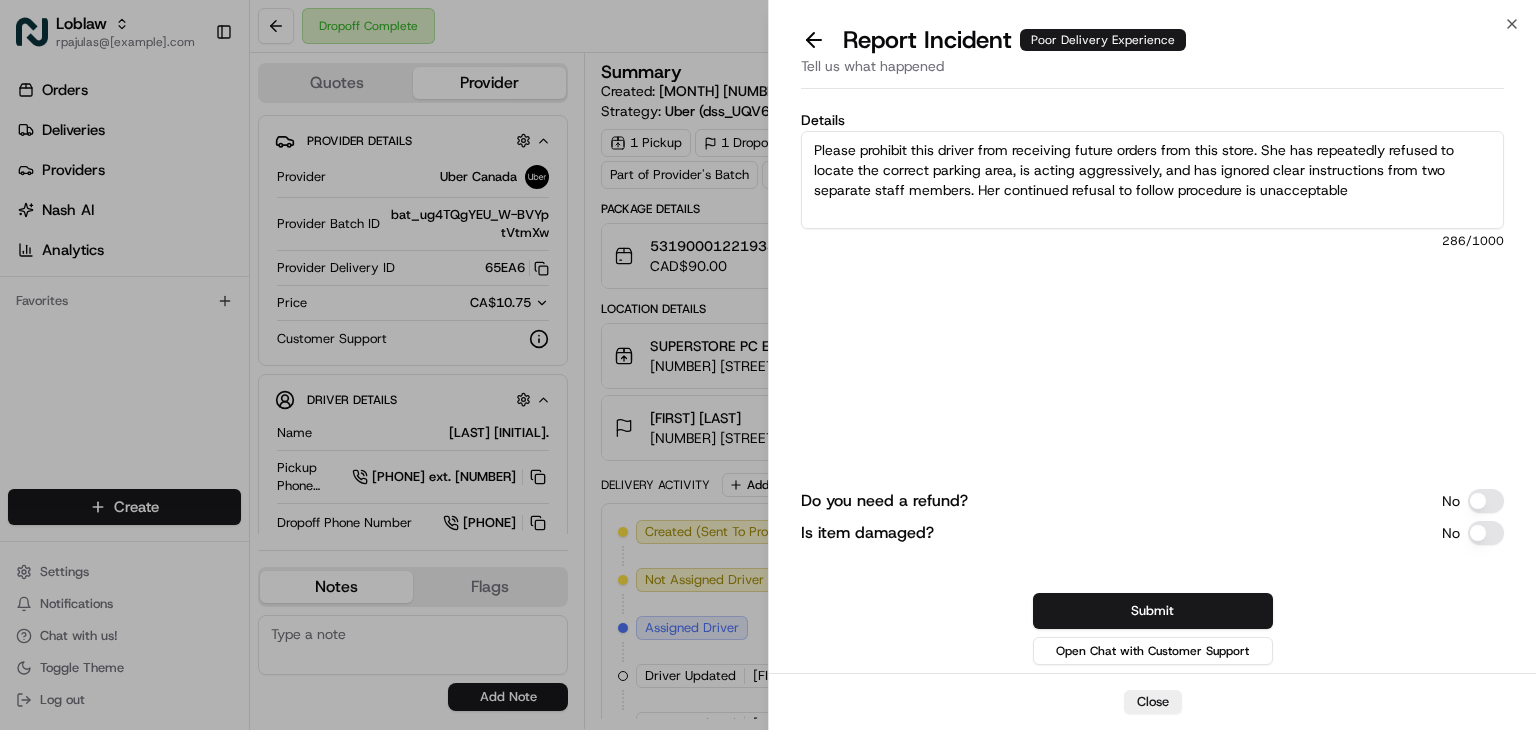 drag, startPoint x: 1326, startPoint y: 183, endPoint x: 1370, endPoint y: 187, distance: 44.181442 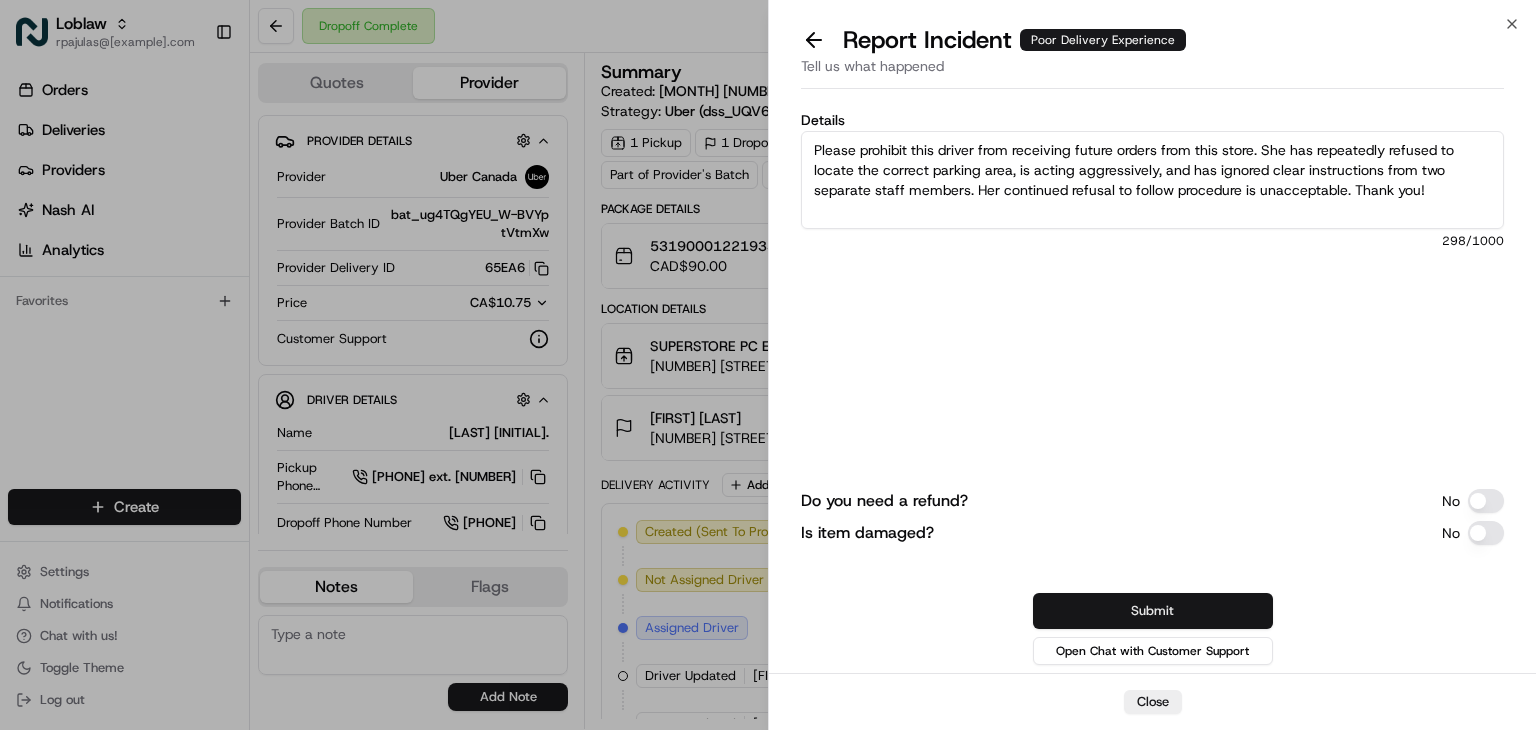 type on "Please prohibit this driver from receiving future orders from this store. She has repeatedly refused to locate the correct parking area, is acting aggressively, and has ignored clear instructions from two separate staff members. Her continued refusal to follow procedure is unacceptable. Thank you!" 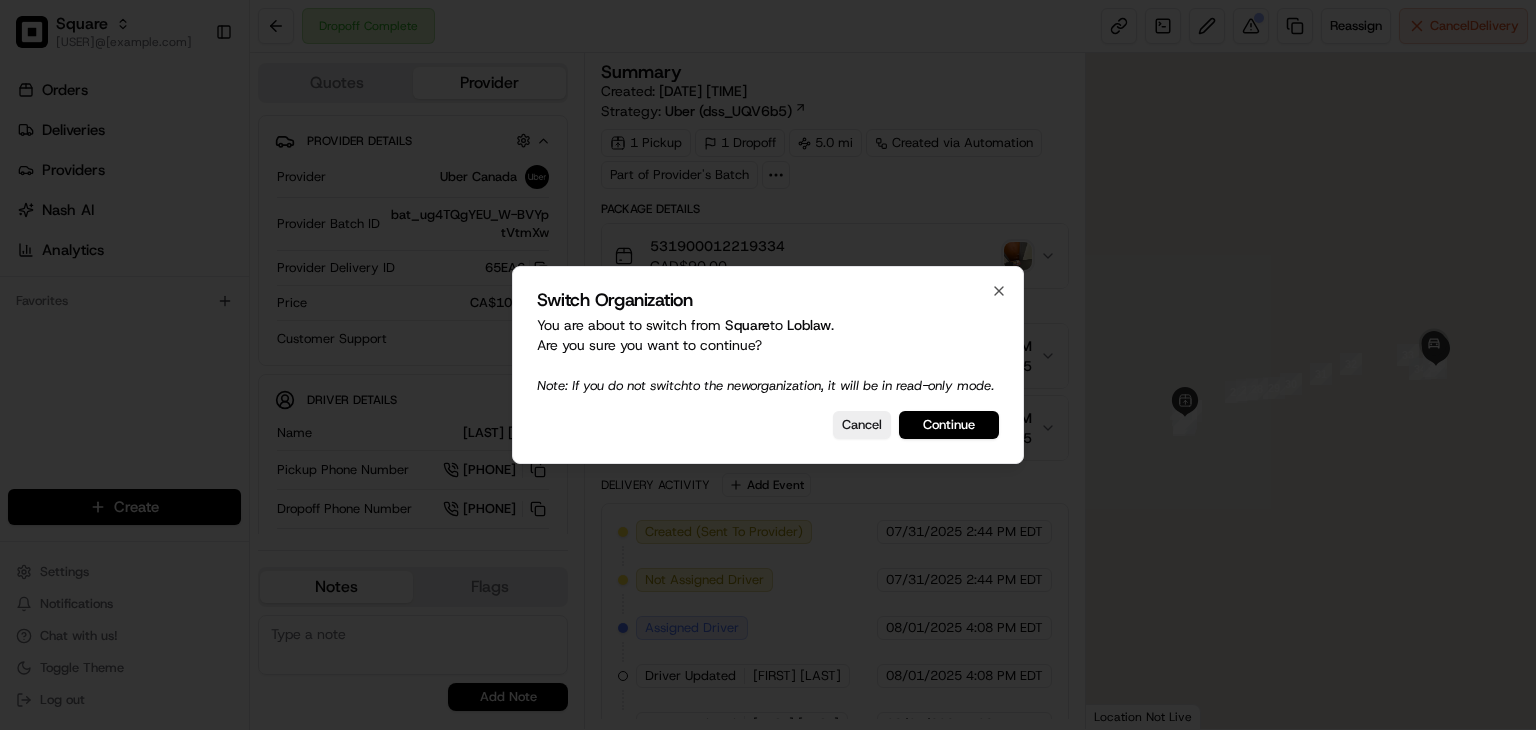 scroll, scrollTop: 0, scrollLeft: 0, axis: both 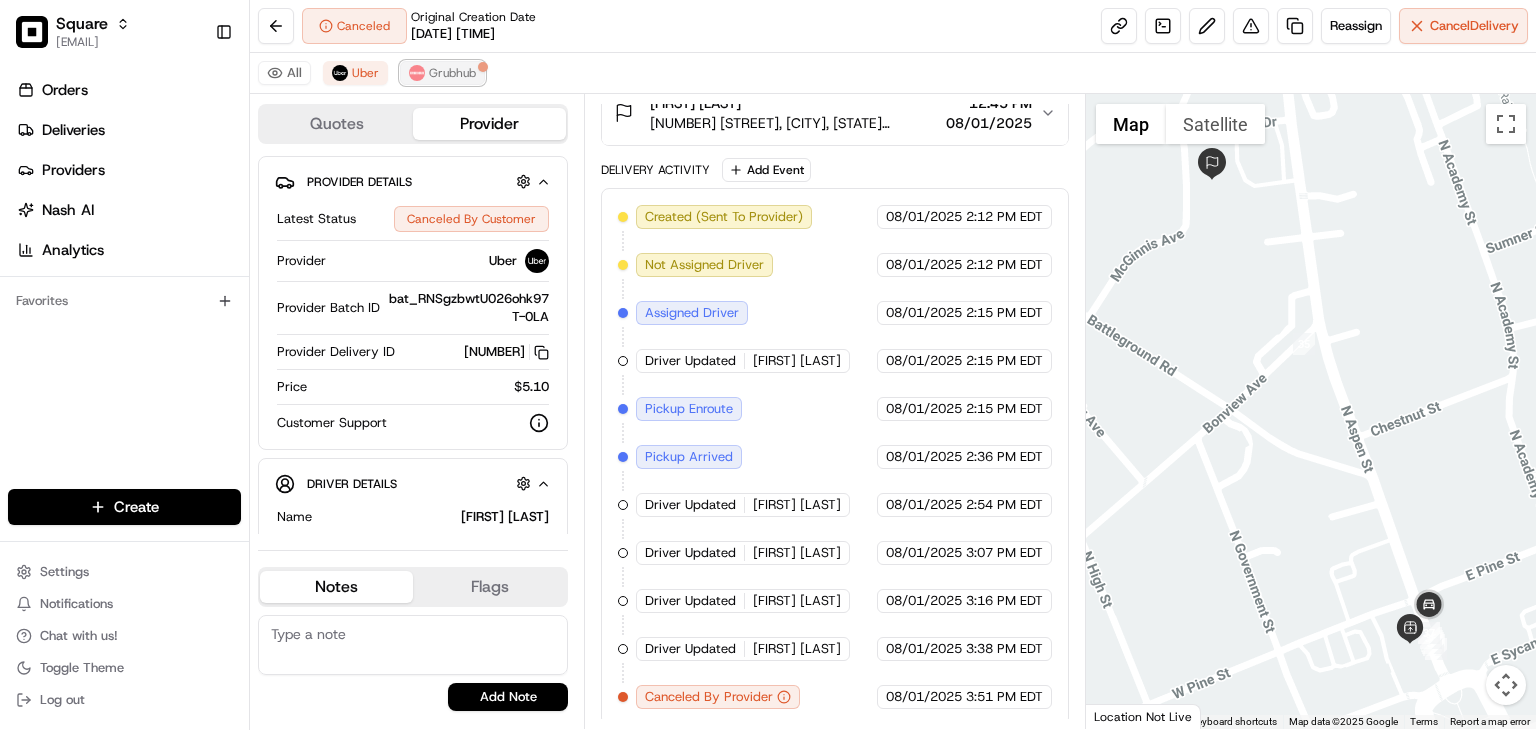 click at bounding box center [417, 73] 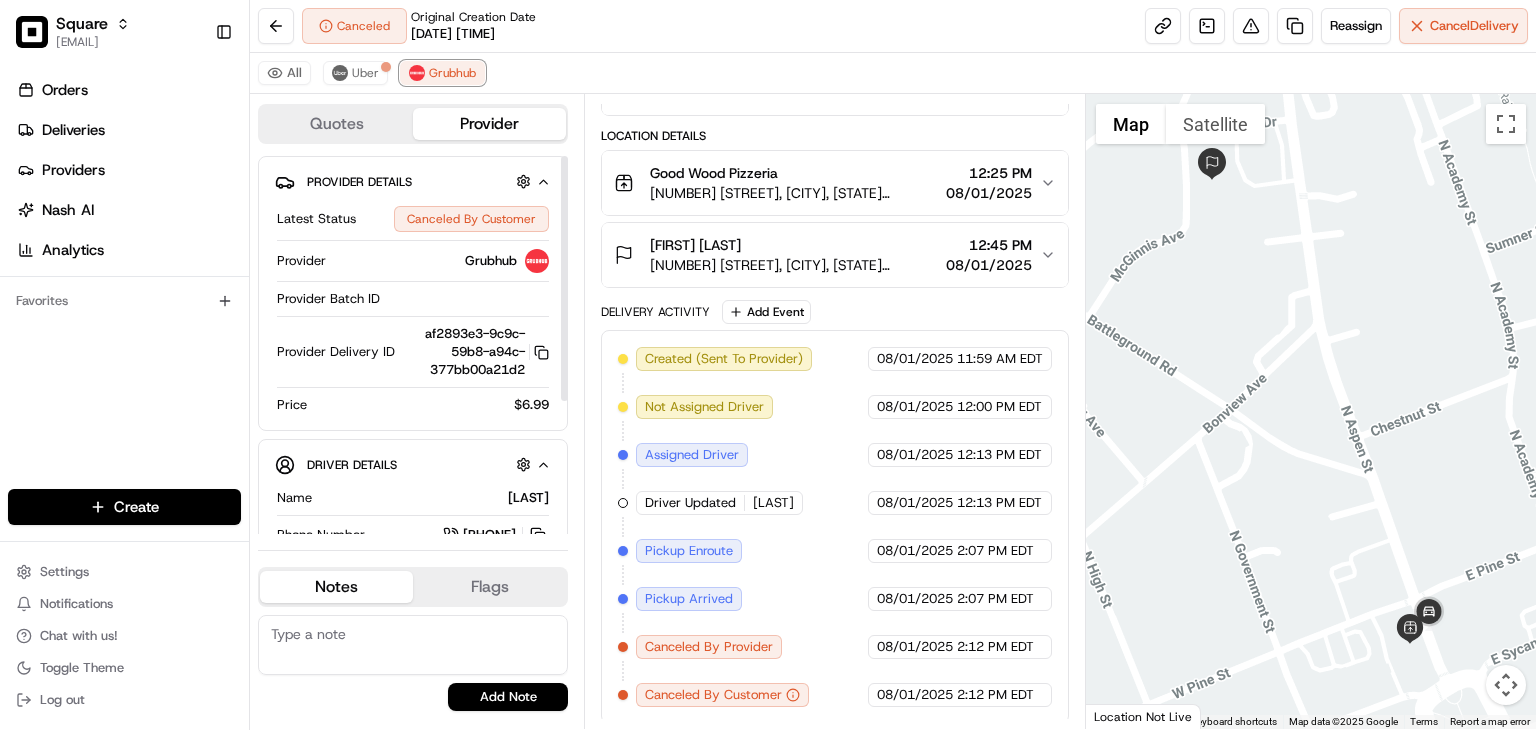 scroll, scrollTop: 223, scrollLeft: 0, axis: vertical 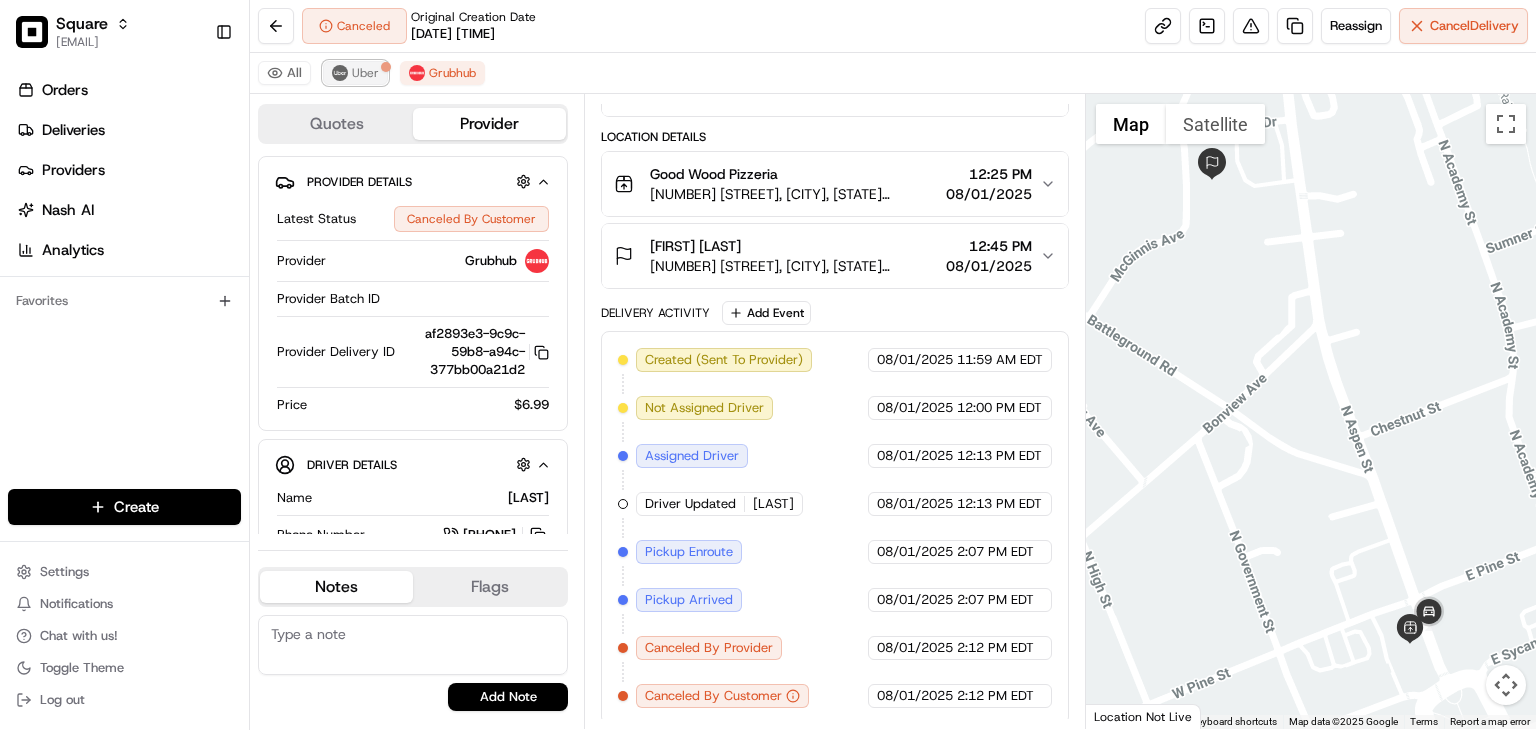 click on "Uber" at bounding box center [365, 73] 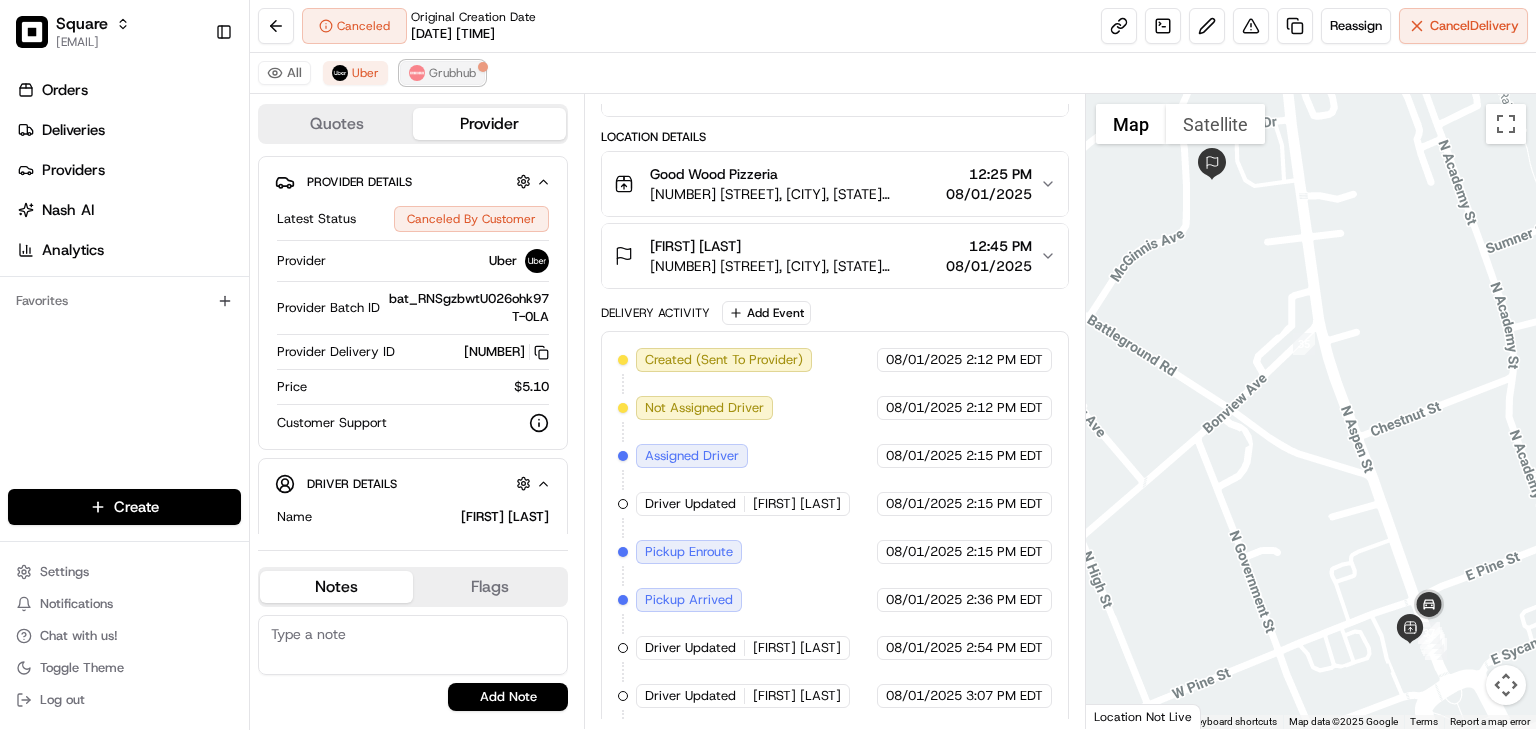 drag, startPoint x: 428, startPoint y: 73, endPoint x: 439, endPoint y: 68, distance: 12.083046 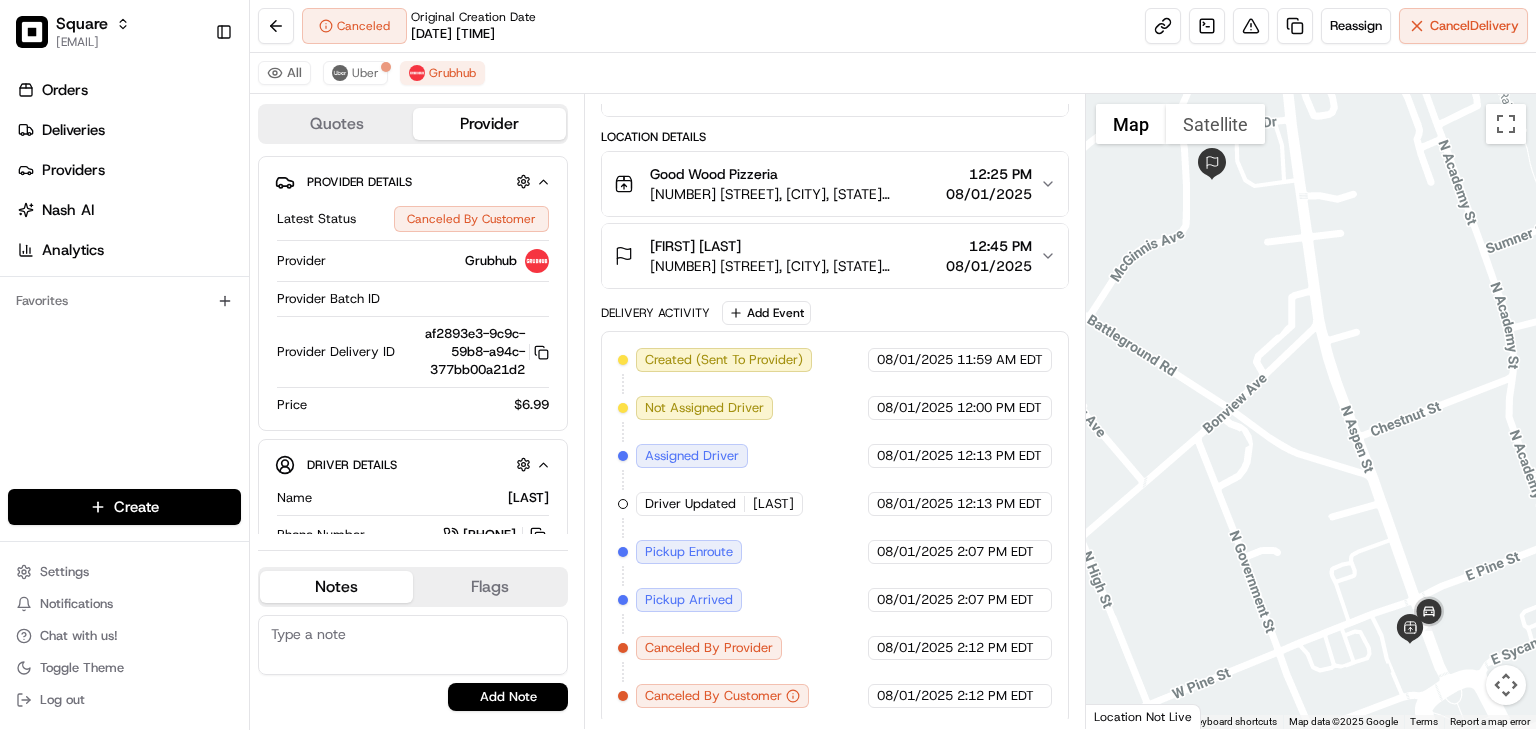click on "Canceled By Provider" at bounding box center (709, 648) 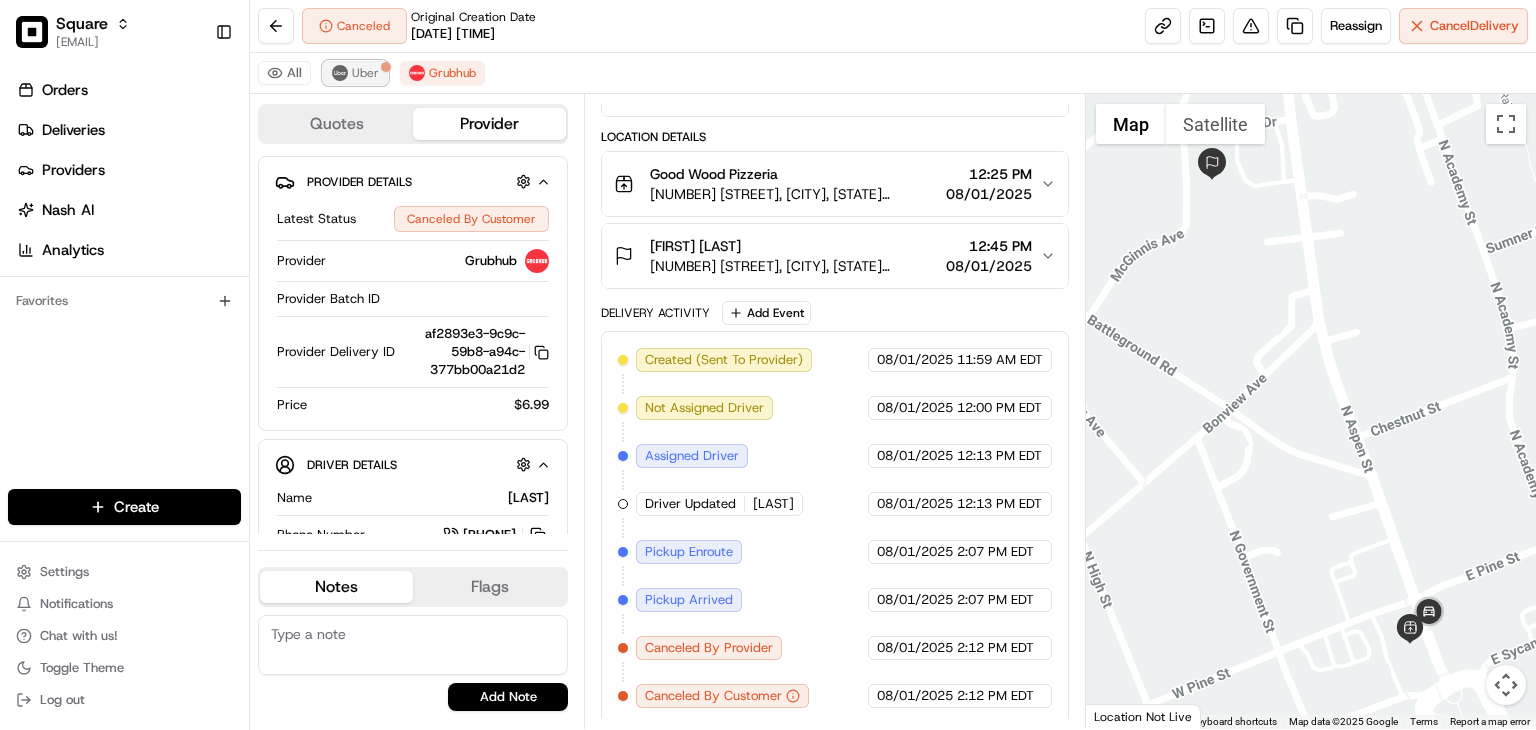 click on "Uber" at bounding box center (365, 73) 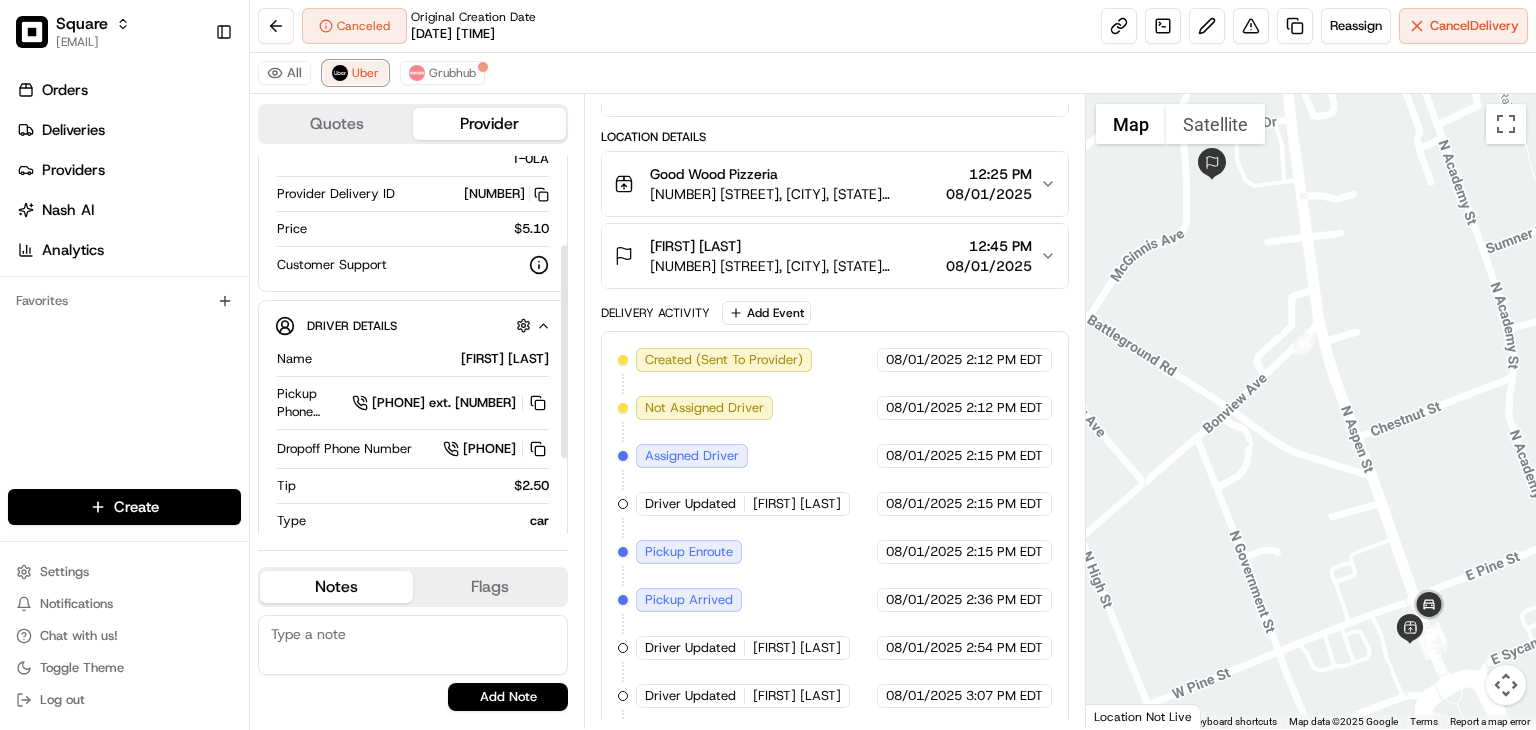 scroll, scrollTop: 114, scrollLeft: 0, axis: vertical 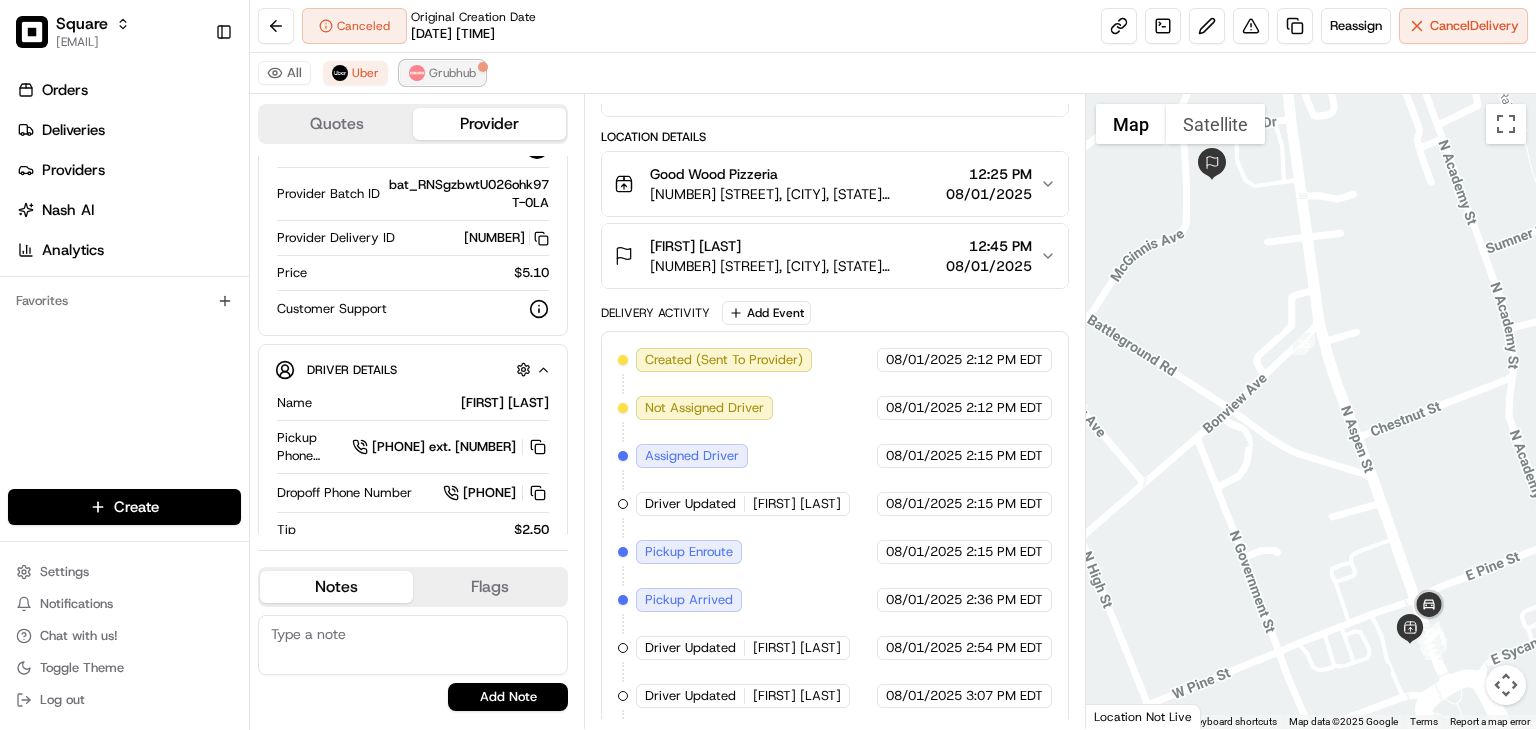 click on "Grubhub" at bounding box center (452, 73) 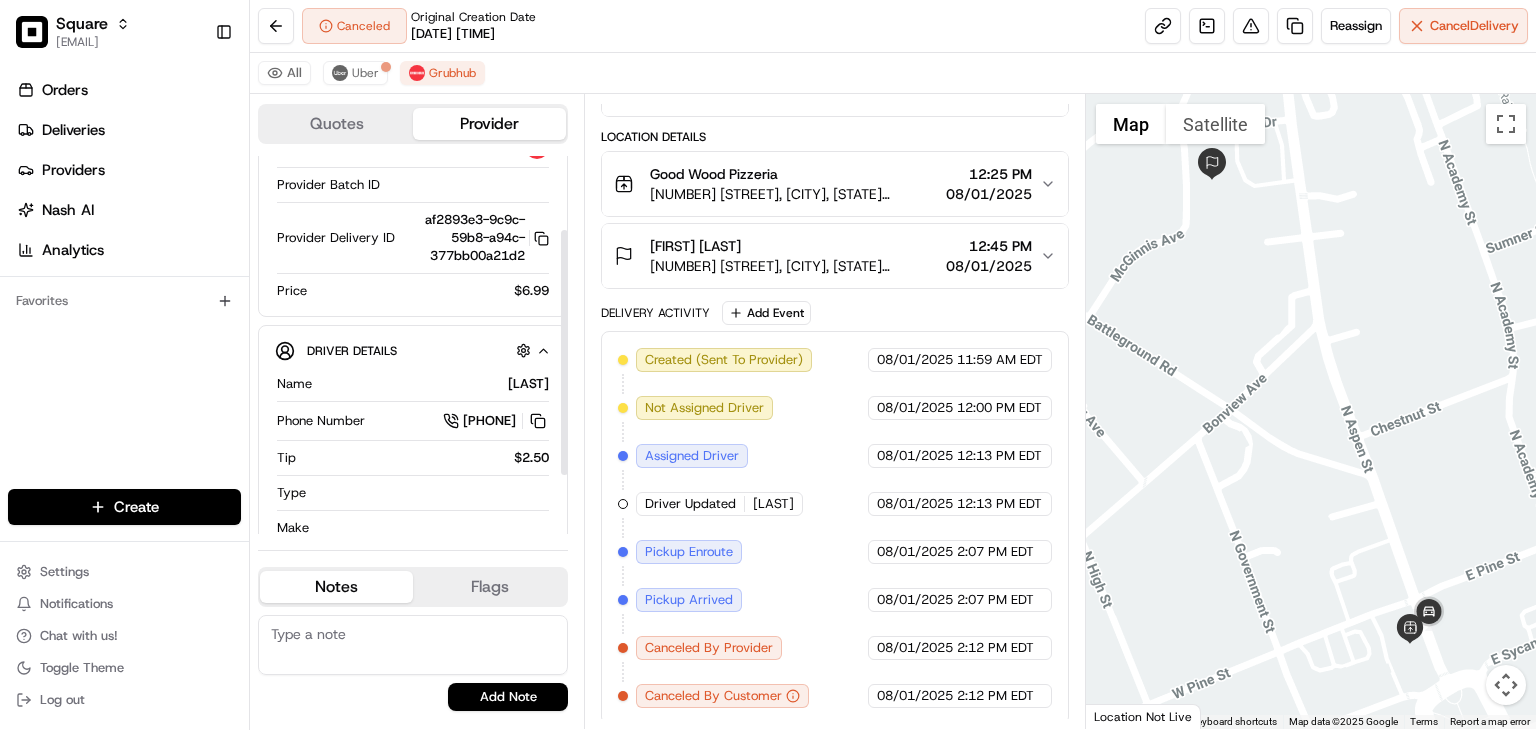 click on "Canceled Original Creation Date 08/01/2025 11:59 AM Reassign Cancel  Delivery" at bounding box center [893, 26] 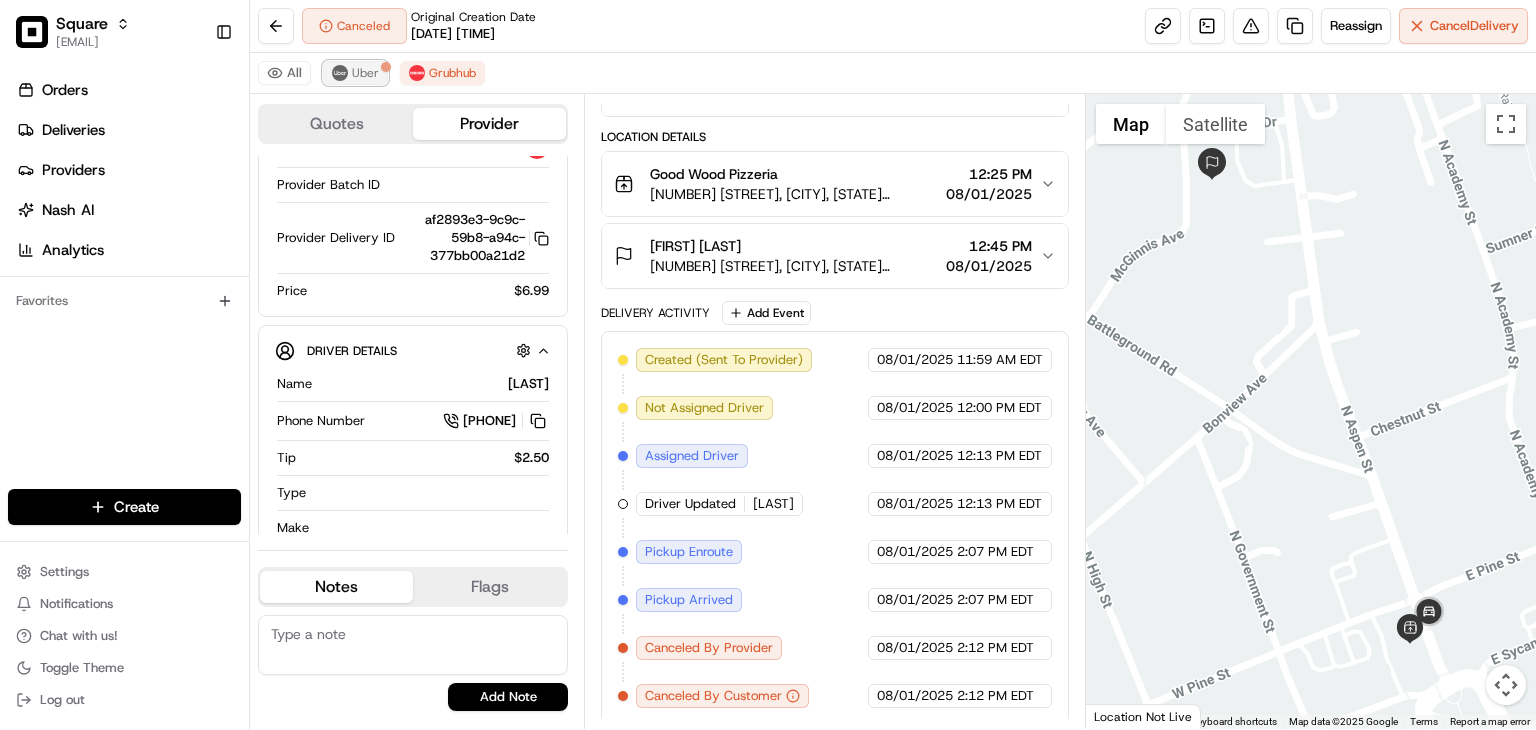 click on "Uber" at bounding box center (355, 73) 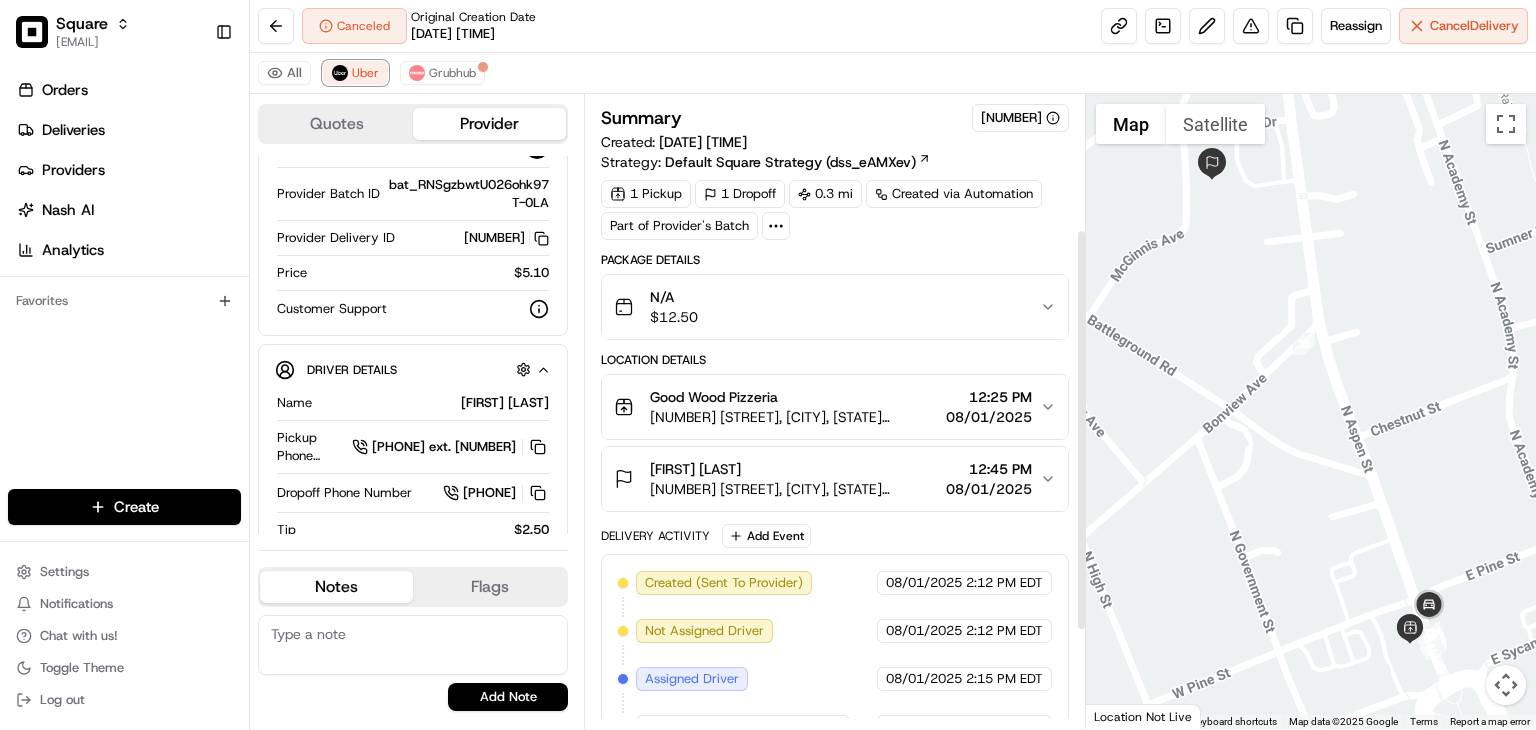 scroll, scrollTop: 366, scrollLeft: 0, axis: vertical 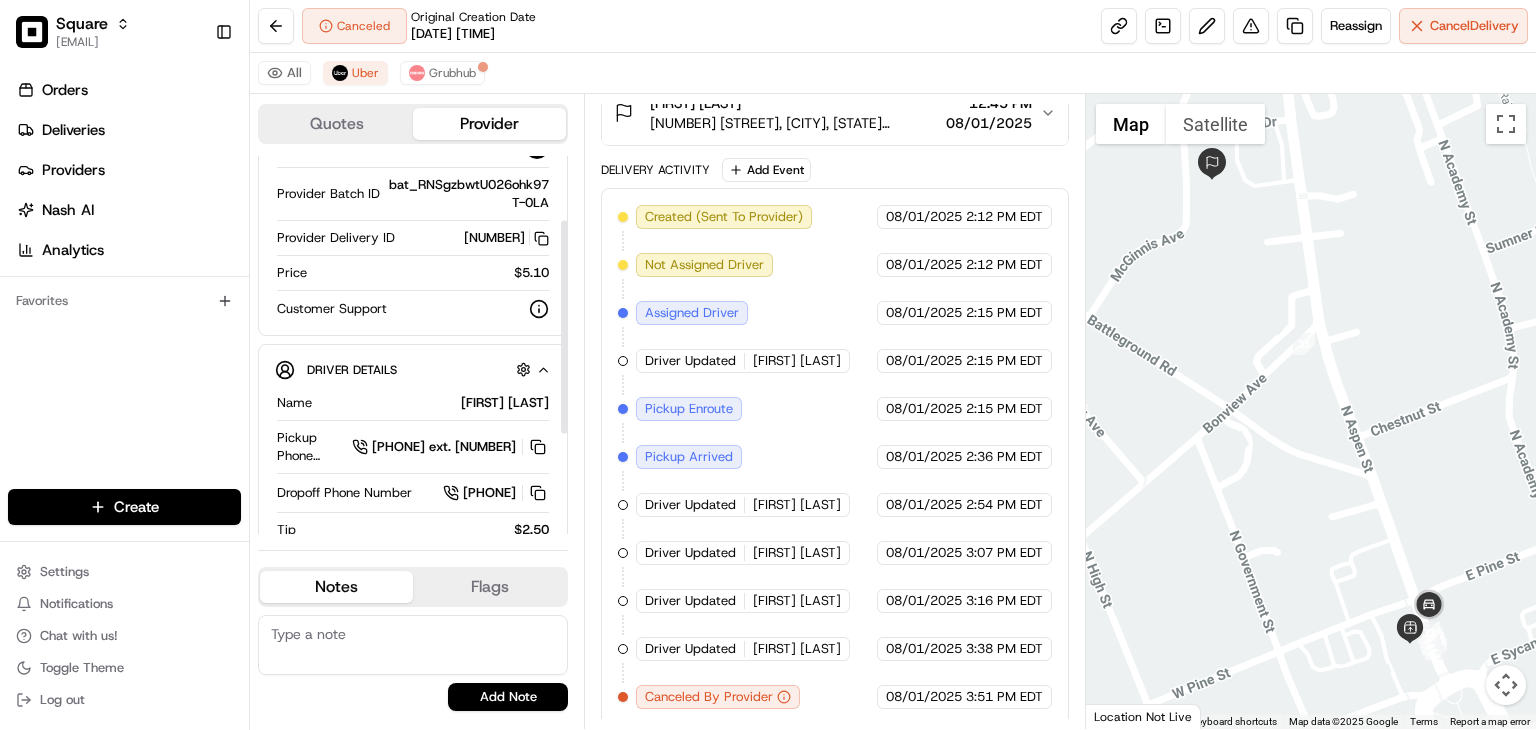 click at bounding box center (413, 645) 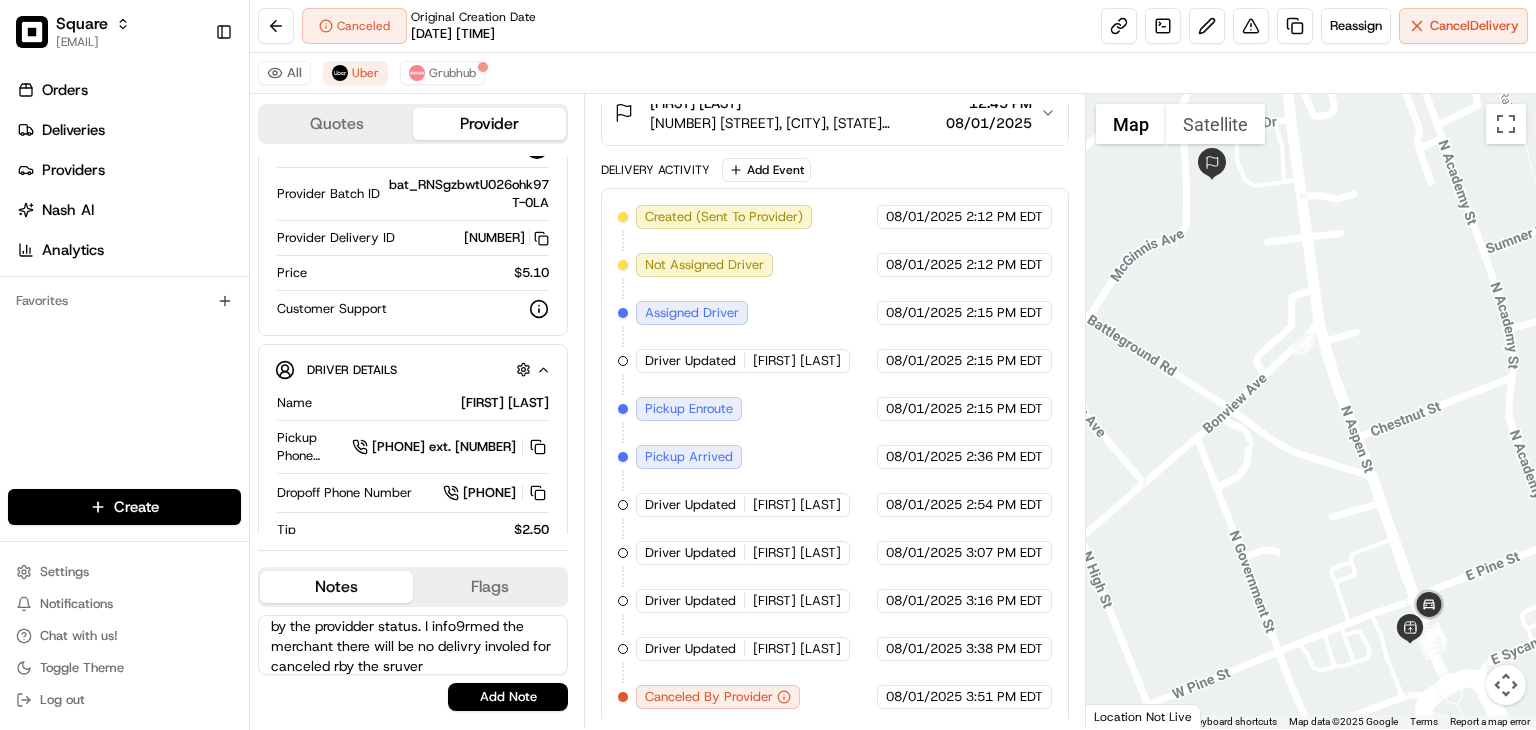 scroll, scrollTop: 68, scrollLeft: 0, axis: vertical 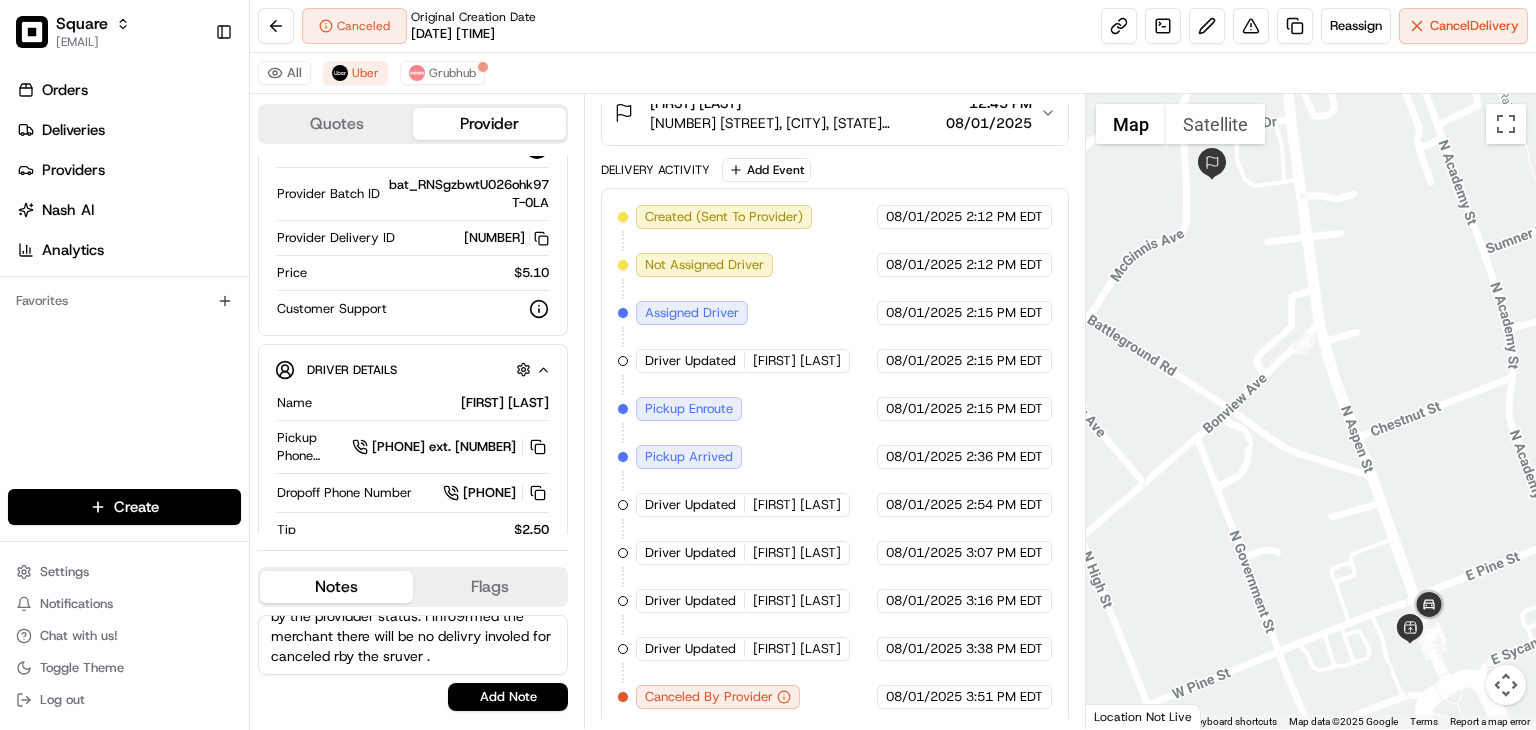 click on "The merchant asked if the customer will be chathged for the delivery item for casncel by the providder status. I info9rmed the merchant there will be no delivry involed for canceled rby the sruver ." at bounding box center [413, 645] 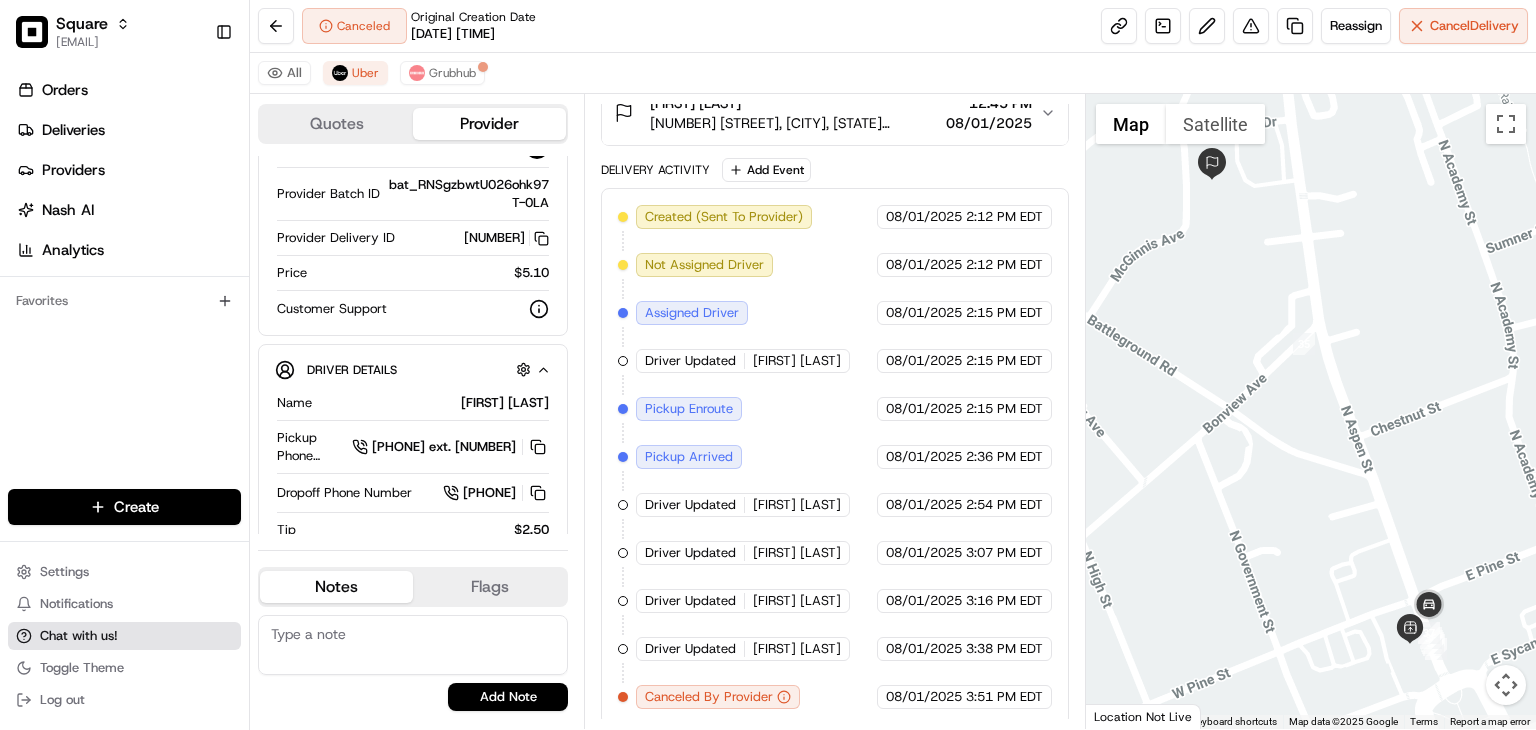scroll, scrollTop: 0, scrollLeft: 0, axis: both 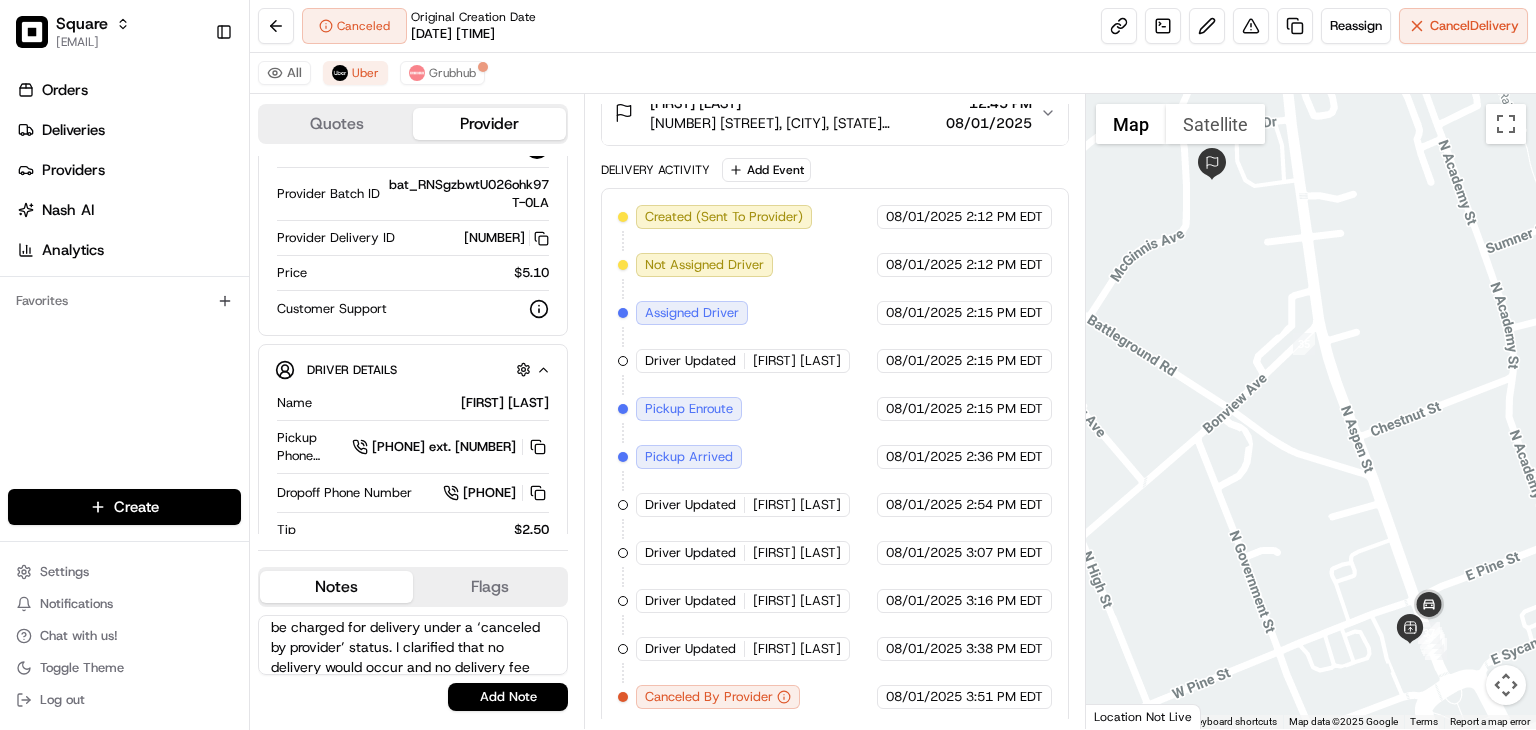 click on "The merchant asked if the customer would be charged for delivery under a ‘canceled by provider’ status. I clarified that no delivery would occur and no delivery fee would apply in this case." at bounding box center [413, 645] 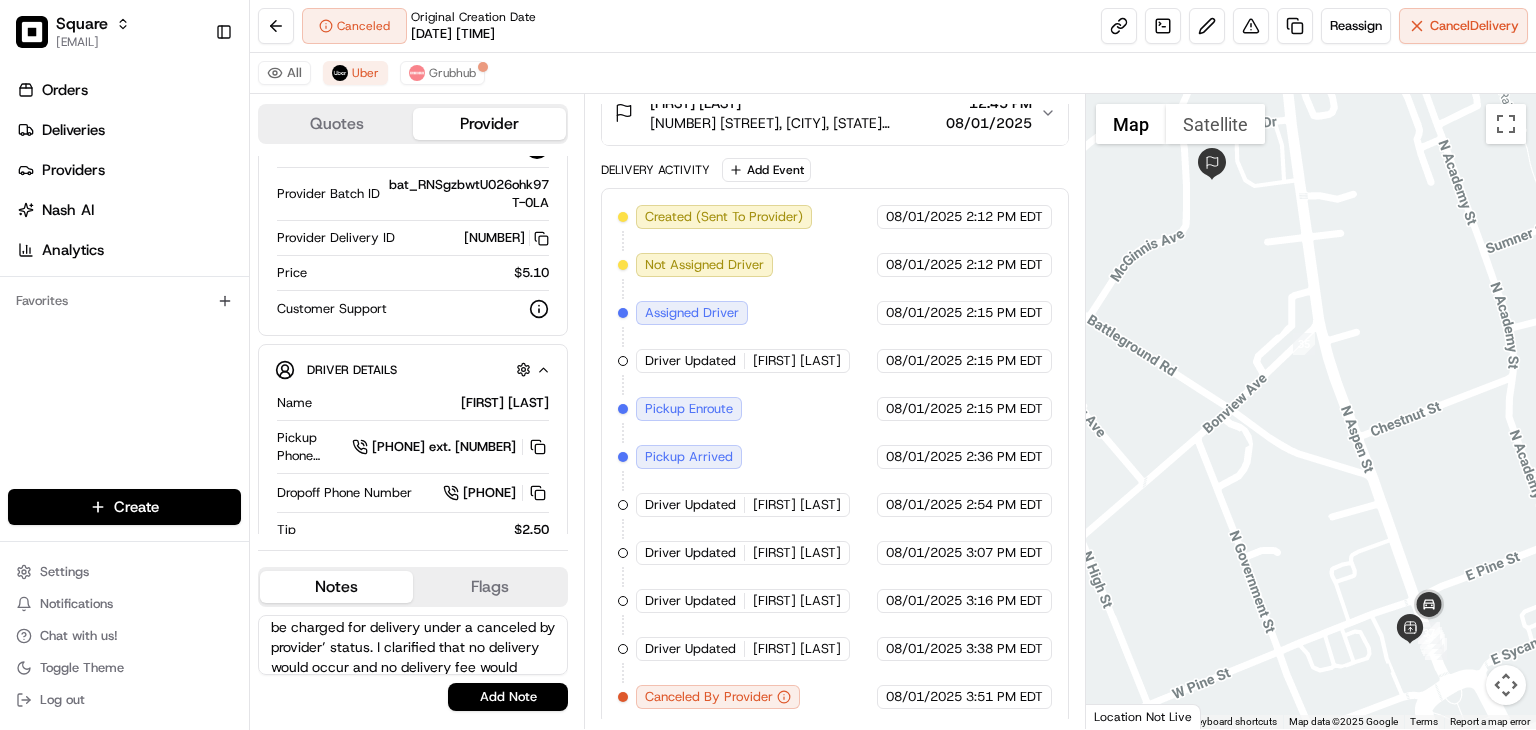 scroll, scrollTop: 57, scrollLeft: 0, axis: vertical 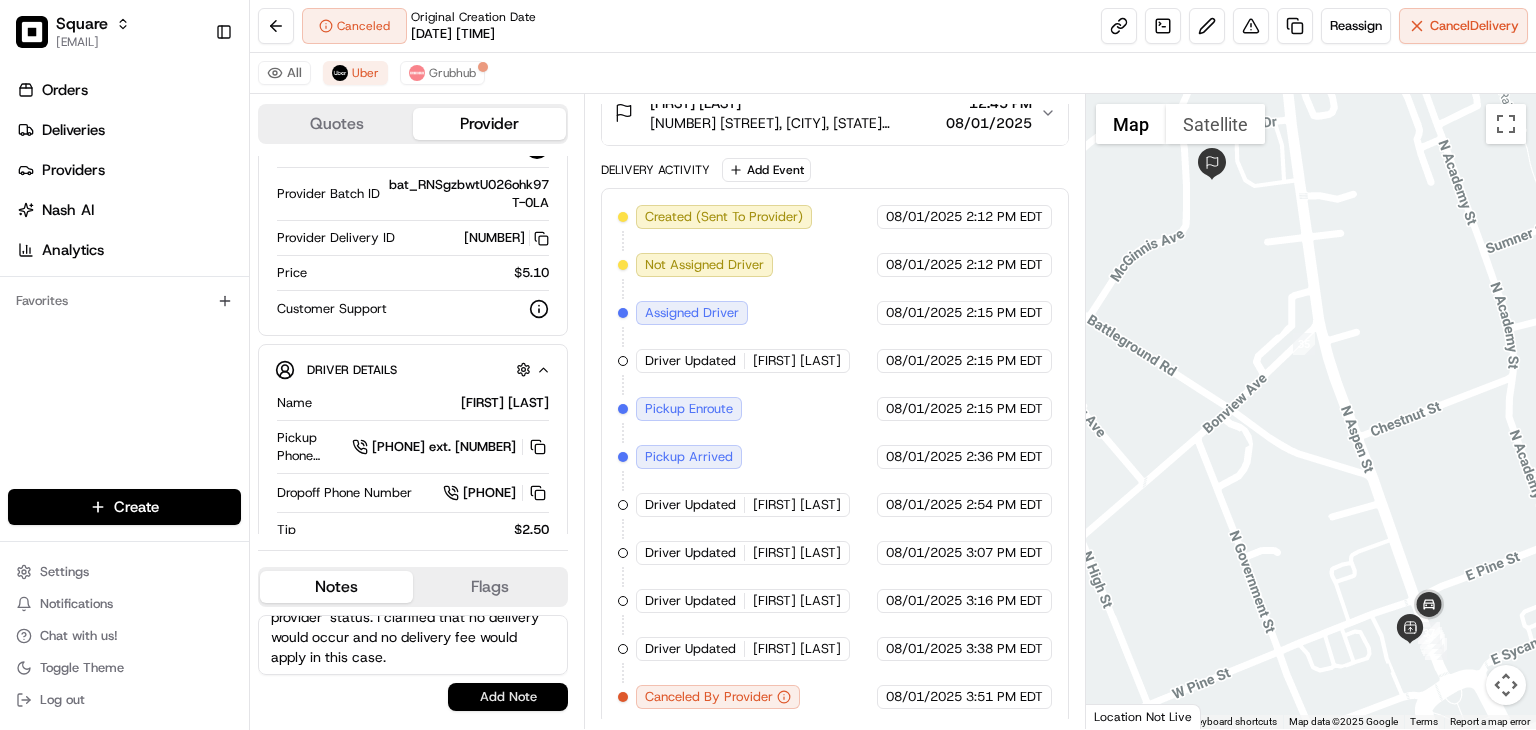 type on "The merchant asked if the customer would be charged for delivery under a canceled by provider’ status. I clarified that no delivery would occur and no delivery fee would apply in this case." 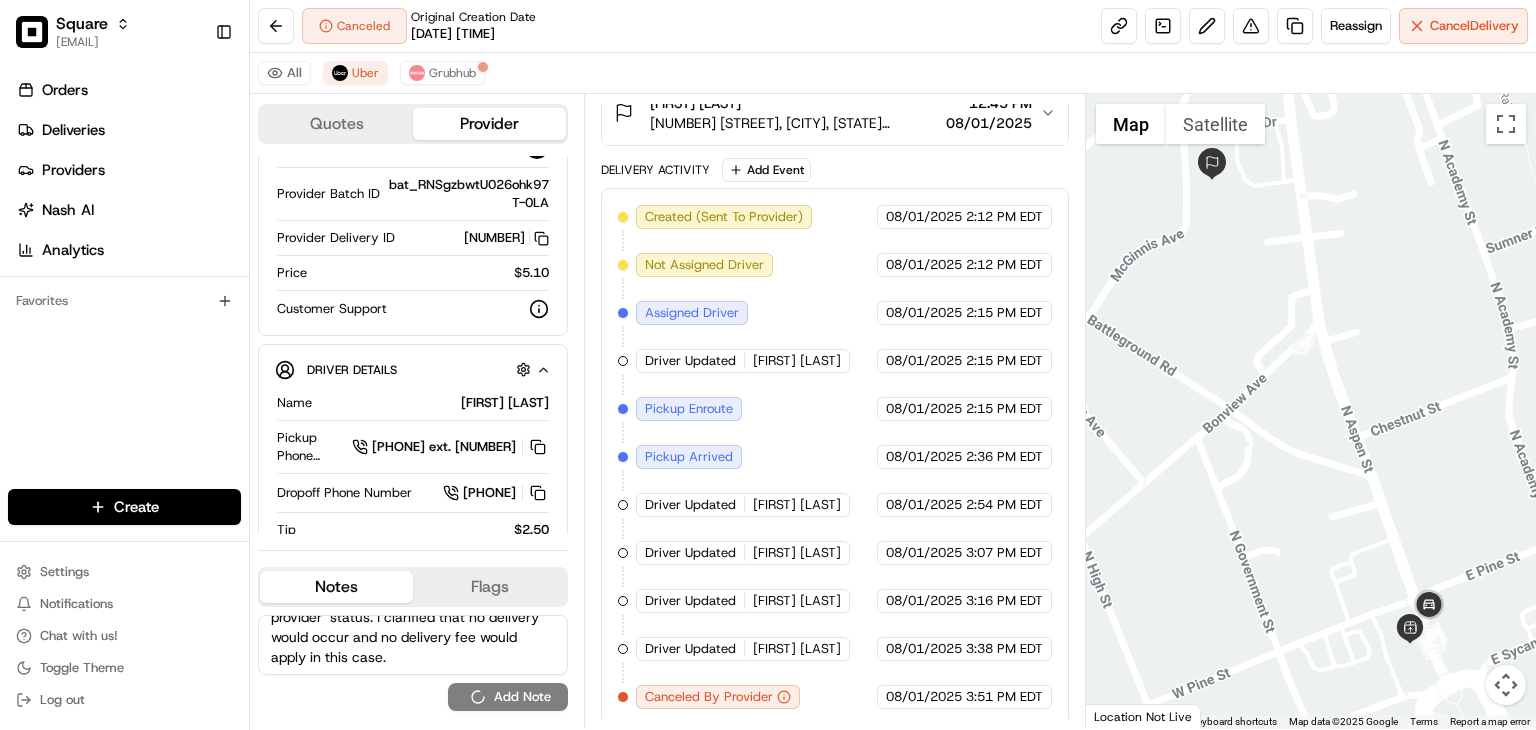 type 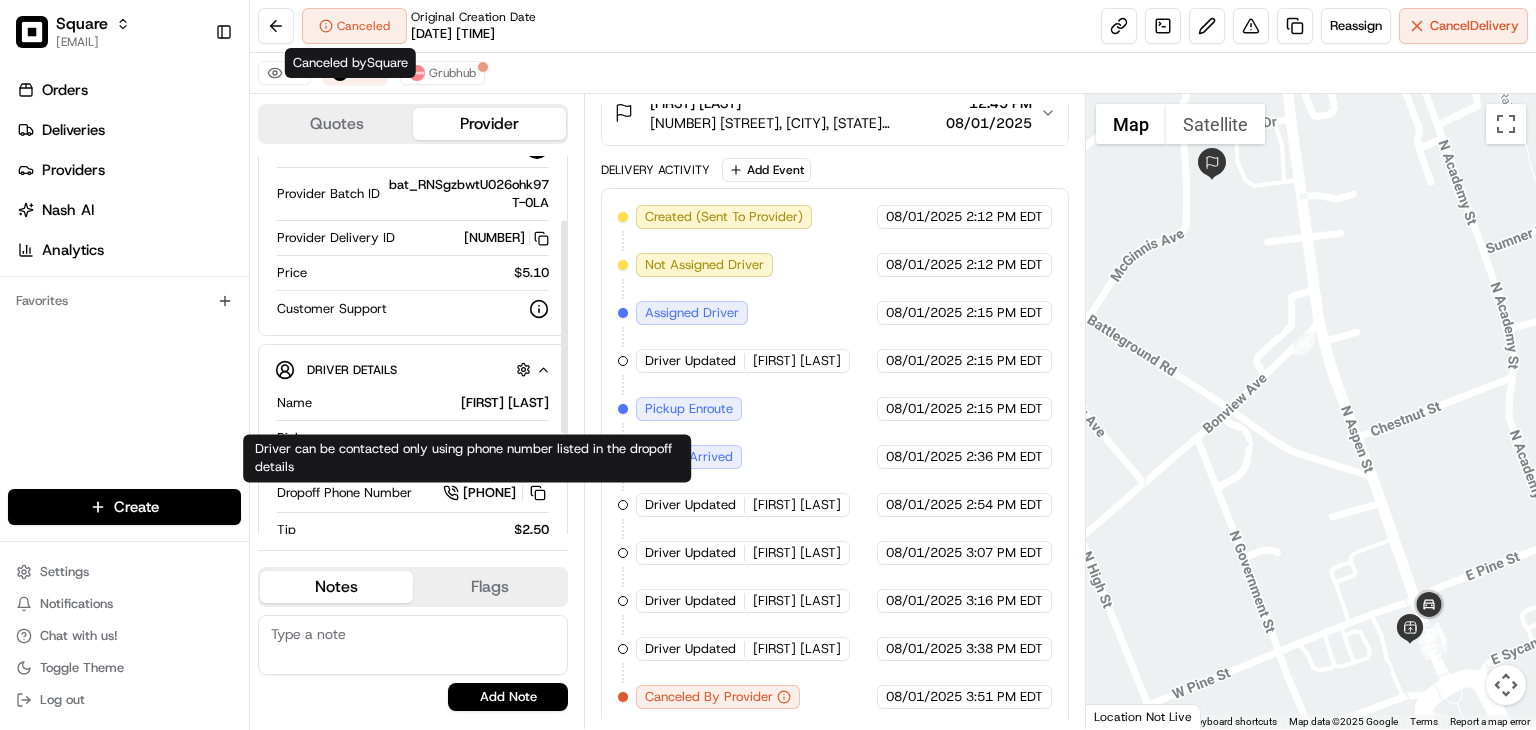 scroll, scrollTop: 0, scrollLeft: 0, axis: both 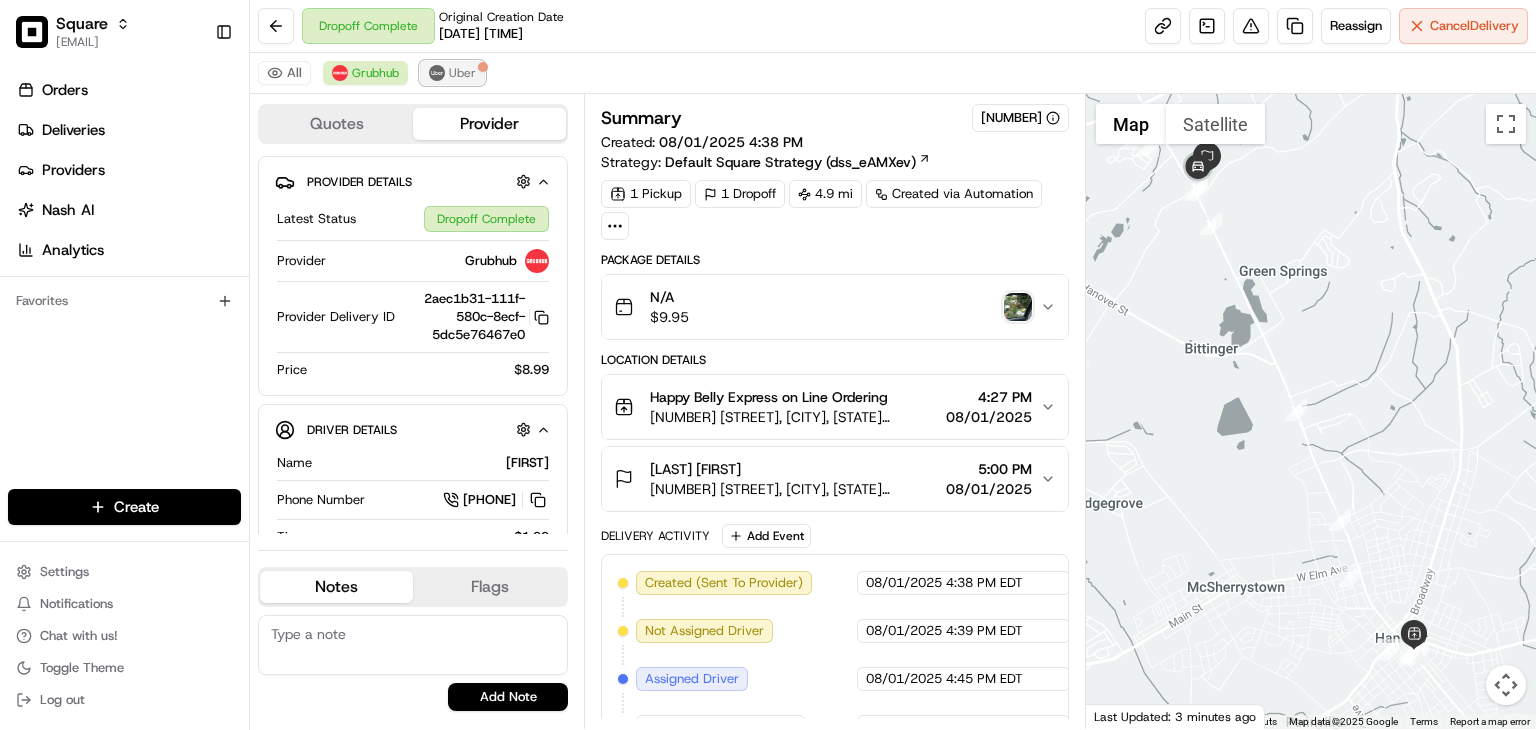 click on "Uber" at bounding box center [462, 73] 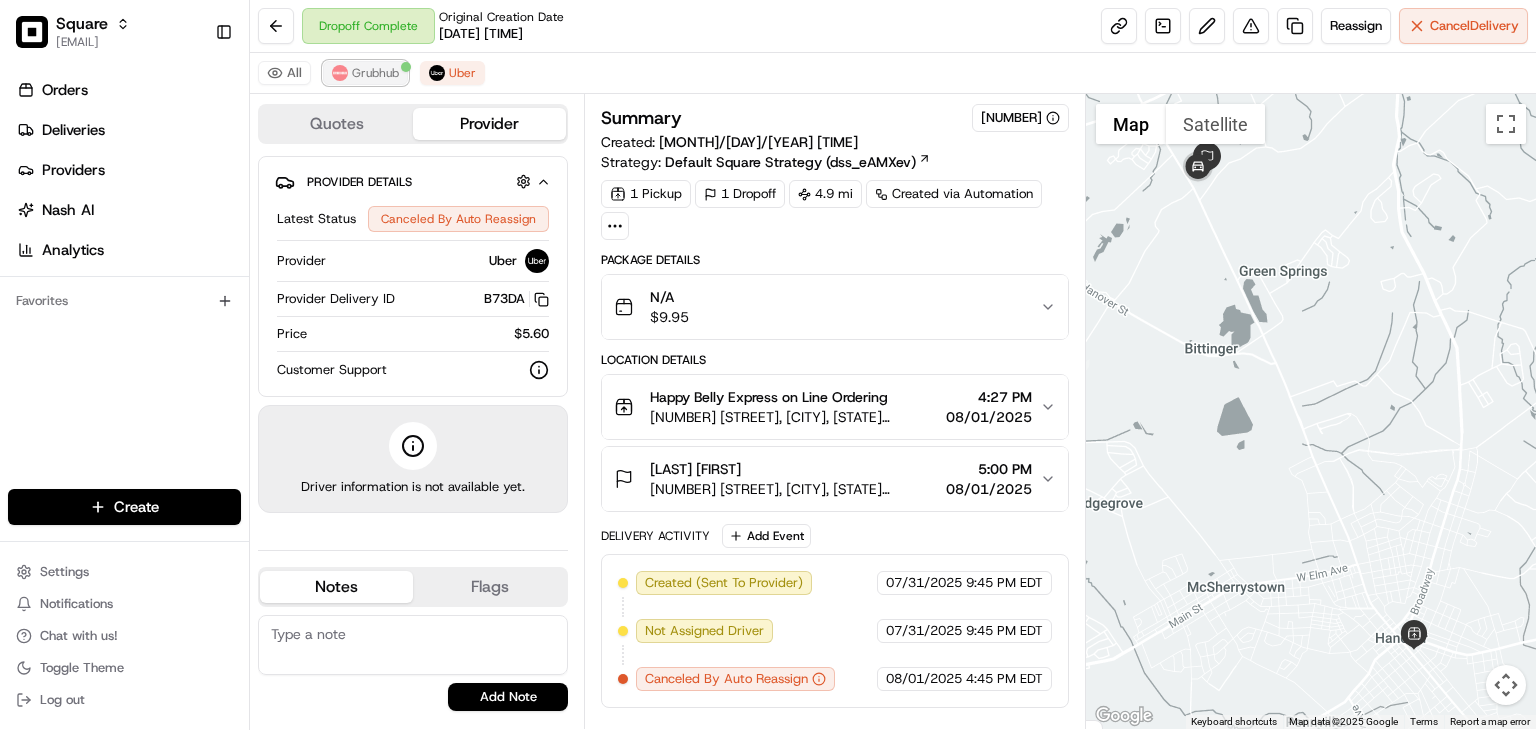 click on "Grubhub" at bounding box center [375, 73] 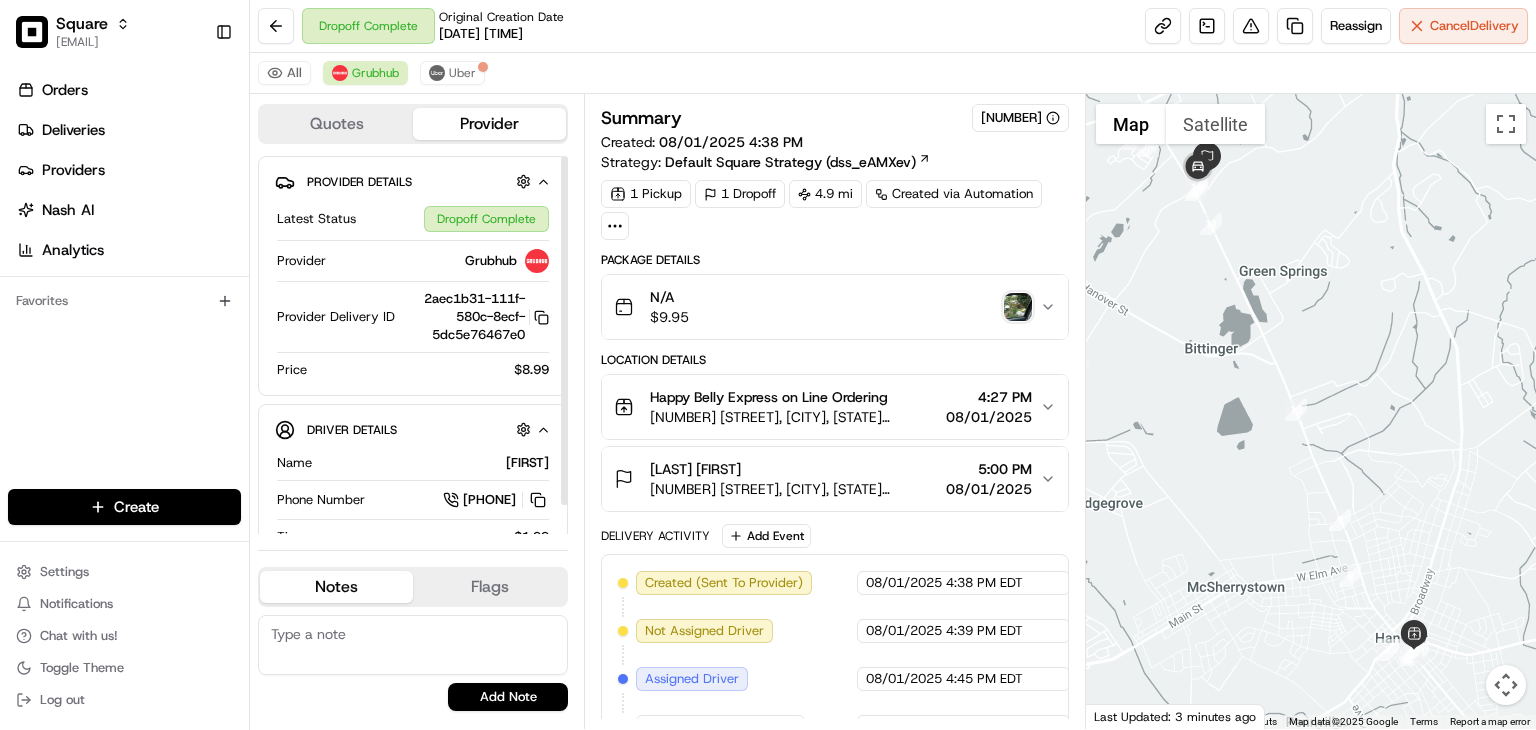 click at bounding box center (413, 645) 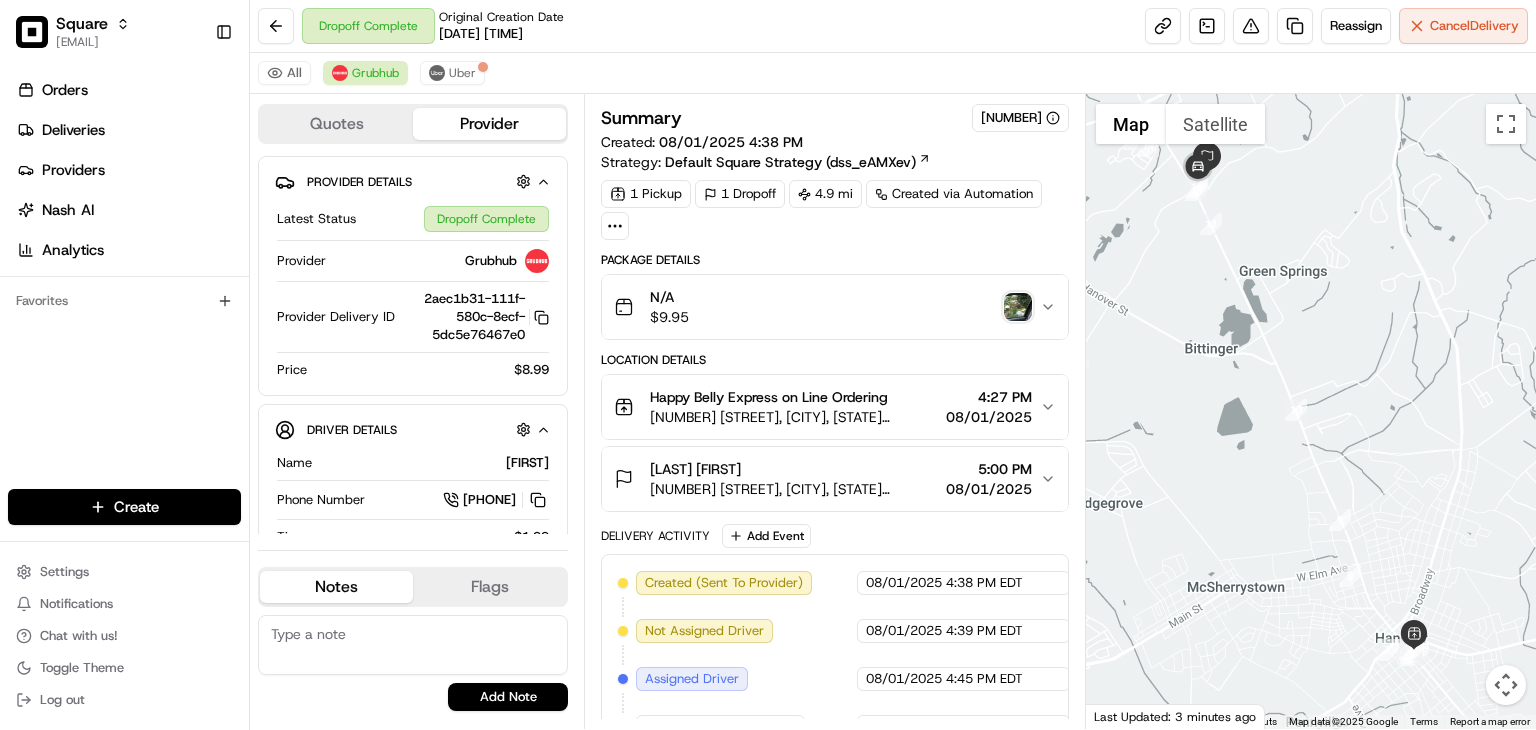 paste on "The merchant raised a dispute regarding the delivery fee, citing that the driver took longer than expected to arrive, which resulted in the food being cold upon delivery" 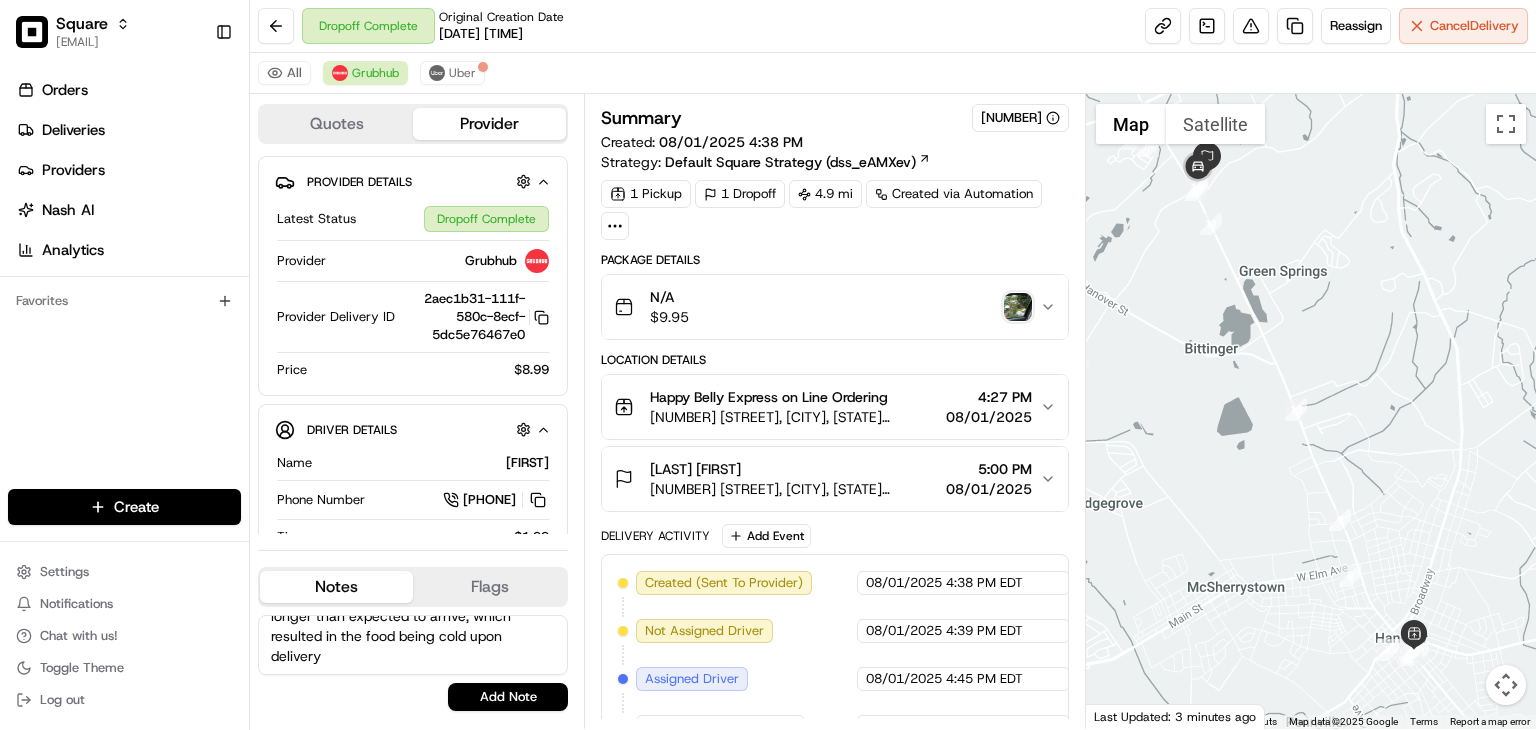 scroll, scrollTop: 103, scrollLeft: 0, axis: vertical 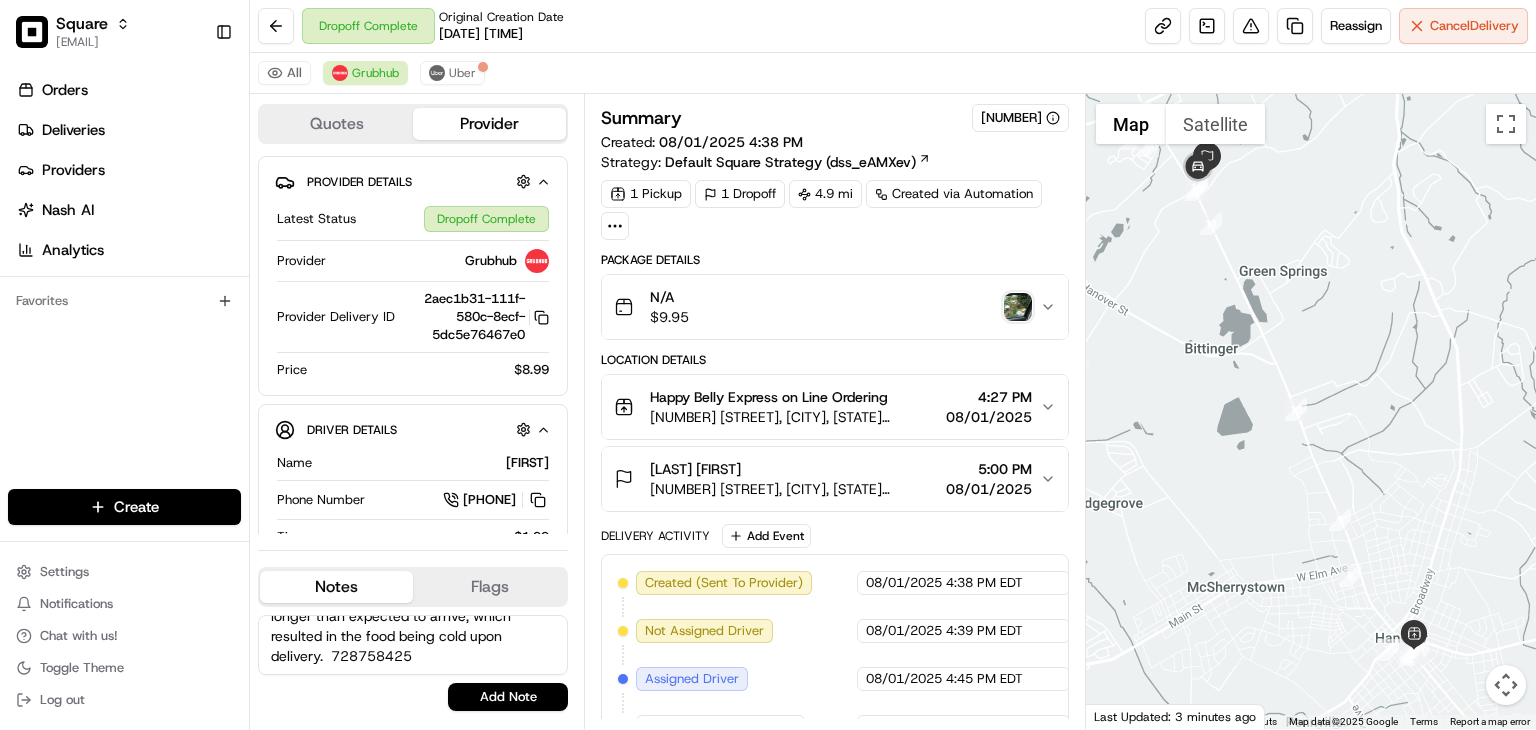 click on "The merchant raised a dispute regarding the delivery fee, citing that the driver took longer than expected to arrive, which resulted in the food being cold upon delivery.  728758425" at bounding box center [413, 645] 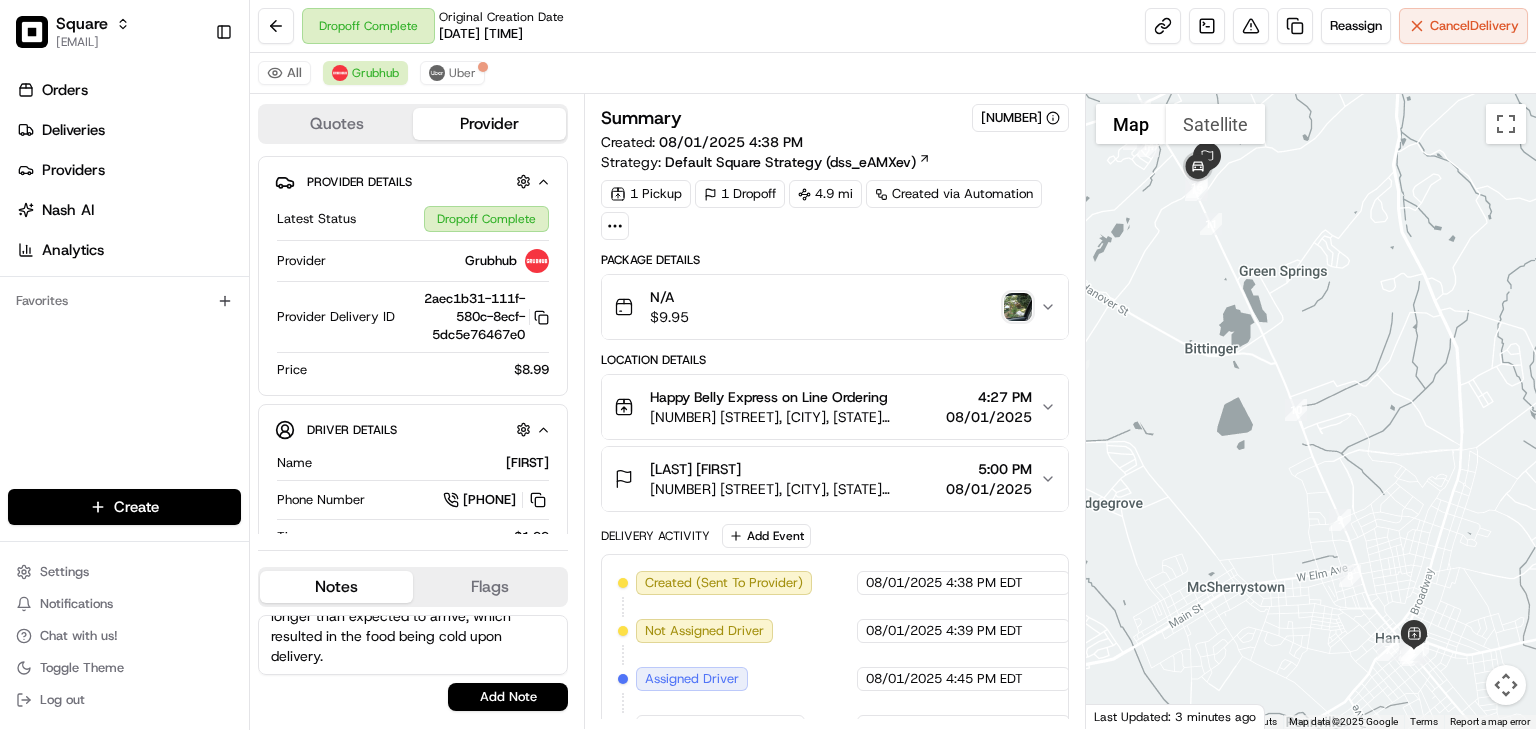 scroll, scrollTop: 107, scrollLeft: 0, axis: vertical 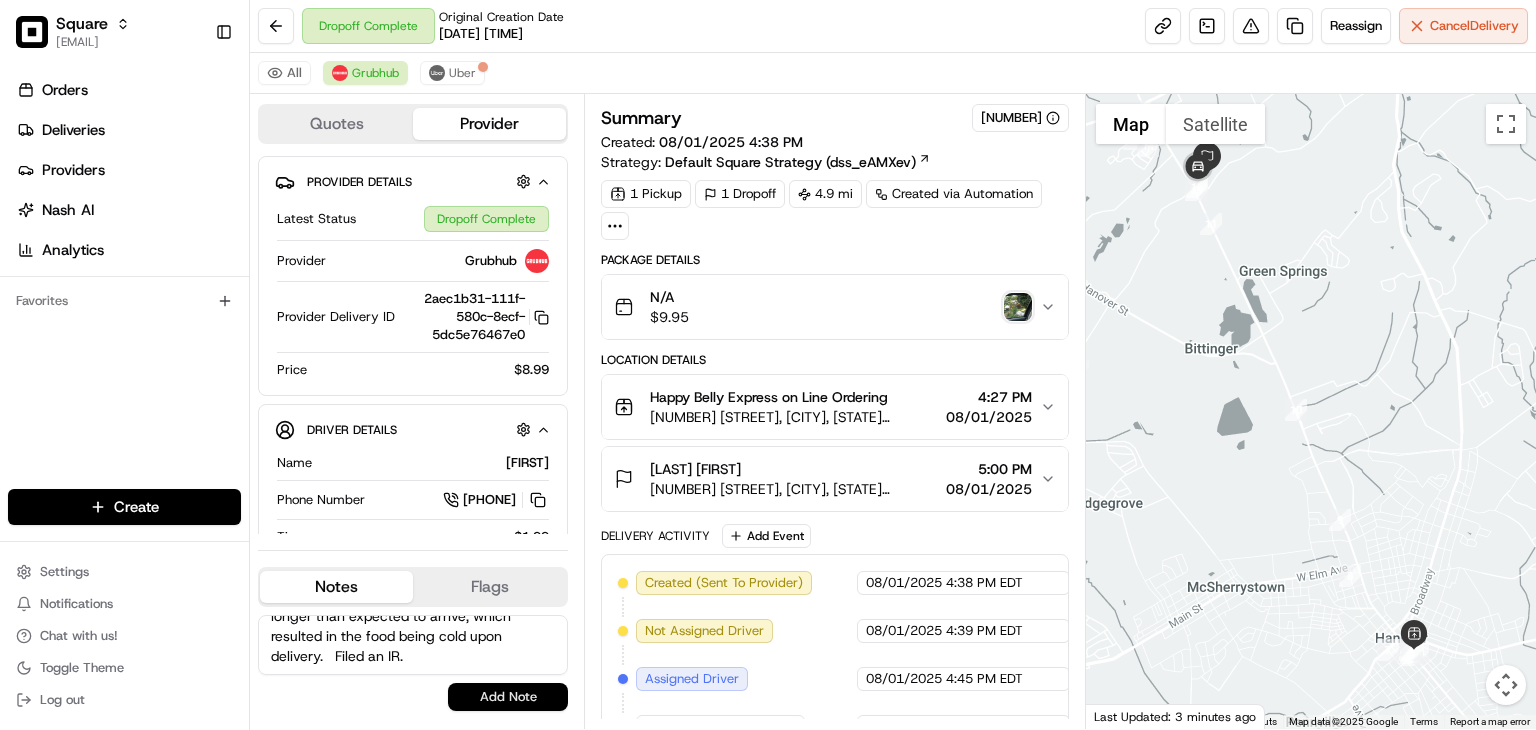 type on "The merchant raised a dispute regarding the delivery fee, citing that the driver took longer than expected to arrive, which resulted in the food being cold upon delivery.   Filed an IR." 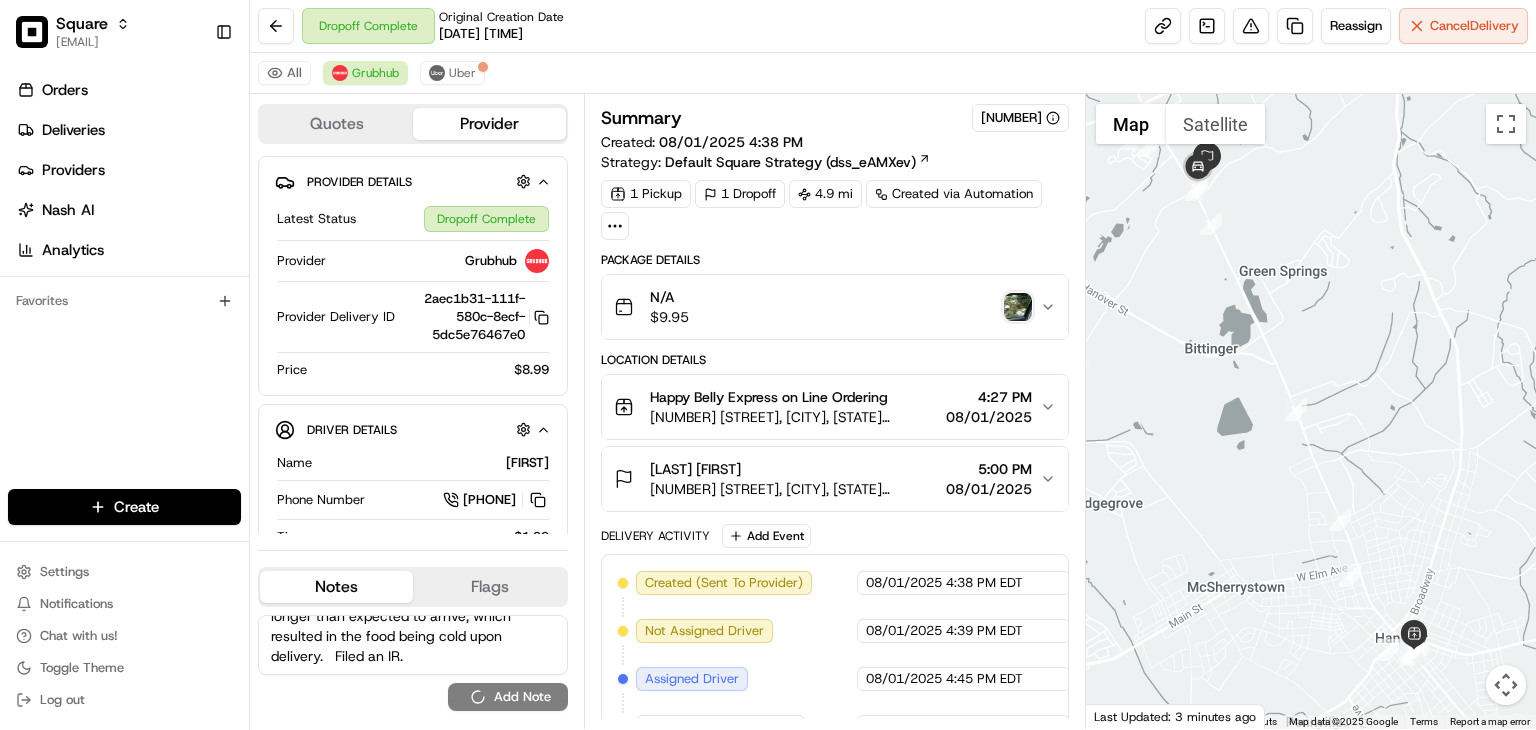 type 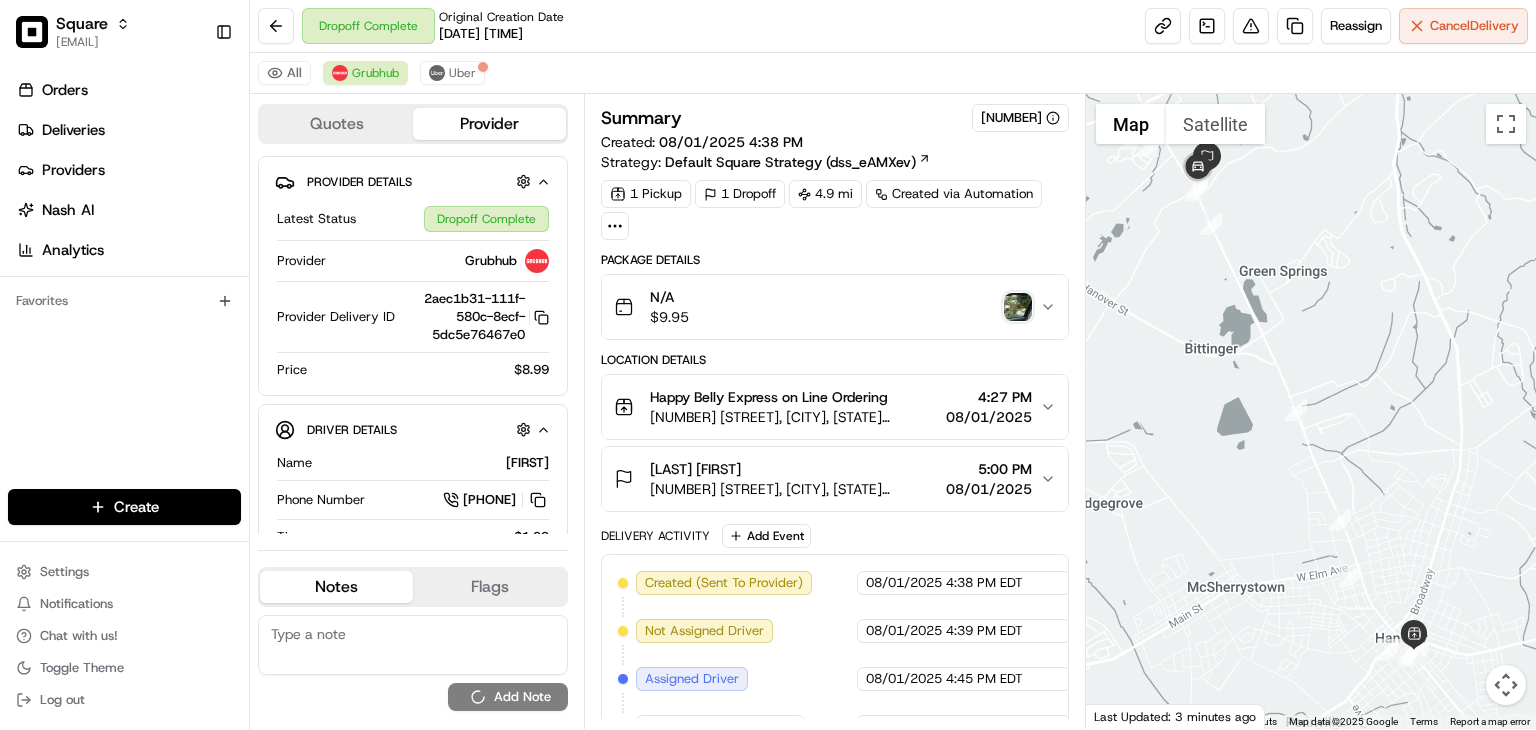 scroll, scrollTop: 0, scrollLeft: 0, axis: both 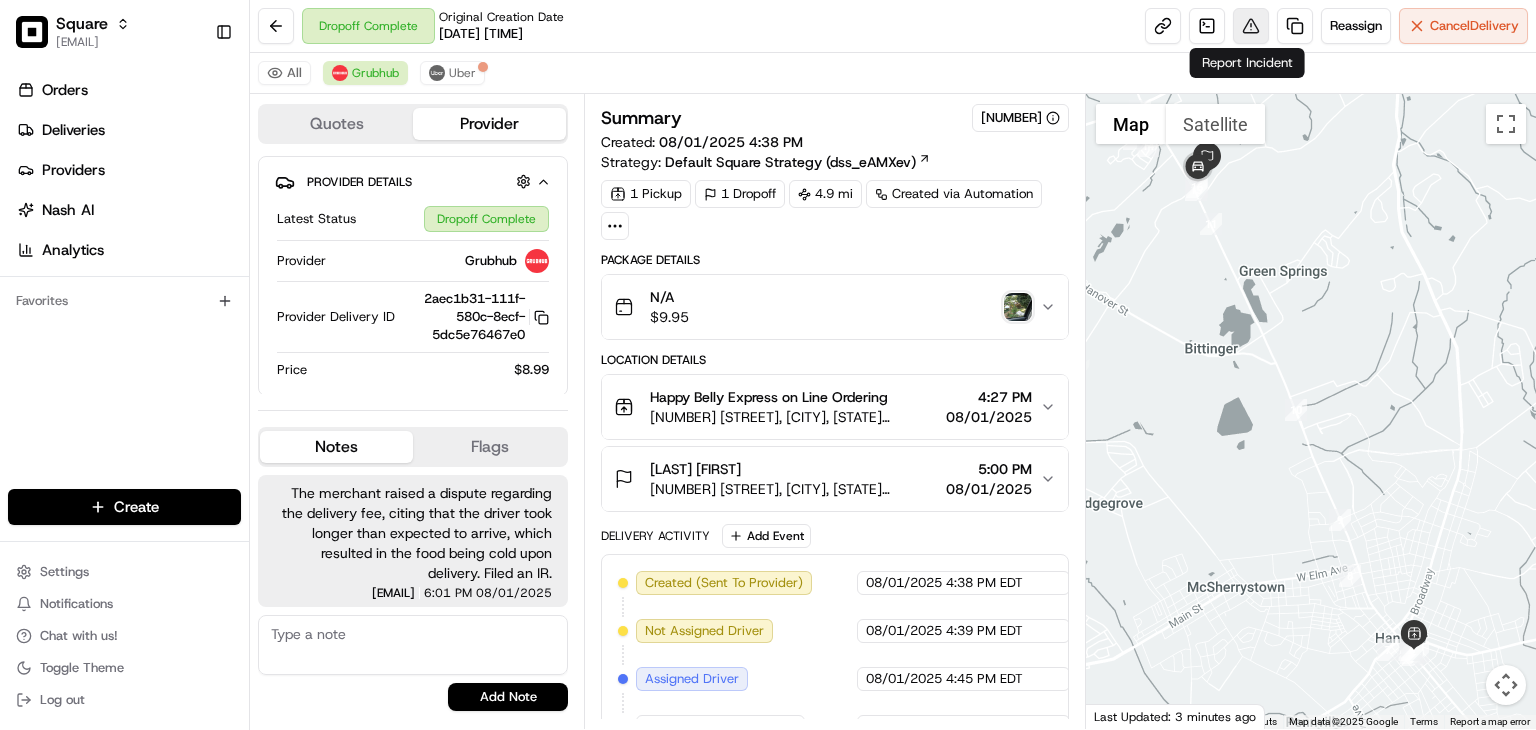 click at bounding box center [1251, 26] 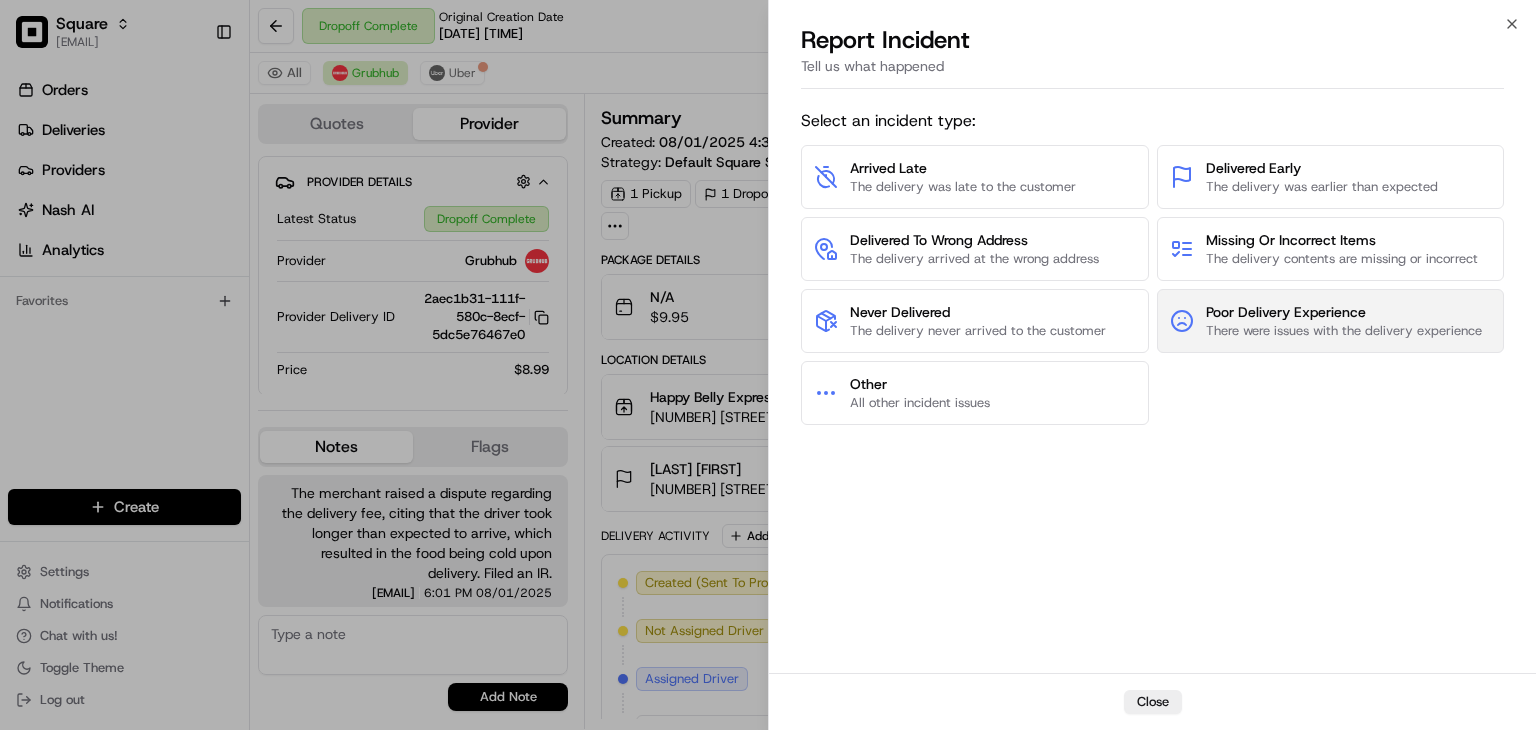 click on "There were issues with the delivery experience" at bounding box center [1344, 331] 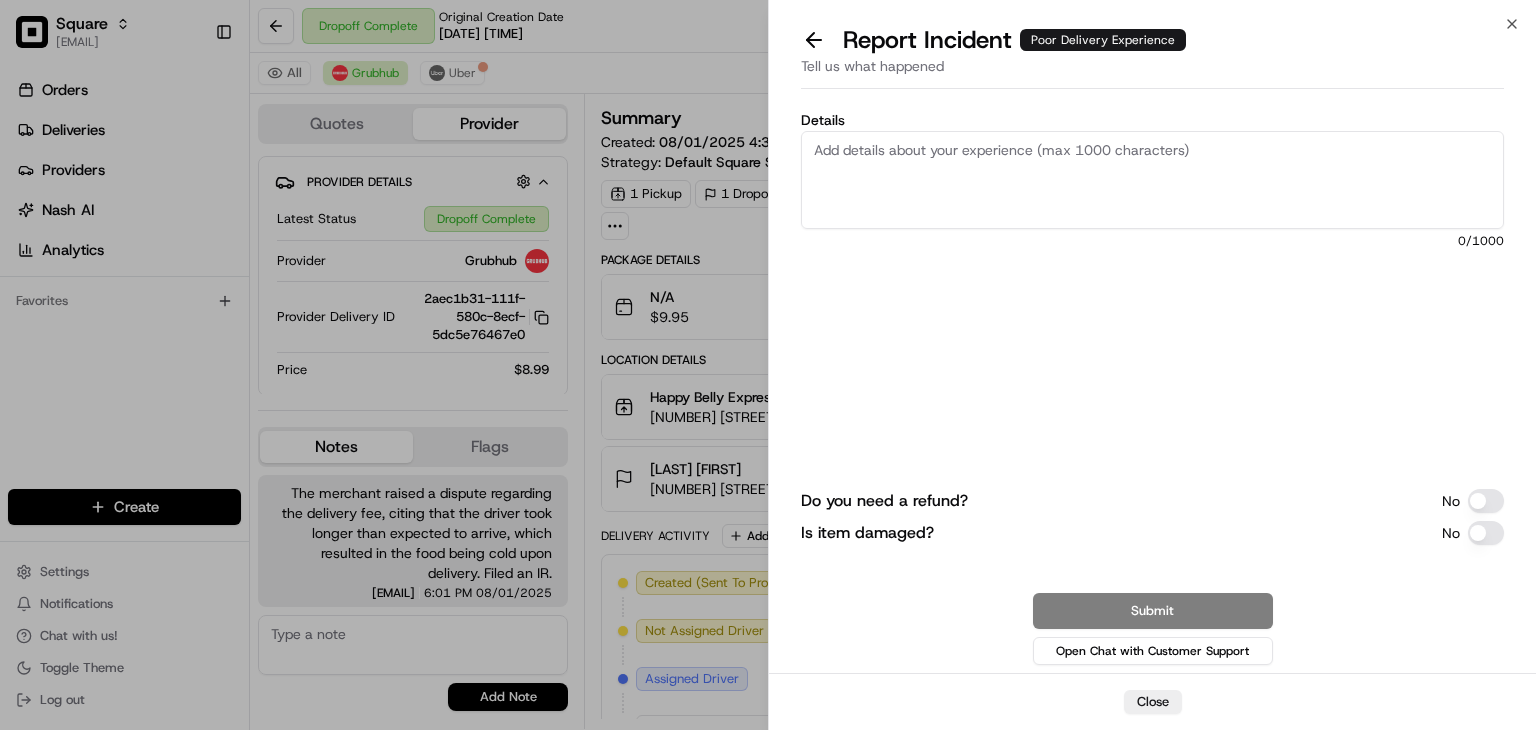 click on "Details" at bounding box center (1152, 180) 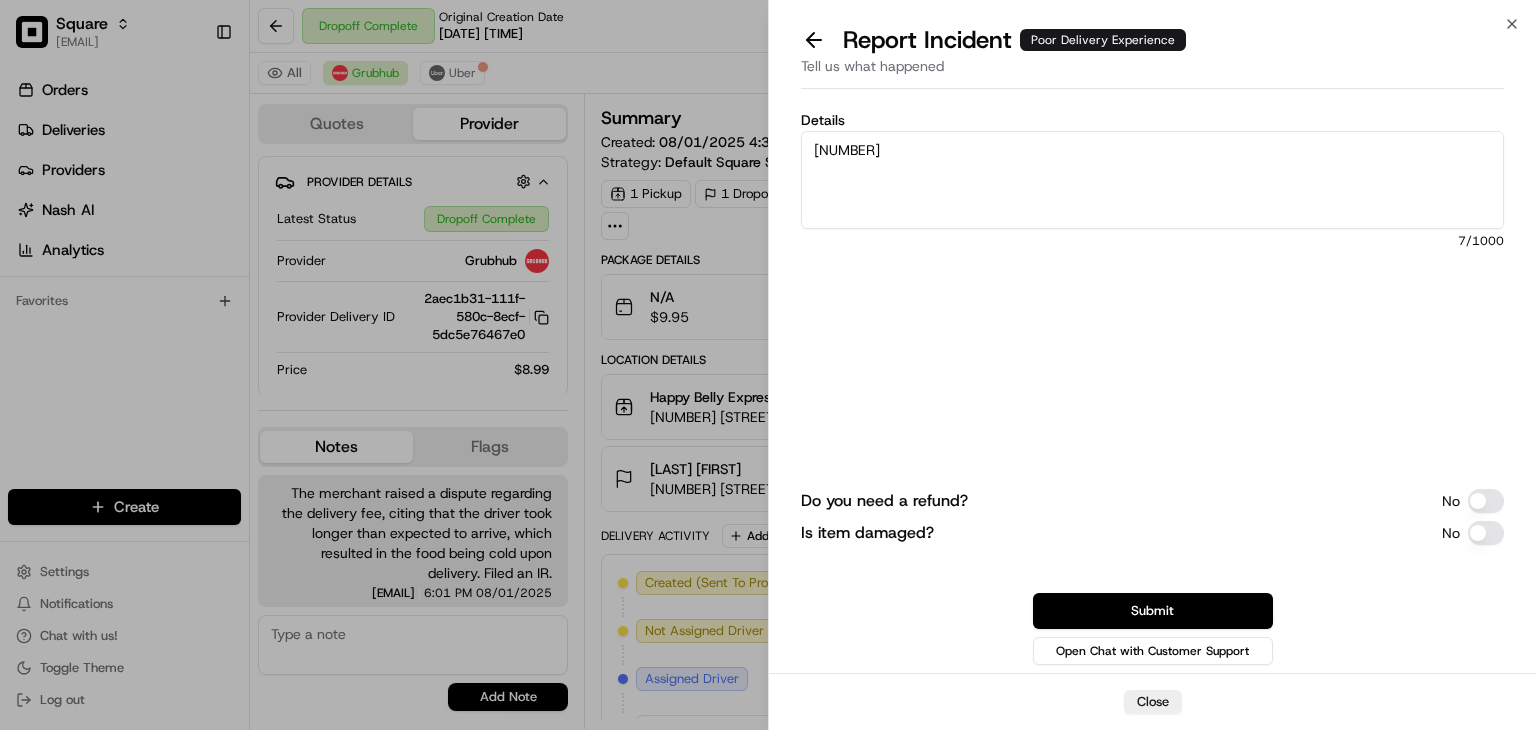 click on "[NUMBER]" at bounding box center (1152, 180) 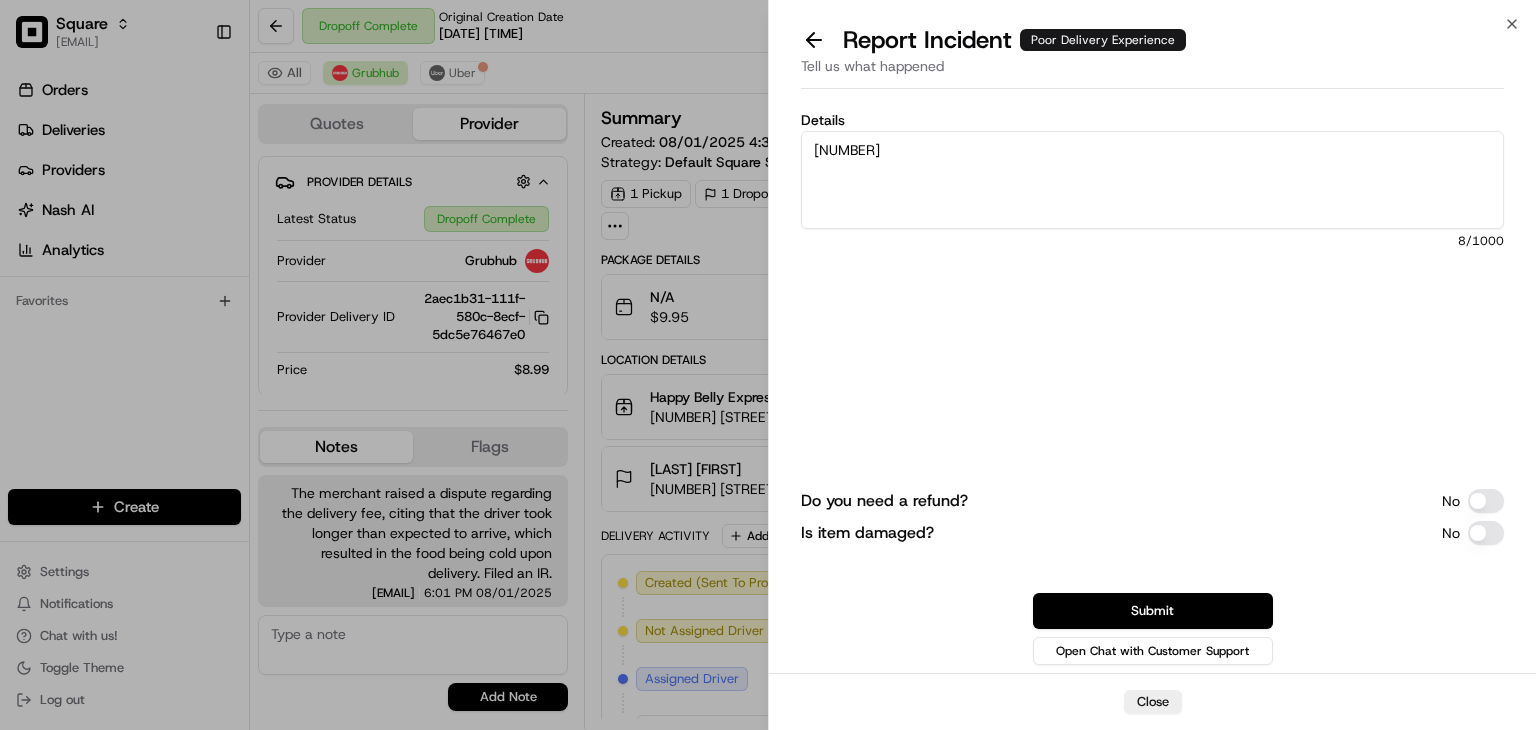 paste on "The merchant raised a dispute regarding the delivery fee, citing that the driver took longer than expected to arrive, which resulted in the food being cold upon delivery" 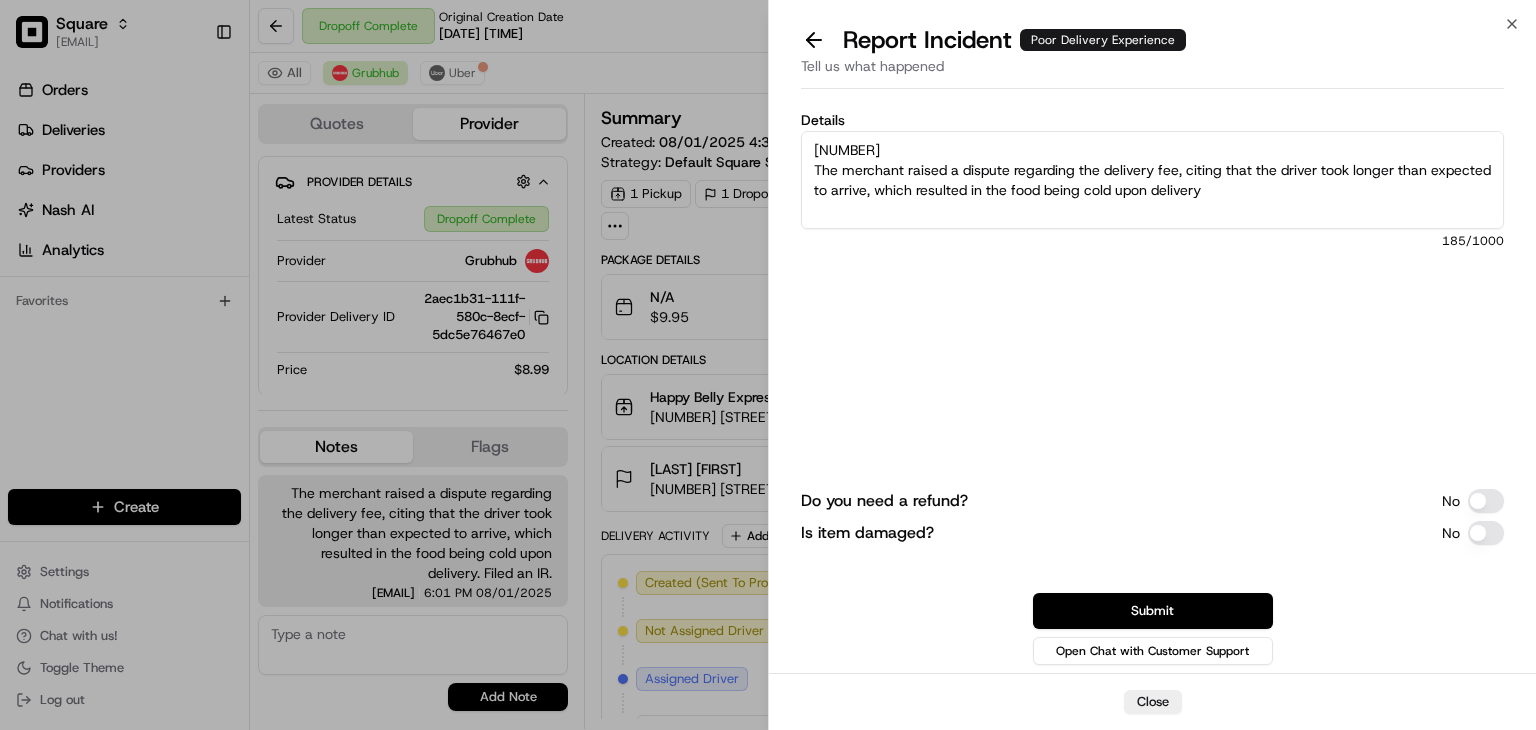 scroll, scrollTop: 0, scrollLeft: 0, axis: both 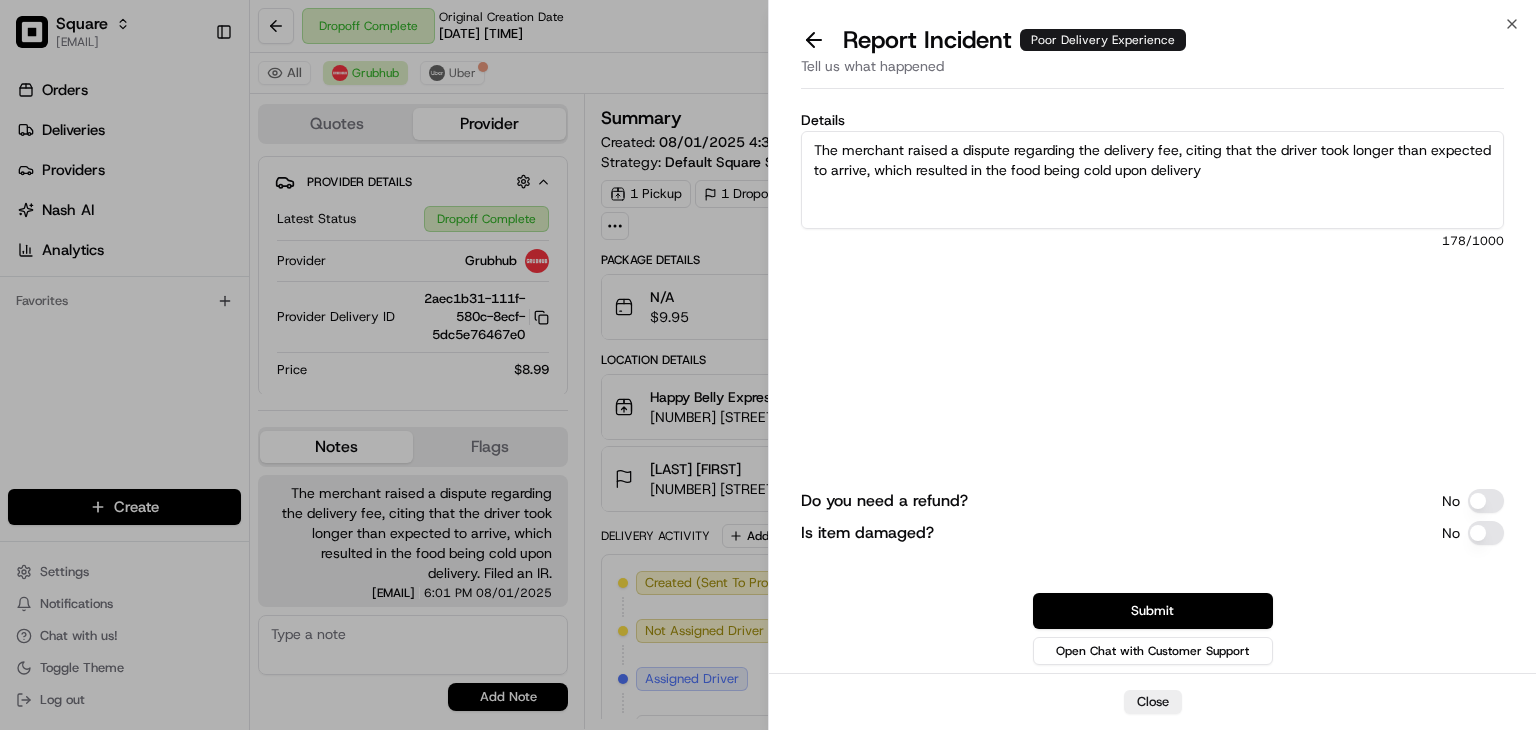 click on "The merchant raised a dispute regarding the delivery fee, citing that the driver took longer than expected to arrive, which resulted in the food being cold upon delivery" at bounding box center (1152, 180) 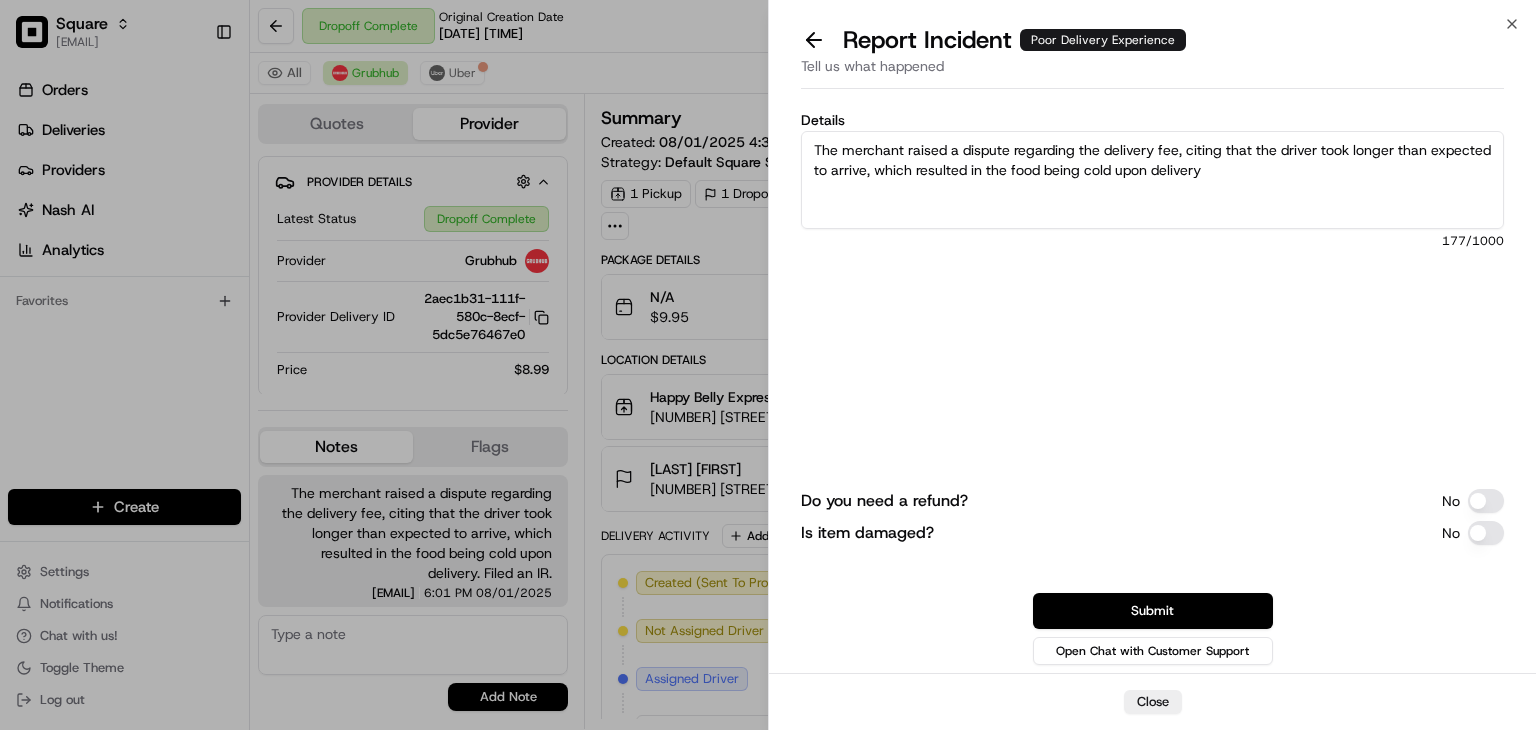 click on "The merchant raised a dispute regarding the delivery fee, citing that the driver took longer than expected to arrive, which resulted in the food being cold upon delivery" at bounding box center (1152, 180) 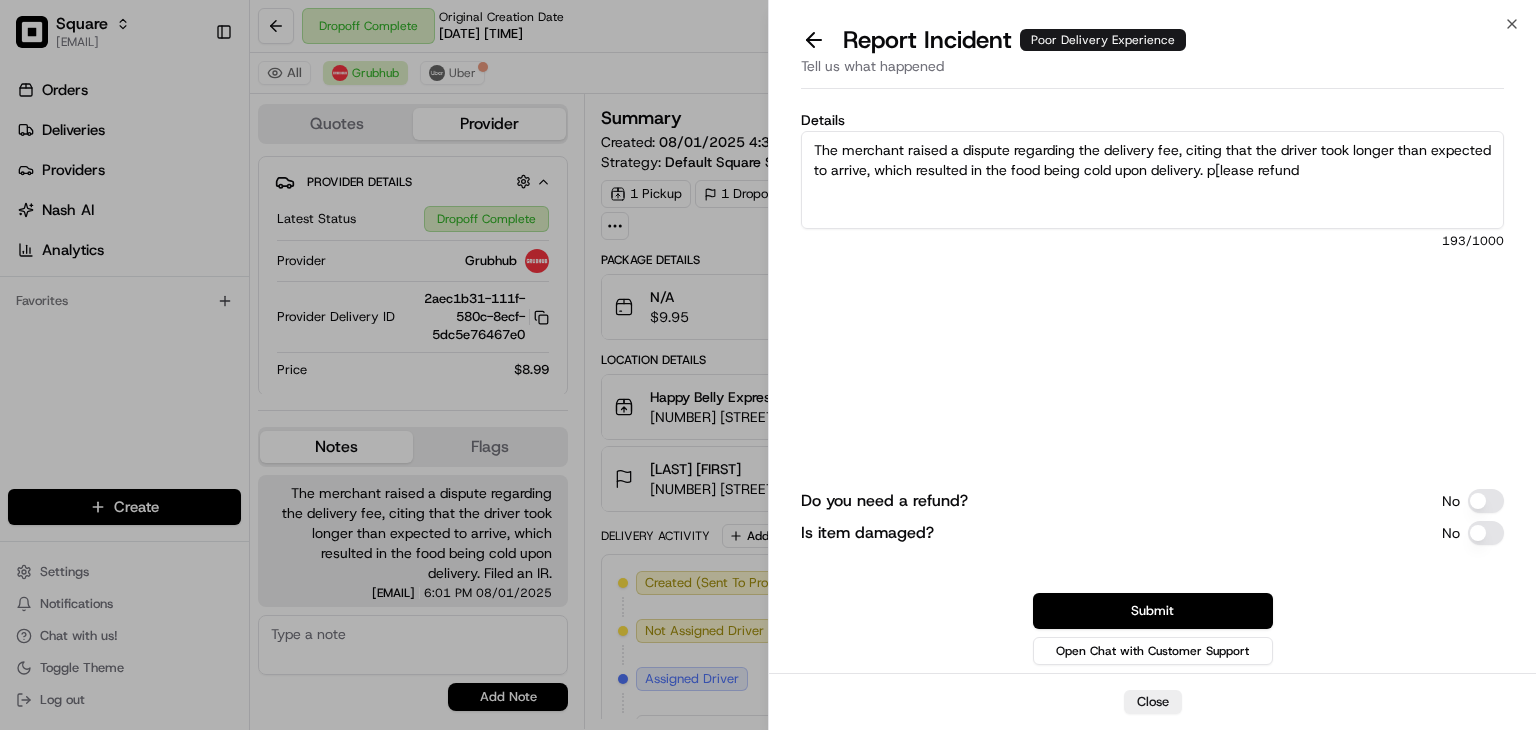 click on "The merchant raised a dispute regarding the delivery fee, citing that the driver took longer than expected to arrive, which resulted in the food being cold upon delivery. p[lease refund" at bounding box center [1152, 180] 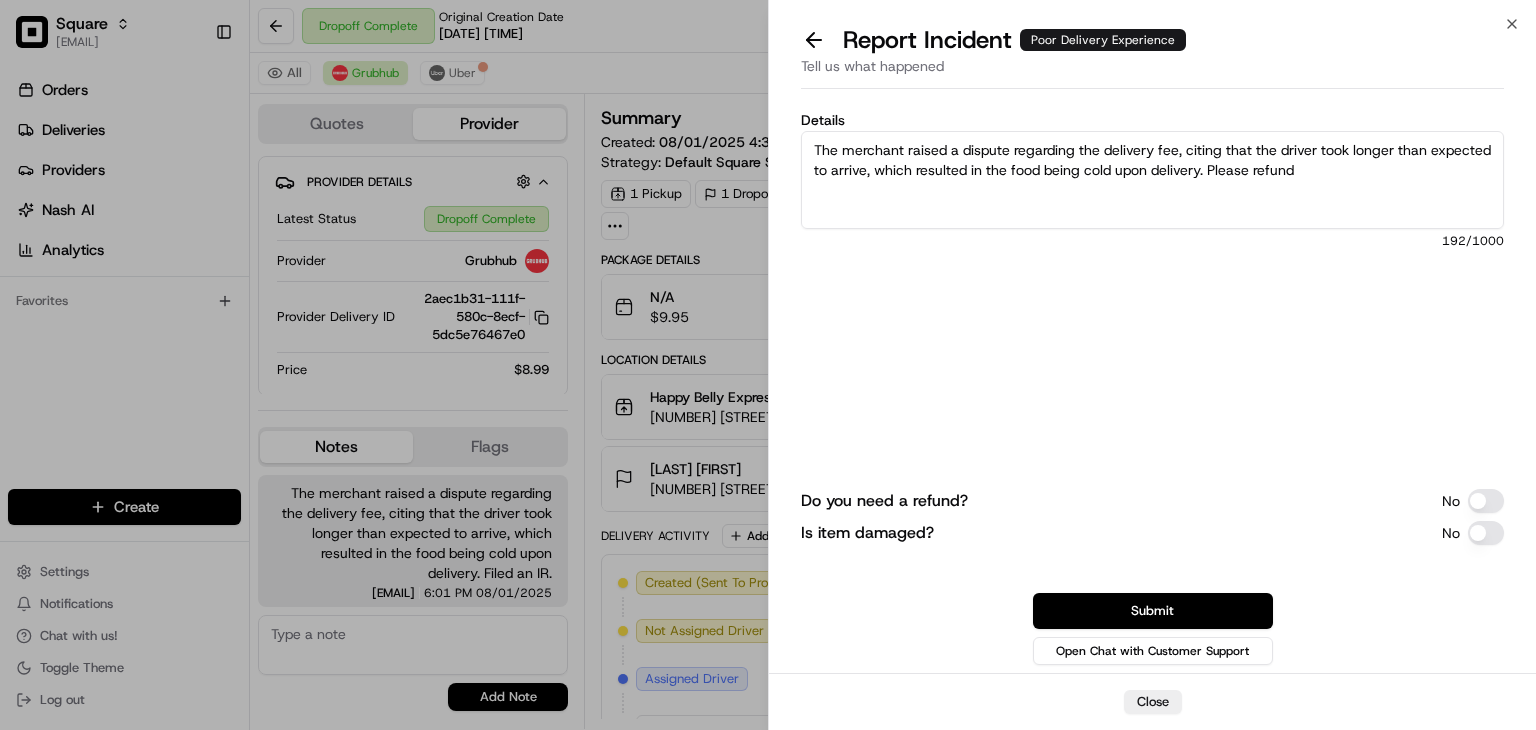 click on "The merchant raised a dispute regarding the delivery fee, citing that the driver took longer than expected to arrive, which resulted in the food being cold upon delivery. Please refund" at bounding box center [1152, 180] 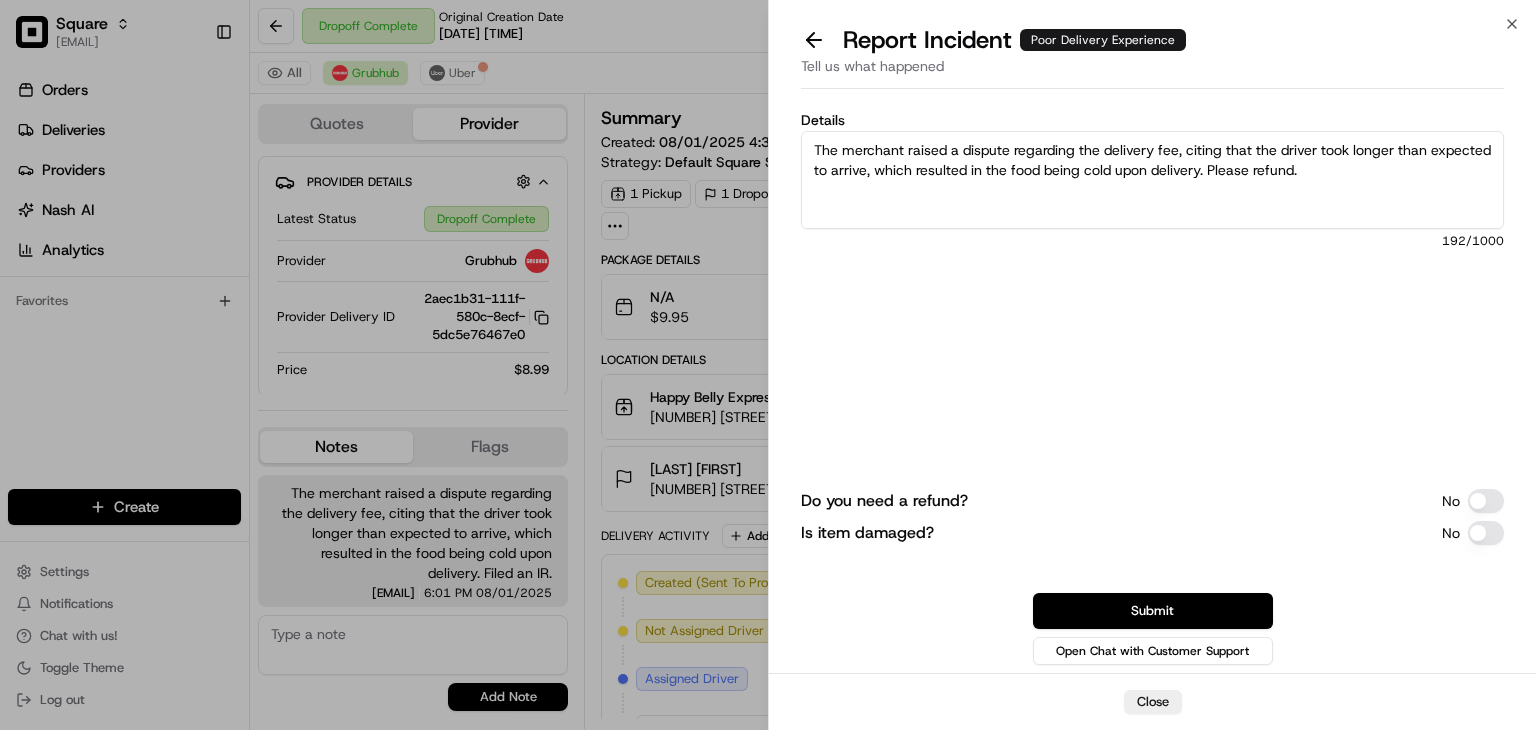 type on "The merchant raised a dispute regarding the delivery fee, citing that the driver took longer than expected to arrive, which resulted in the food being cold upon delivery. Please refund." 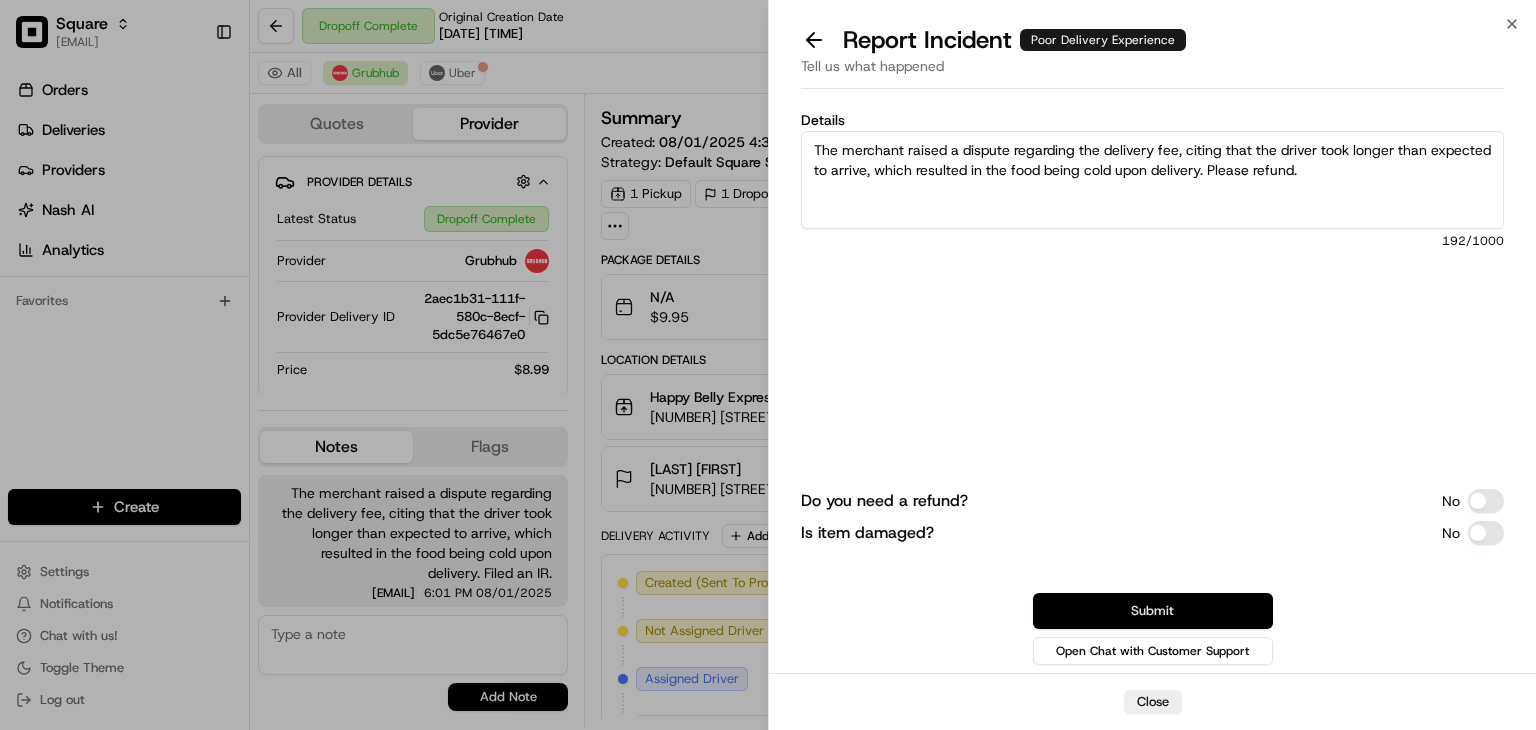 click on "Submit" at bounding box center (1153, 611) 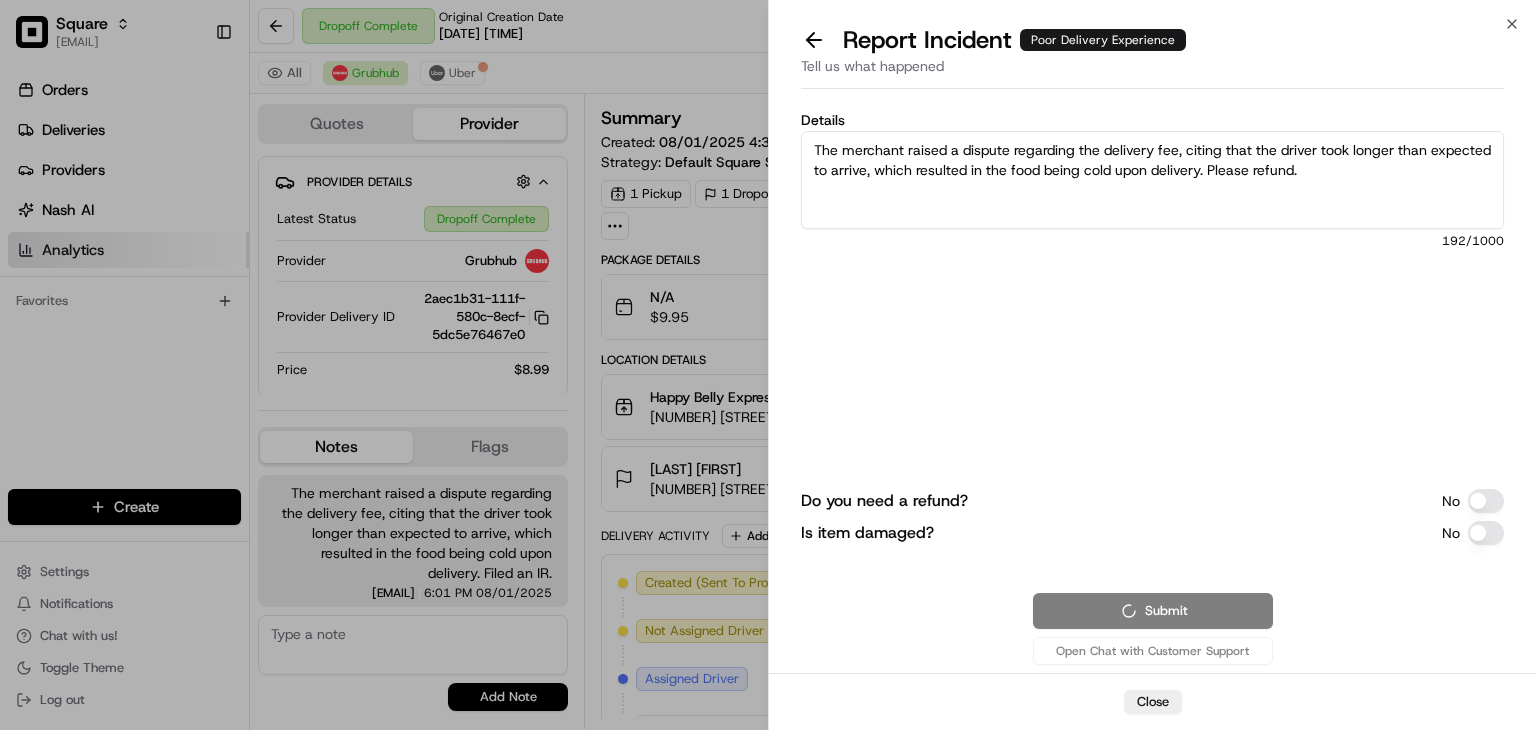 drag, startPoint x: 234, startPoint y: 256, endPoint x: 245, endPoint y: 234, distance: 24.596748 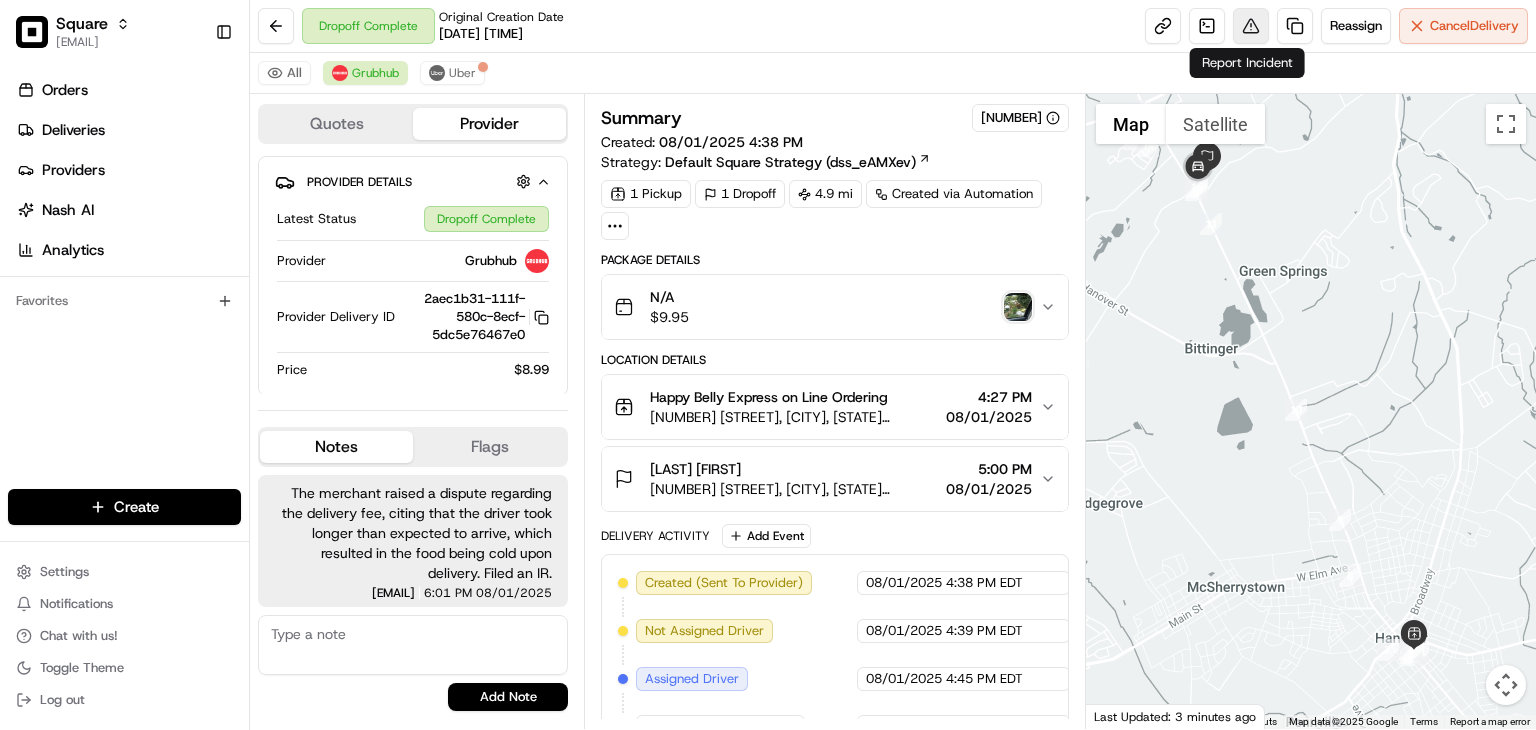 click at bounding box center (1251, 26) 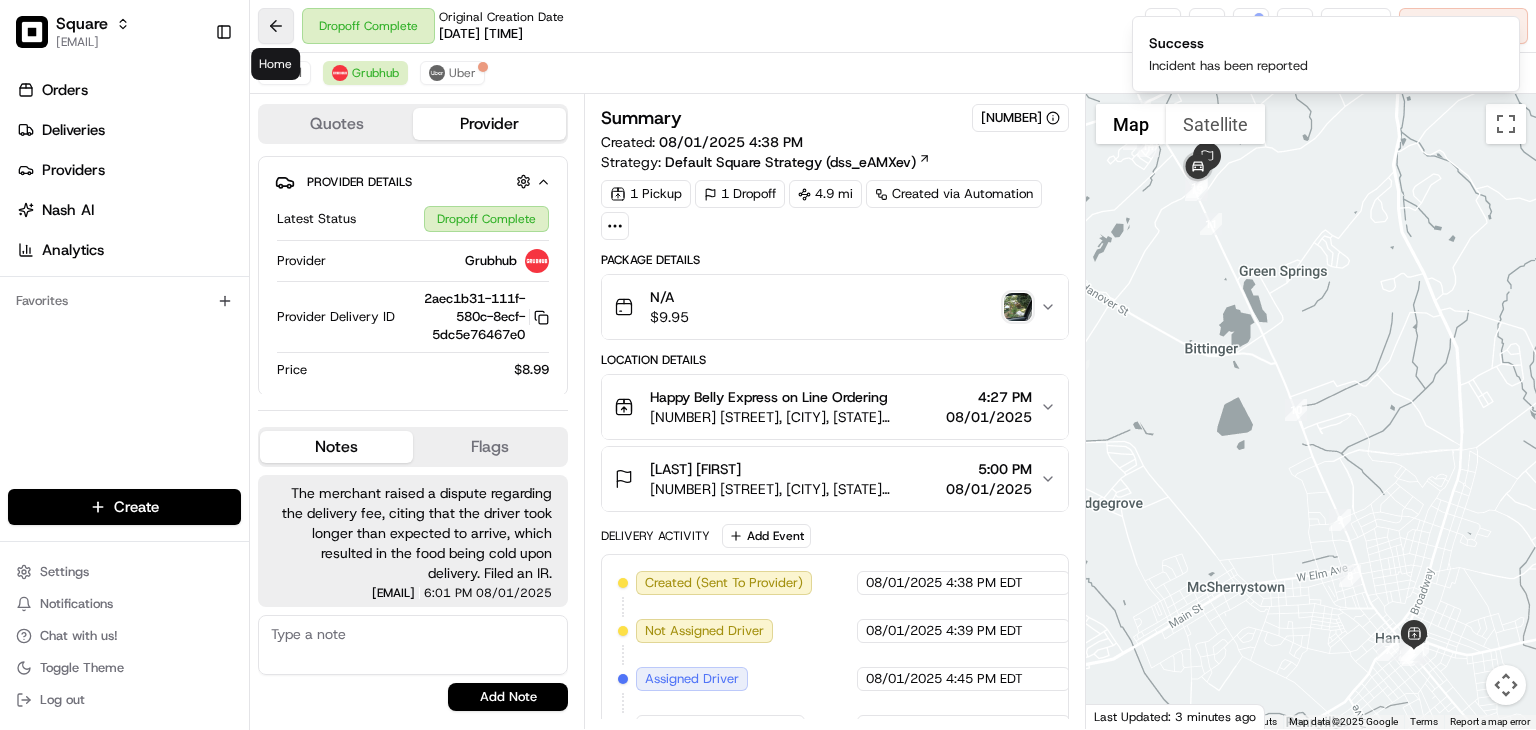 click at bounding box center (276, 26) 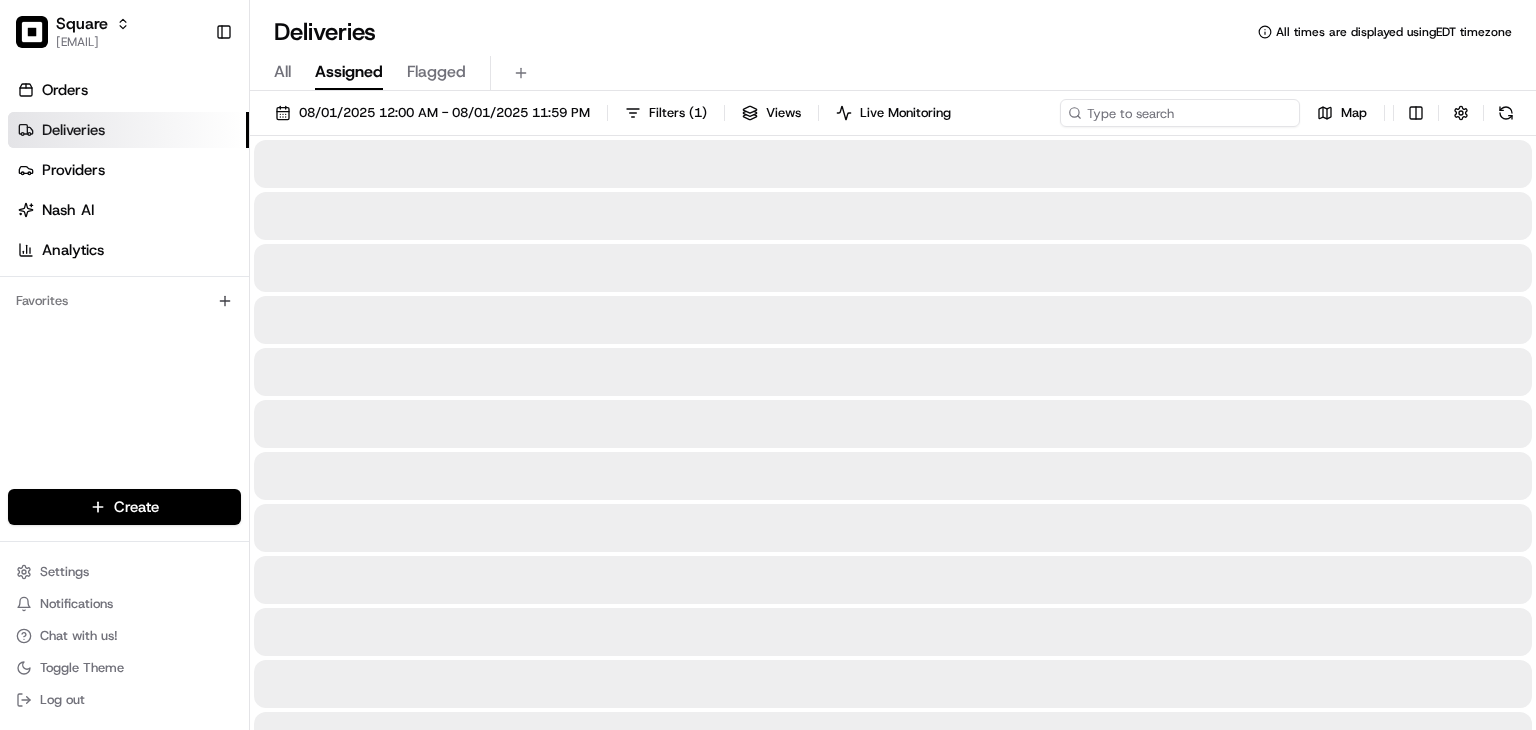 click at bounding box center (1180, 113) 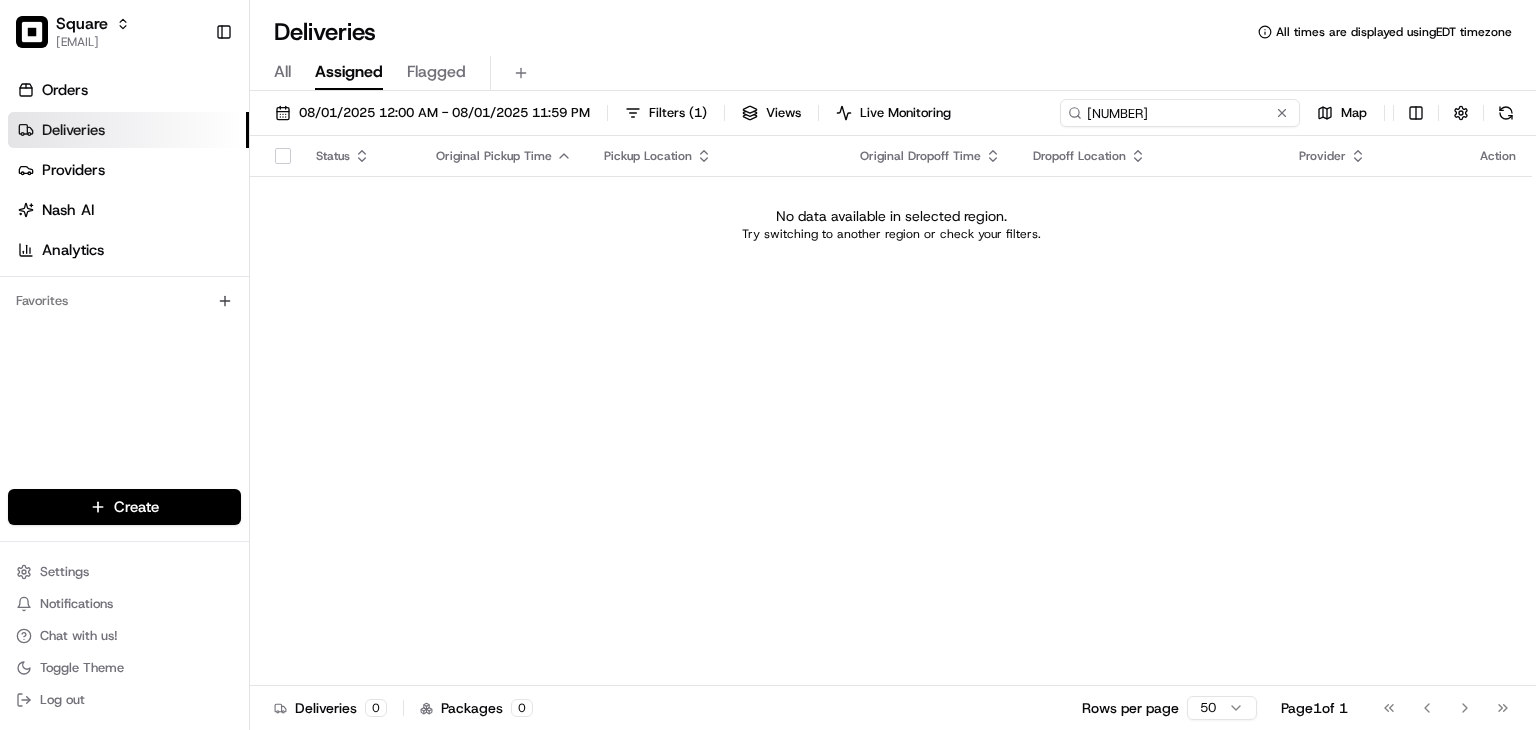 type on "0750164" 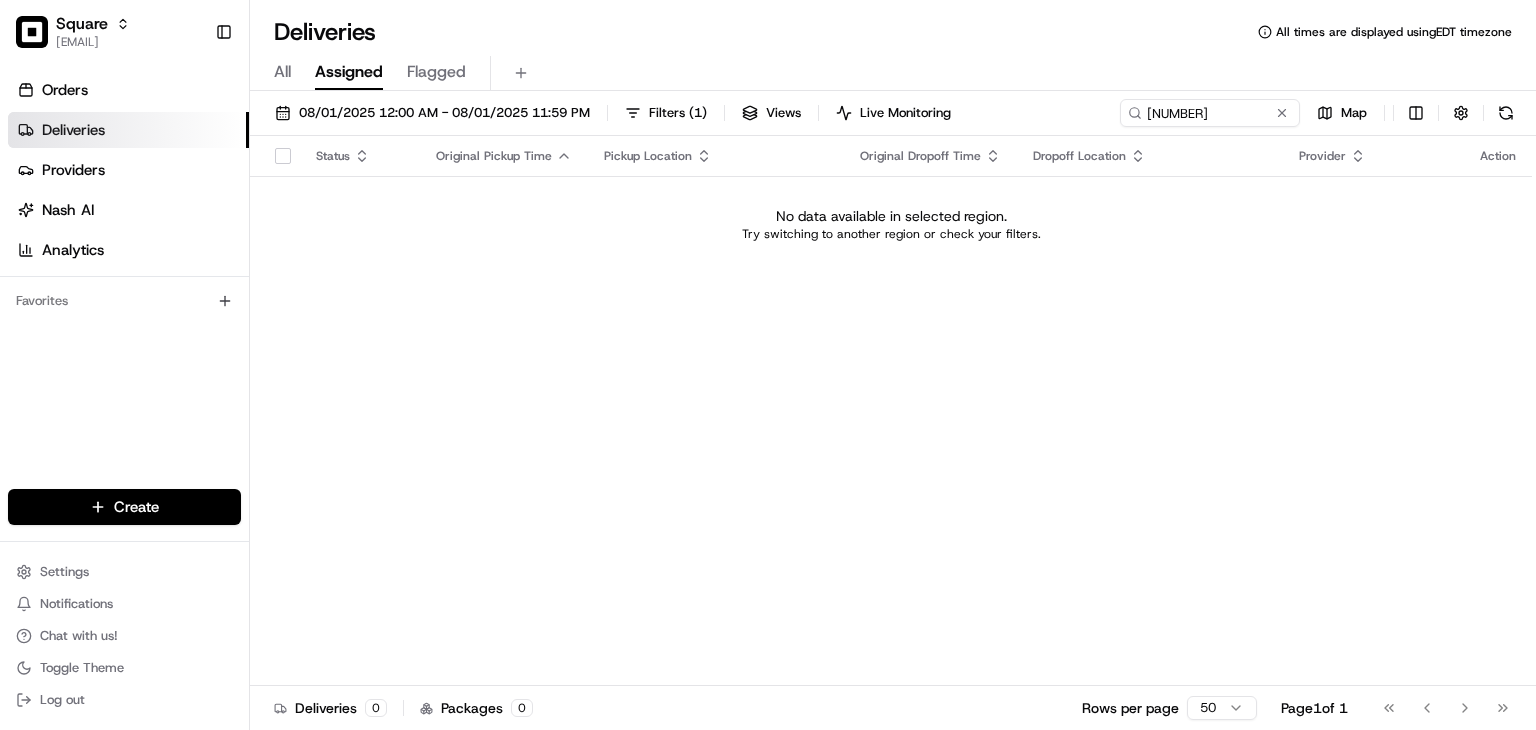 click on "All Assigned Flagged" at bounding box center [893, 73] 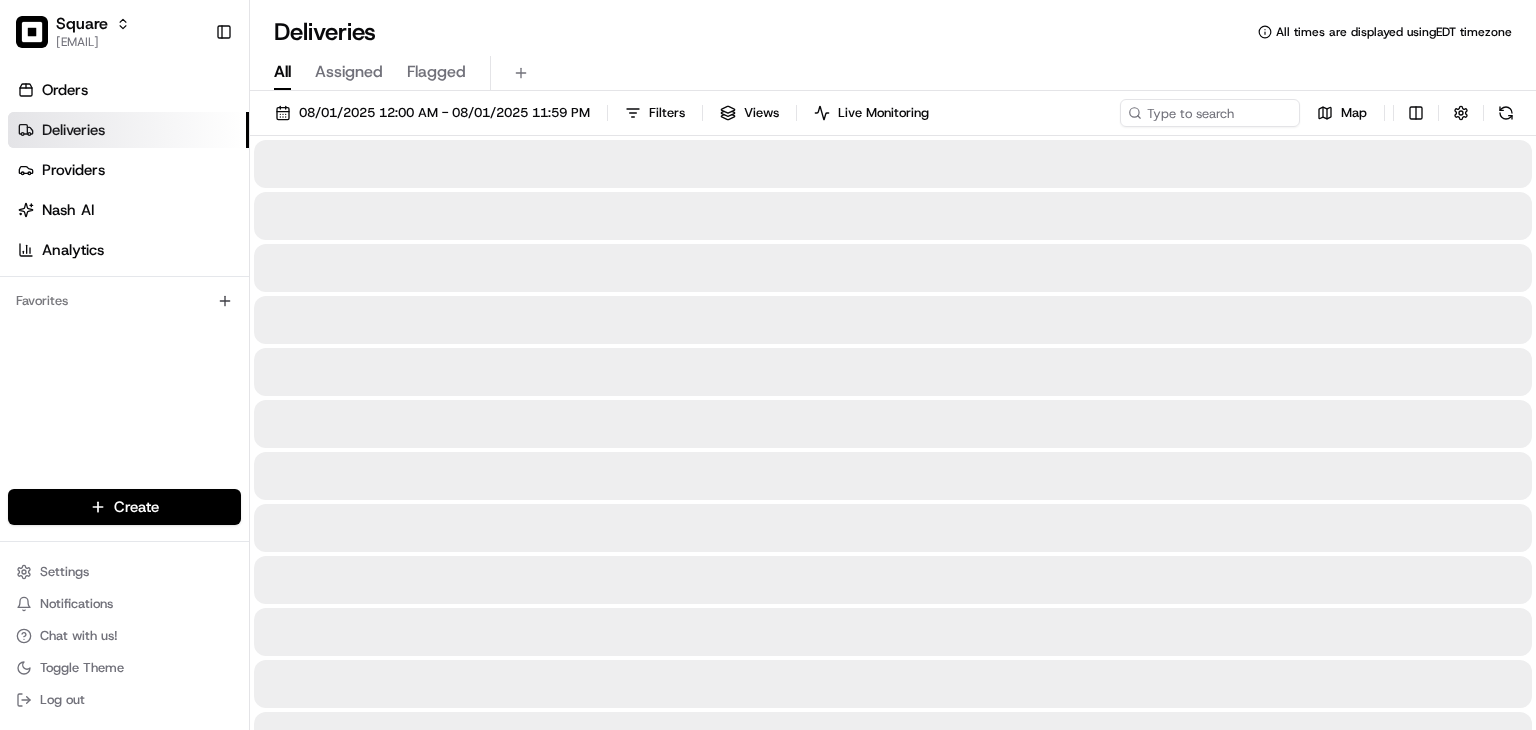 click on "All" at bounding box center (282, 72) 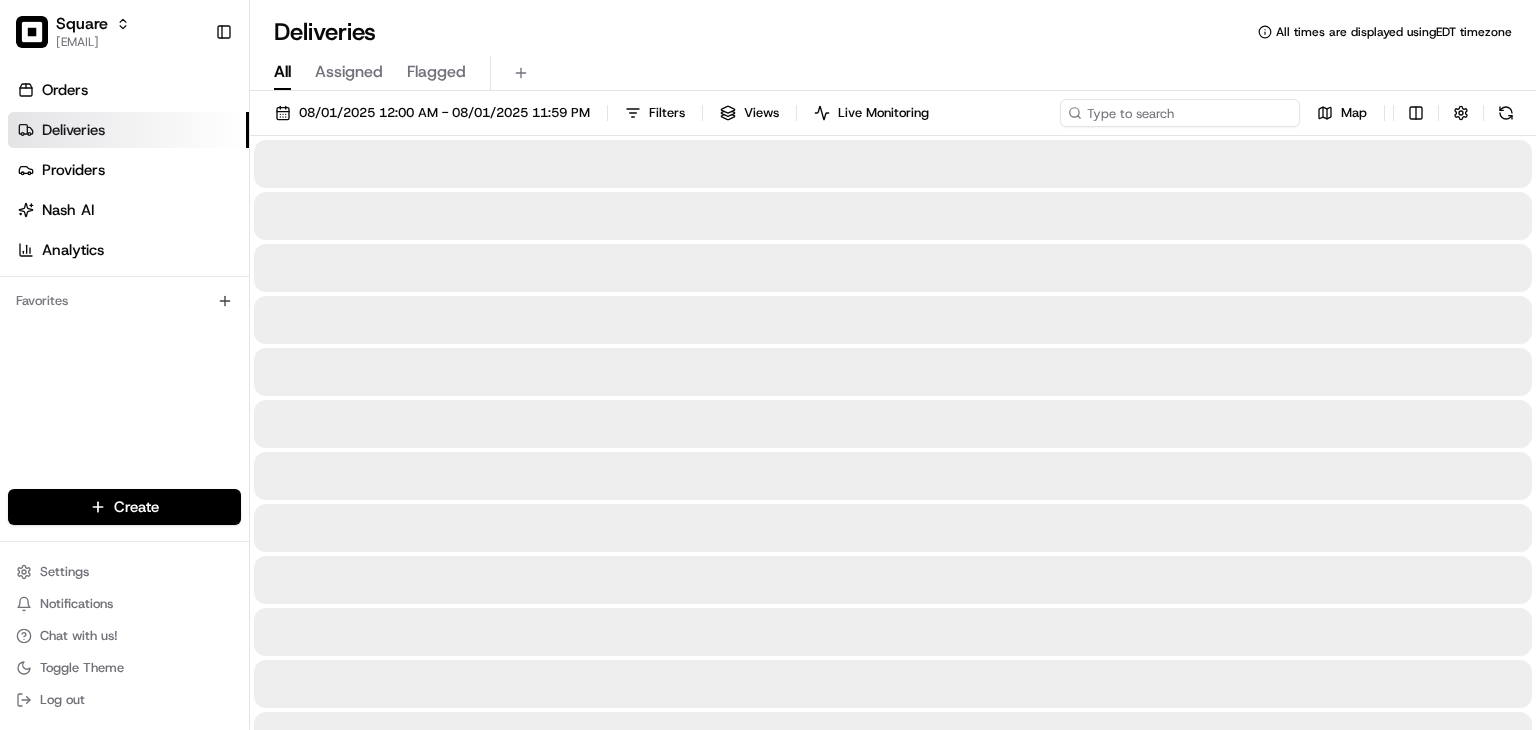 click at bounding box center [1180, 113] 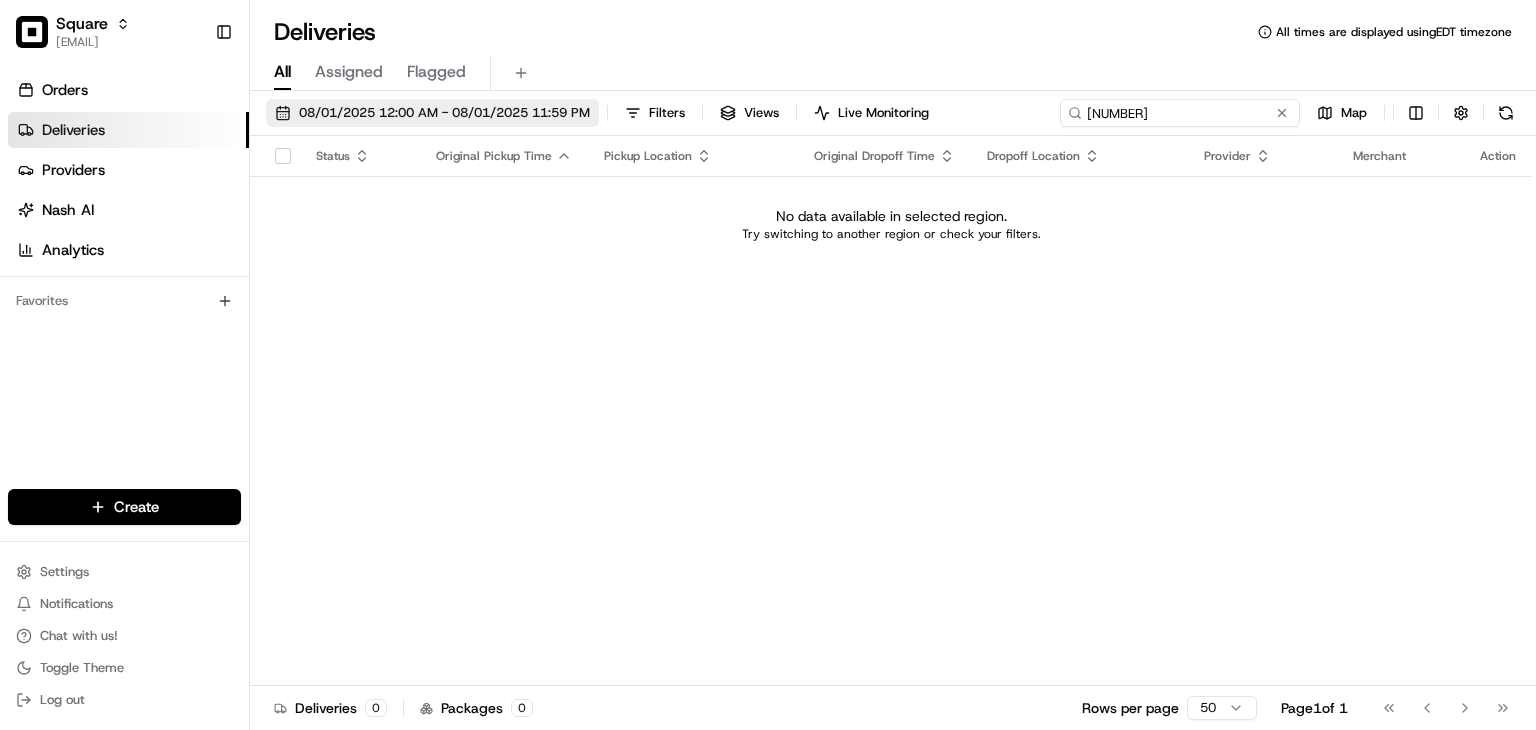 type on "0750164" 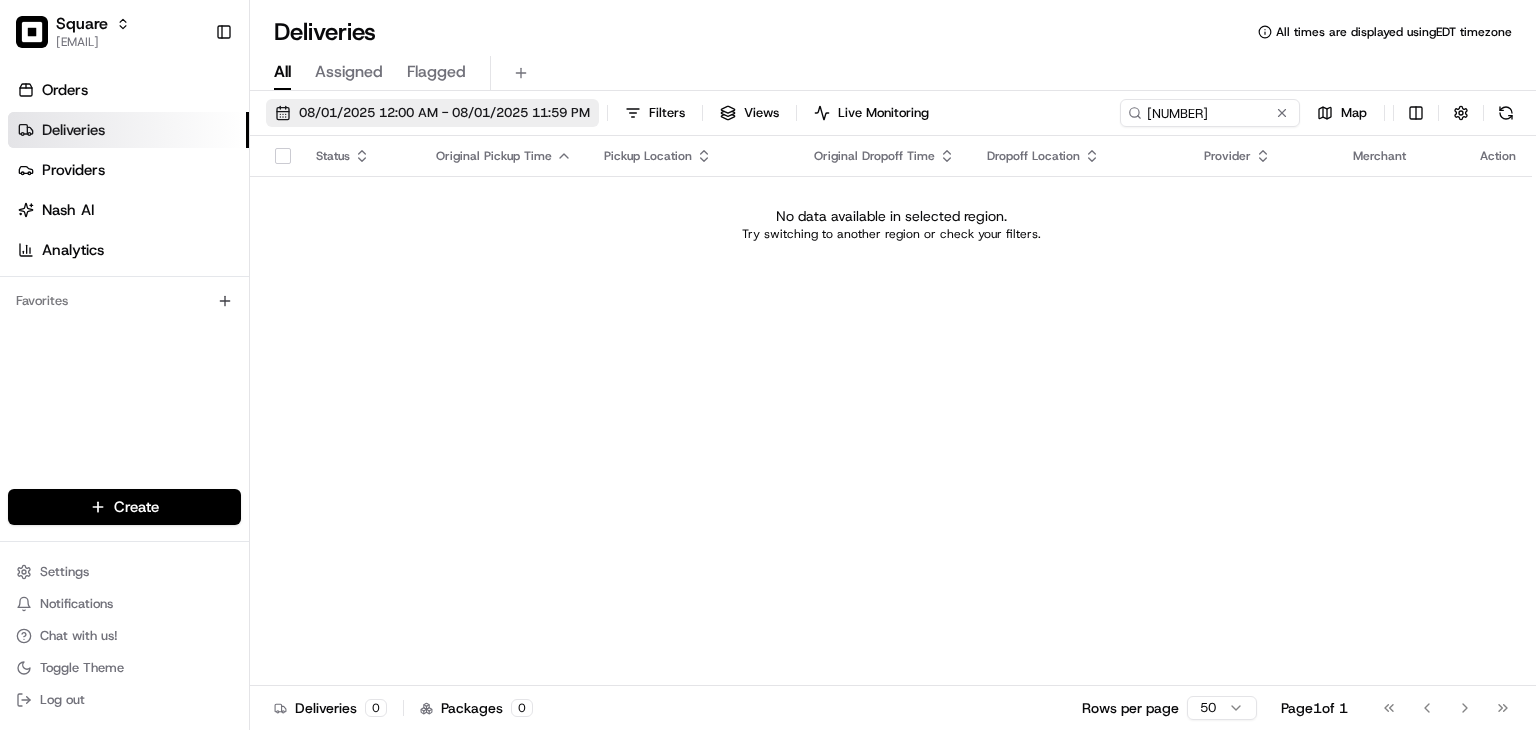 click on "08/01/2025 12:00 AM - 08/01/2025 11:59 PM" at bounding box center [444, 113] 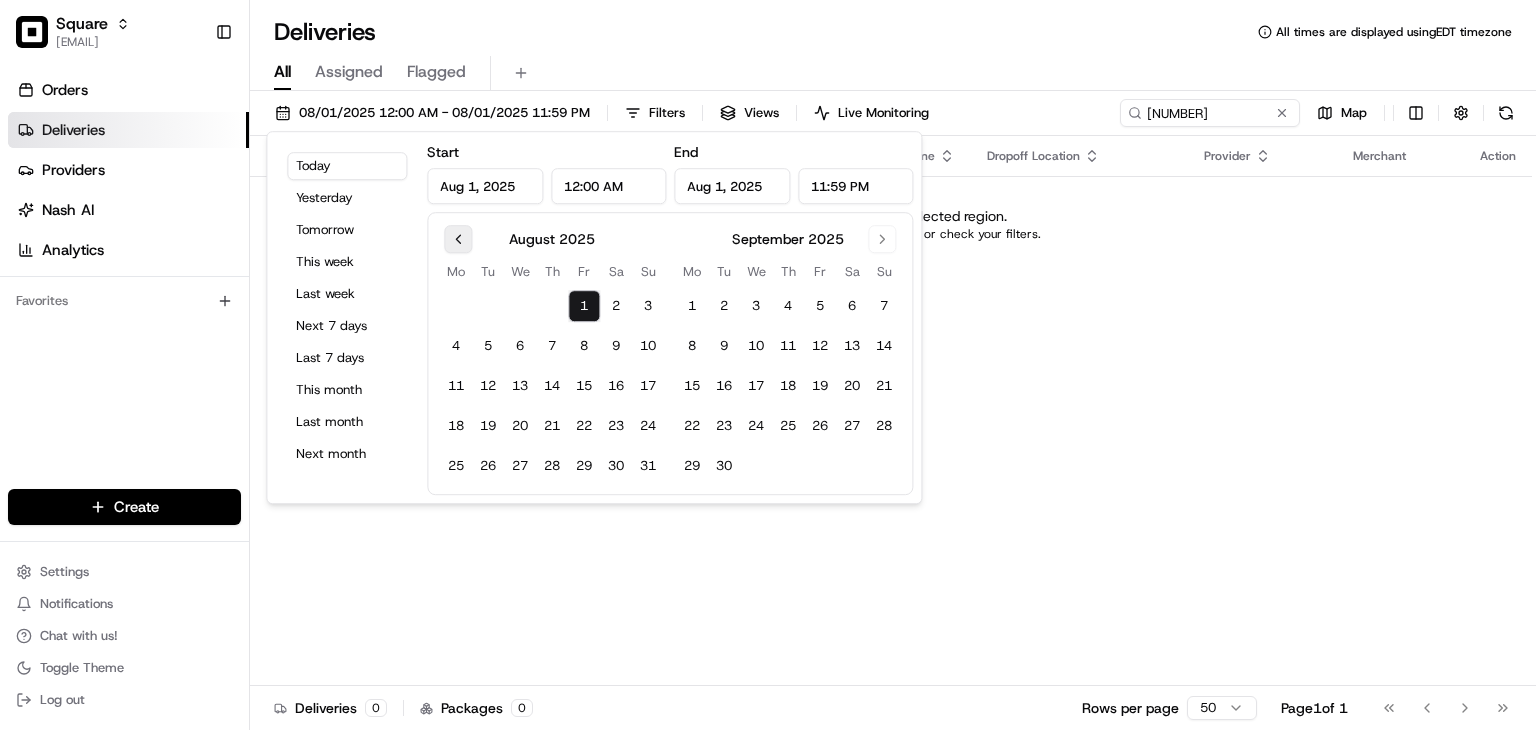 click at bounding box center [458, 239] 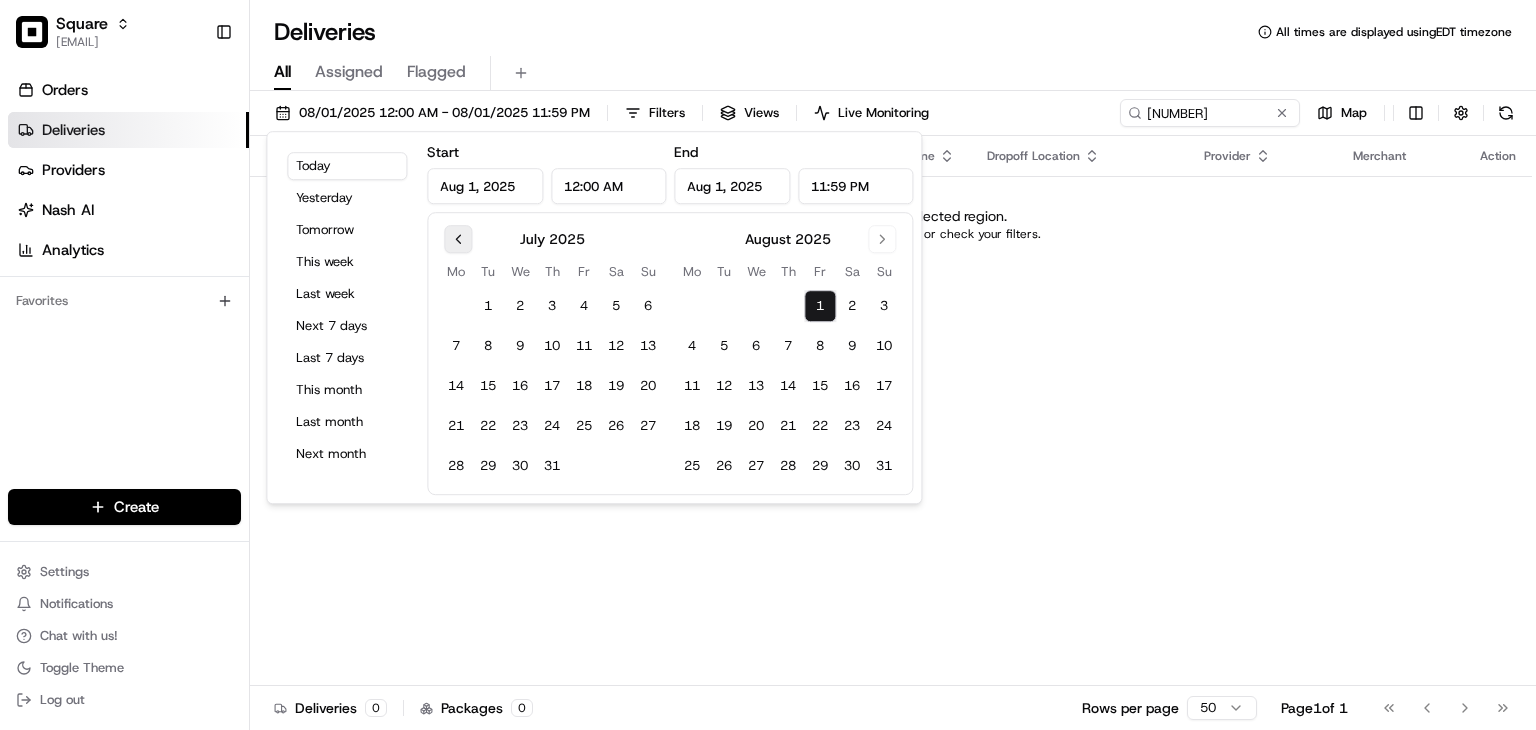 click at bounding box center (458, 239) 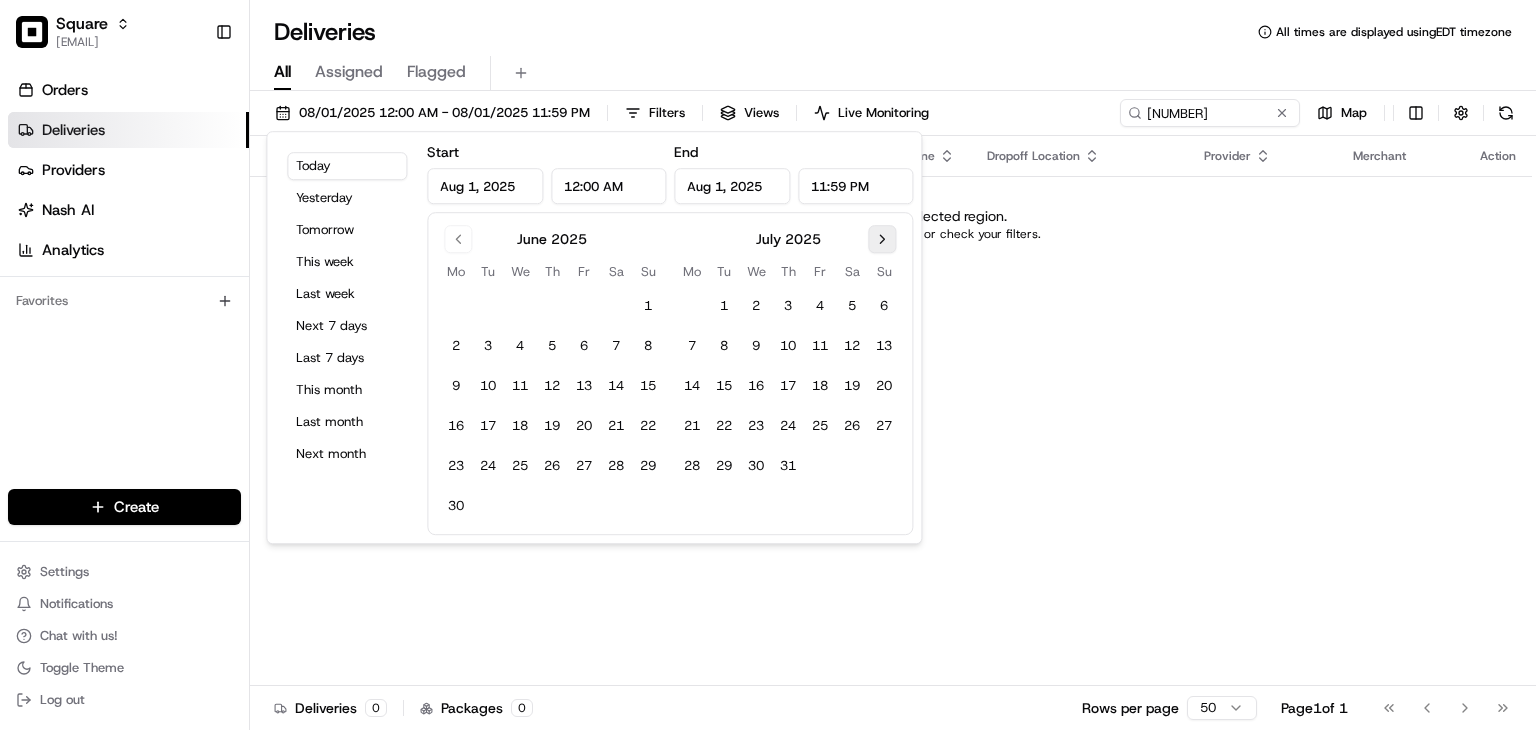 drag, startPoint x: 886, startPoint y: 234, endPoint x: 872, endPoint y: 240, distance: 15.231546 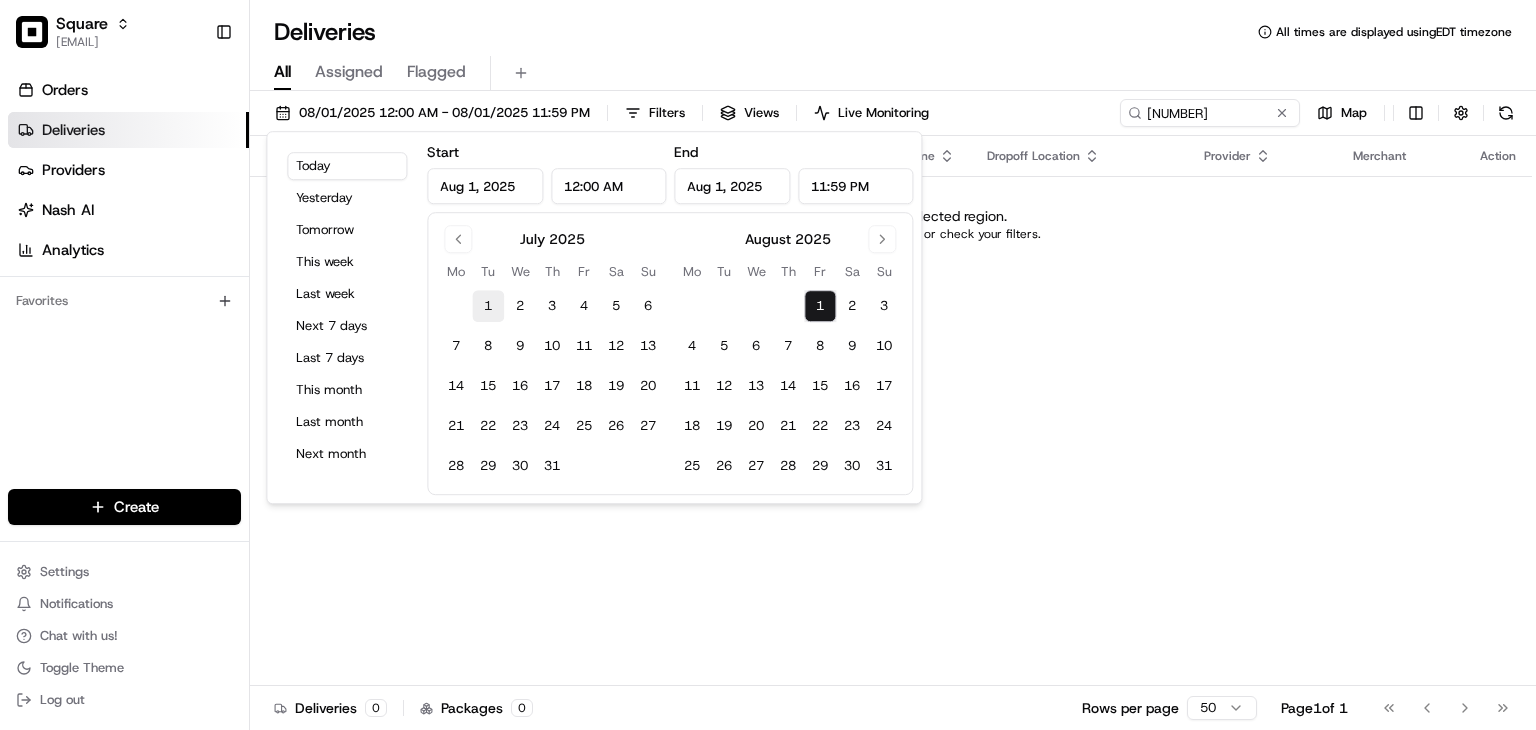 click on "1" at bounding box center (488, 306) 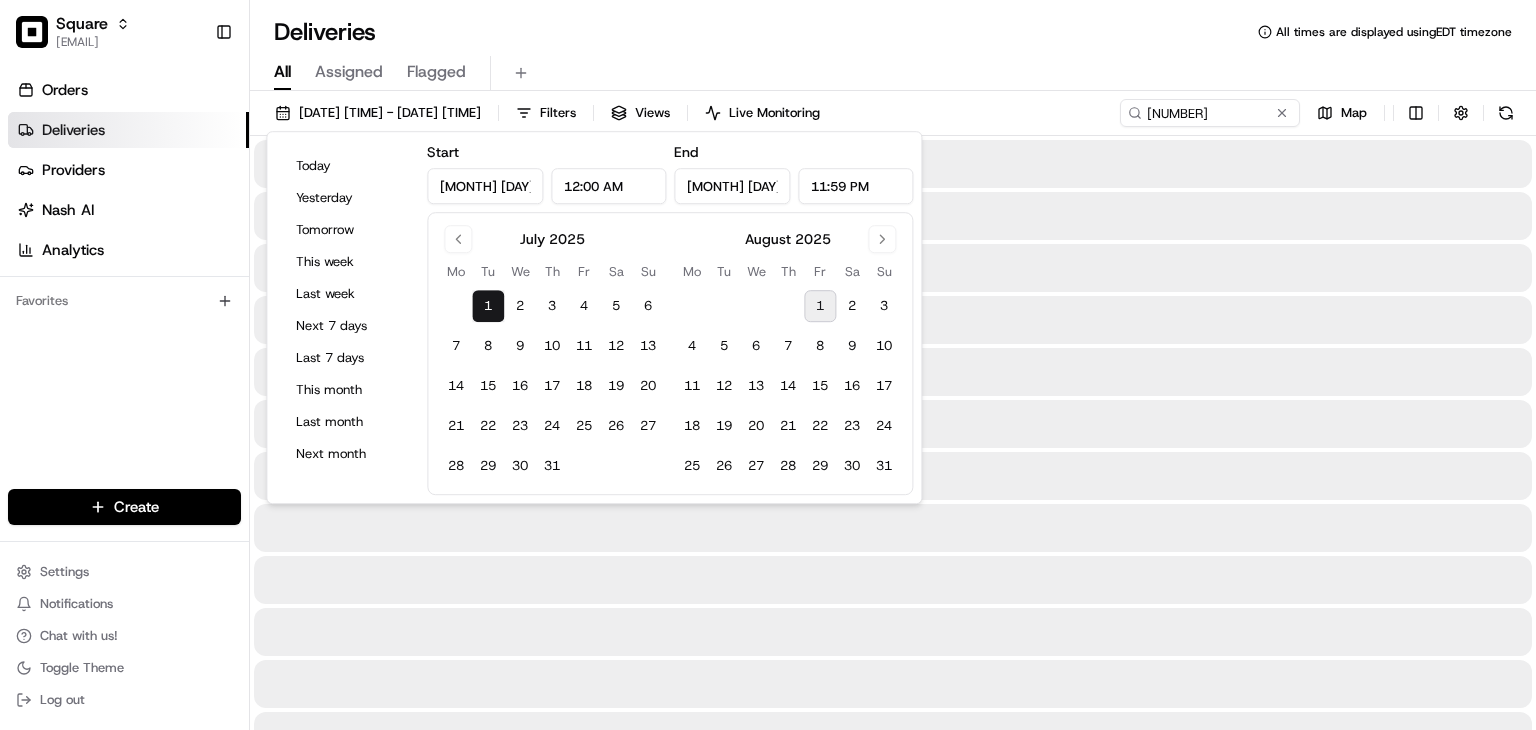click at bounding box center [584, 466] 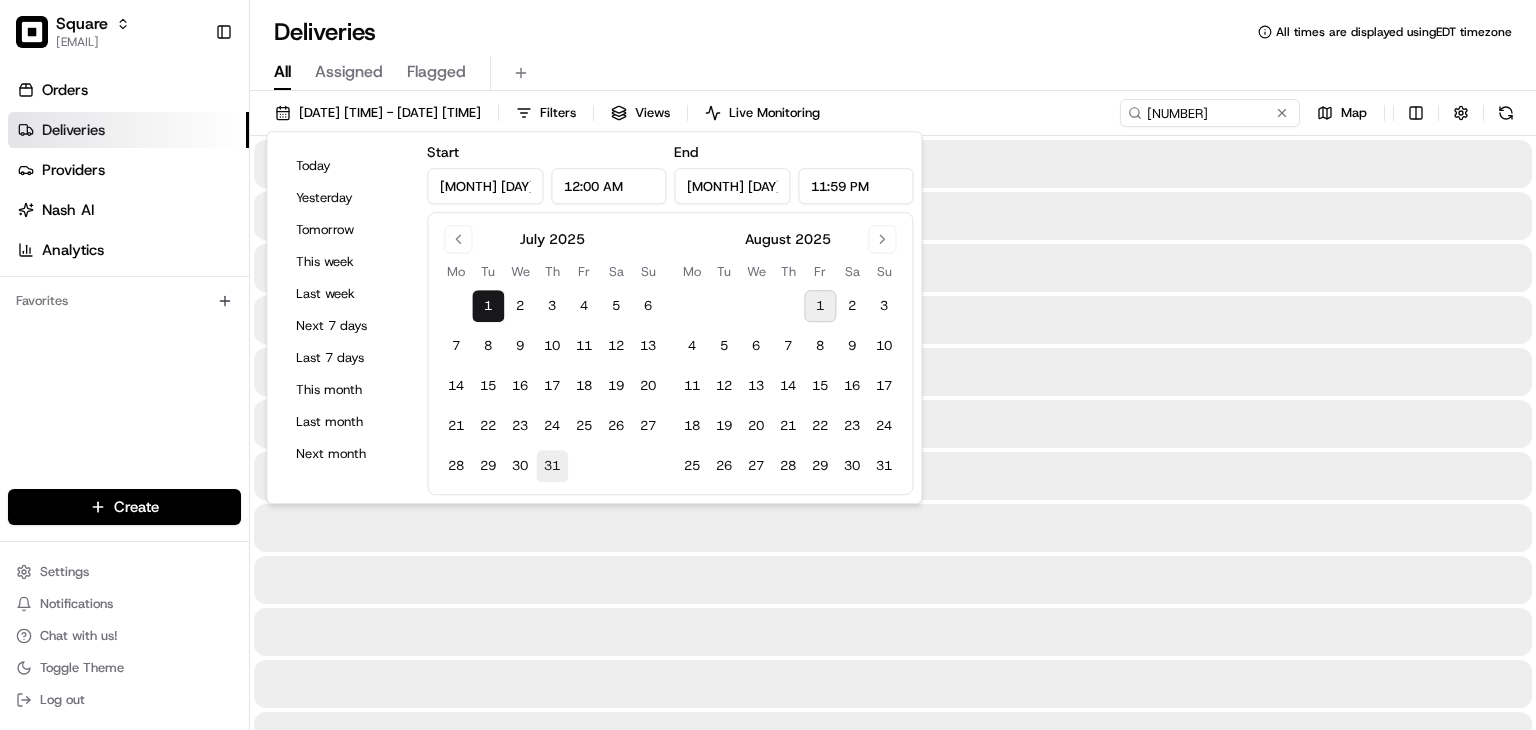 click on "31" at bounding box center (552, 466) 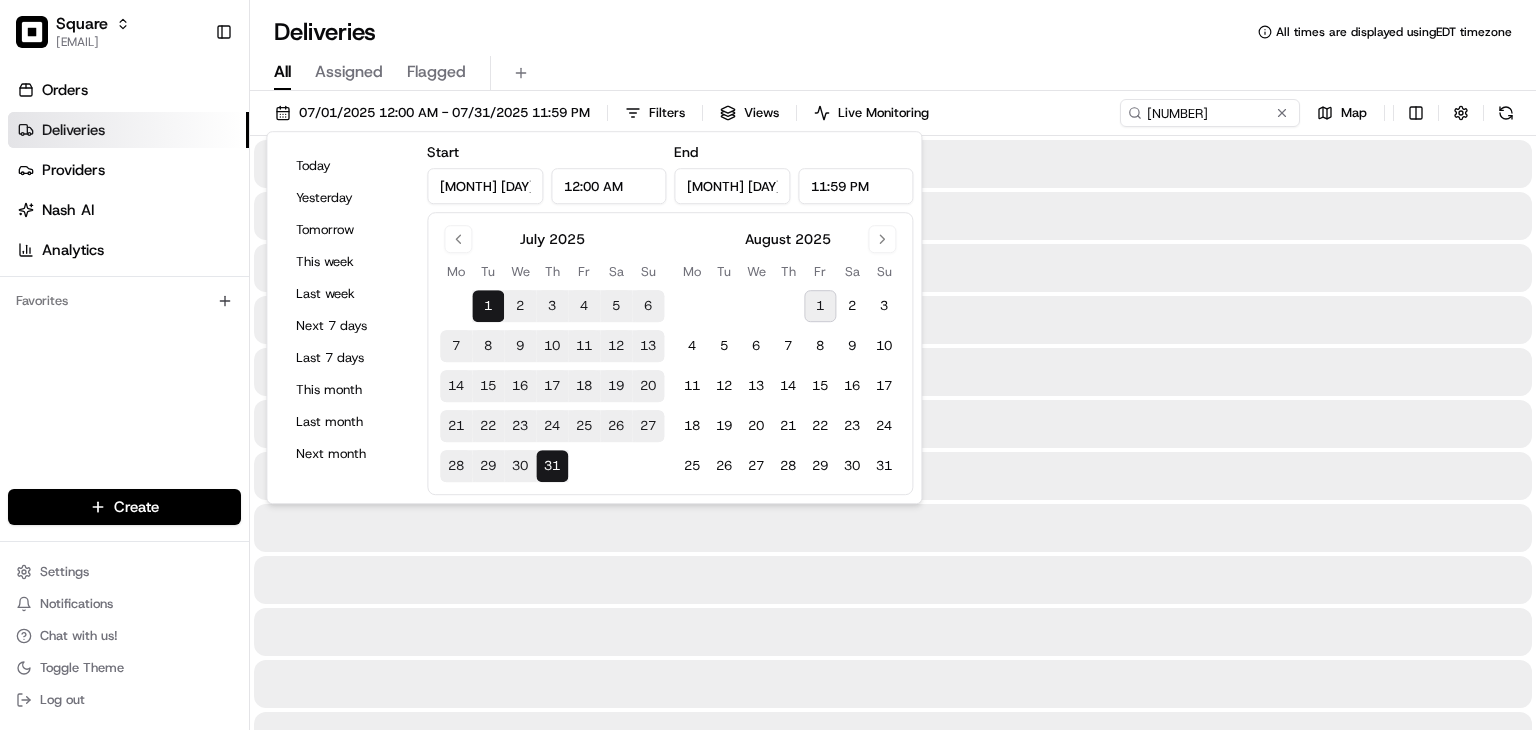type on "Jul 31, 2025" 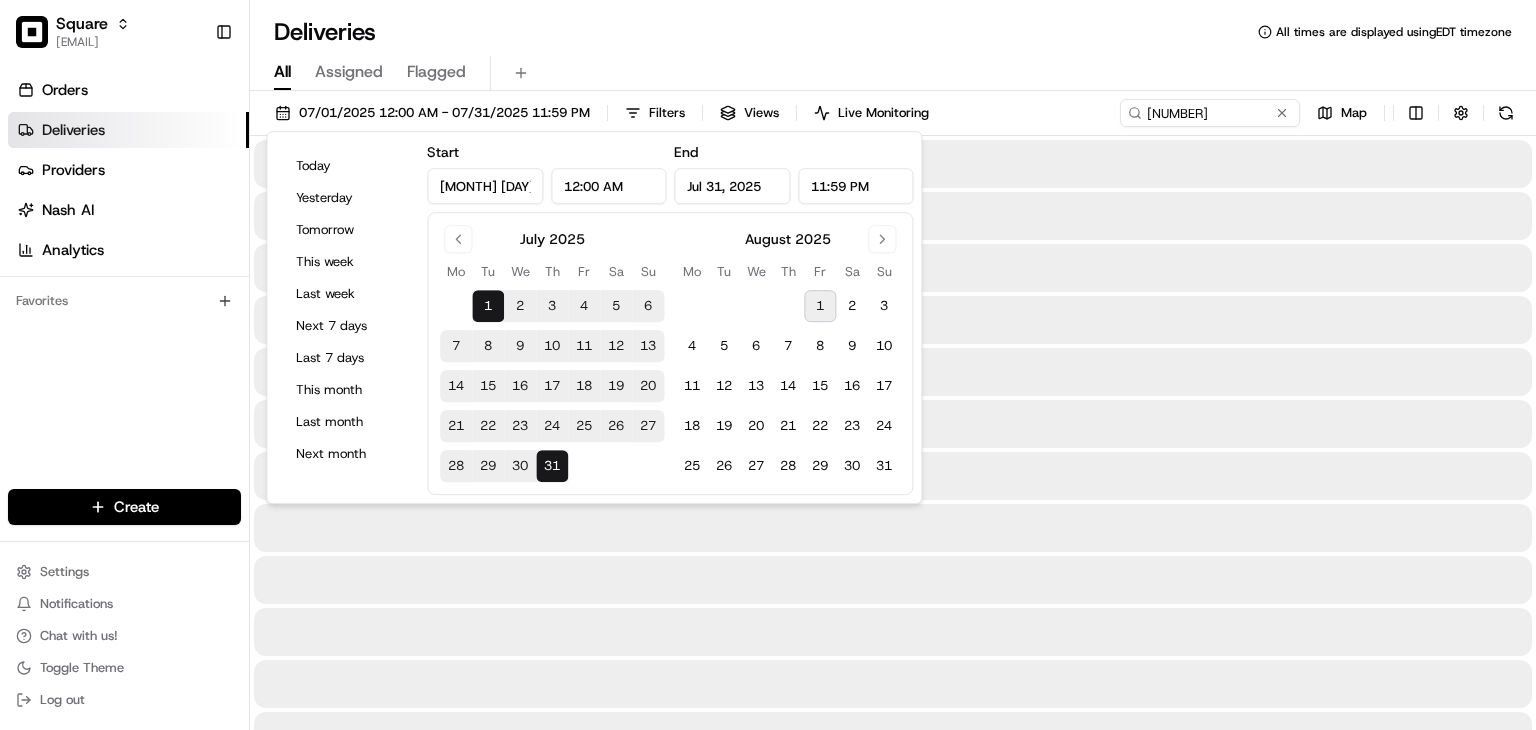 click at bounding box center (893, 528) 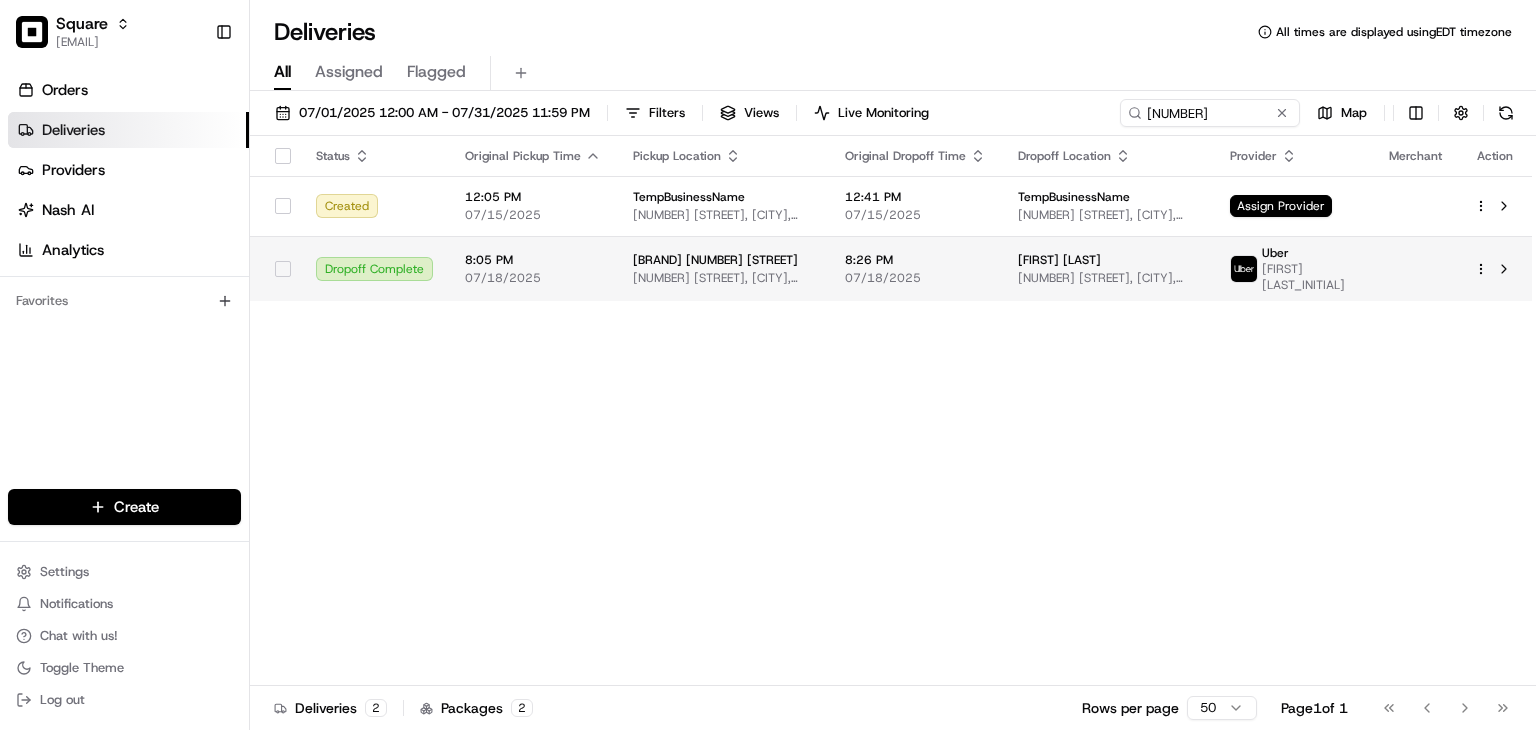 click on "07/18/2025" at bounding box center [915, 278] 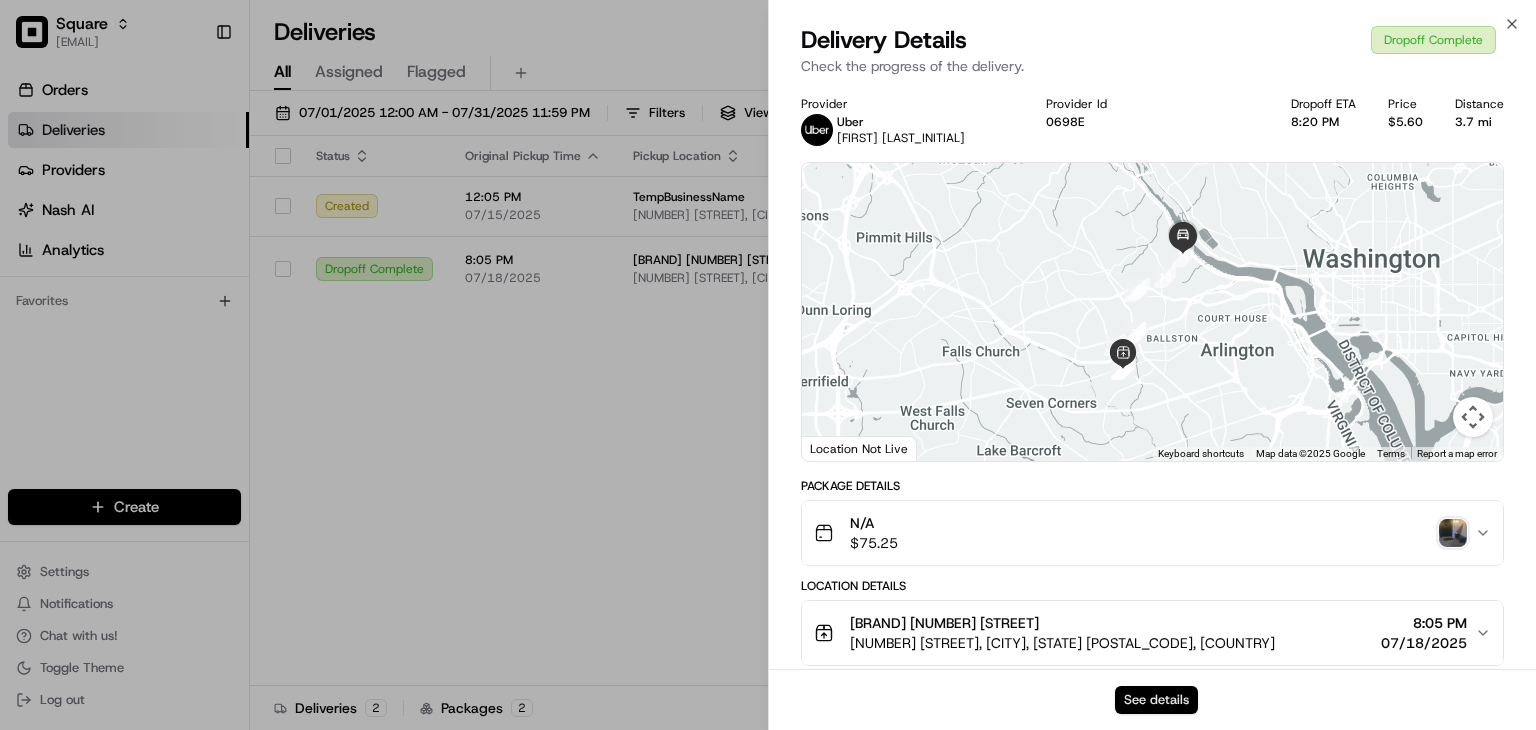 click on "See details" at bounding box center [1156, 700] 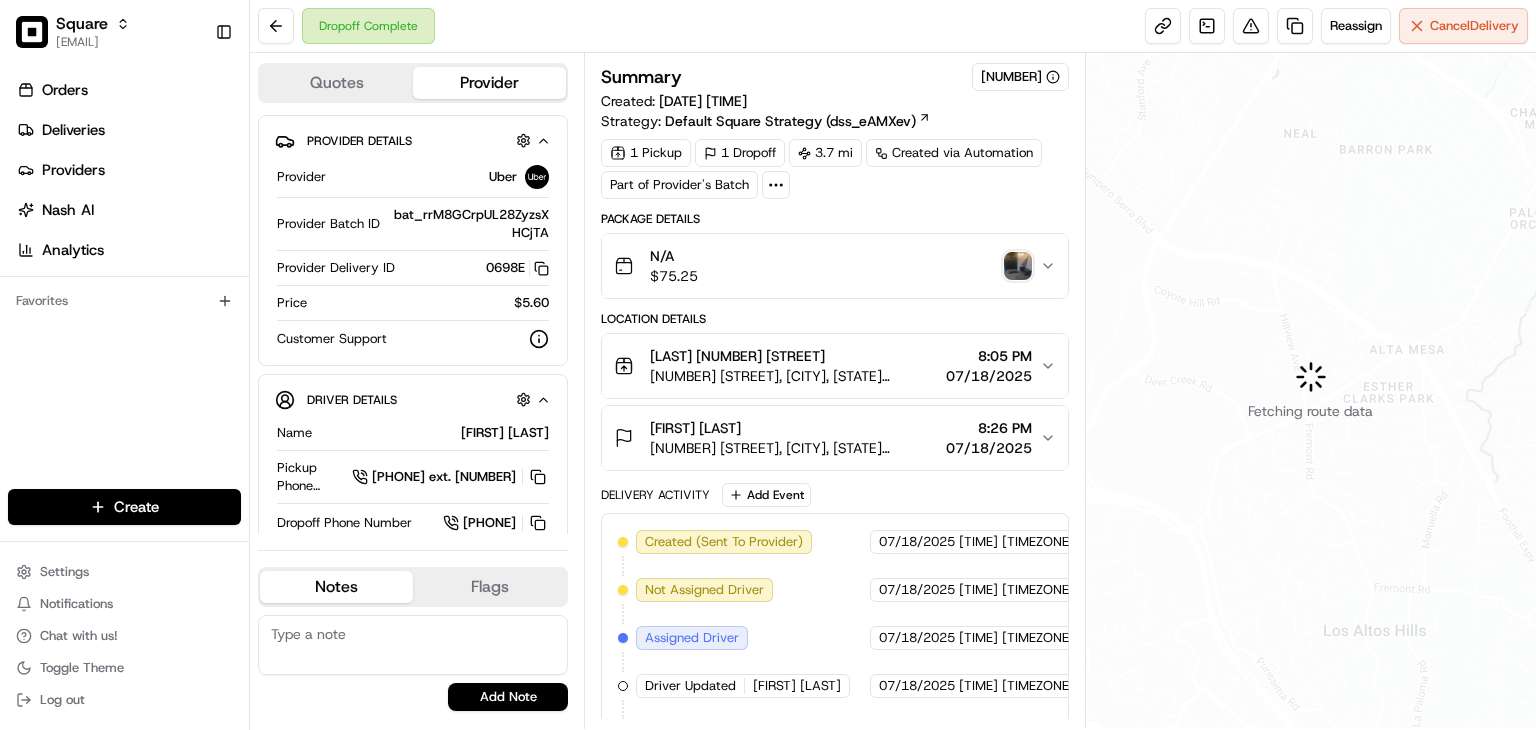 scroll, scrollTop: 0, scrollLeft: 0, axis: both 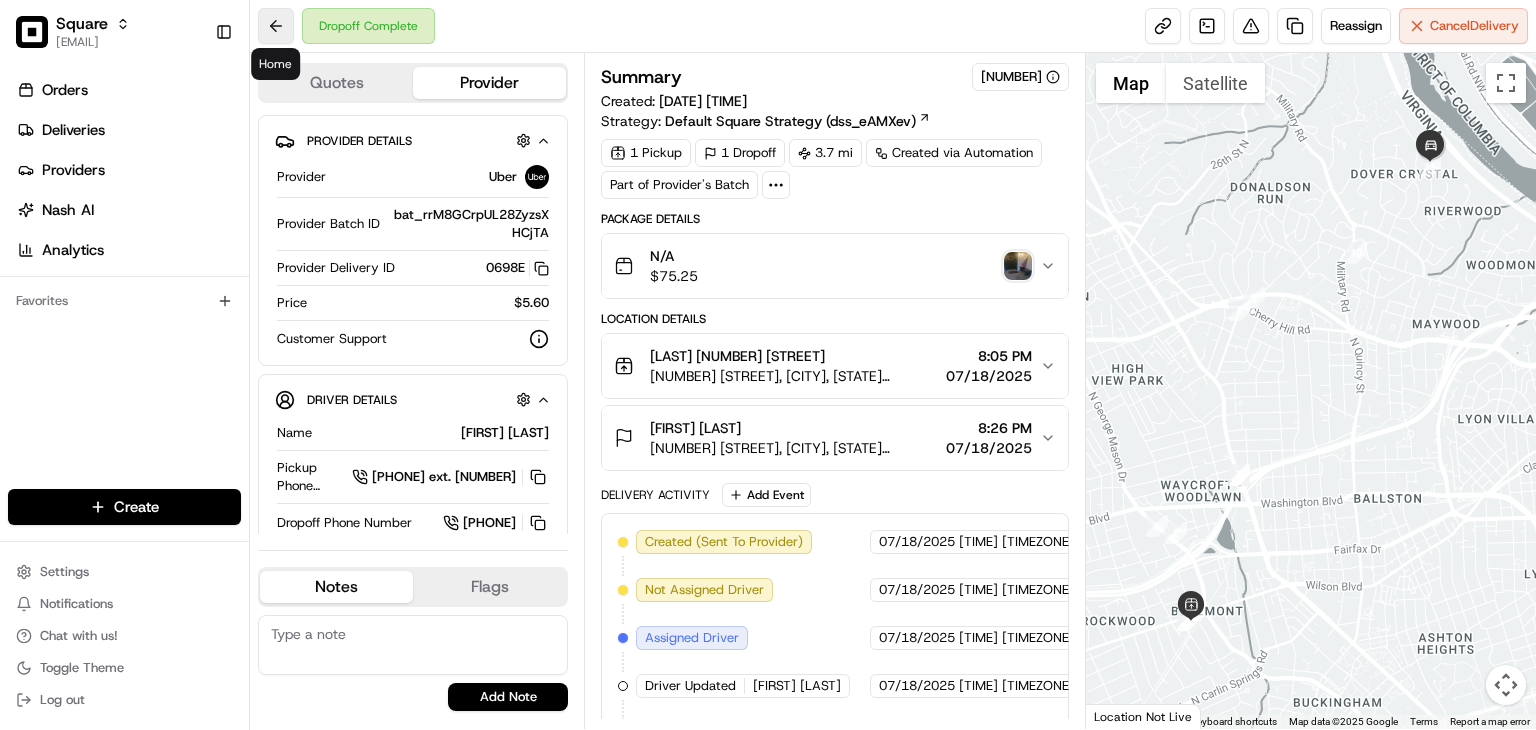 click at bounding box center (276, 26) 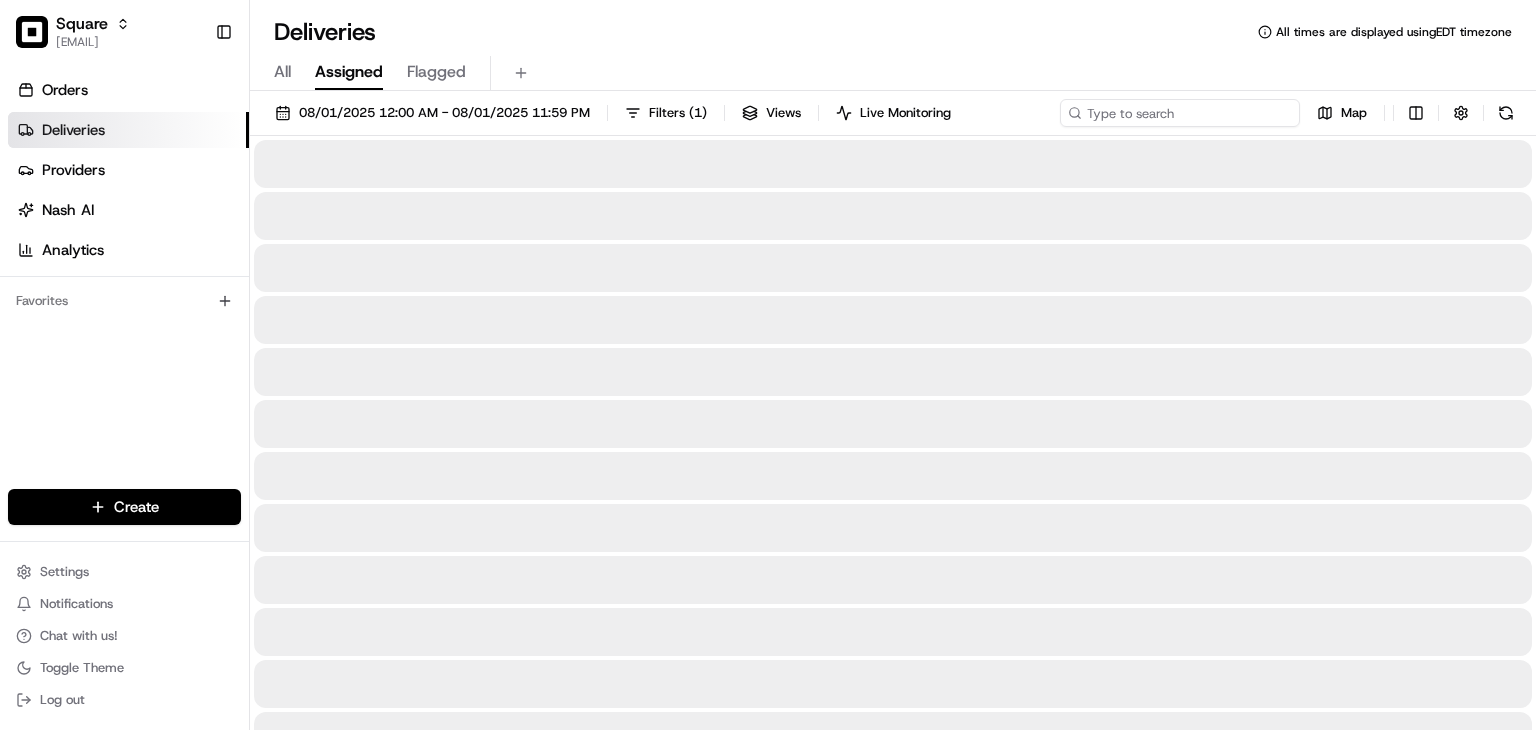 drag, startPoint x: 1239, startPoint y: 109, endPoint x: 1224, endPoint y: 117, distance: 17 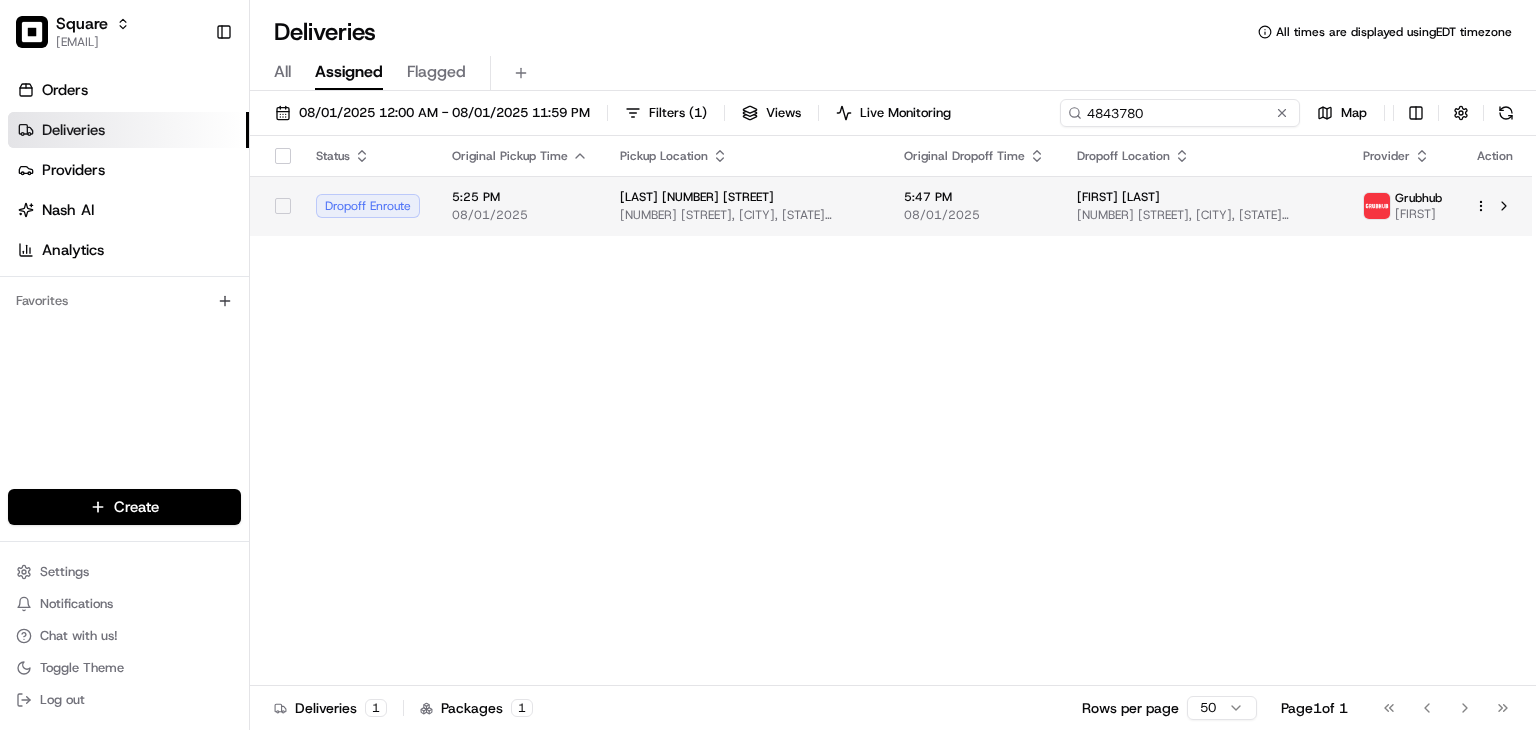 type on "4843780" 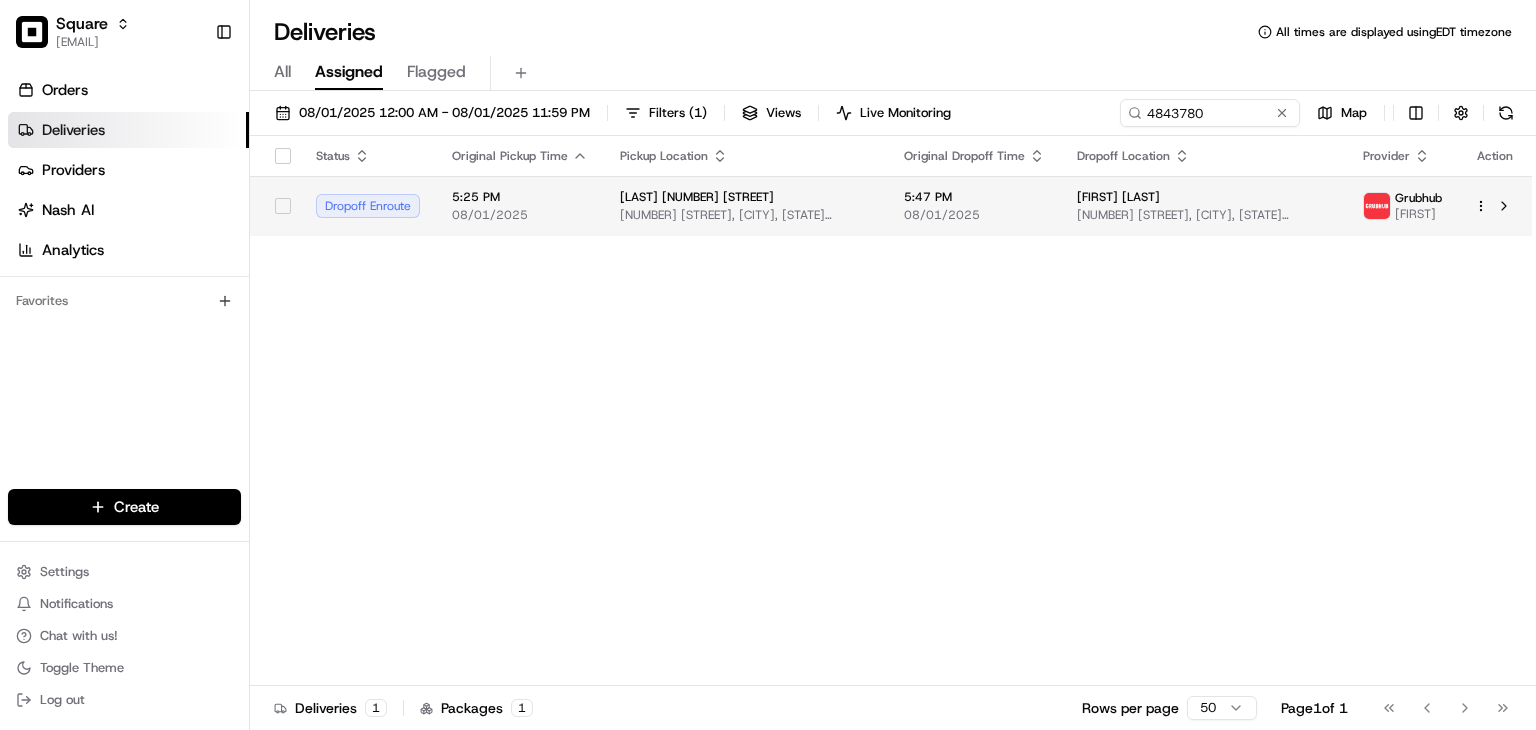 click on "08/01/2025" at bounding box center (974, 215) 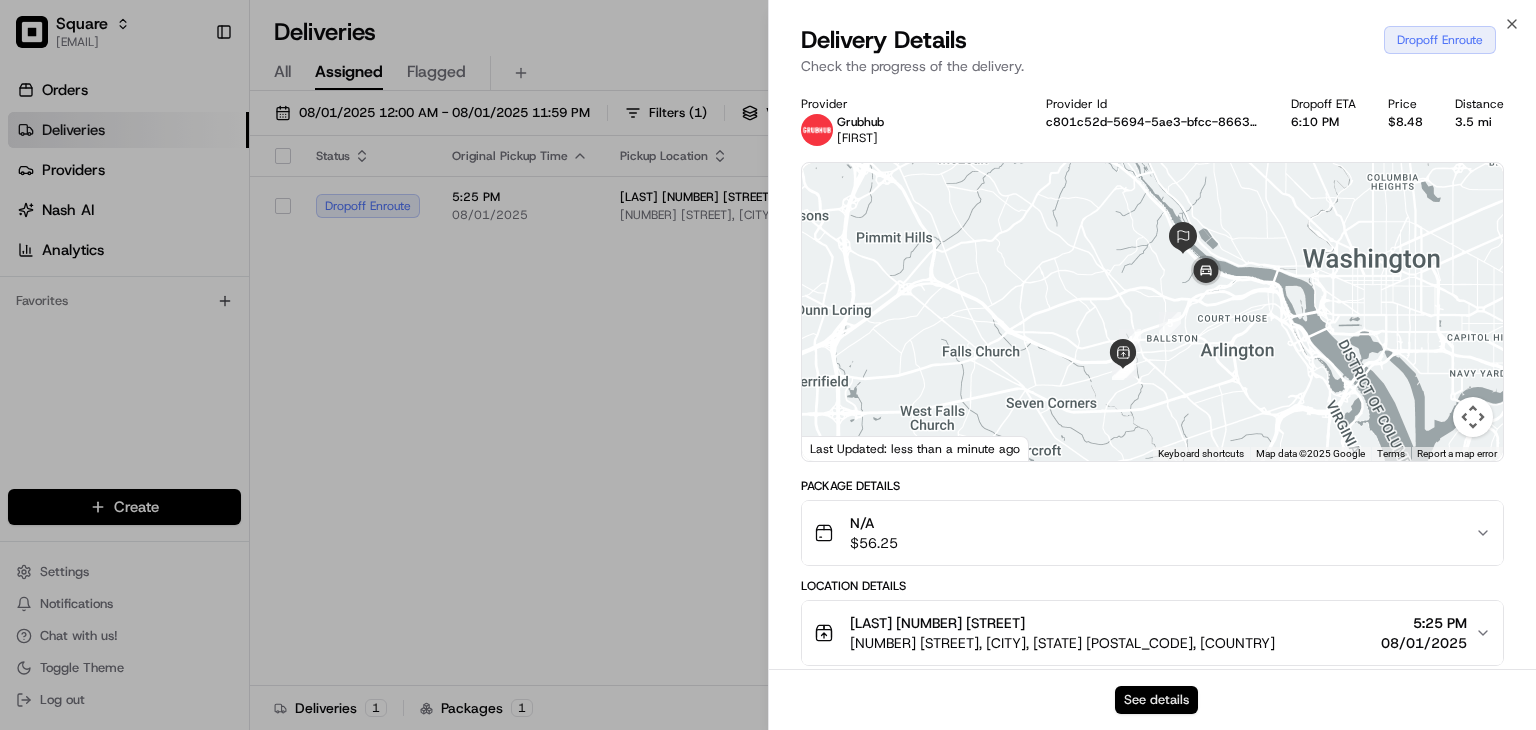 click on "See details" at bounding box center (1156, 700) 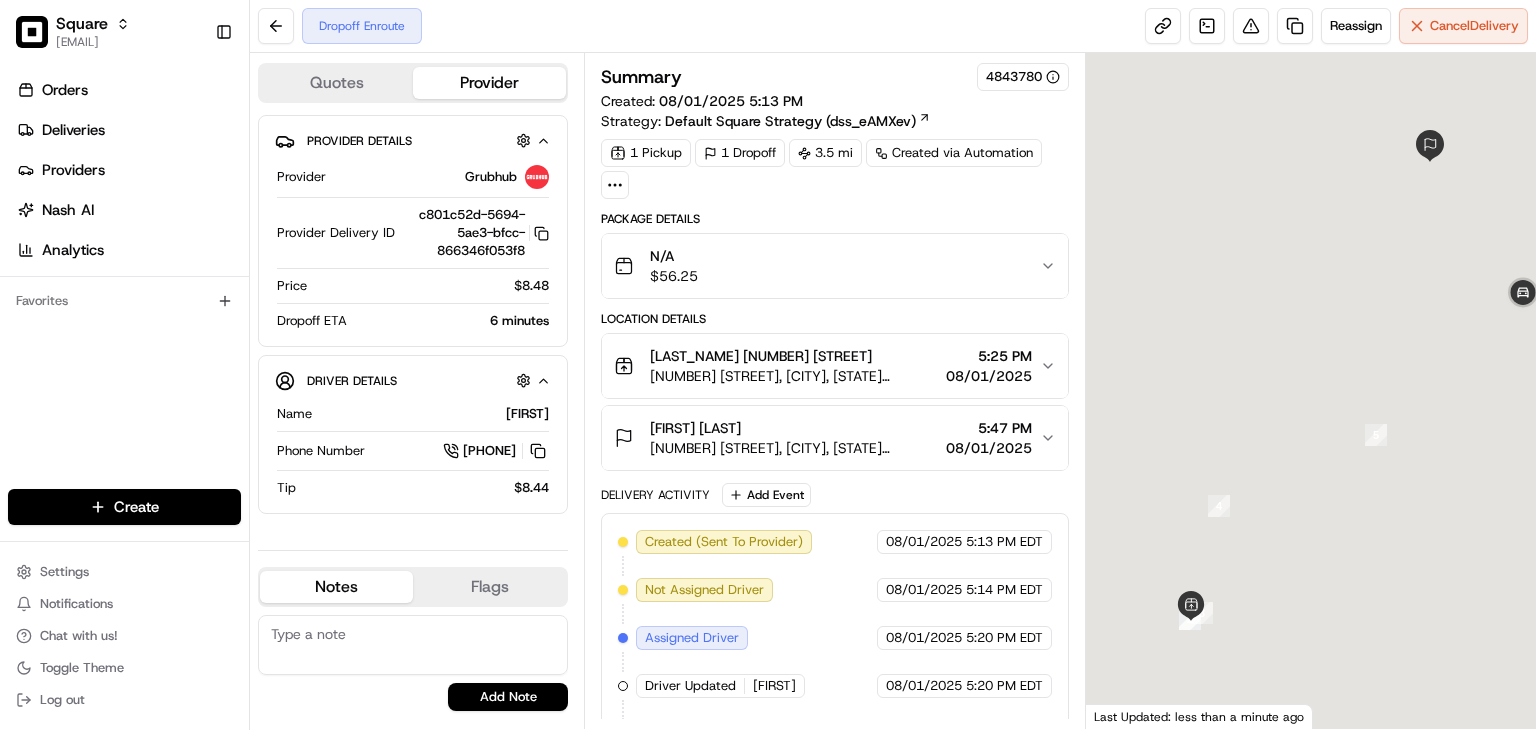scroll, scrollTop: 0, scrollLeft: 0, axis: both 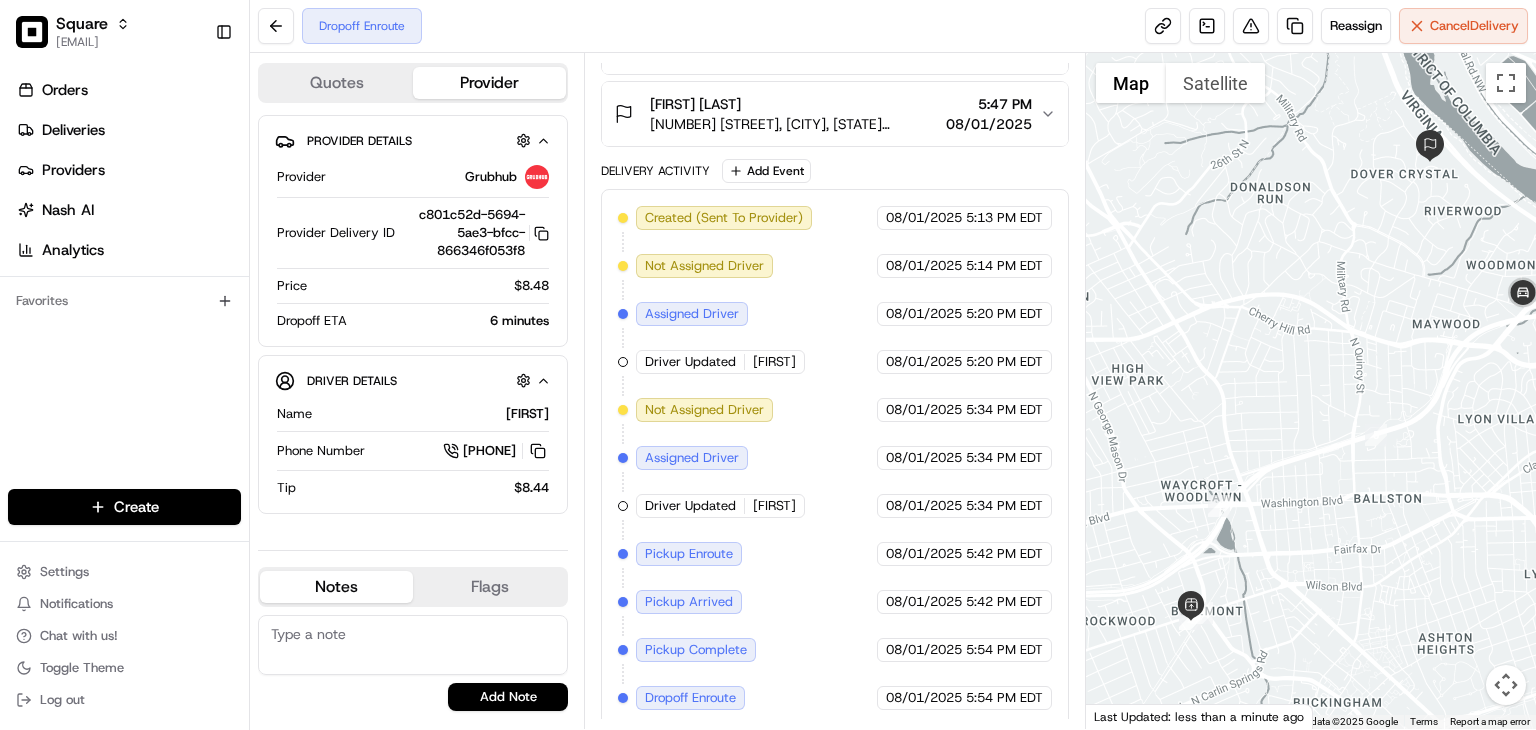 click on "Orders Deliveries Providers Nash AI Analytics Favorites" at bounding box center [124, 284] 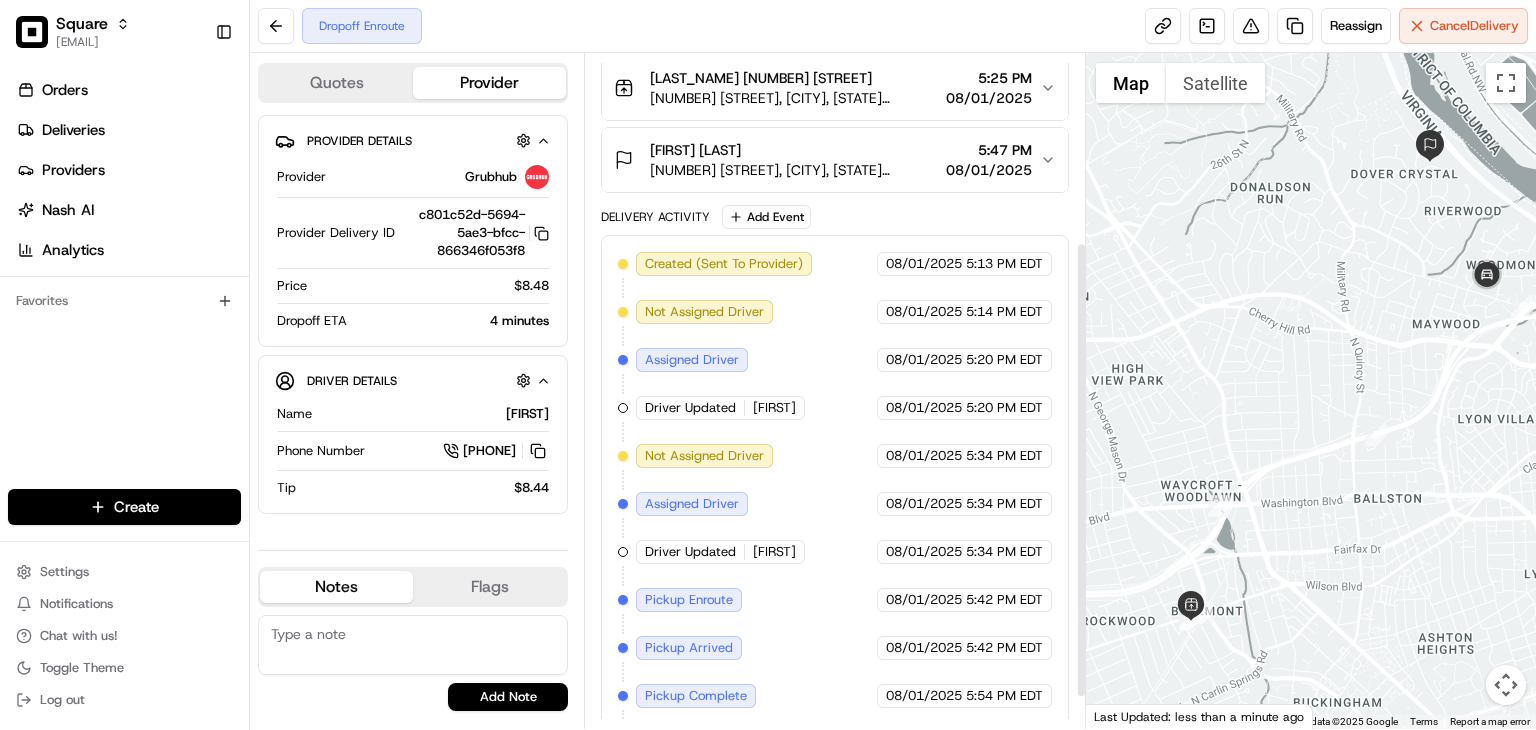 scroll, scrollTop: 276, scrollLeft: 0, axis: vertical 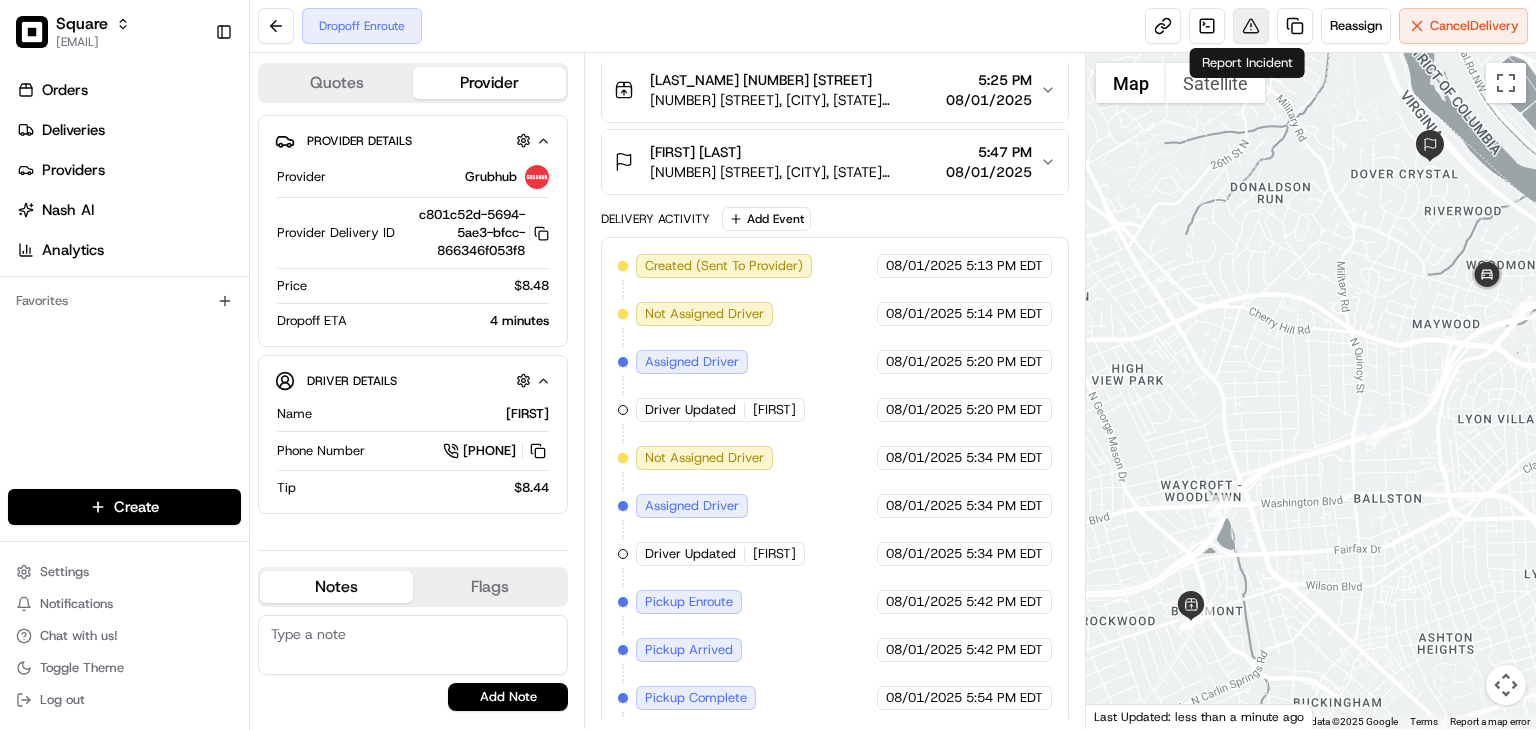click at bounding box center (1251, 26) 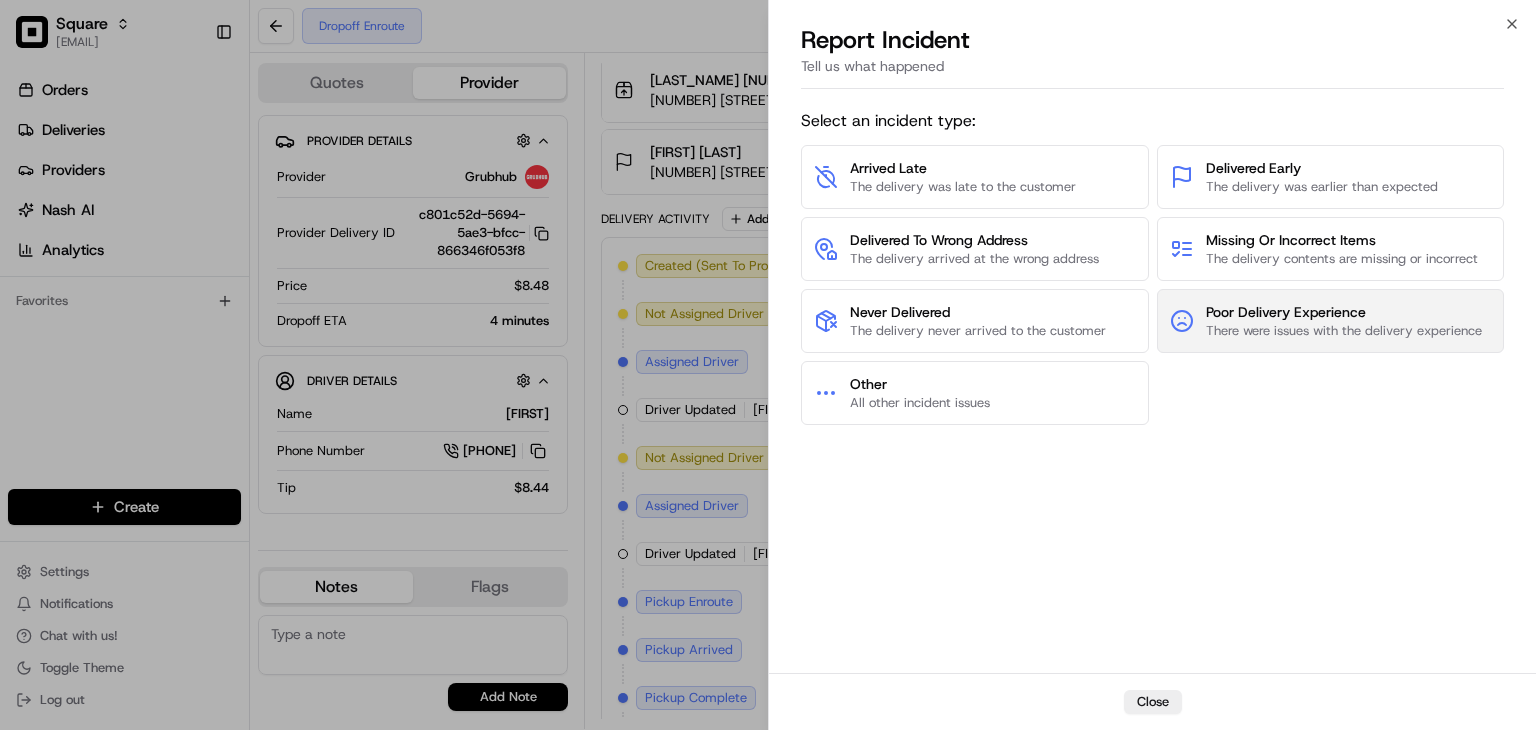 click on "Poor Delivery Experience There were issues with the delivery experience" at bounding box center (1331, 321) 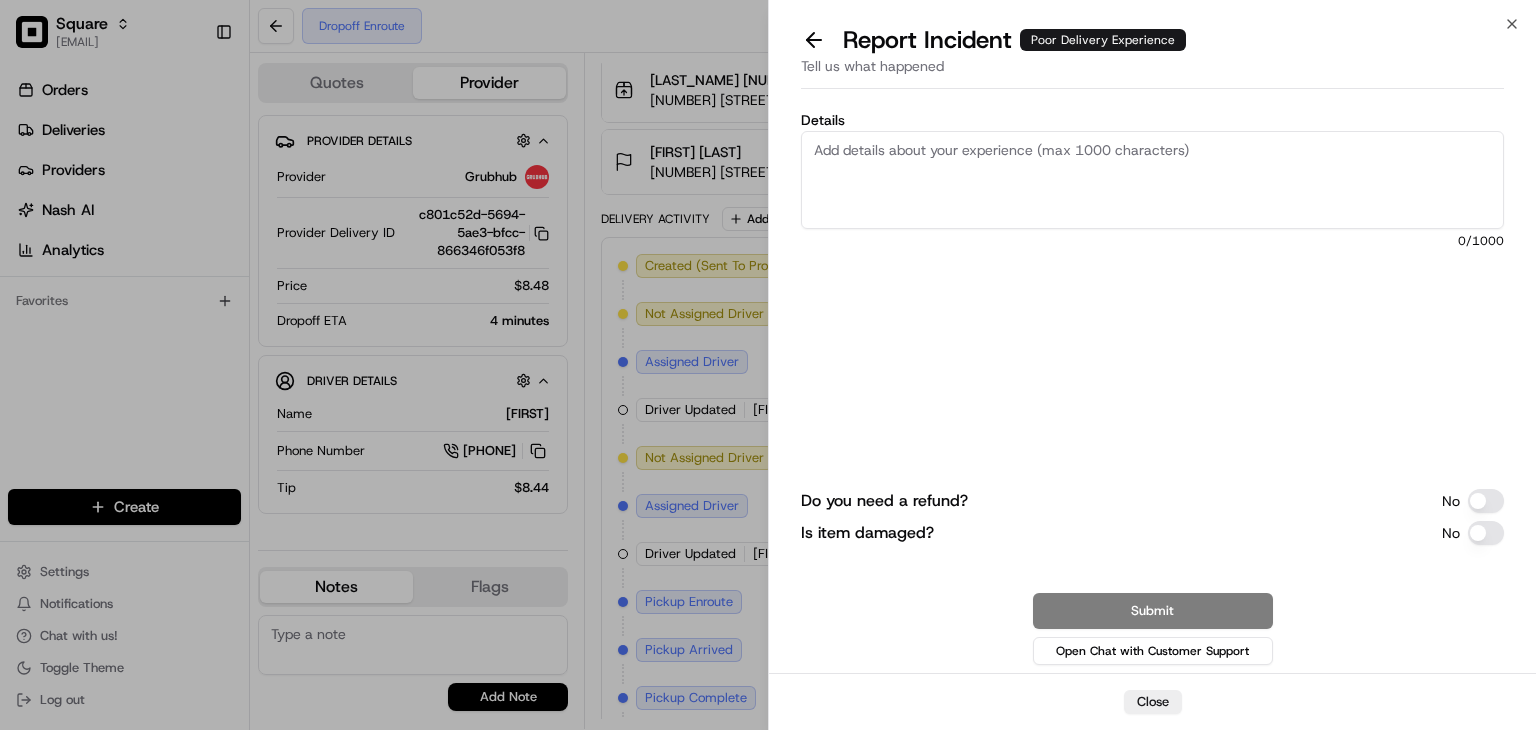 click on "Details" at bounding box center [1152, 180] 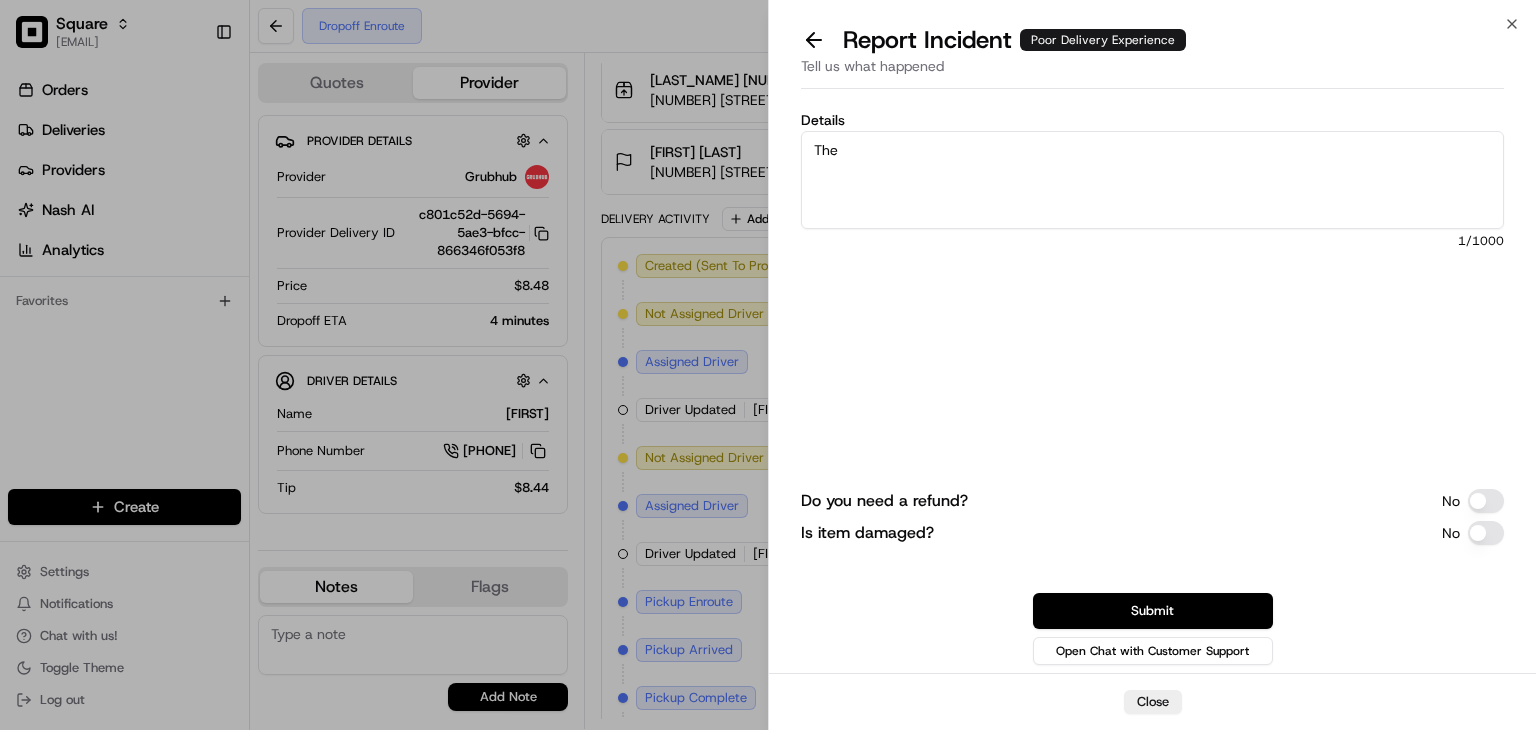 type on "The" 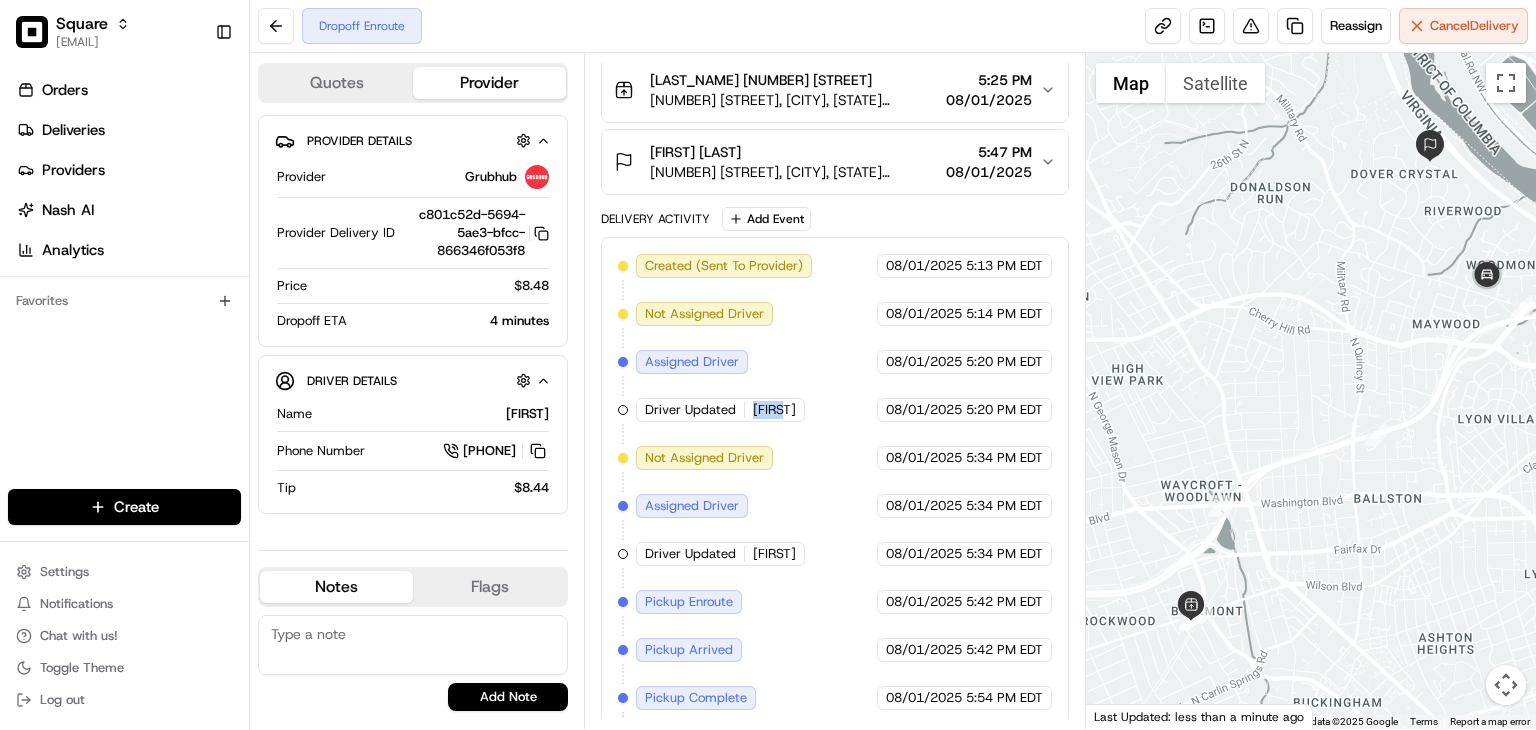 drag, startPoint x: 801, startPoint y: 404, endPoint x: 741, endPoint y: 413, distance: 60.671246 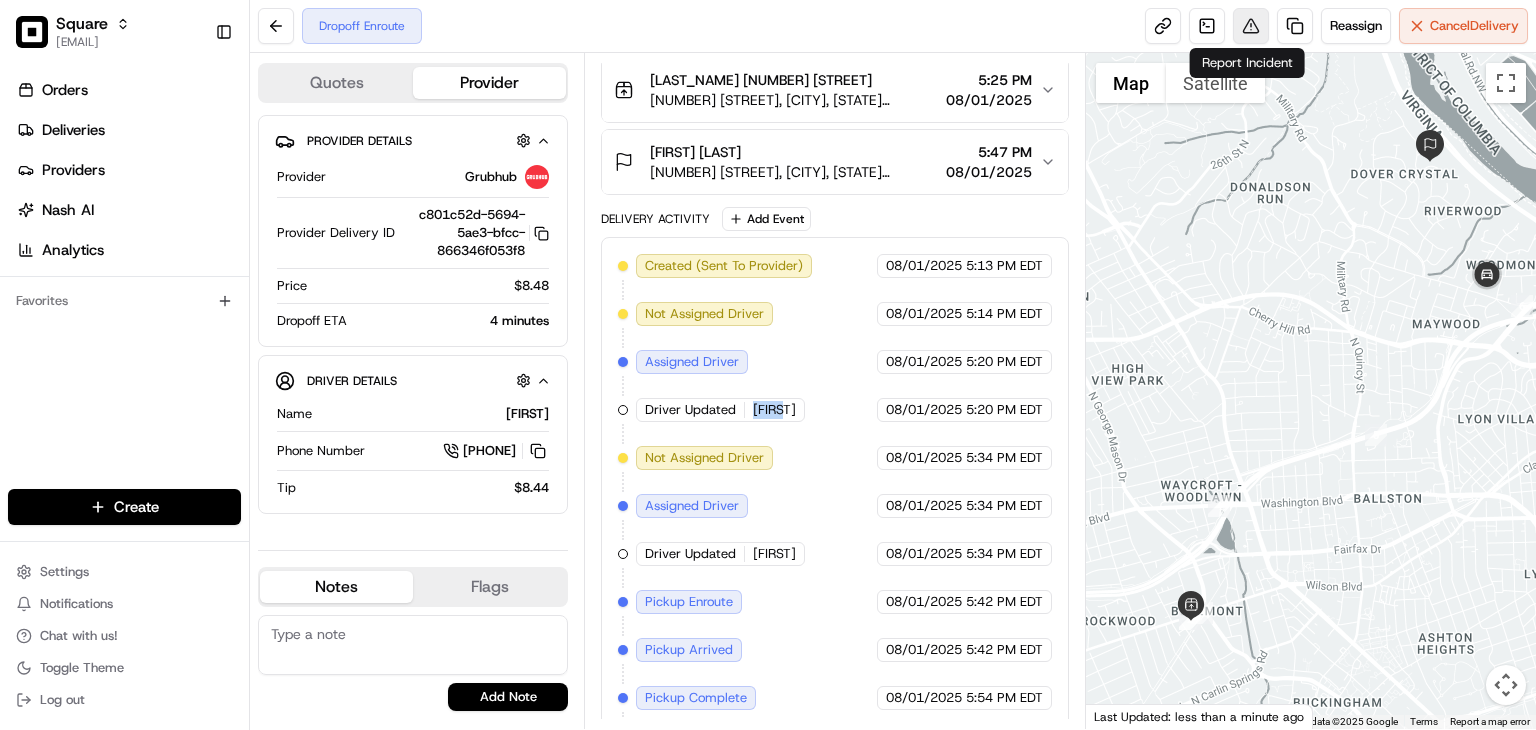 click at bounding box center (1251, 26) 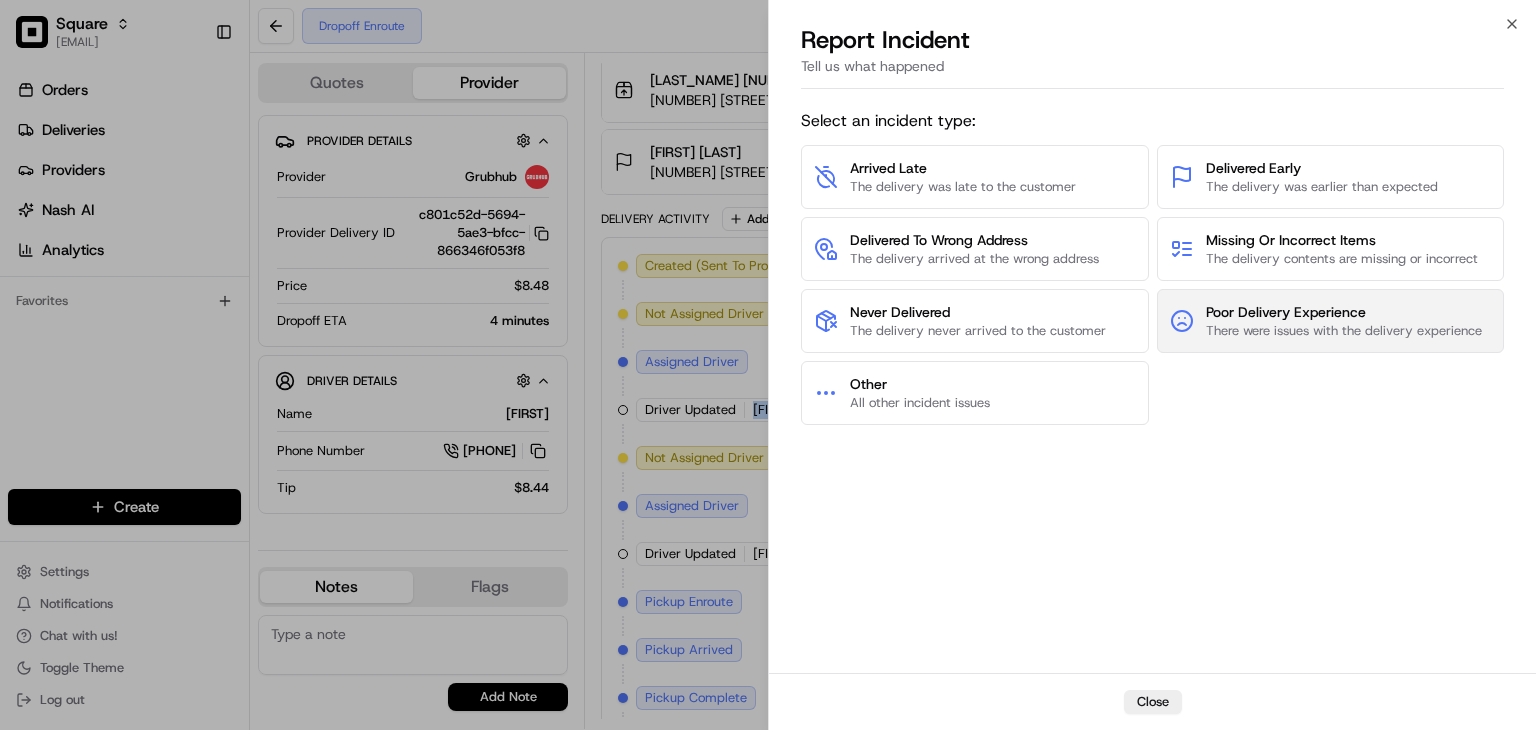 click on "Poor Delivery Experience" at bounding box center (1344, 312) 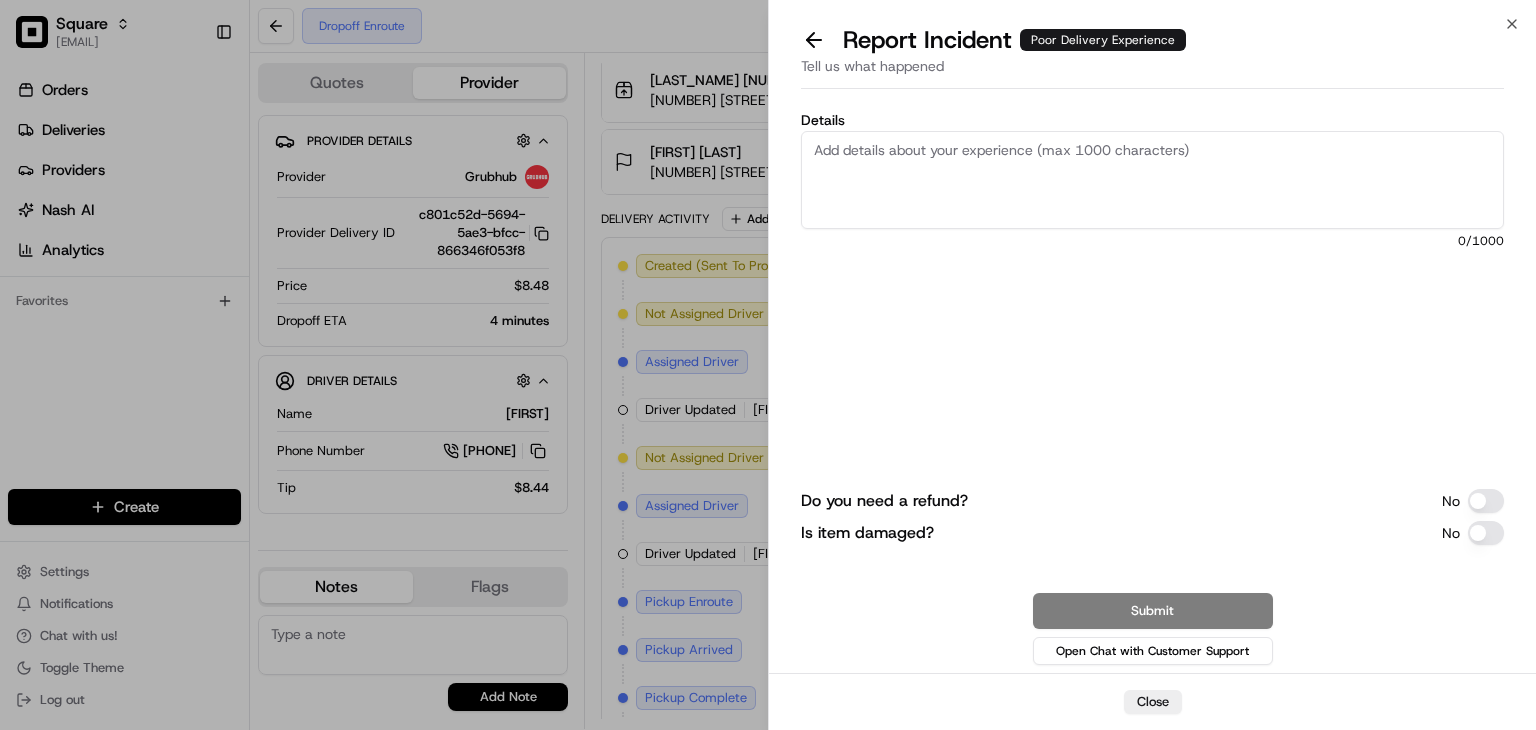click on "Details" at bounding box center (1152, 180) 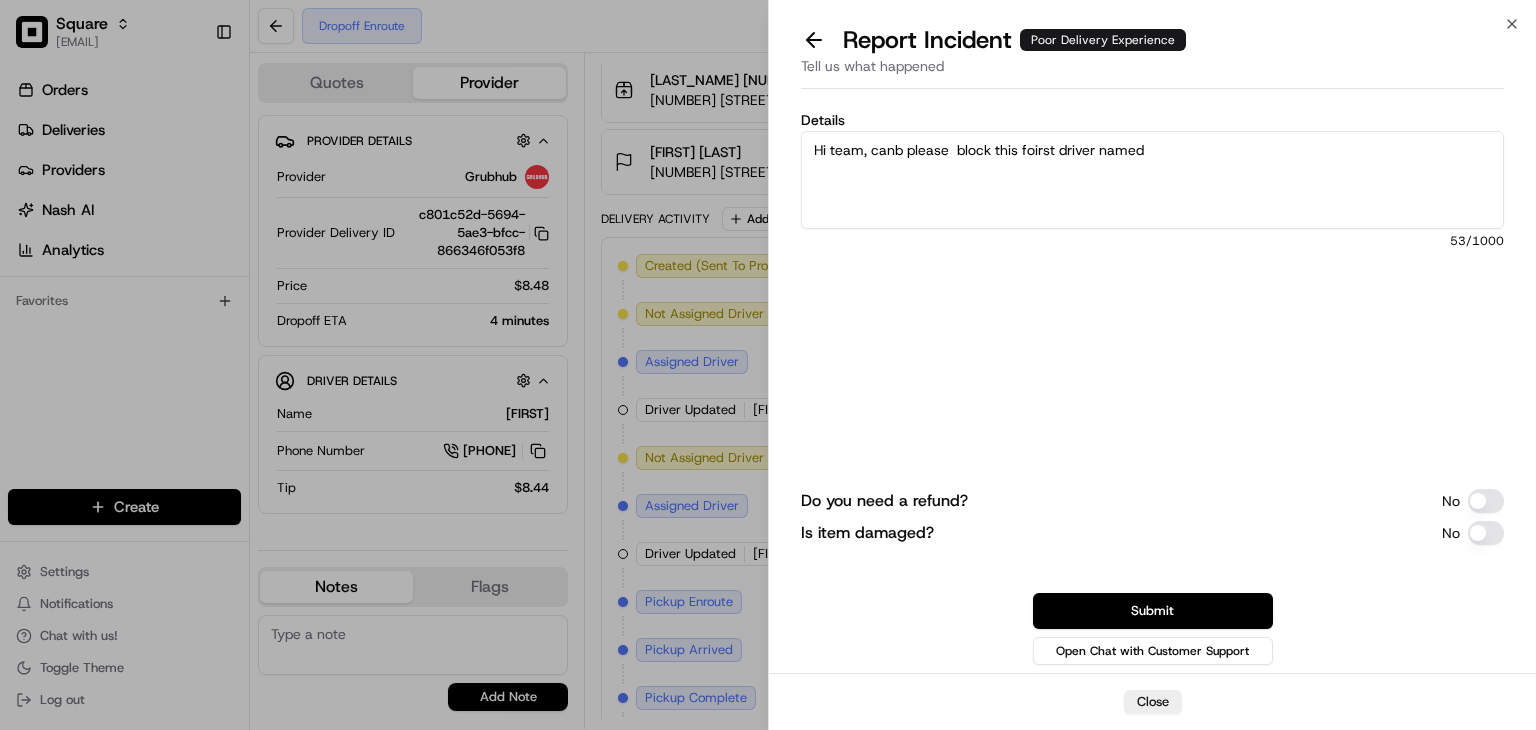 paste on "[FIRST]" 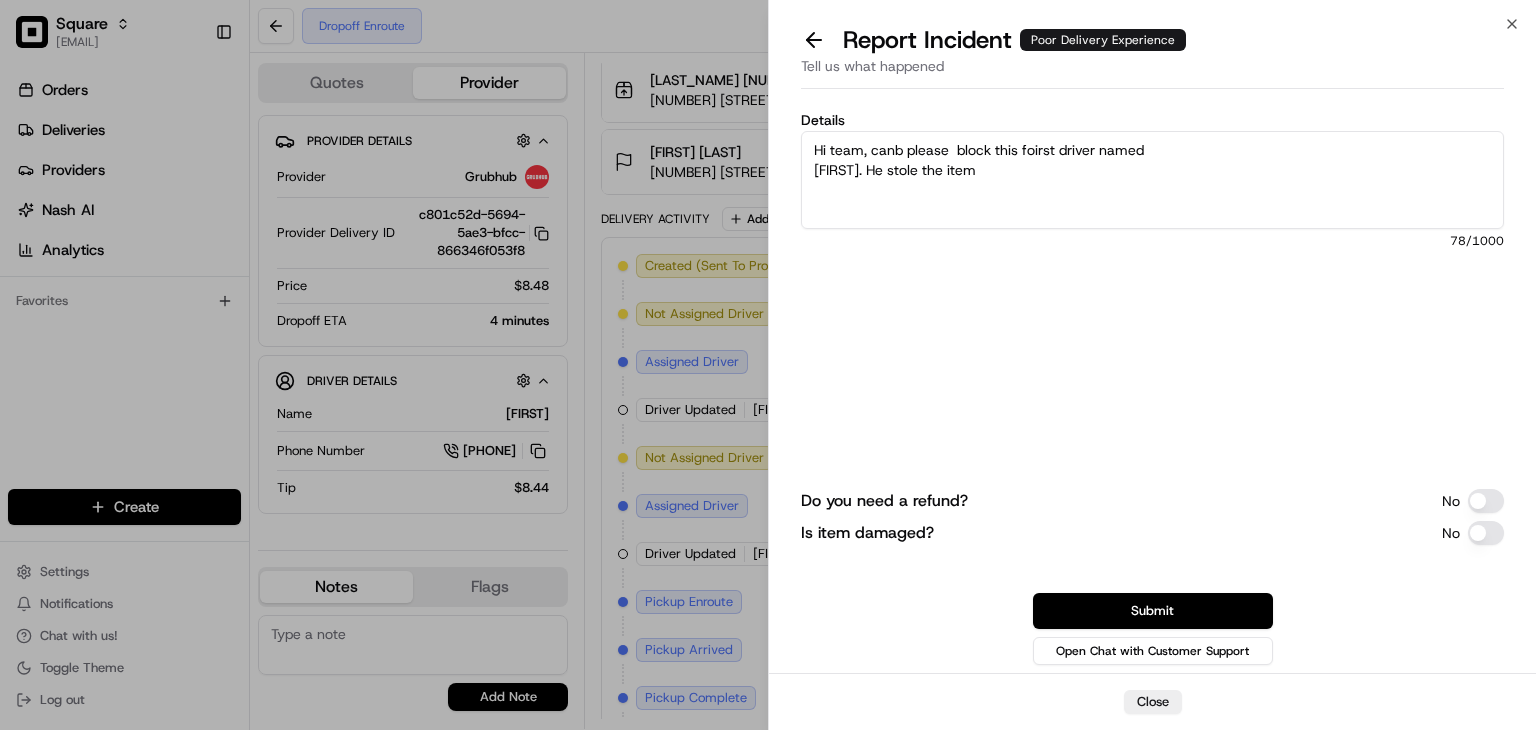 click on "Hi team, canb please  block this foirst driver named
[FIRST]. He stole the item" at bounding box center [1152, 180] 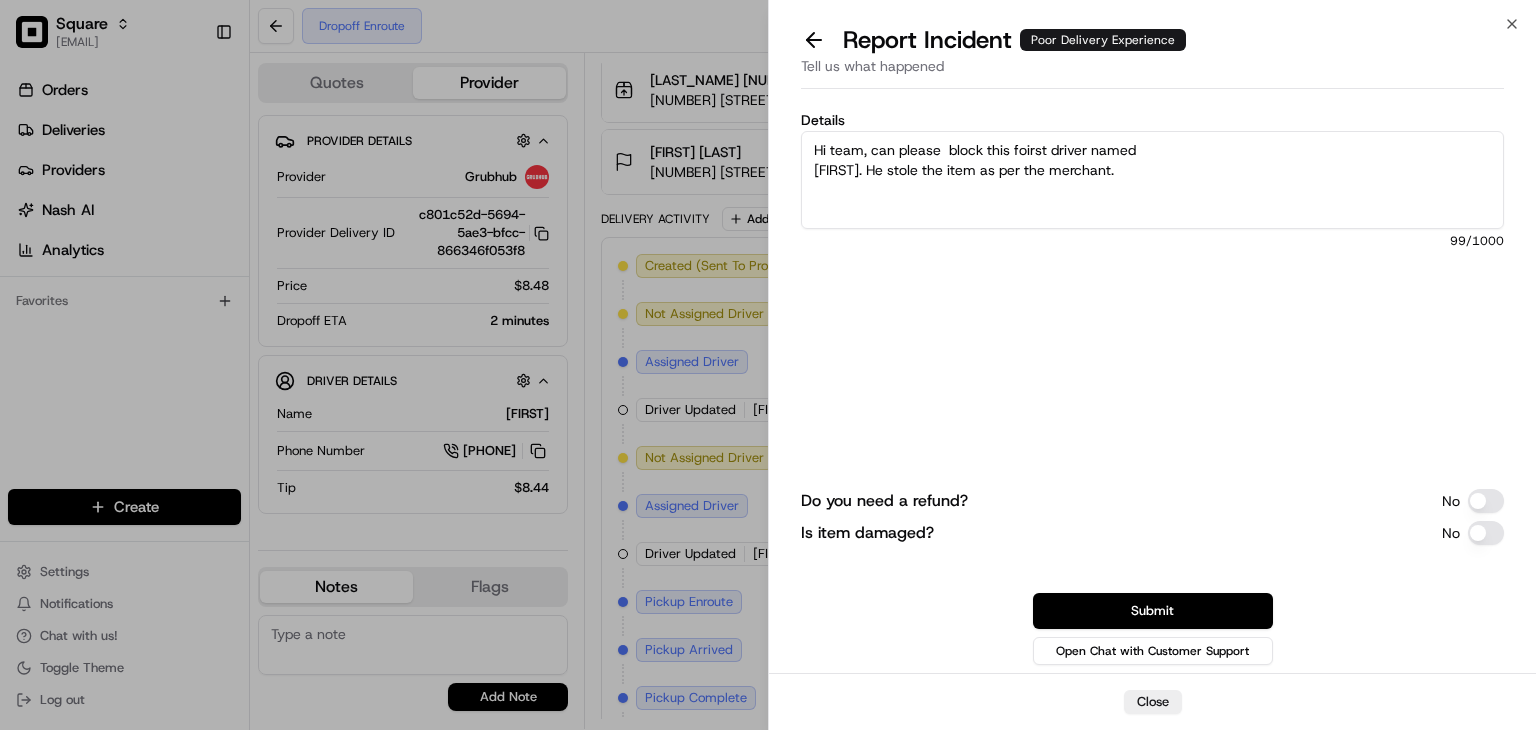 click on "Hi team, can please  block this foirst driver named
Ahmed. He stole the item as per the merchant." at bounding box center [1152, 180] 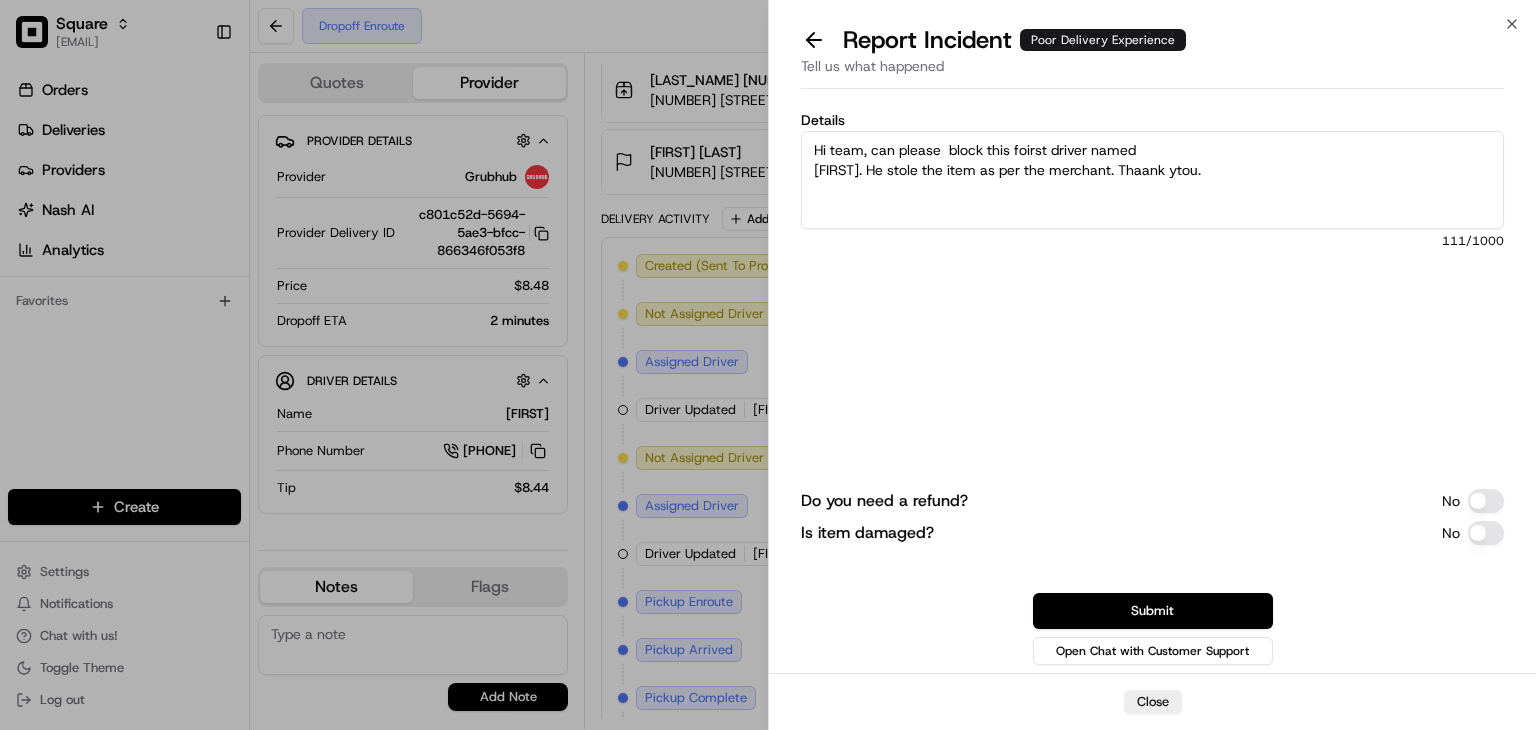 drag, startPoint x: 944, startPoint y: 153, endPoint x: 709, endPoint y: 137, distance: 235.54405 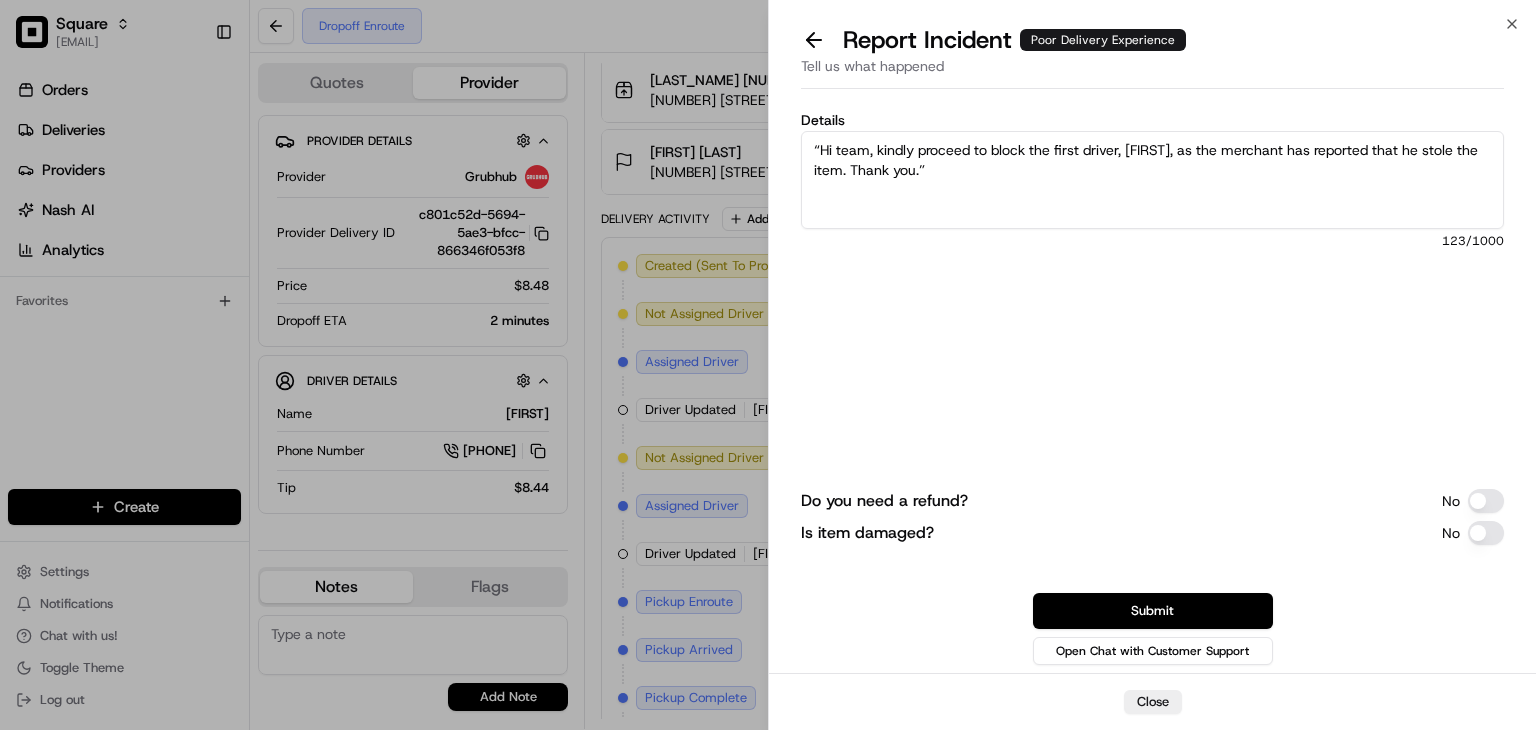 click on "“Hi team, kindly proceed to block the first driver, Ahmed, as the merchant has reported that he stole the item. Thank you.”" at bounding box center [1152, 180] 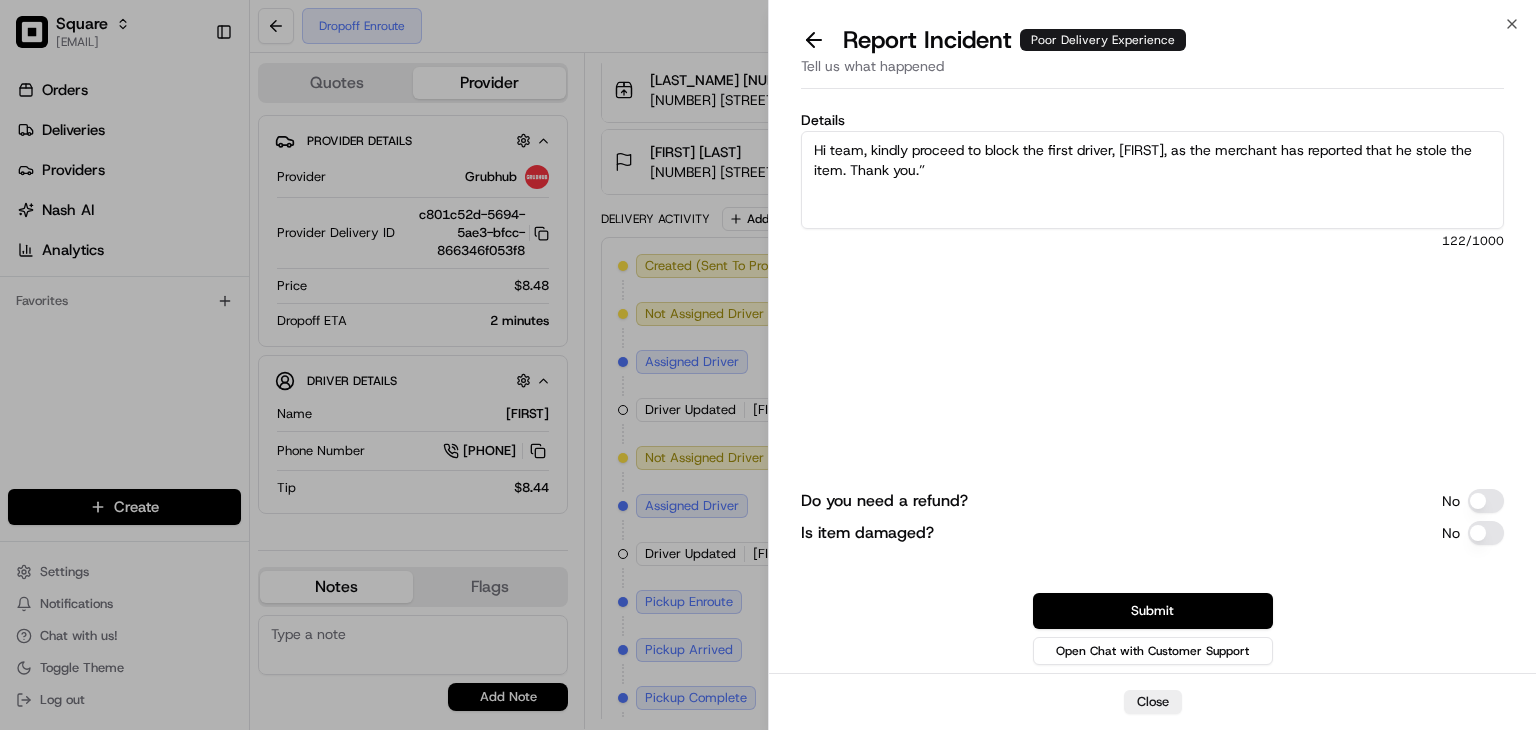 click on "Hi team, kindly proceed to block the first driver, Ahmed, as the merchant has reported that he stole the item. Thank you.”" at bounding box center [1152, 180] 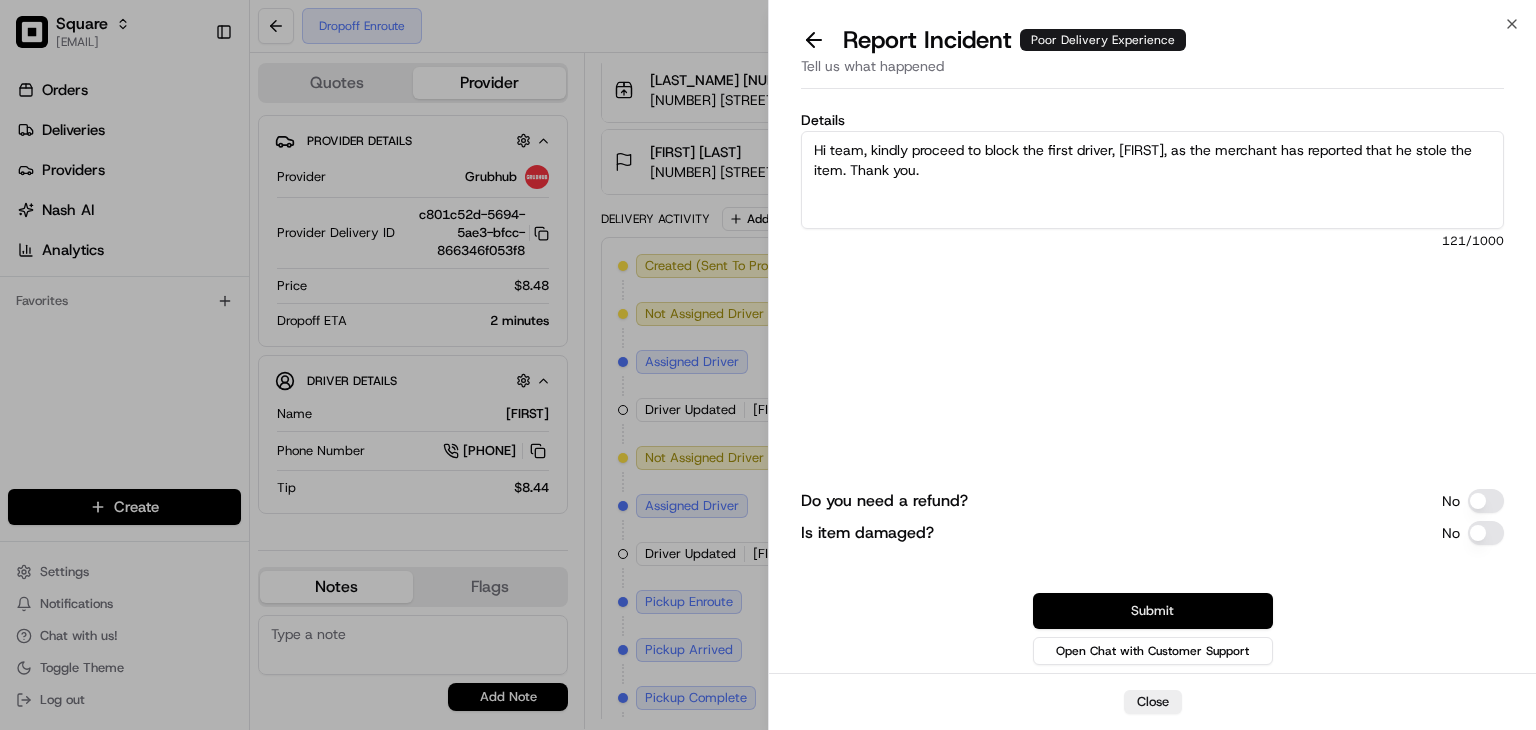 type on "Hi team, kindly proceed to block the first driver, Ahmed, as the merchant has reported that he stole the item. Thank you." 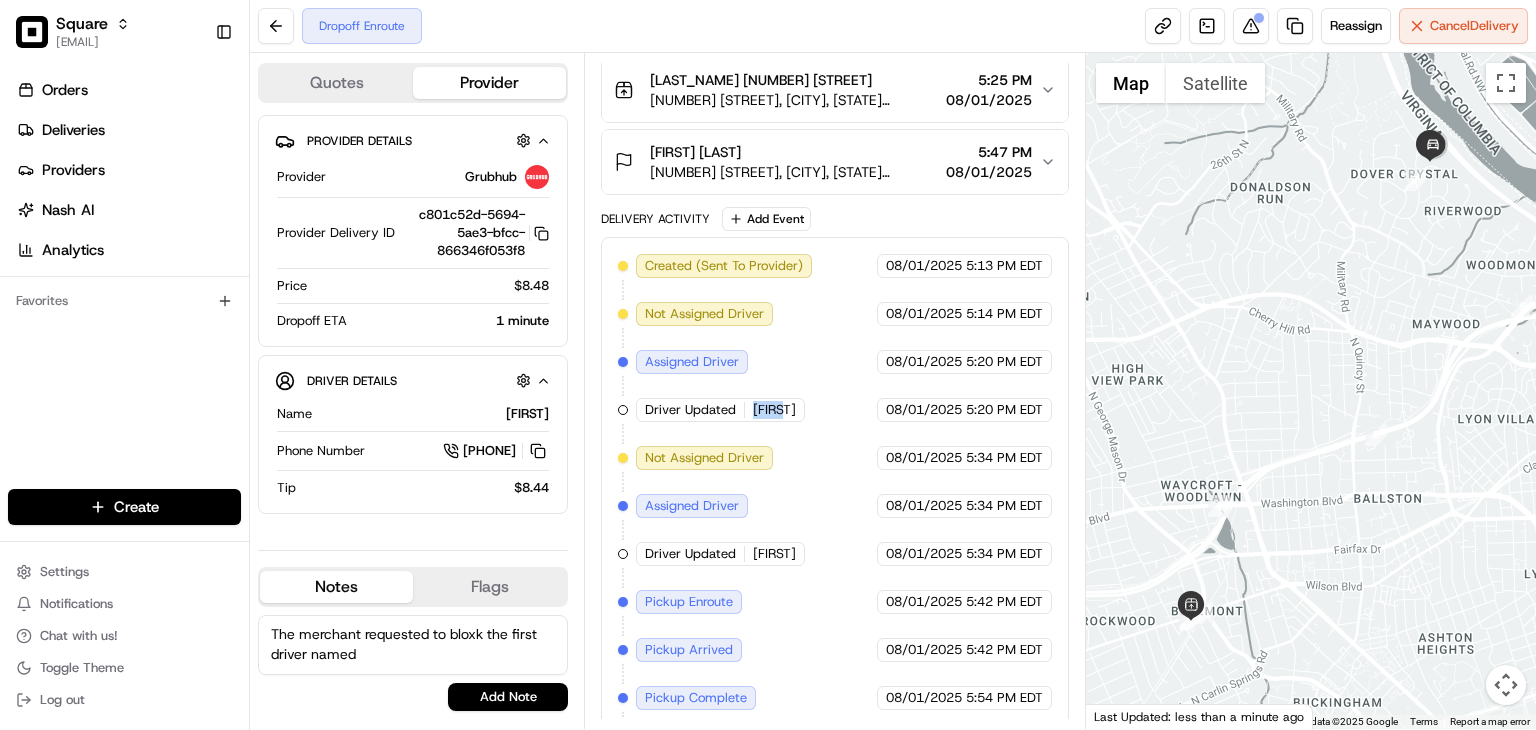 drag, startPoint x: 792, startPoint y: 404, endPoint x: 748, endPoint y: 403, distance: 44.011364 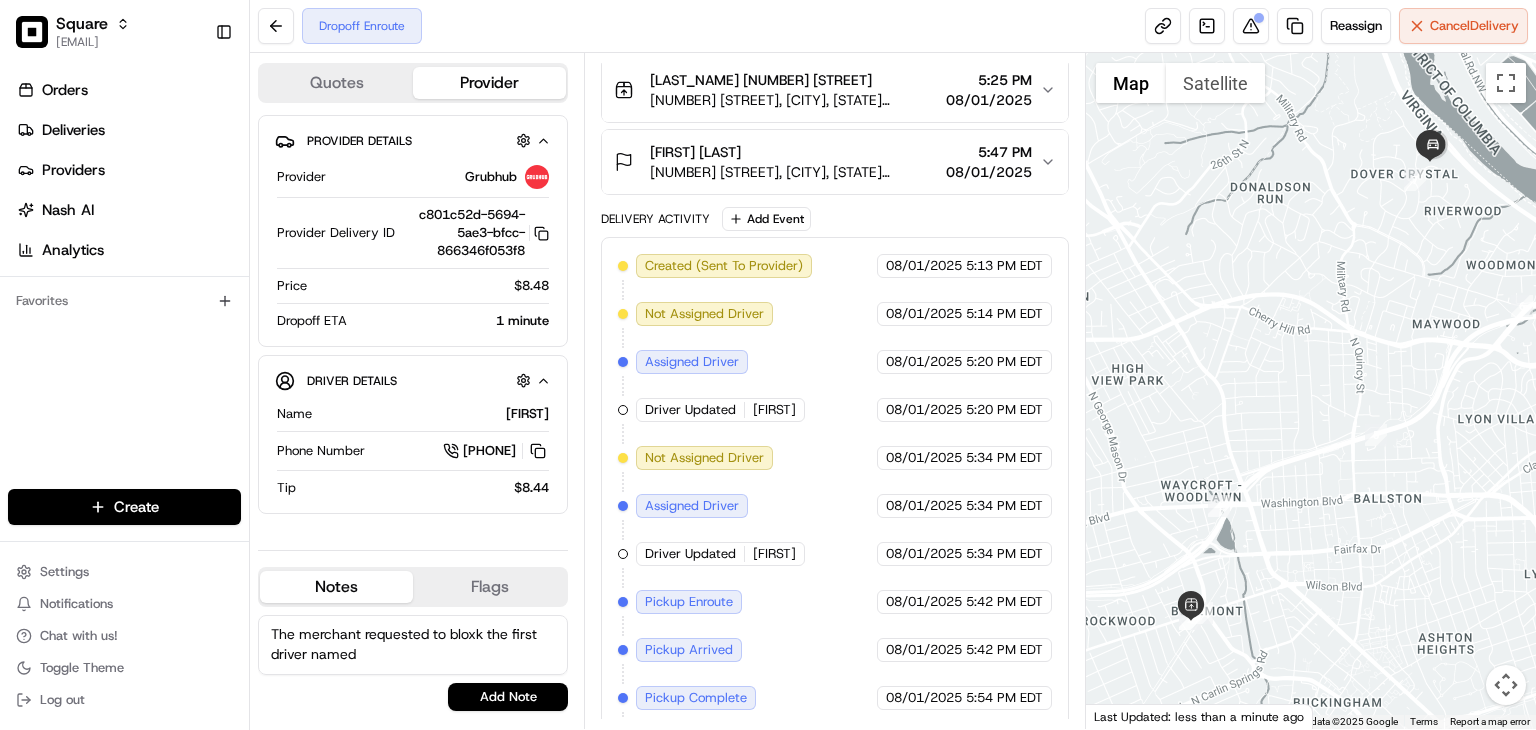 click on "The merchant requested to bloxk the first driver named" at bounding box center (413, 645) 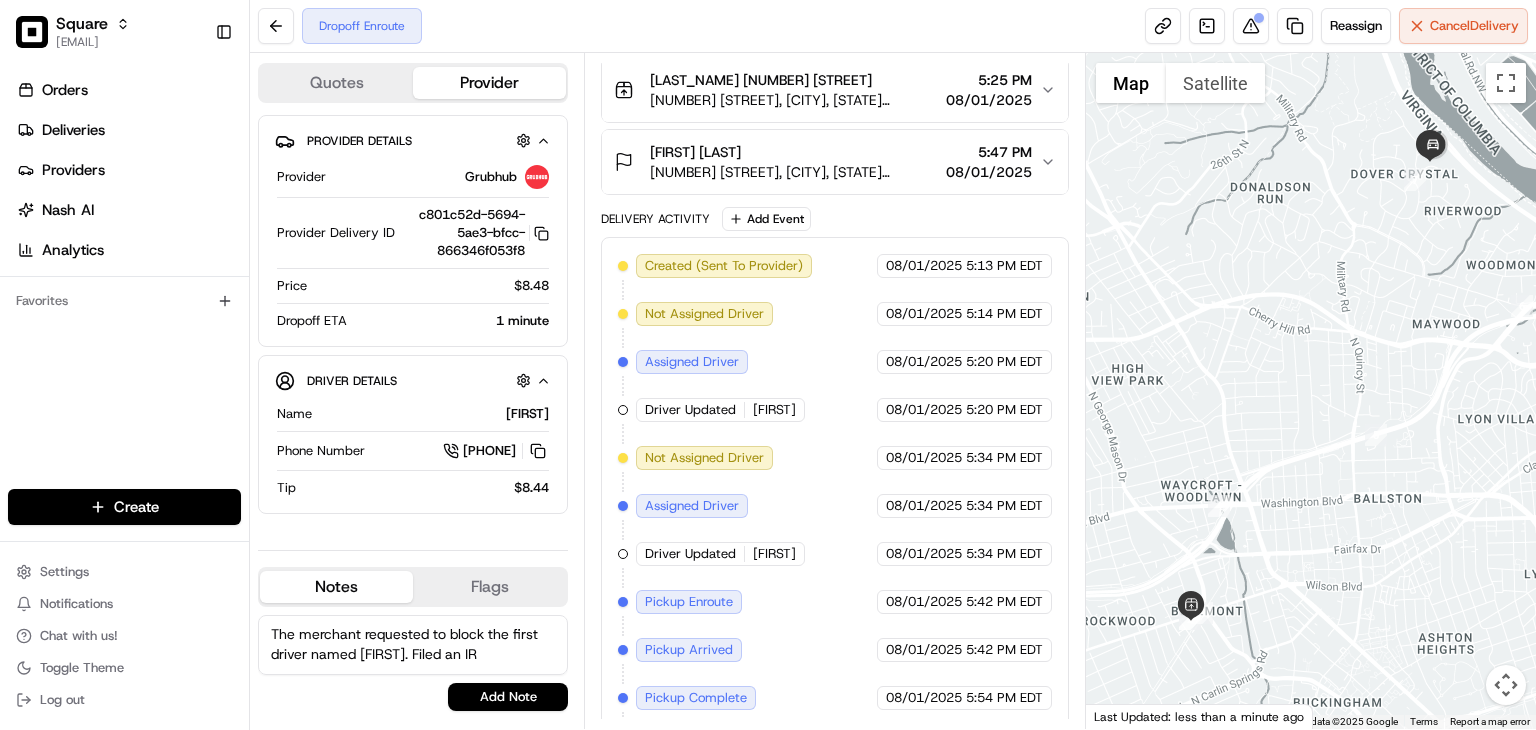 click on "The merchant requested to block the first driver named Ahmed. Filed an IR" at bounding box center [413, 645] 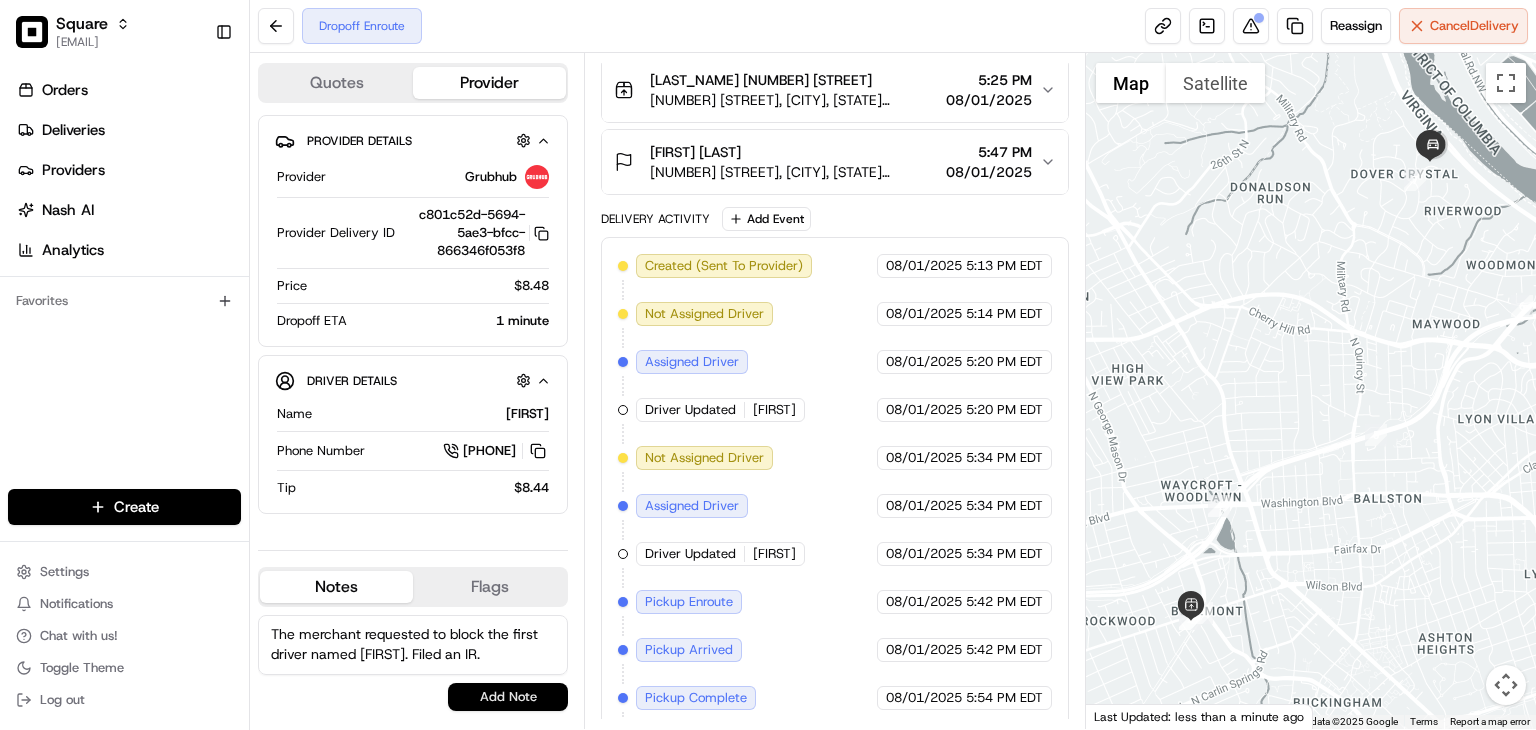 type on "The merchant requested to block the first driver named Ahmed. Filed an IR." 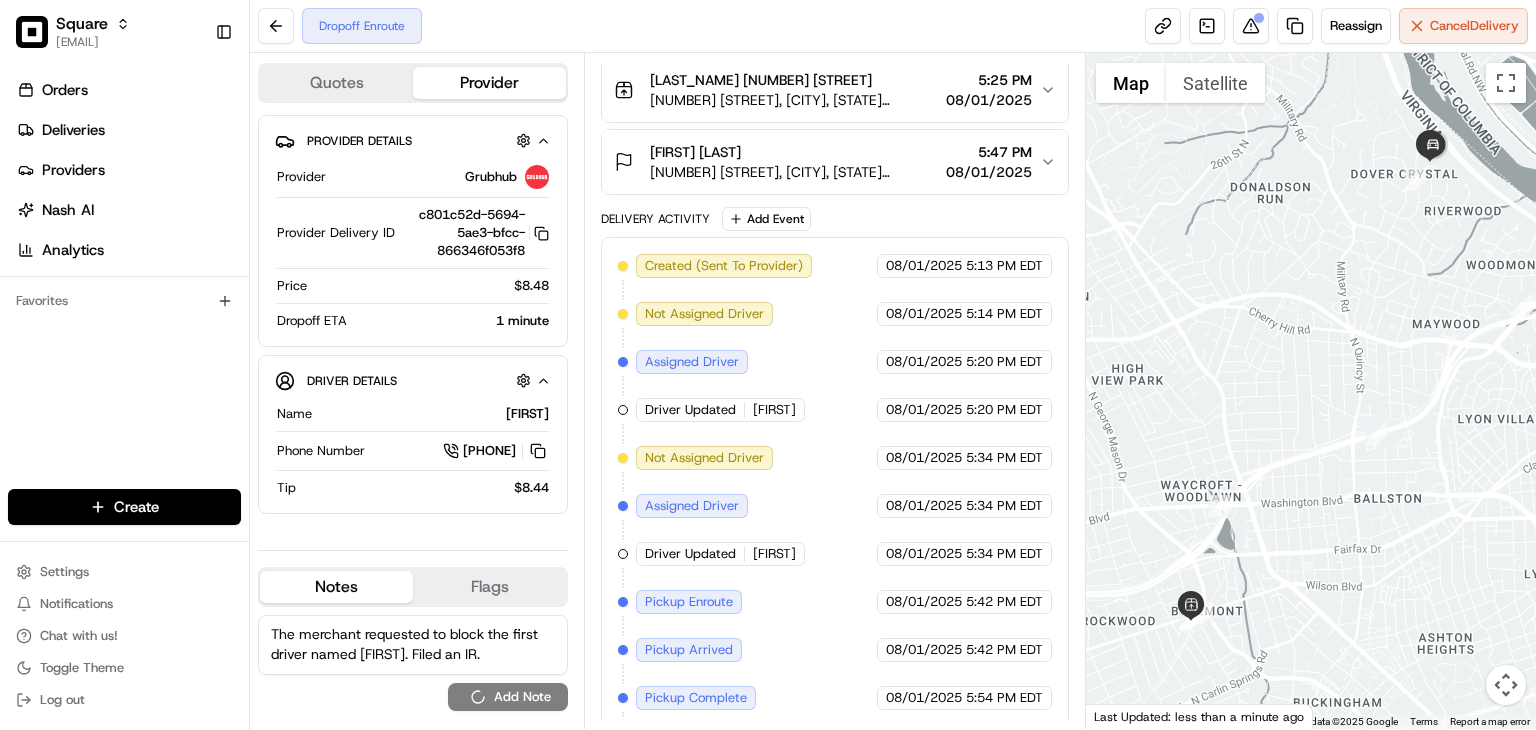 type 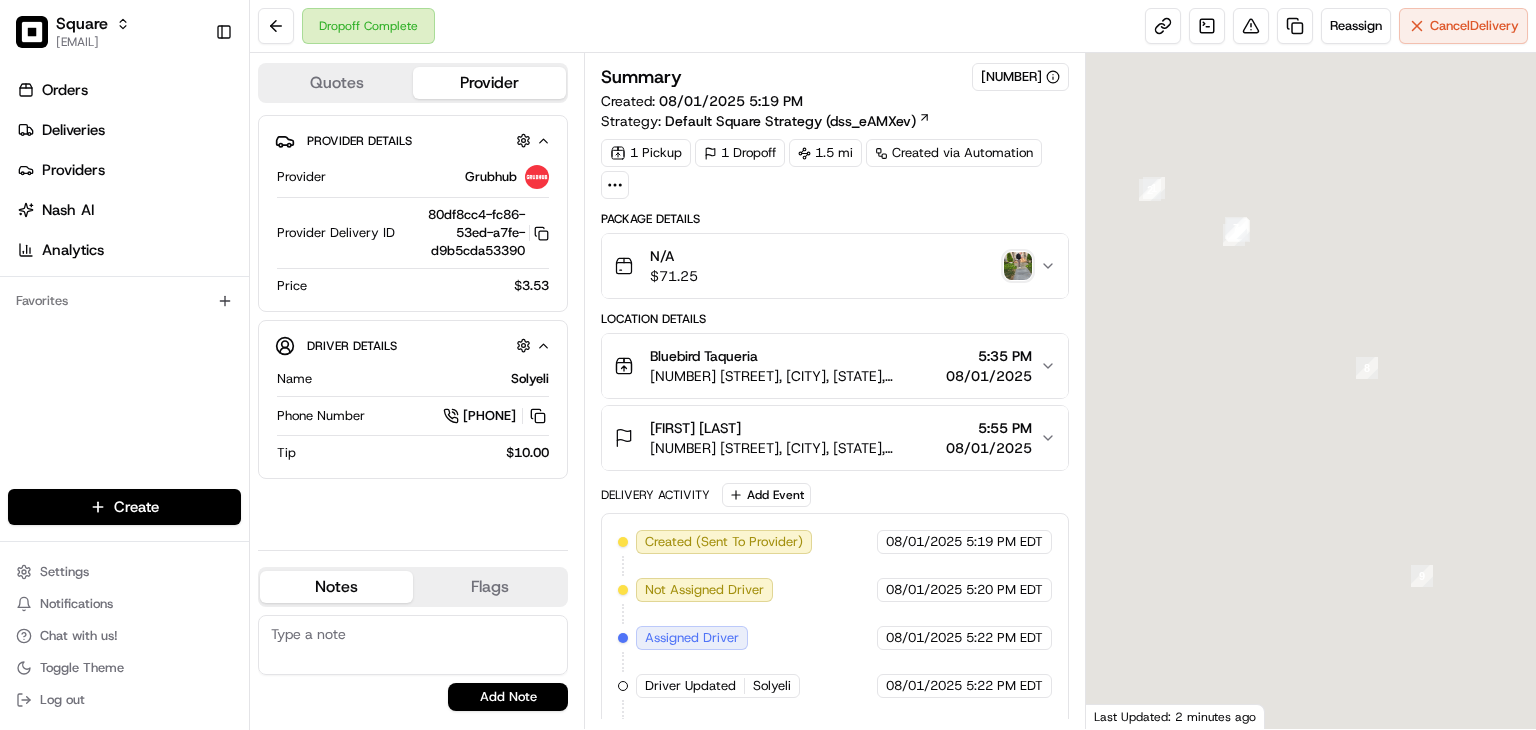 scroll, scrollTop: 0, scrollLeft: 0, axis: both 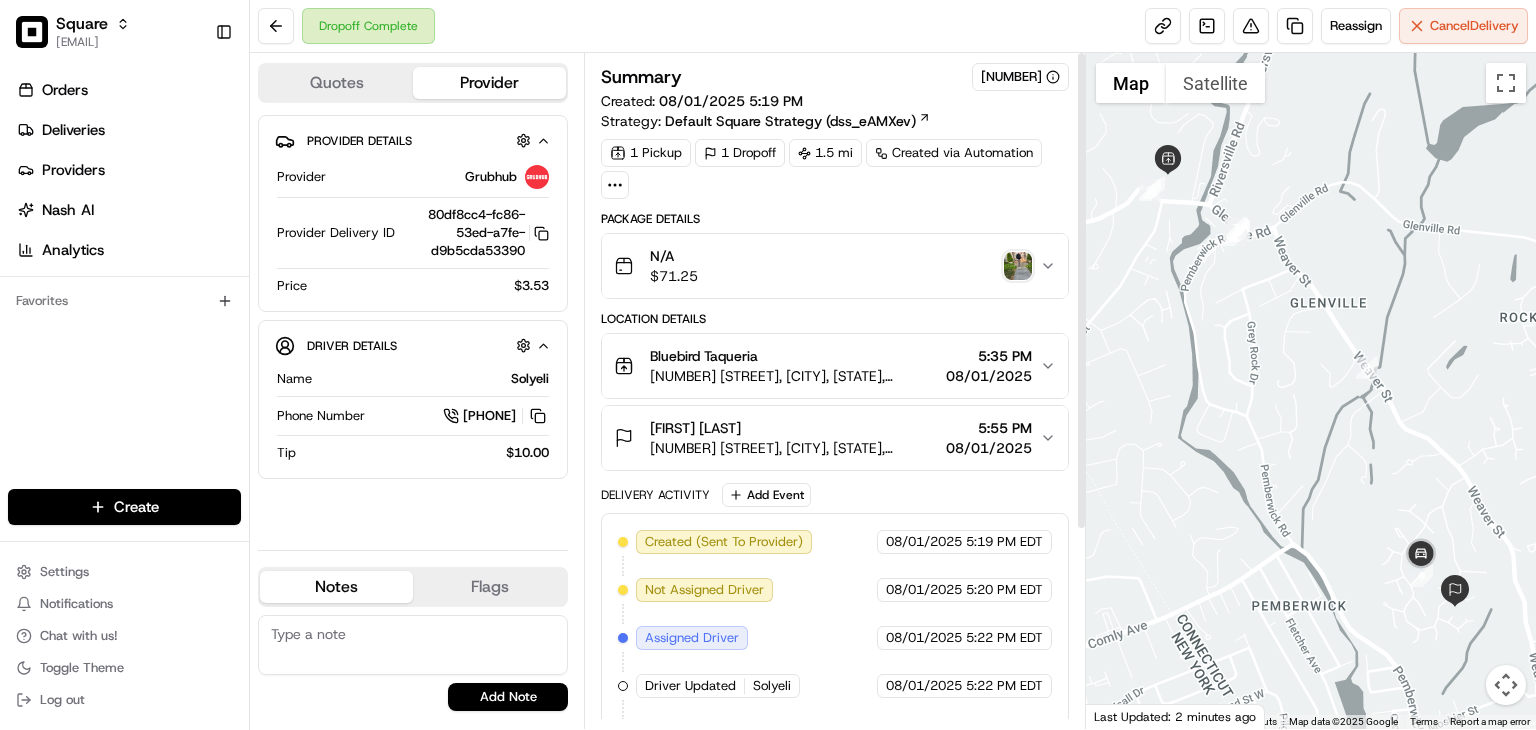 click at bounding box center [1018, 266] 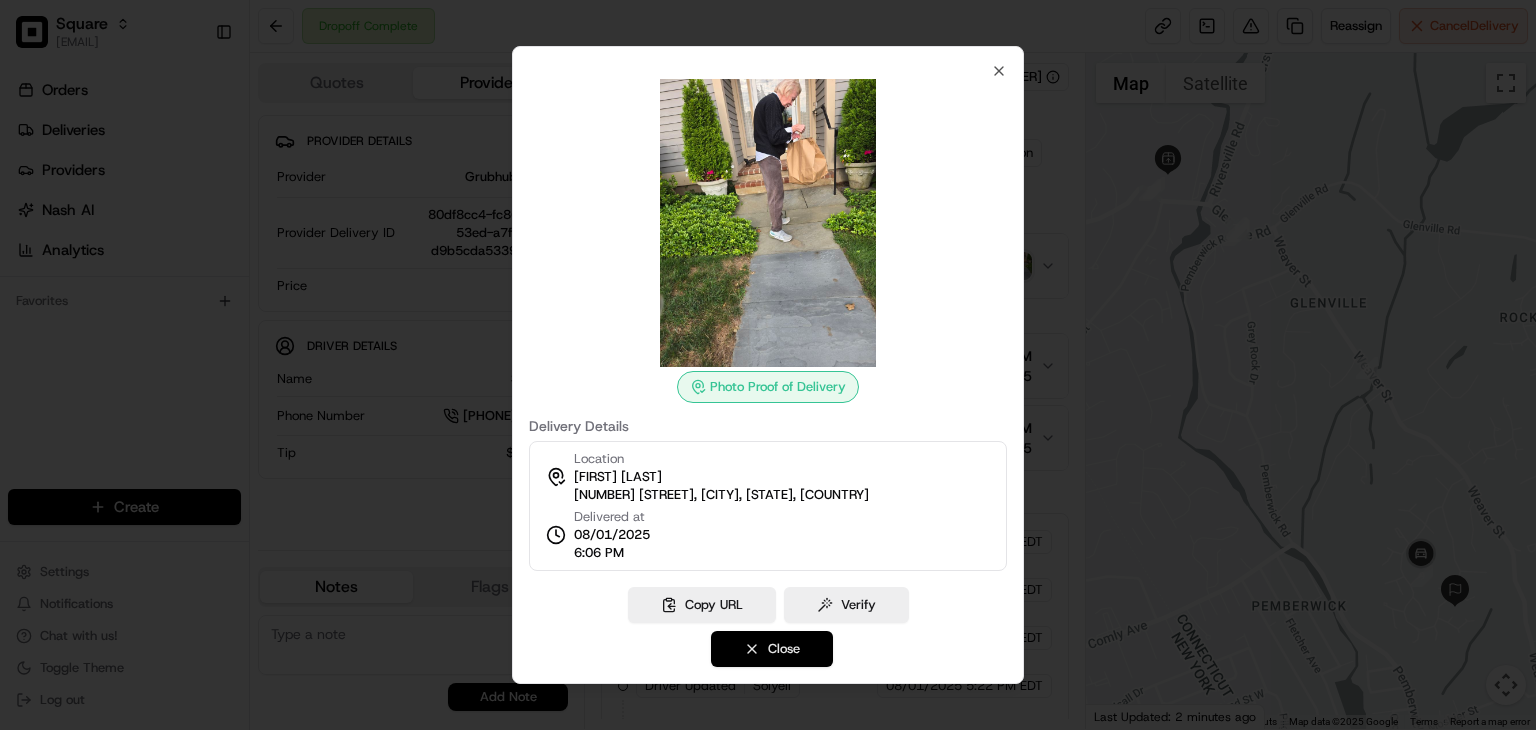 click on "Close" at bounding box center [772, 649] 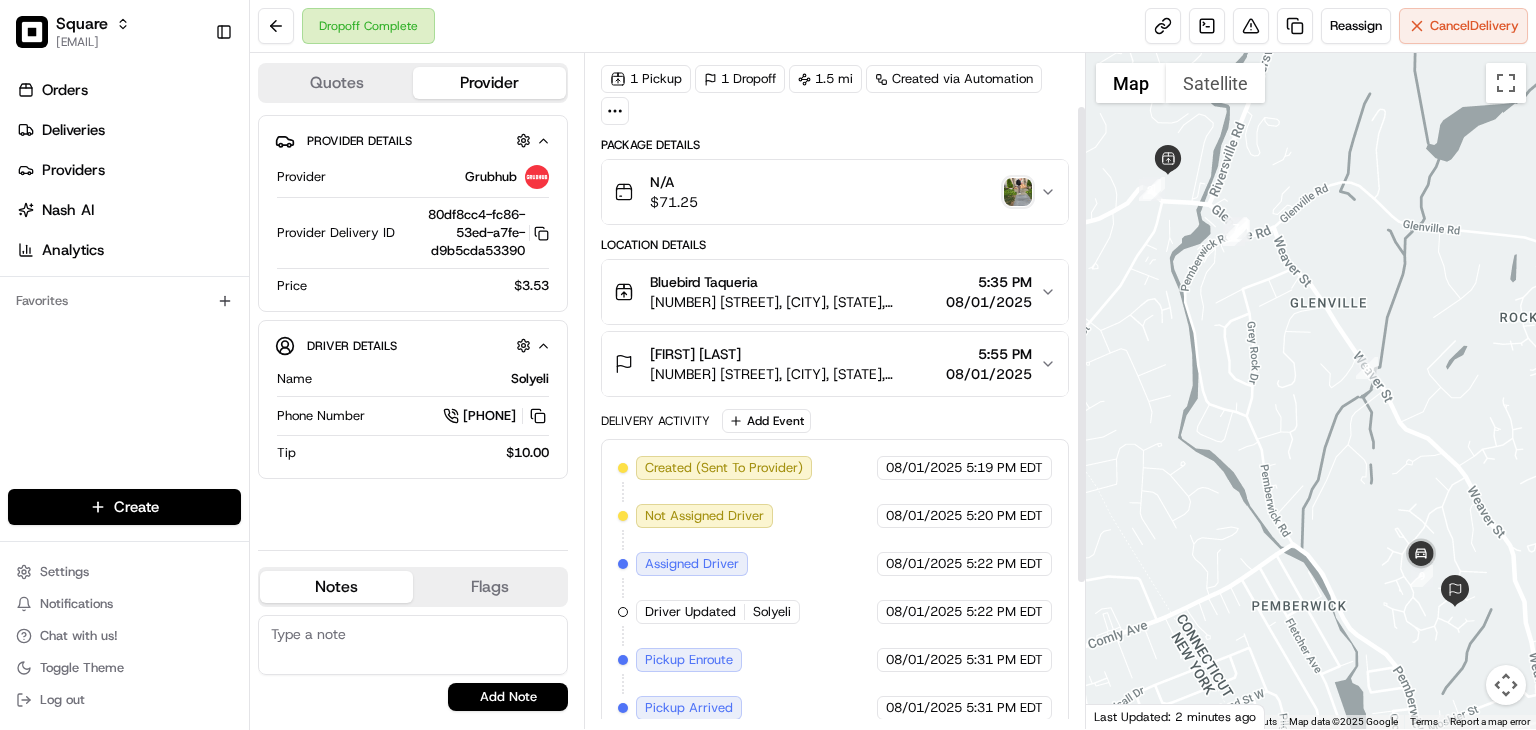 click on "[FIRST] [LAST] [NUMBER] [STREET], [CITY], [STATE], [COUNTRY] [TIME] [DATE]" at bounding box center (827, 364) 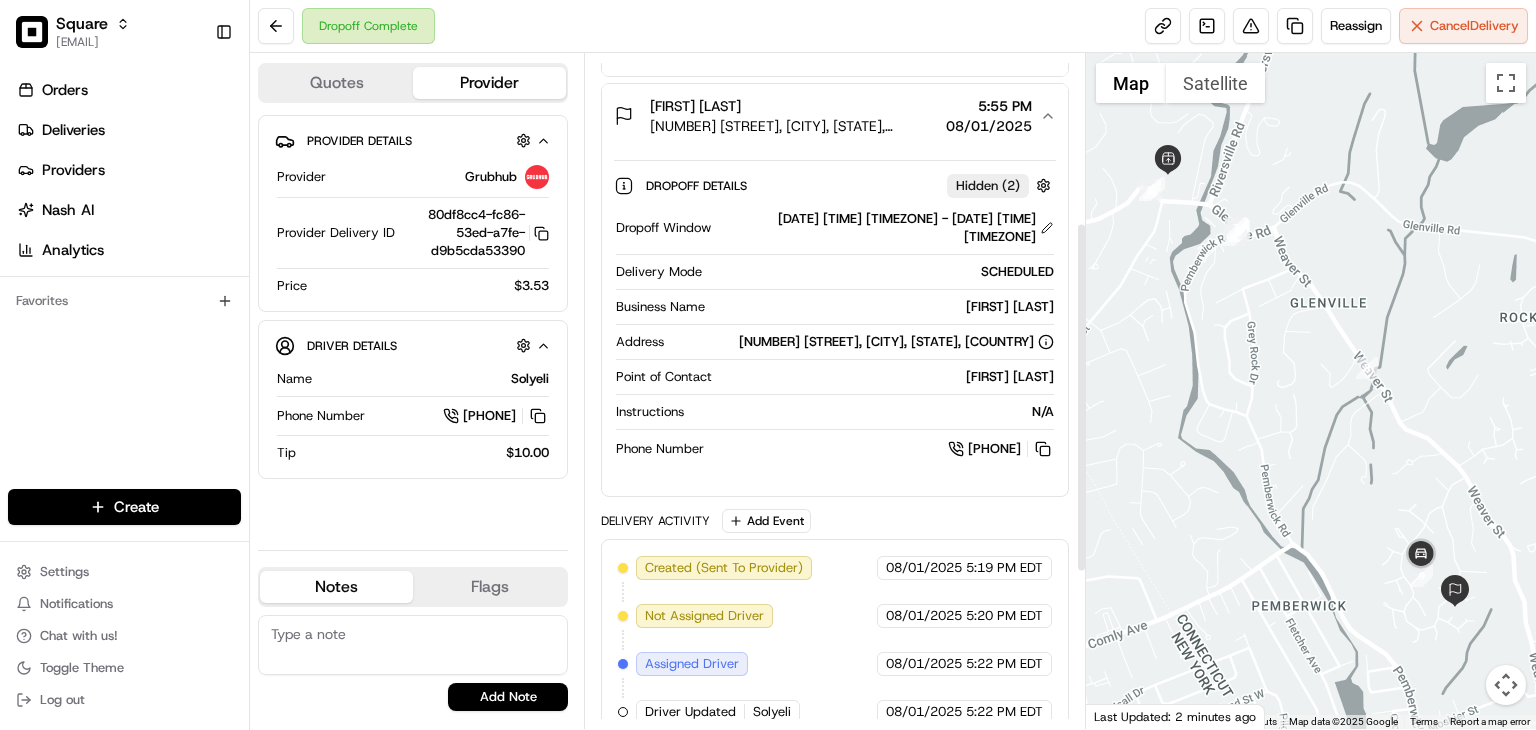 scroll, scrollTop: 328, scrollLeft: 0, axis: vertical 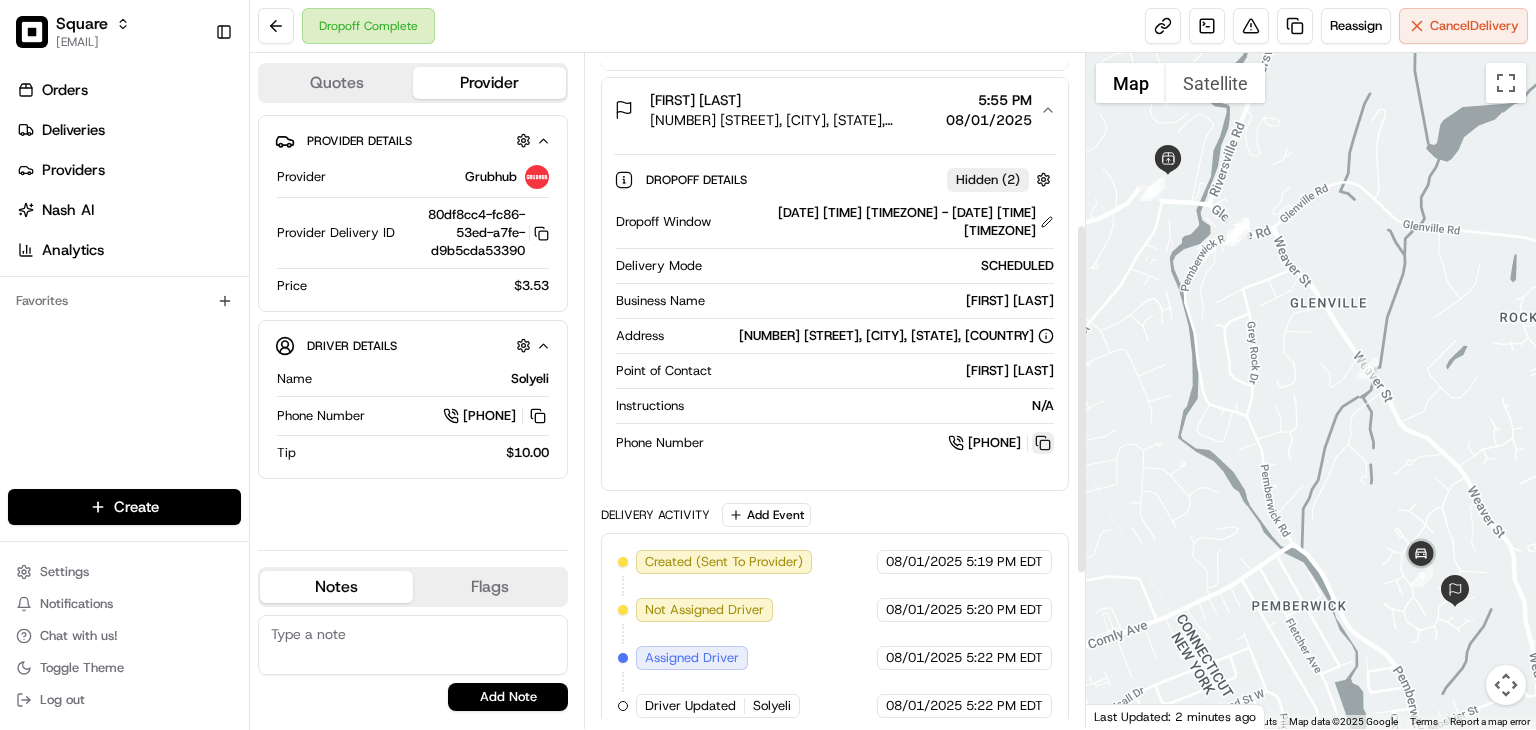 click at bounding box center [1043, 443] 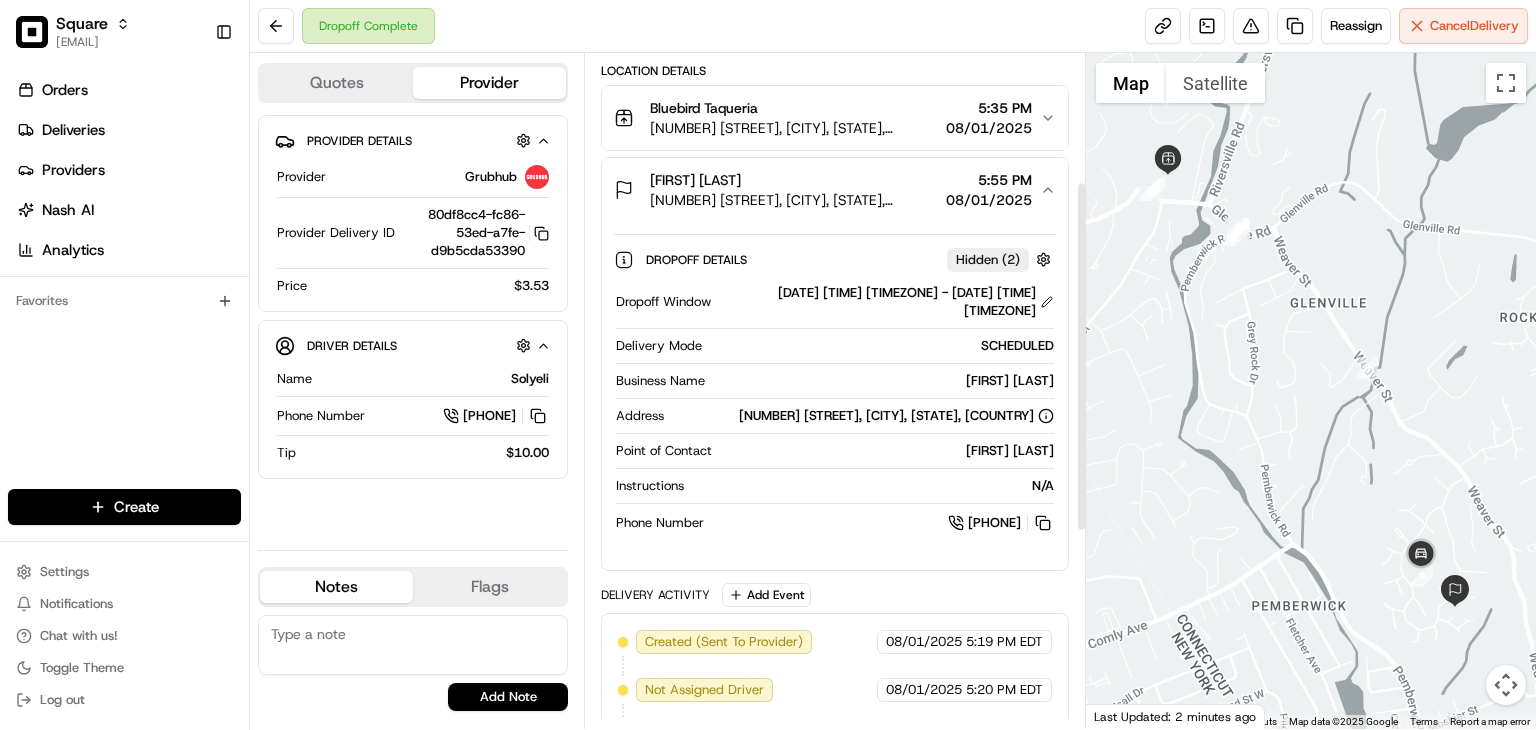 scroll, scrollTop: 247, scrollLeft: 0, axis: vertical 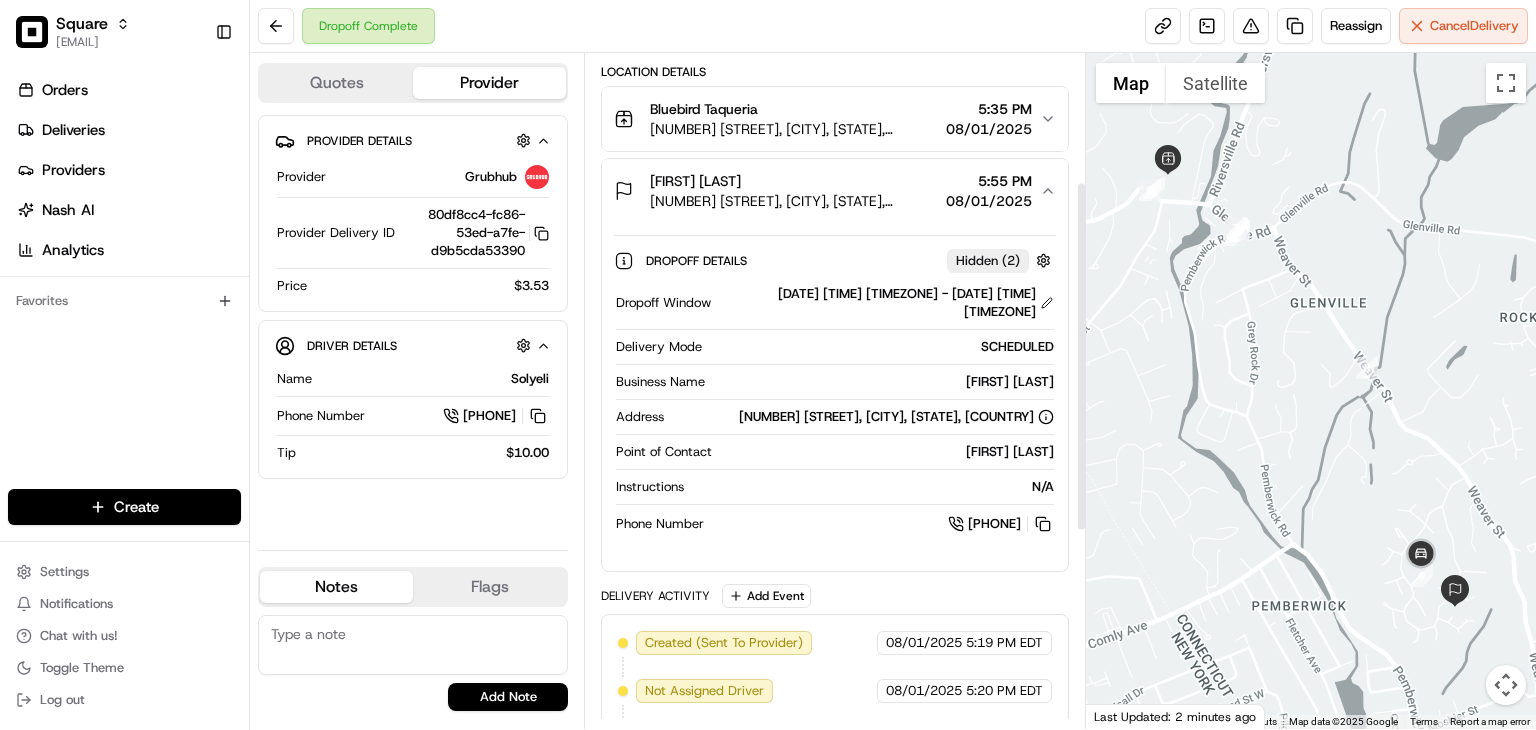 click on "5:55 PM" at bounding box center (989, 181) 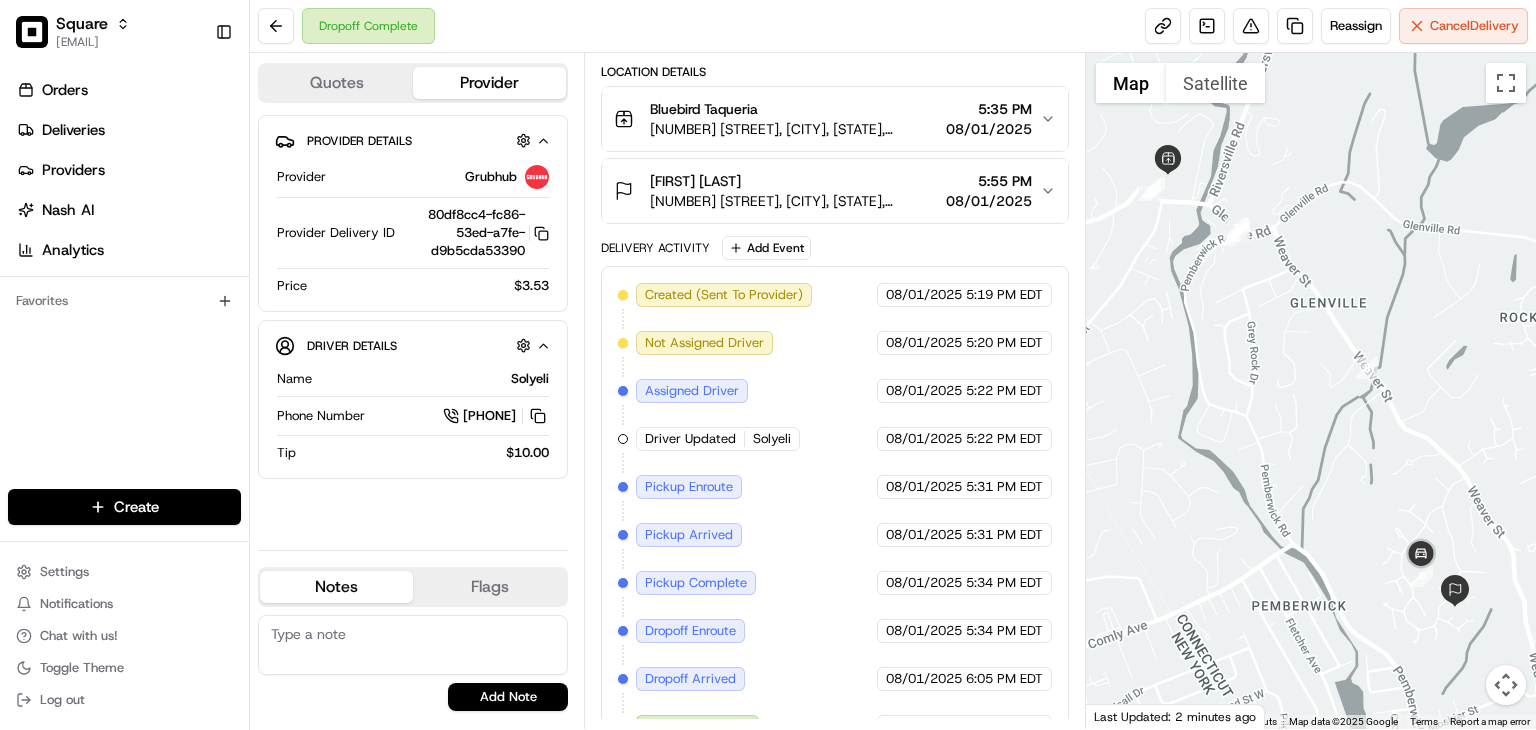 click on "5:55 PM" at bounding box center [989, 181] 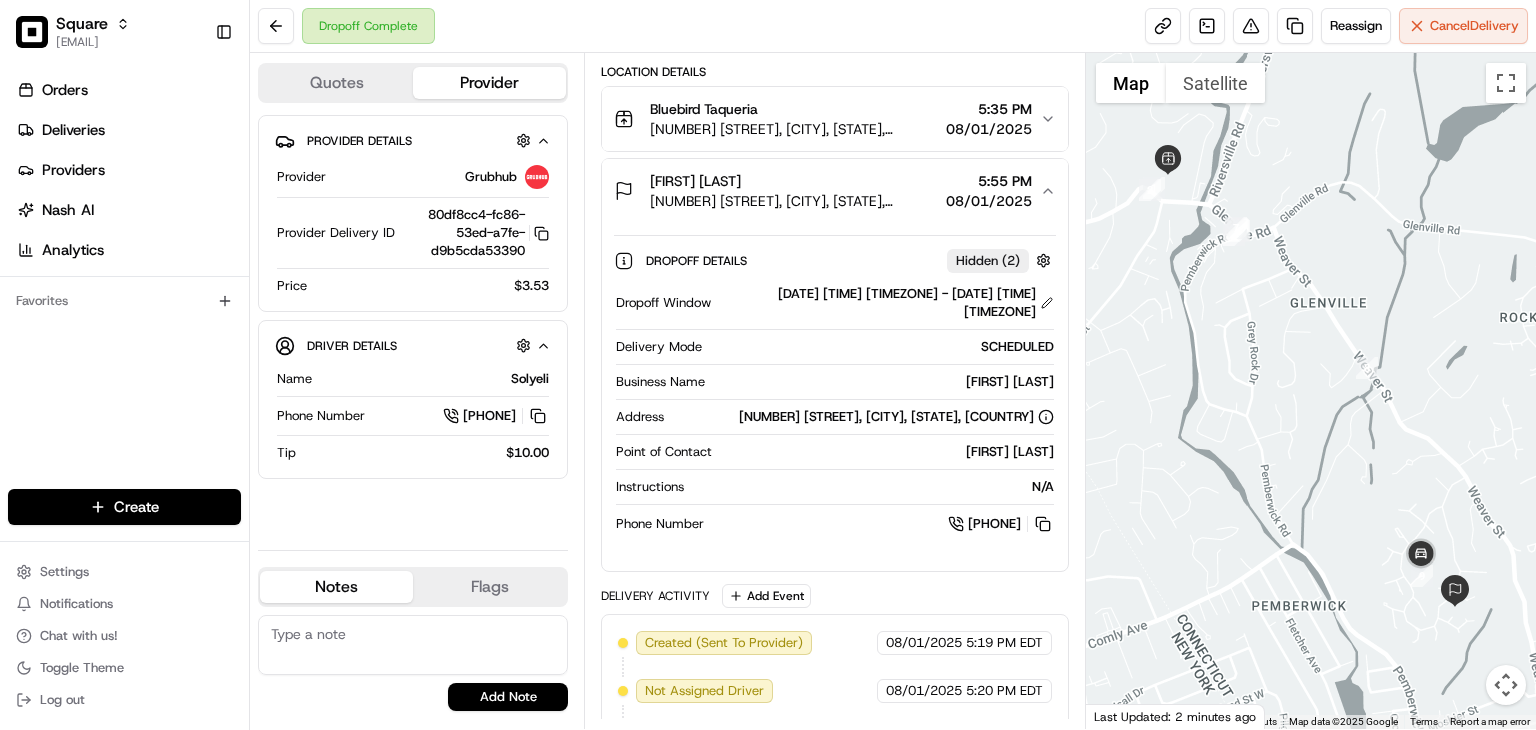 click on "5:55 PM" at bounding box center [989, 181] 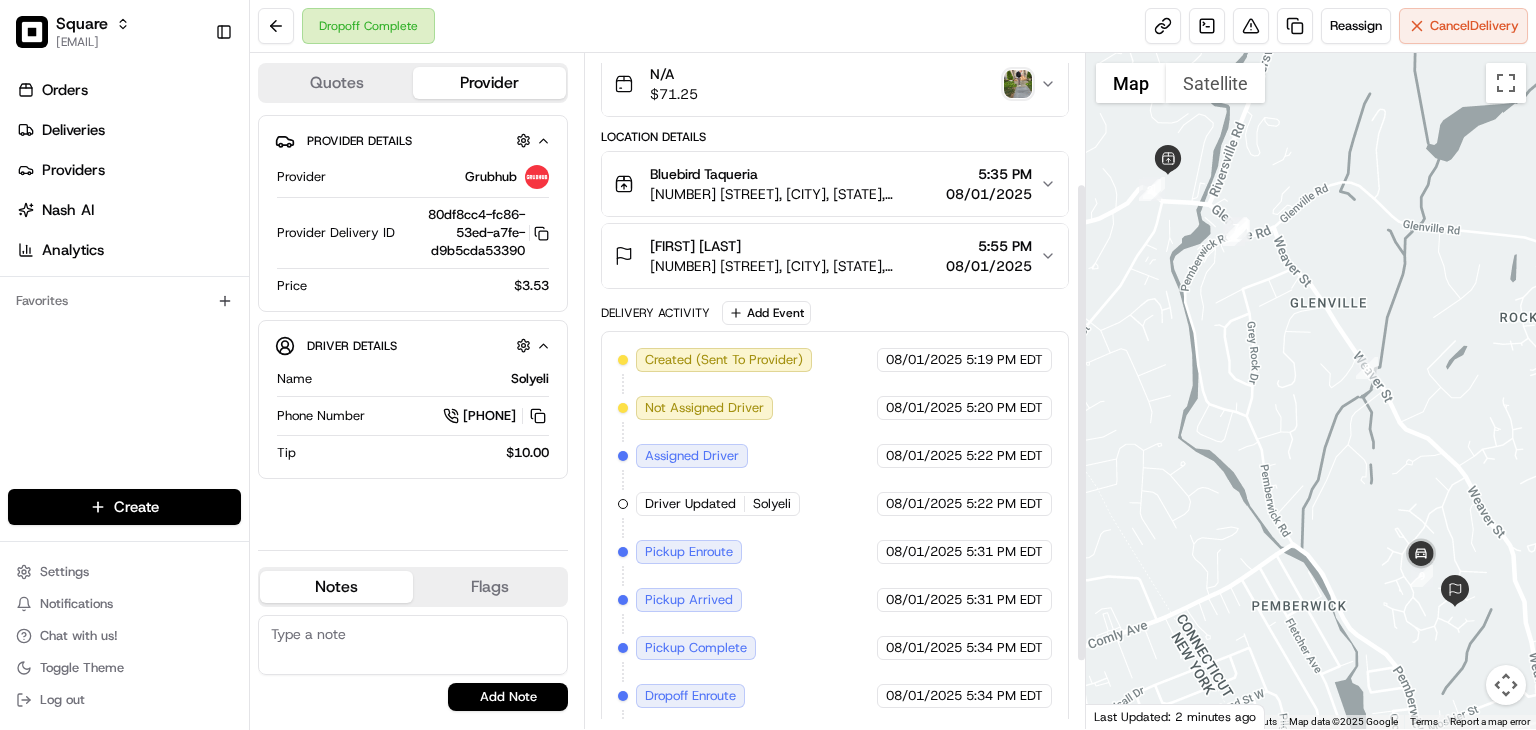 scroll, scrollTop: 180, scrollLeft: 0, axis: vertical 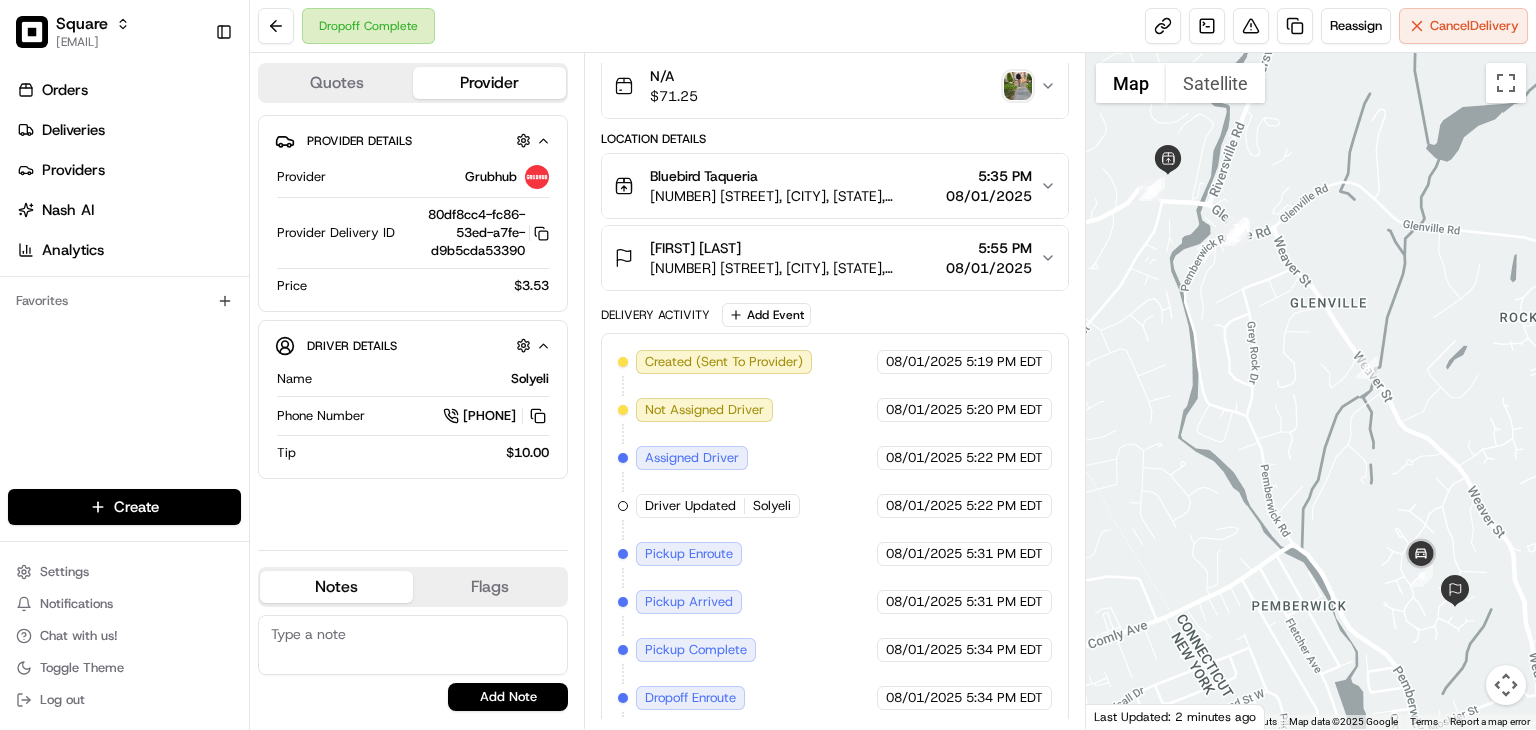 click on "[FIRST] [LAST]" at bounding box center [794, 248] 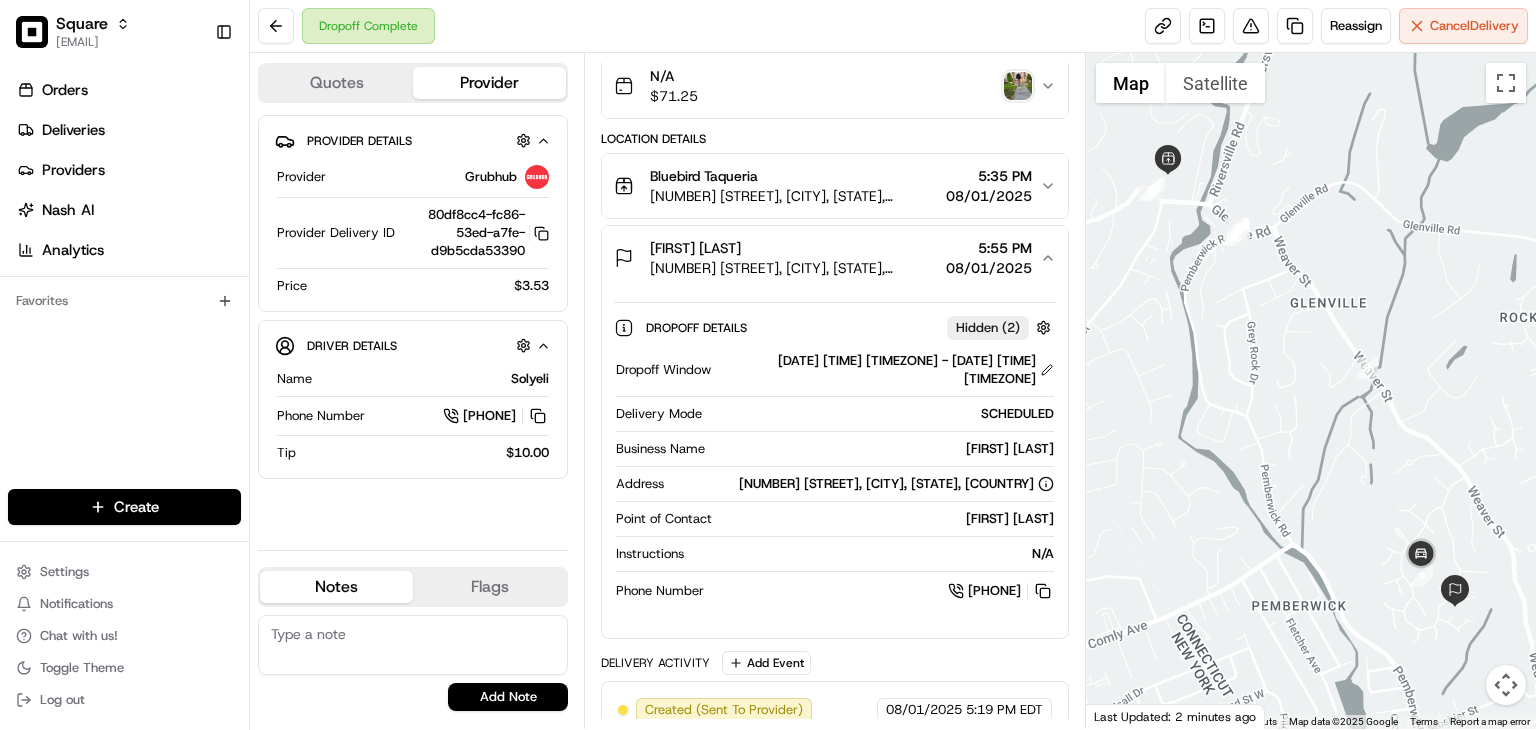 click on "[FIRST] [LAST]" at bounding box center (794, 248) 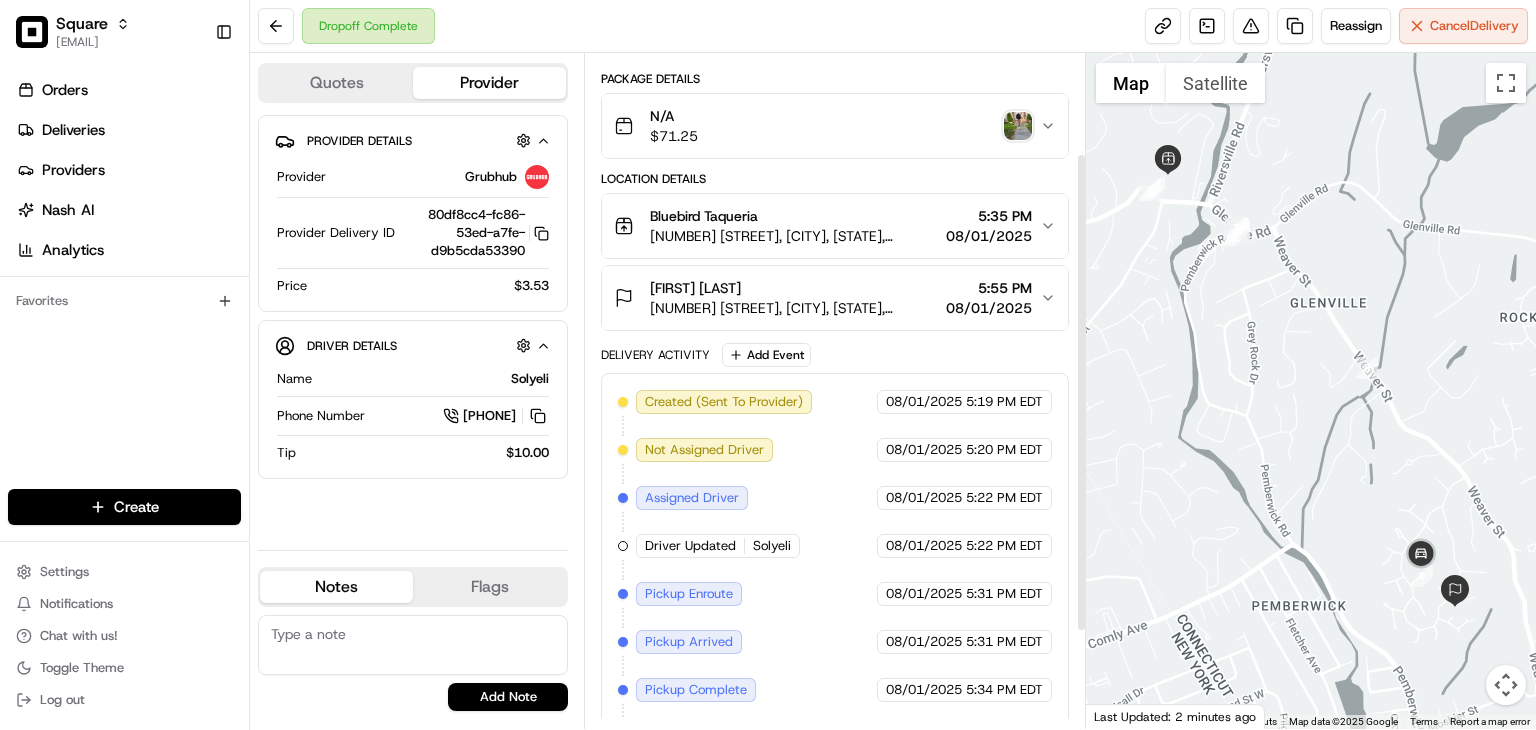 scroll, scrollTop: 131, scrollLeft: 0, axis: vertical 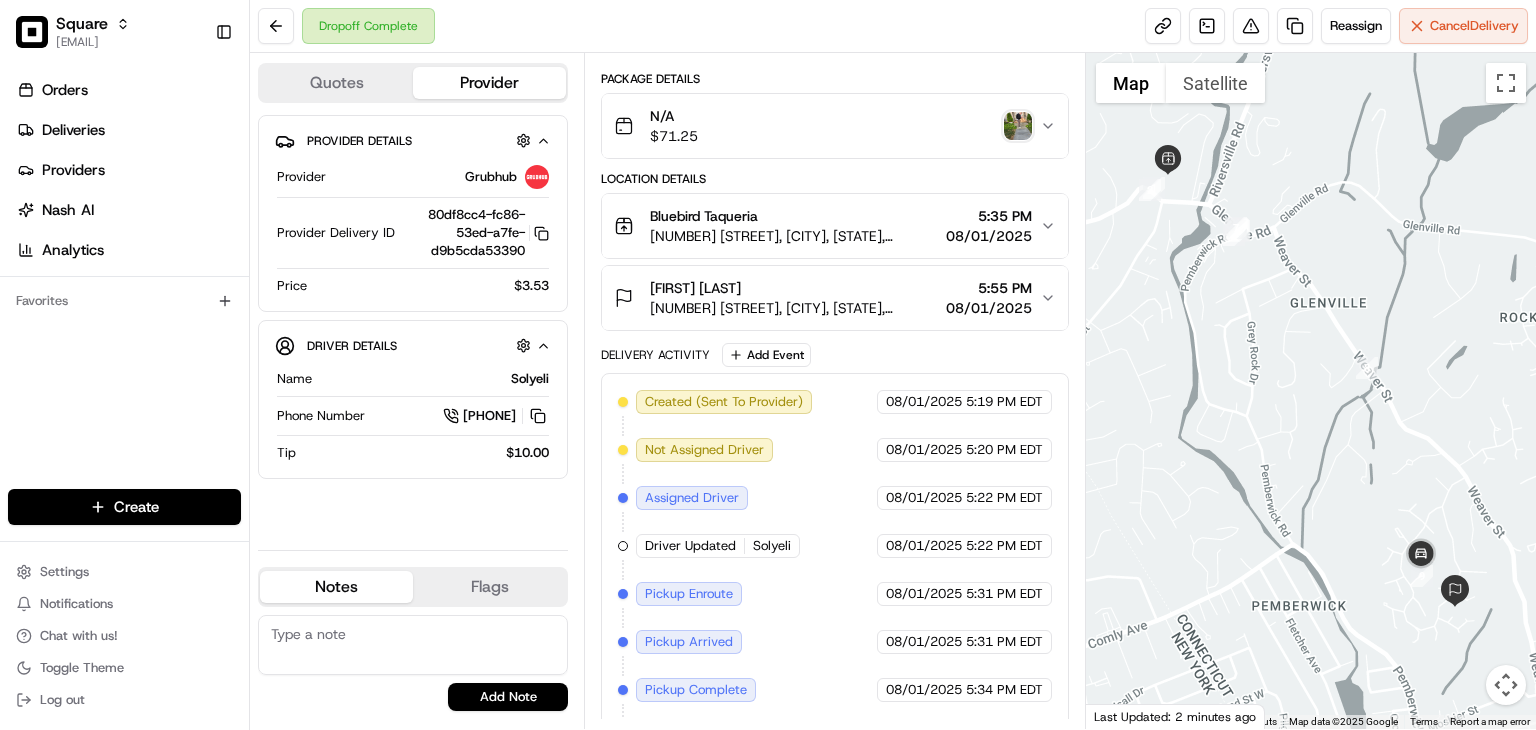 click at bounding box center (413, 645) 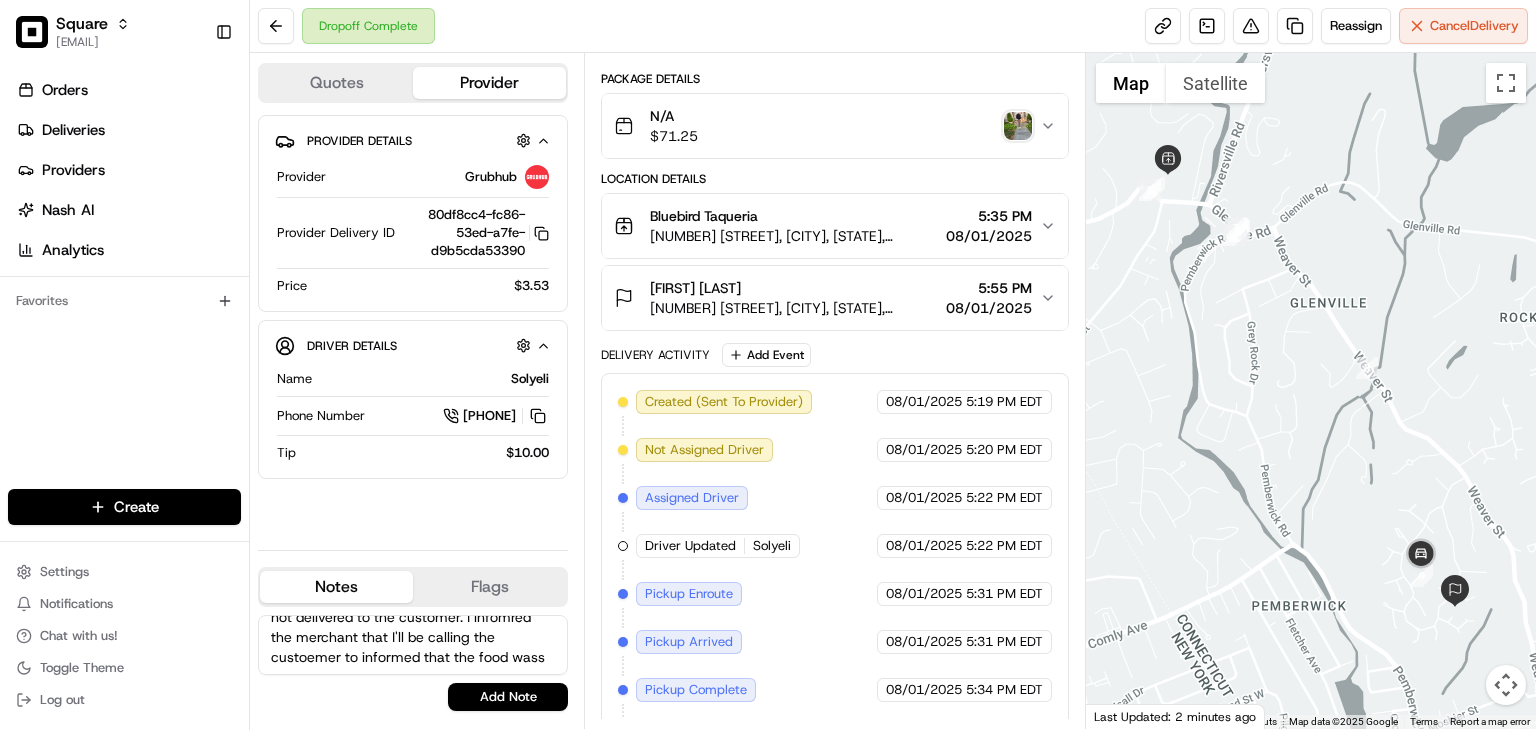 scroll, scrollTop: 48, scrollLeft: 0, axis: vertical 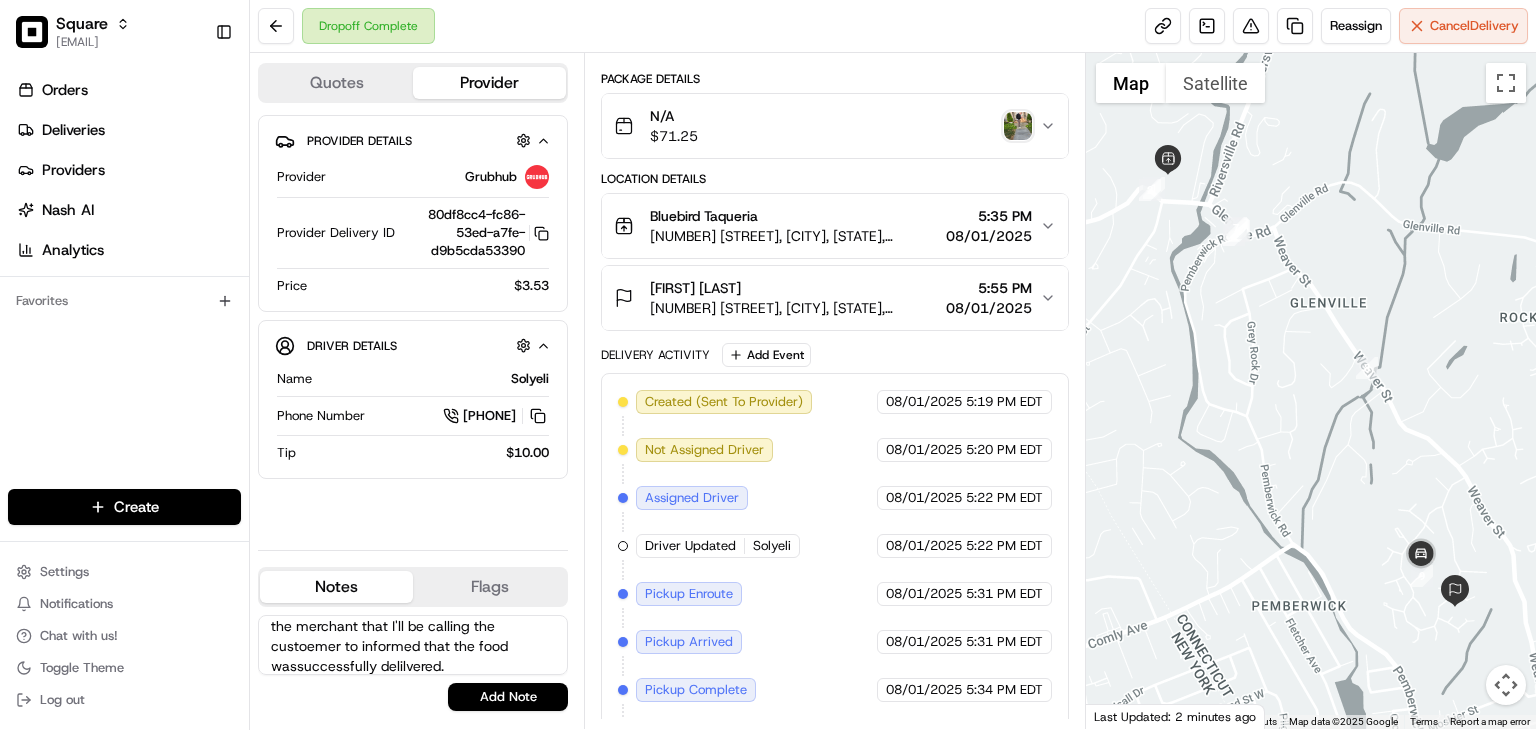 click on "The merchant reported that the item was not delivered to the customer. I infomred the merchant that I'll be calling the custoemer to informed that the food wassuccessfully delilvered." at bounding box center (413, 645) 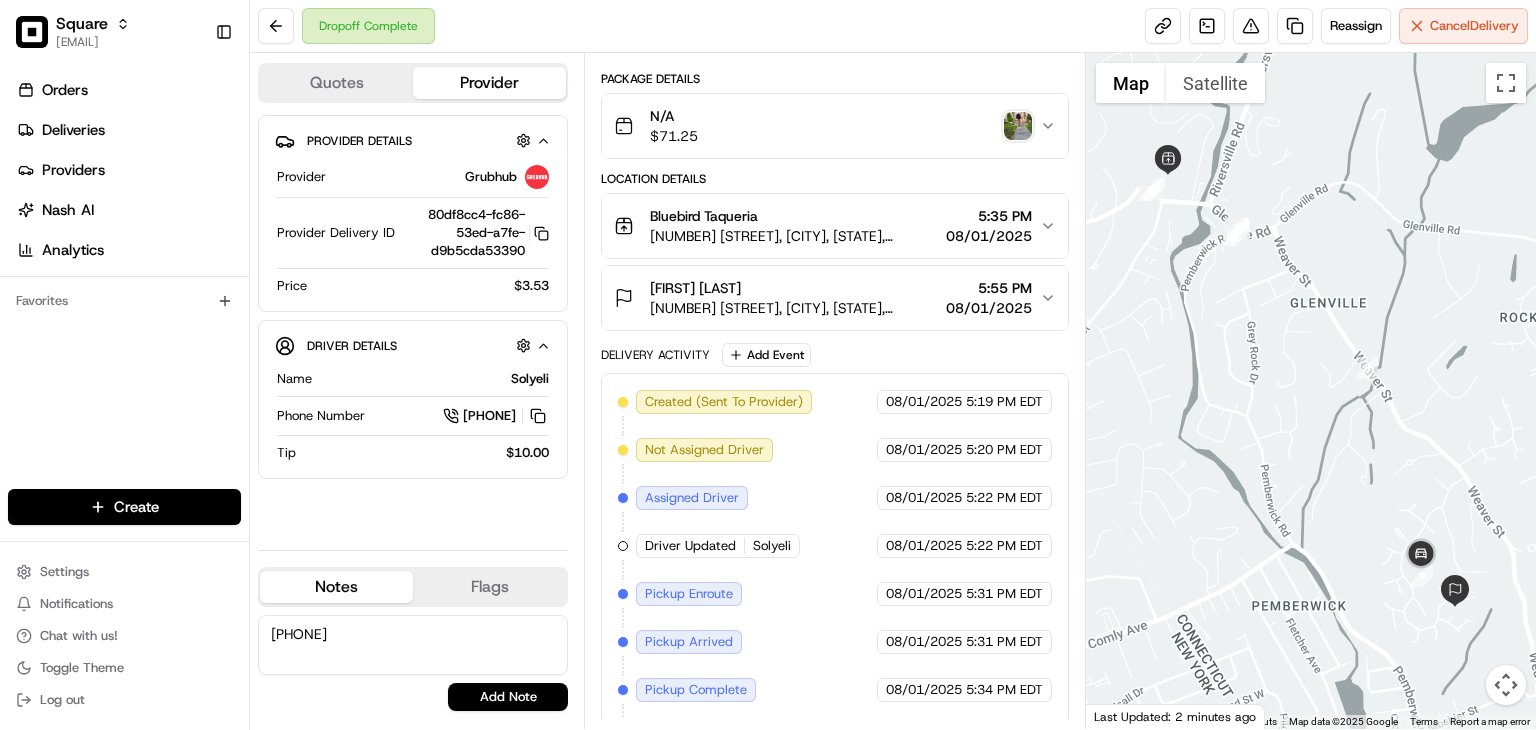 scroll, scrollTop: 0, scrollLeft: 0, axis: both 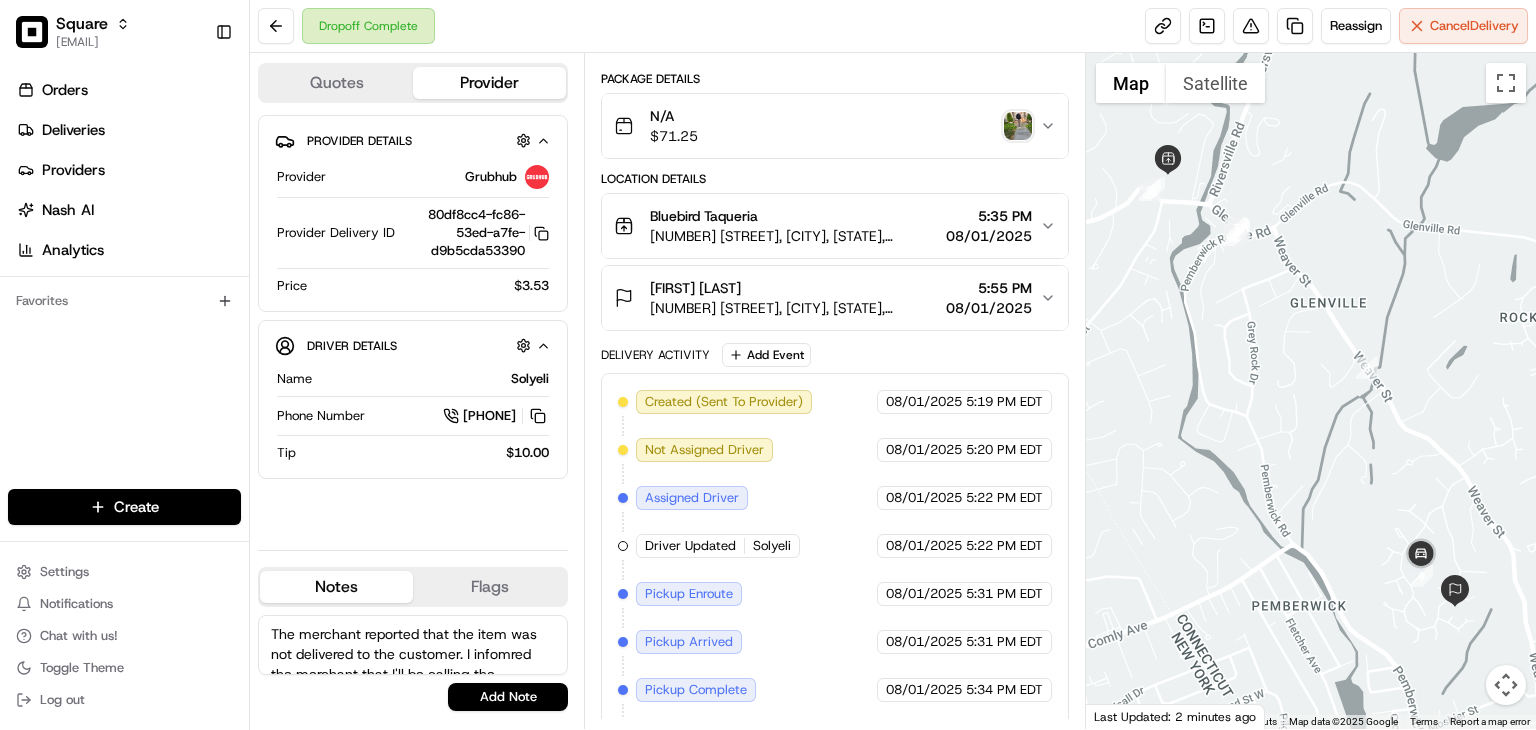 click on "The merchant reported that the item was not delivered to the customer. I infomred the merchant that I'll be calling the custoemer to informed that the food wassuccessfully delilvered." at bounding box center [413, 645] 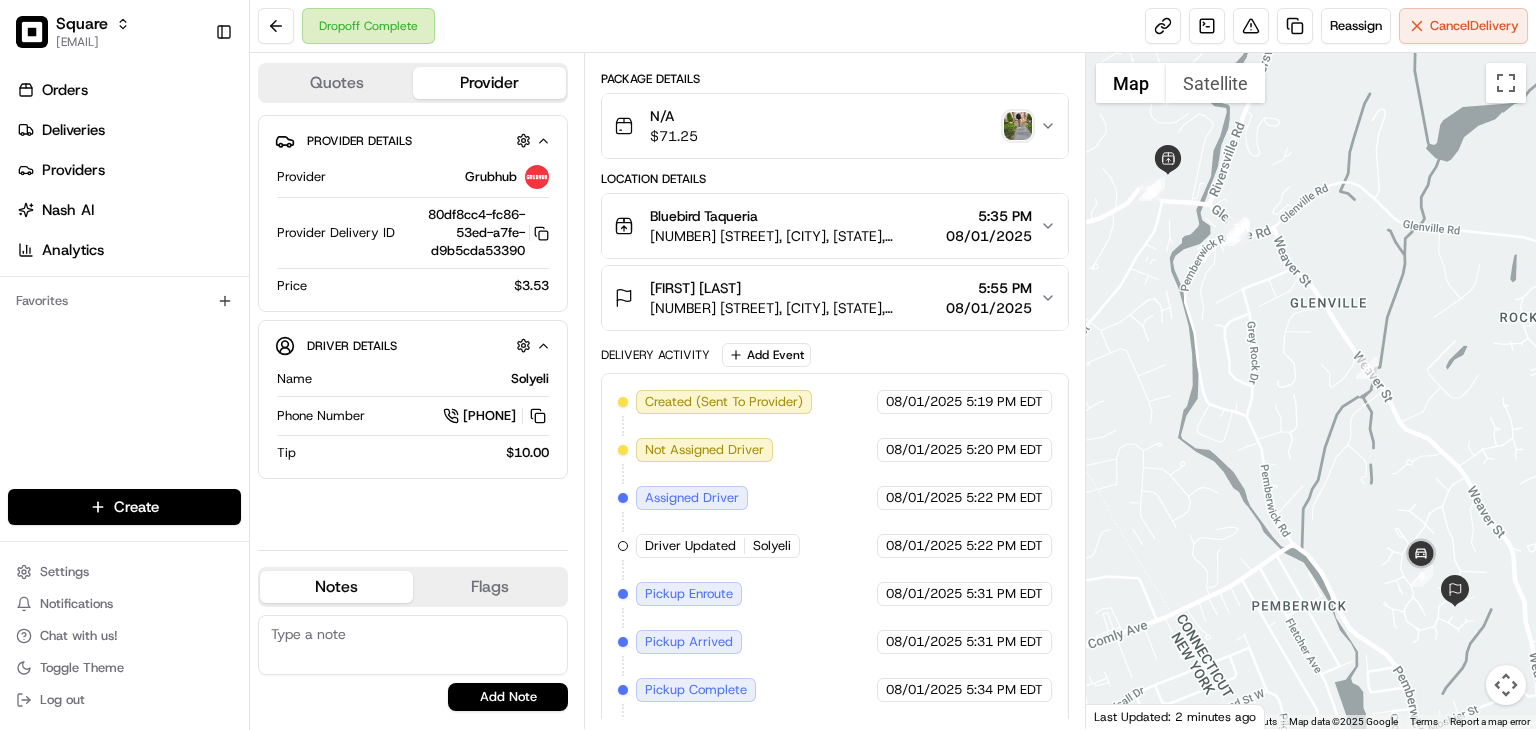 paste on "“The merchant reported that the item was not delivered to the customer. I informed them that I would call the customer to confirm that the food was successfully delivered.”" 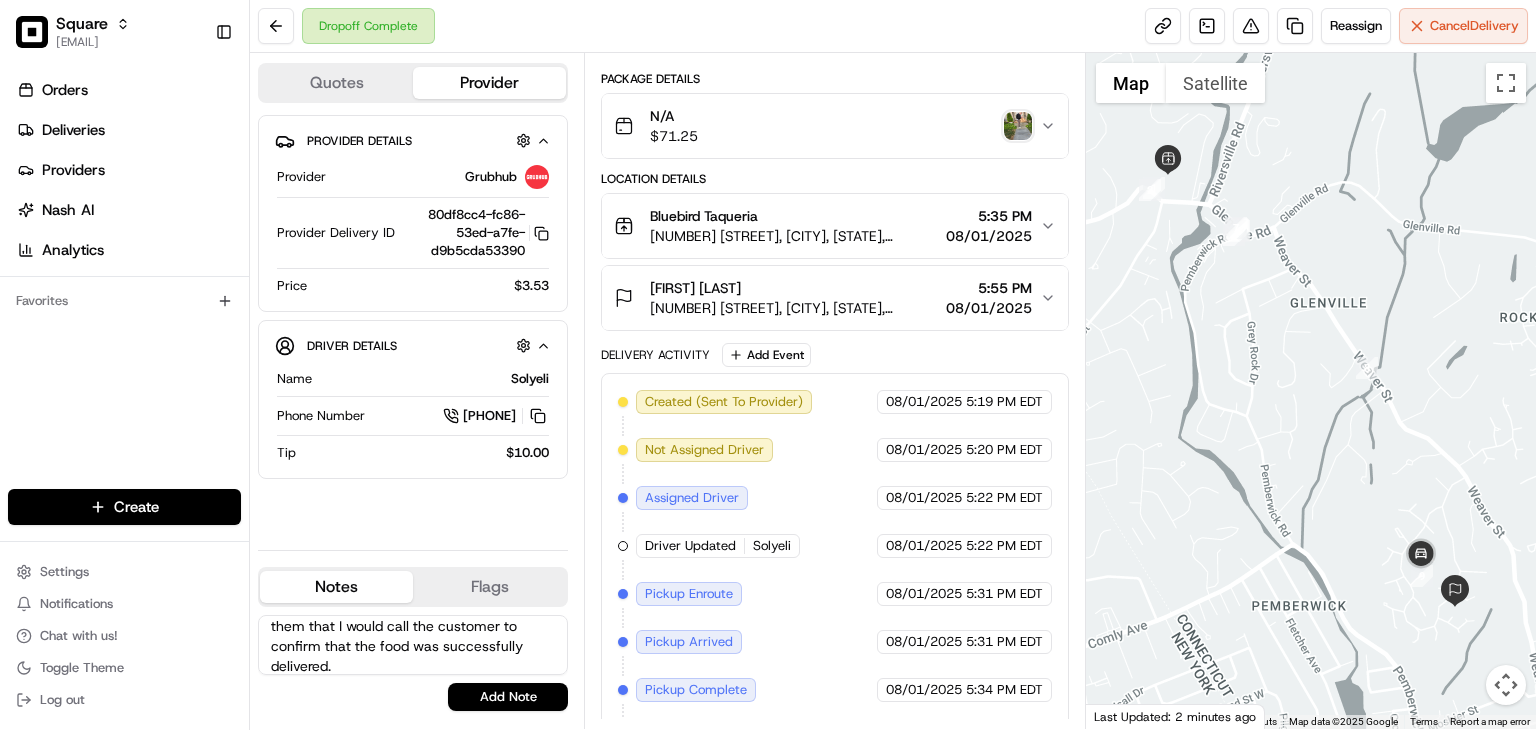 scroll, scrollTop: 0, scrollLeft: 0, axis: both 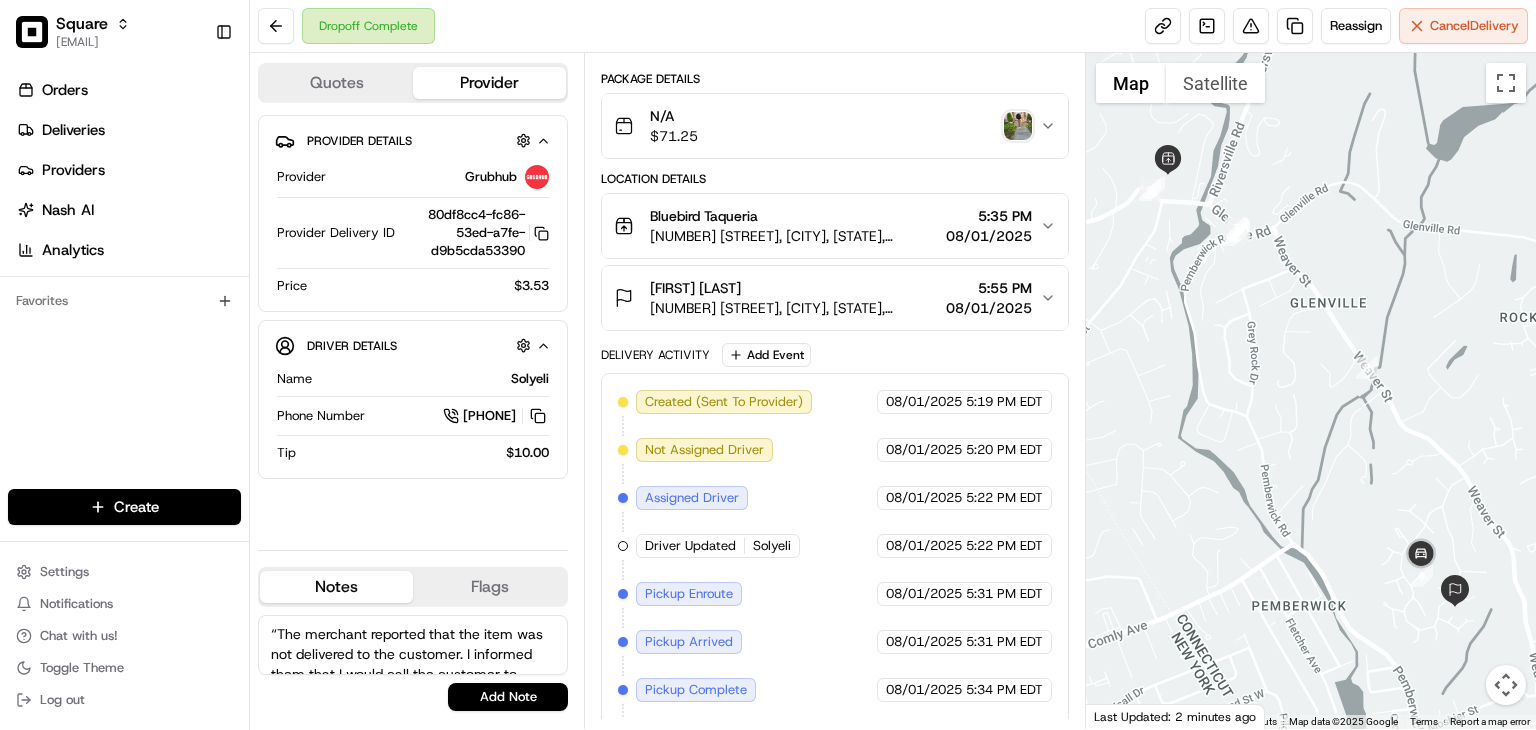 click on "“The merchant reported that the item was not delivered to the customer. I informed them that I would call the customer to confirm that the food was successfully delivered." at bounding box center [413, 645] 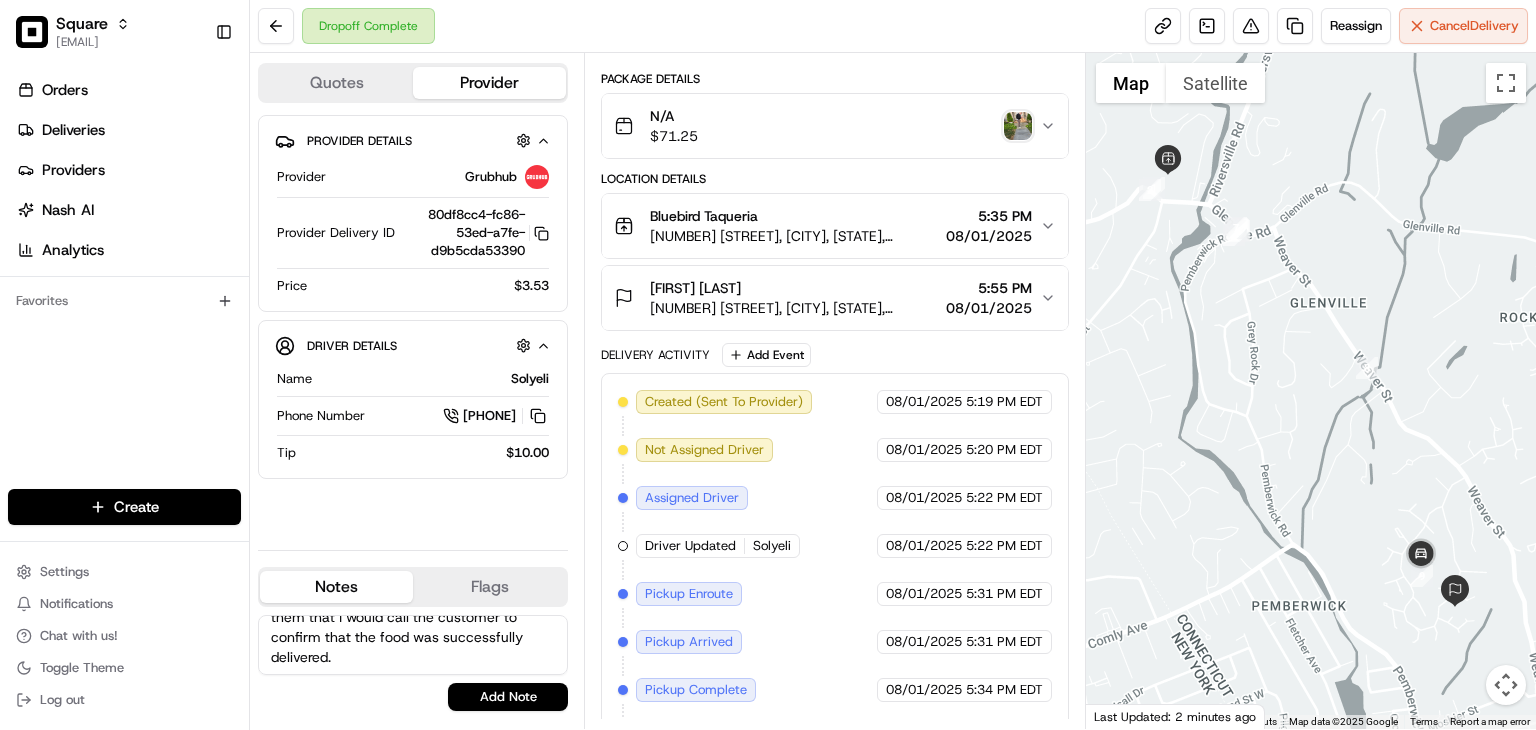 scroll, scrollTop: 56, scrollLeft: 0, axis: vertical 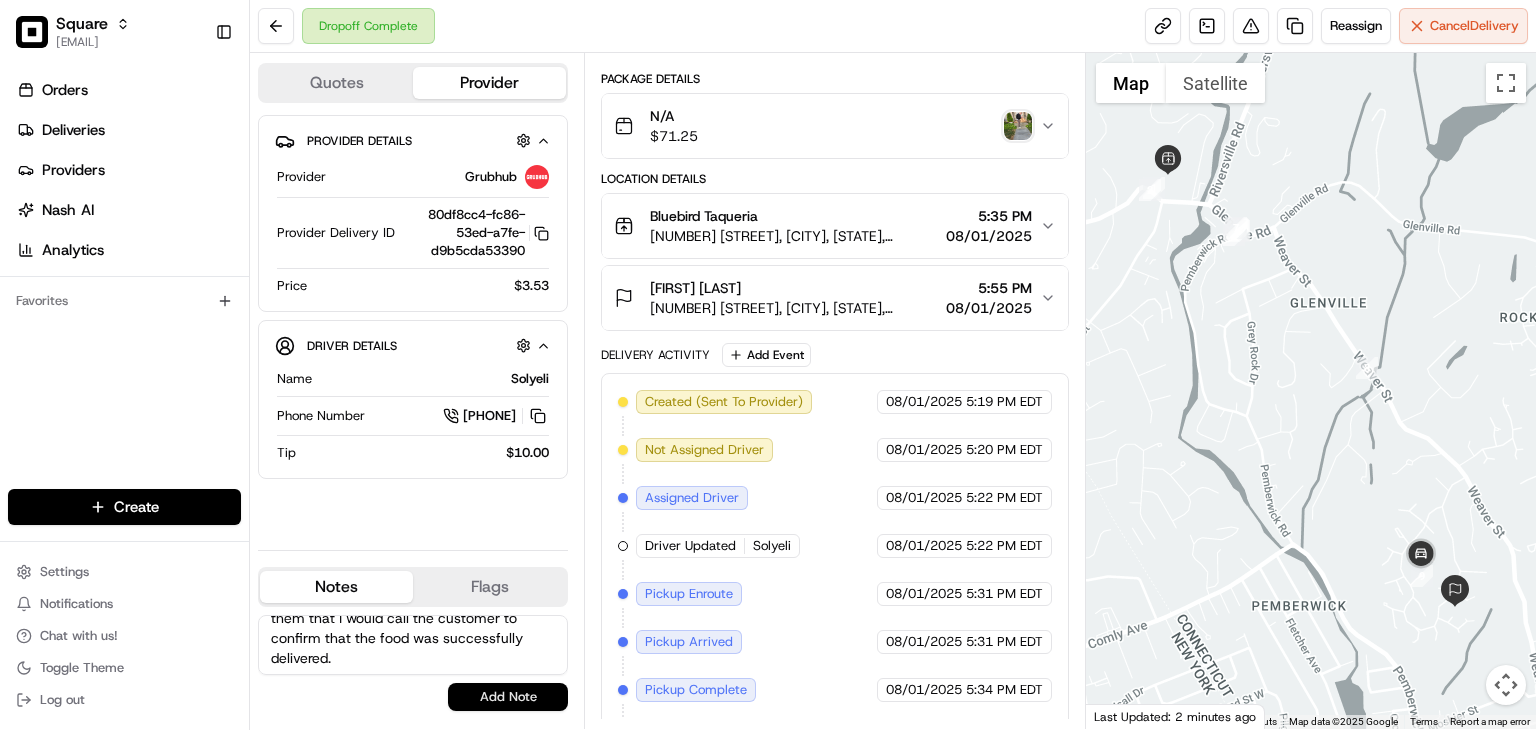 type on "The merchant reported that the item was not delivered to the customer. I informed them that I would call the customer to confirm that the food was successfully delivered." 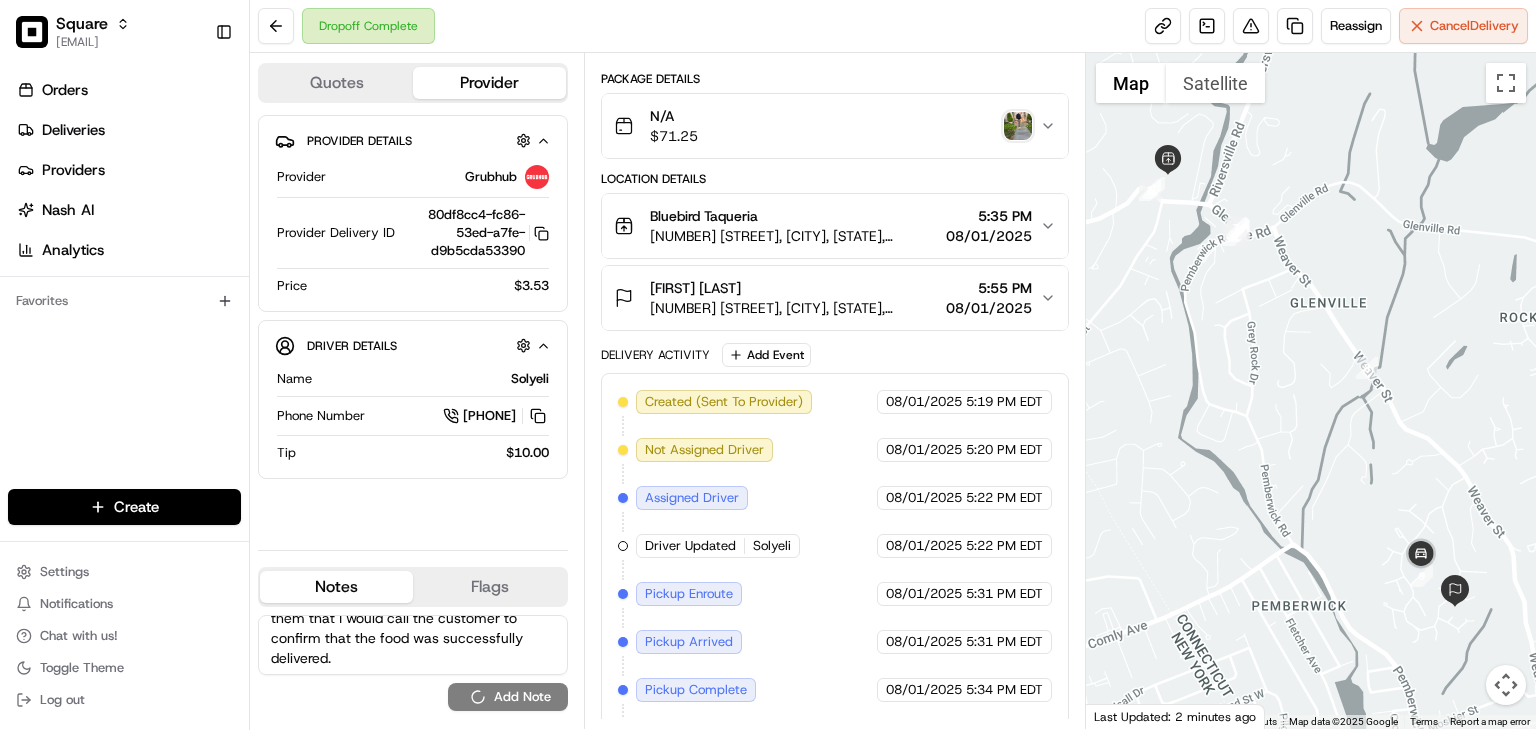 type 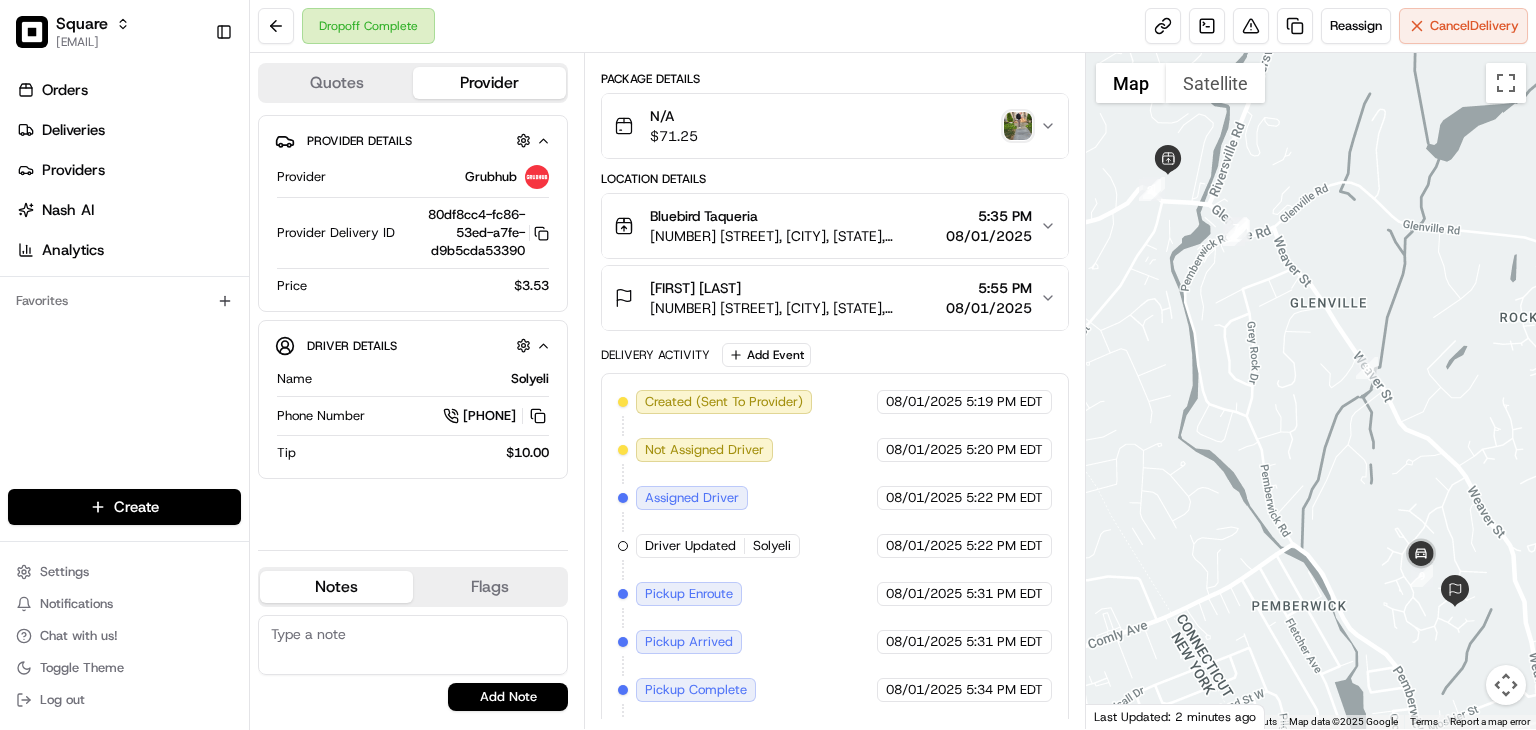 scroll, scrollTop: 0, scrollLeft: 0, axis: both 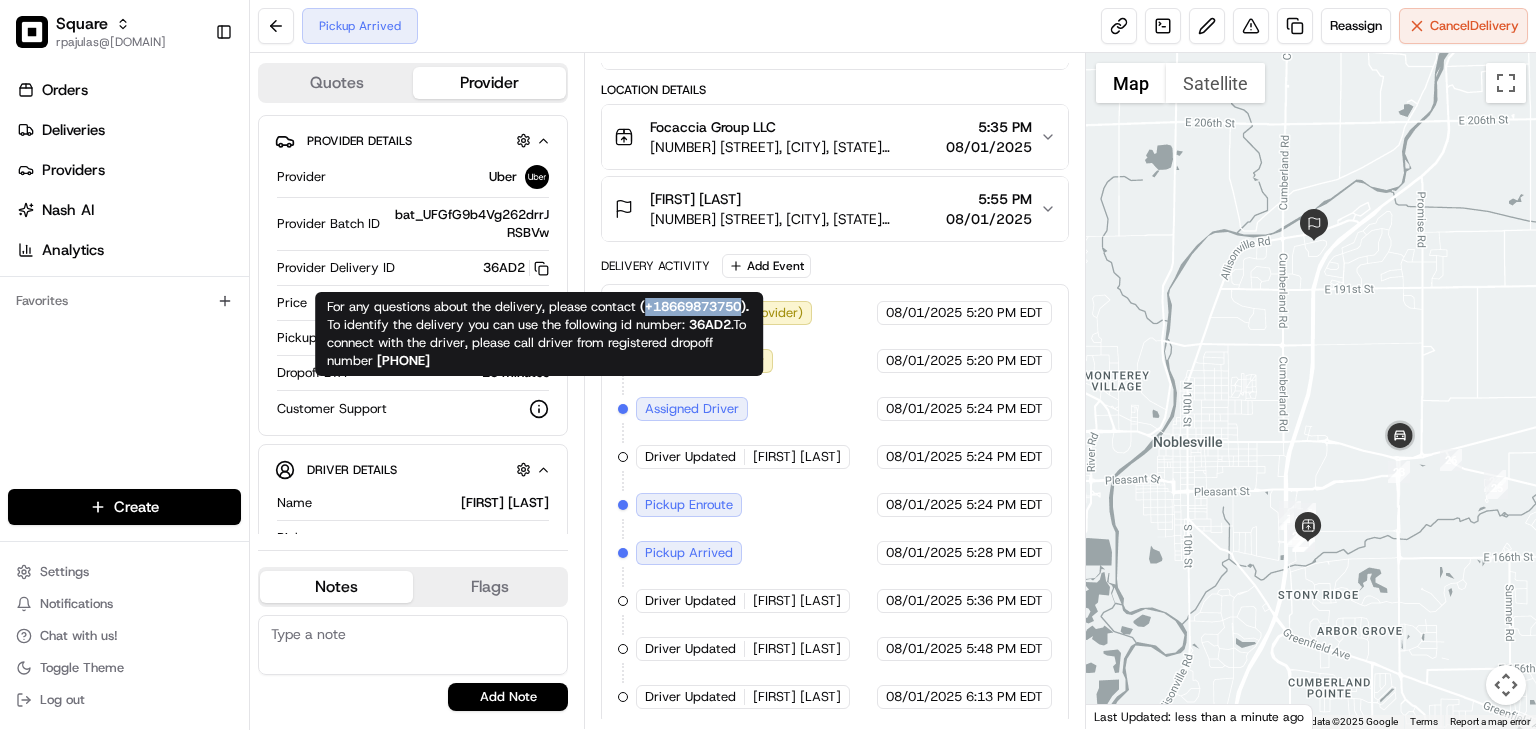 copy on "+18669873750" 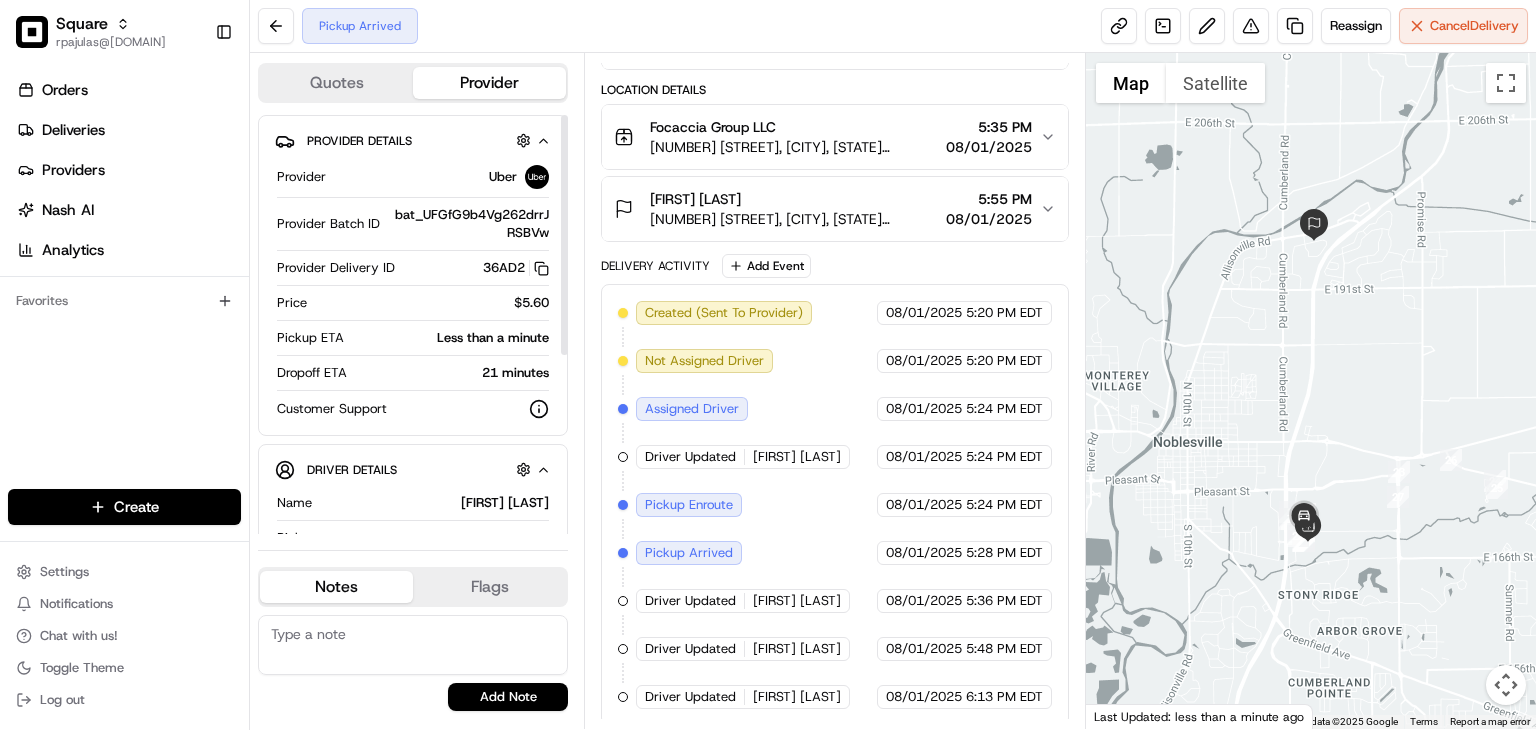 click on "Orders Deliveries Providers Nash AI Analytics Favorites" at bounding box center [124, 284] 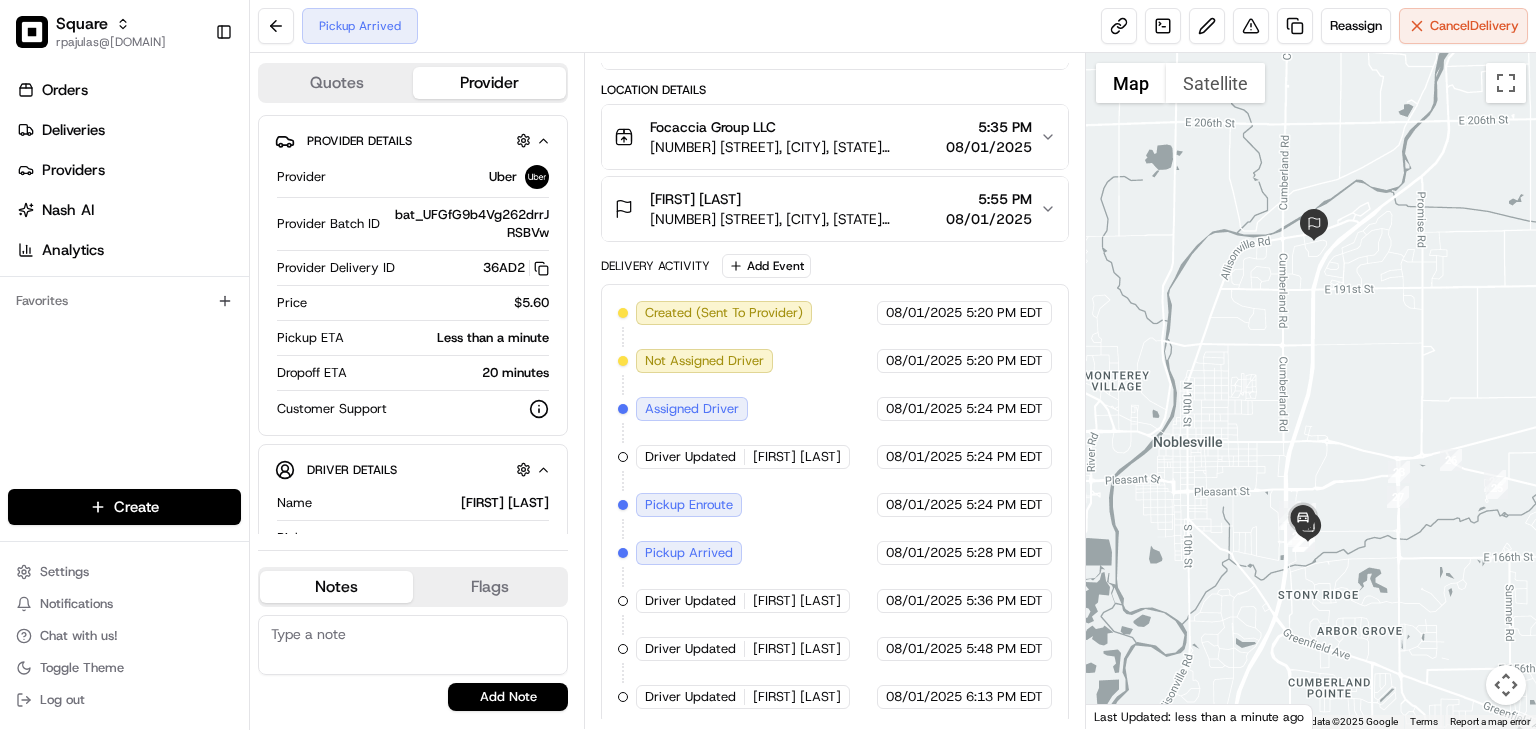 click on "08/01/2025" at bounding box center (989, 219) 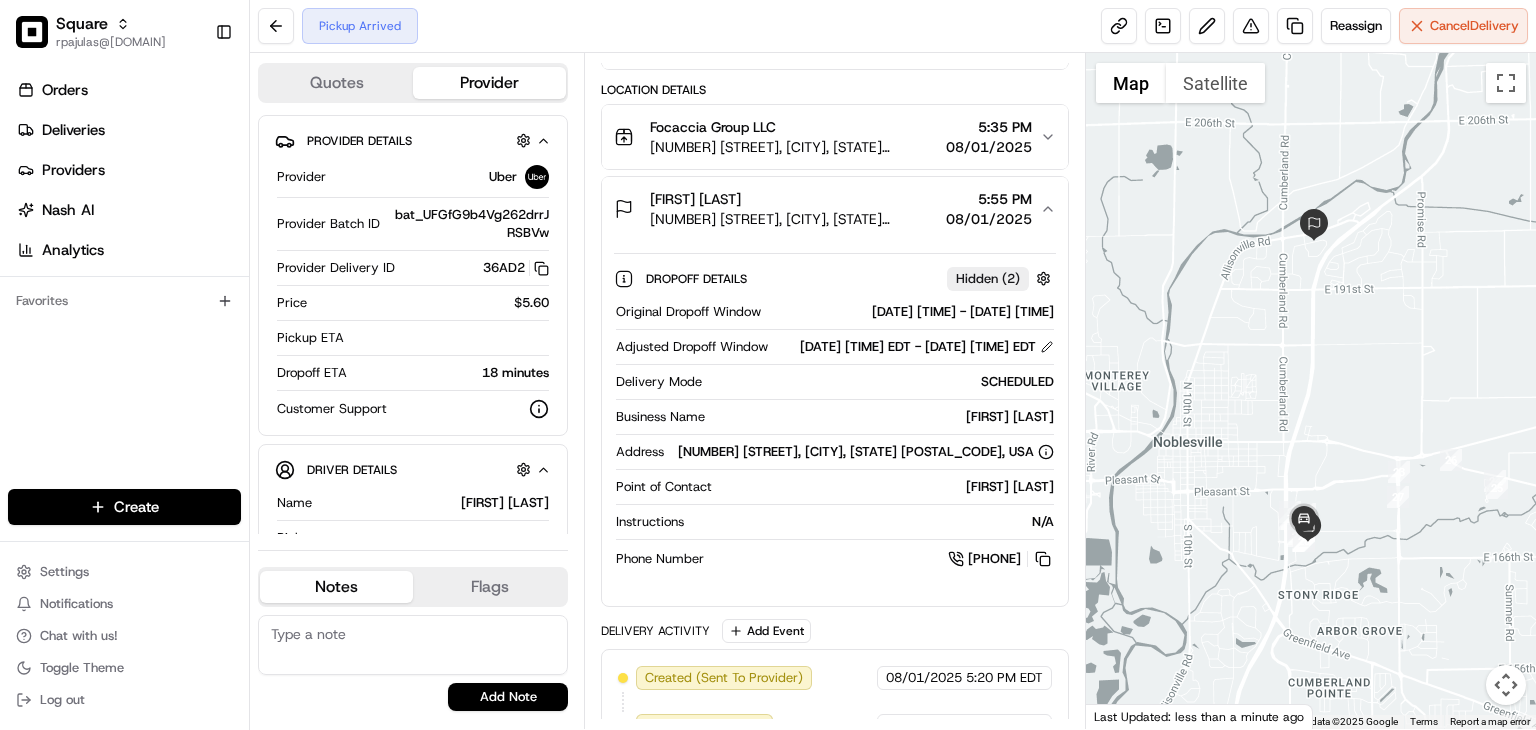 click on "Pickup Arrived Reassign Cancel  Delivery" at bounding box center (893, 26) 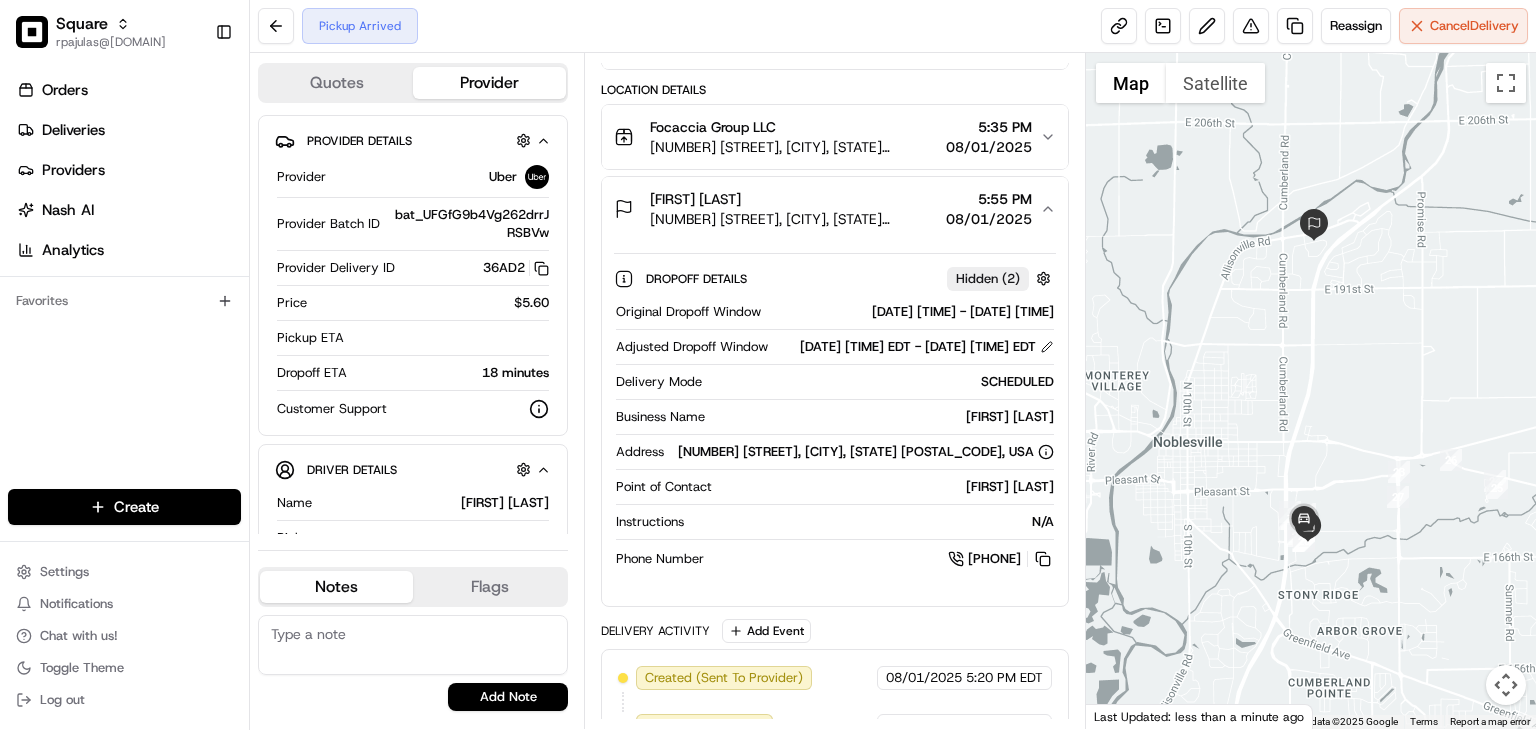 click on "Pickup Arrived Reassign Cancel  Delivery" at bounding box center [893, 26] 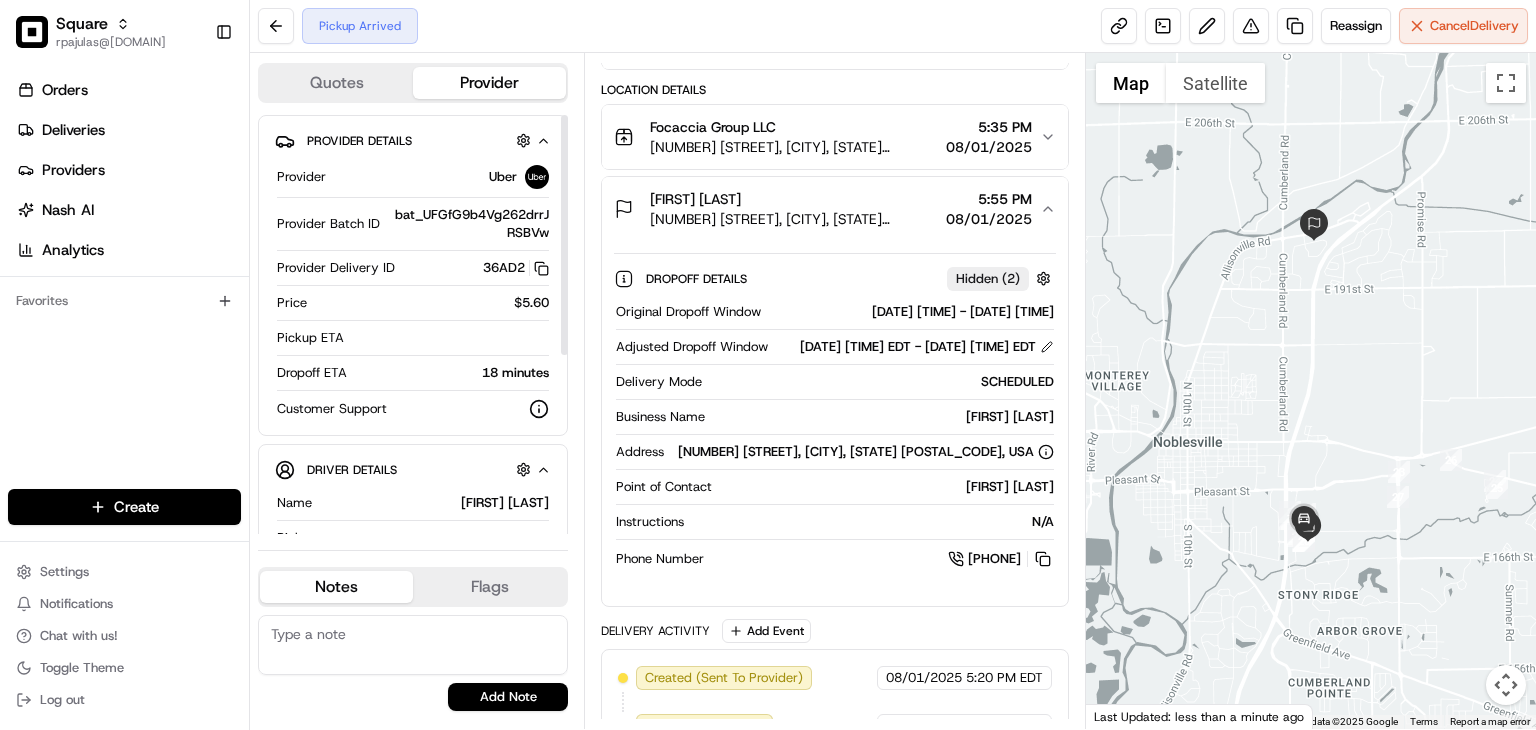 click on "Orders Deliveries Providers Nash AI Analytics Favorites" at bounding box center [124, 284] 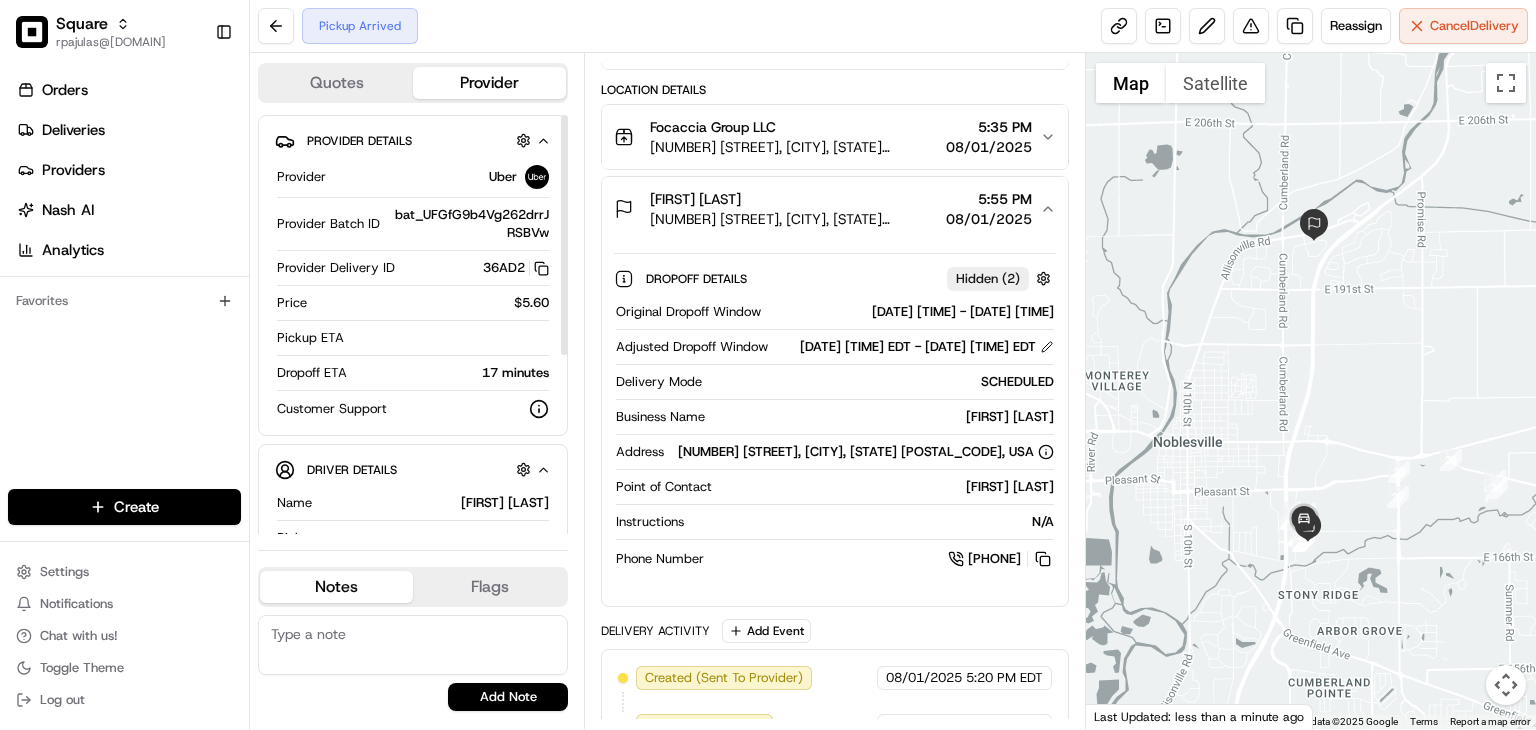 click on "Pickup Arrived Reassign Cancel  Delivery" at bounding box center (893, 26) 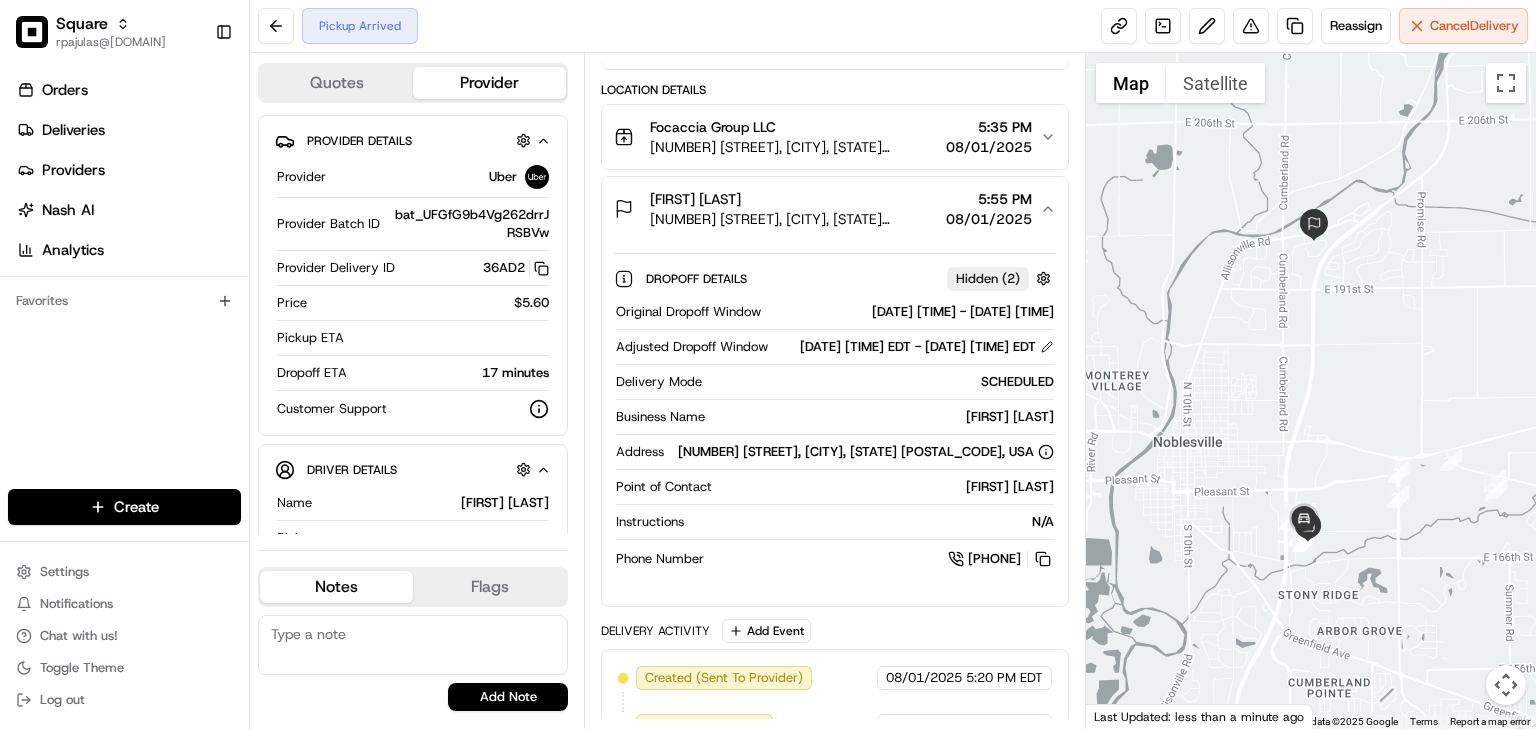click on "Summary 8386336 Created:   [DATE] [TIME] Strategy:   Default Square Strategy (dss_eAMXev) 1   Pickup 1   Dropoff 4.0 mi Created via Automation Part of Provider's Batch Package Details N/A $ 33.00 Location Details Focaccia Group LLC [NUMBER] [STREET], [CITY], [STATE] [POSTAL_CODE], USA [TIME] [DATE] [FIRST] [LAST] [NUMBER] [STREET], [CITY], [STATE] [POSTAL_CODE], USA [TIME] [DATE] Dropoff Details Hidden ( 2 ) Original Dropoff Window [DATE] [TIME] EDT - [DATE] [TIME] EDT Adjusted Dropoff Window [DATE] [TIME] EDT - [DATE] [TIME] EDT Delivery Mode SCHEDULED Business Name [FIRST] [LAST] Address [NUMBER] [STREET], [CITY], [STATE] [POSTAL_CODE], USA Point of Contact [FIRST] [LAST] Instructions N/A Phone Number [PHONE] Delivery Activity Add Event Created (Sent To Provider) Uber [DATE] [TIME] EDT Not Assigned Driver Uber [DATE] [TIME] EDT Assigned Driver Uber [DATE] [TIME] EDT Driver Updated [FIRST] [LAST] Uber [DATE] [TIME] EDT Pickup Enroute Uber [DATE] [TIME] EDT Uber" at bounding box center (835, 391) 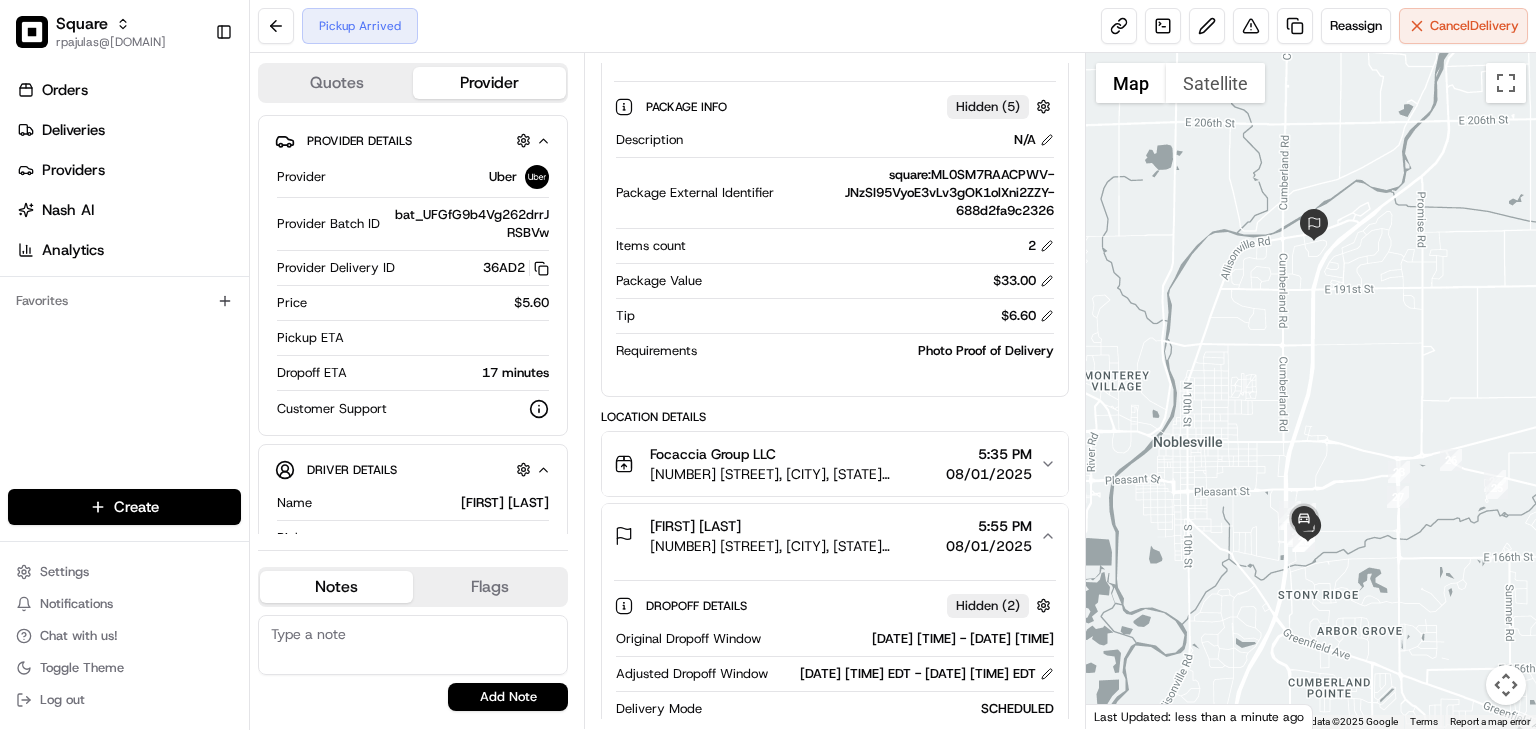 click on "N/A $ 33.00" at bounding box center (835, 37) 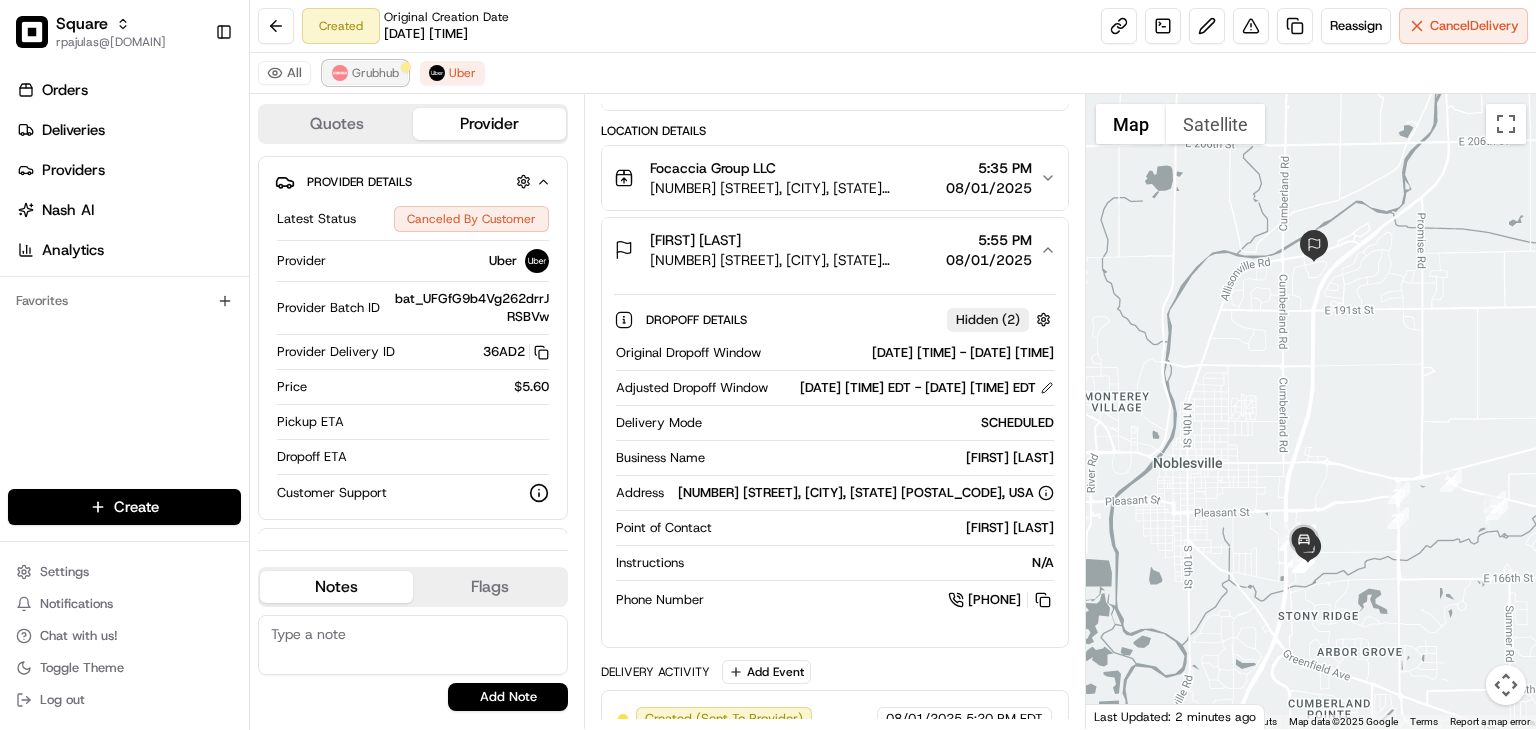 click on "Grubhub" at bounding box center (365, 73) 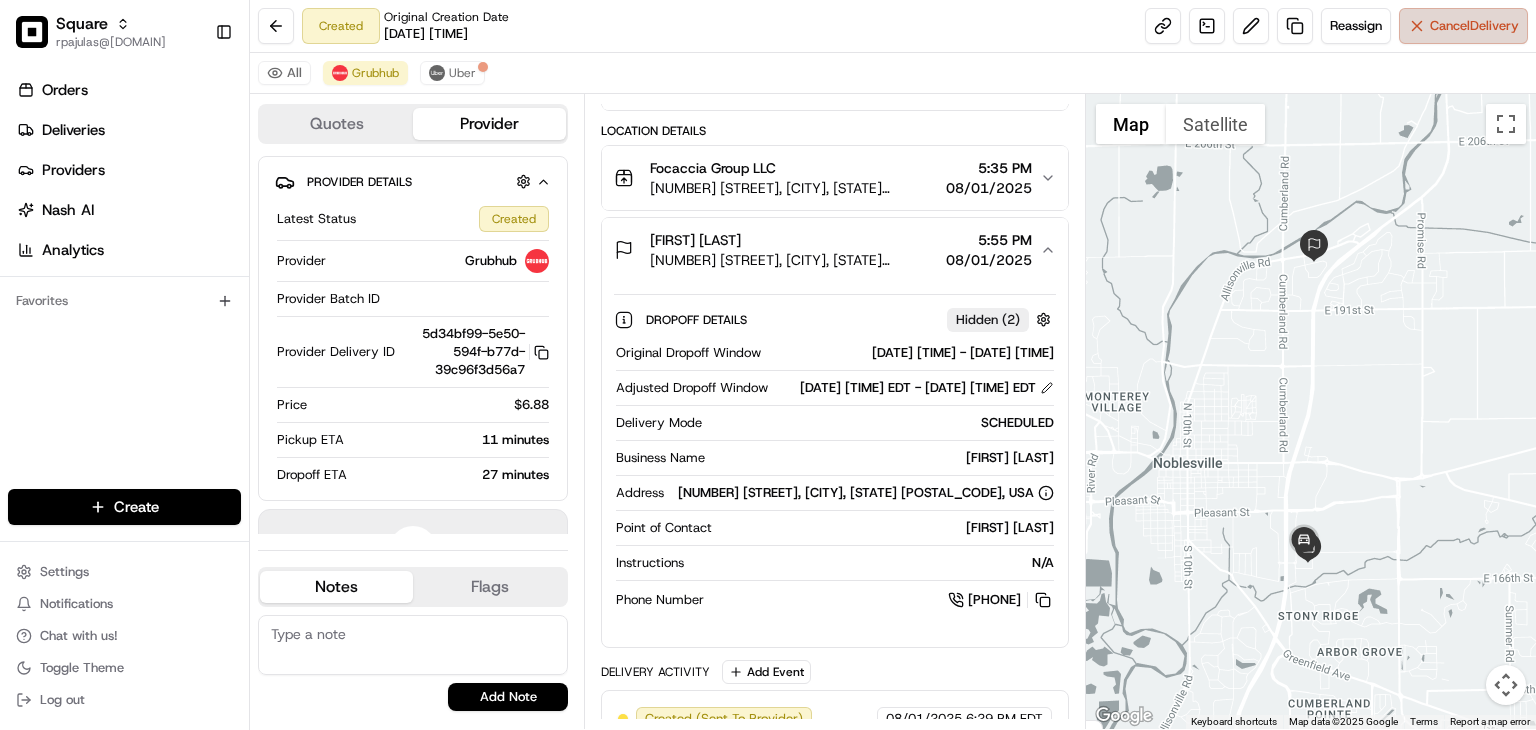 click on "Cancel  Delivery" at bounding box center (1463, 26) 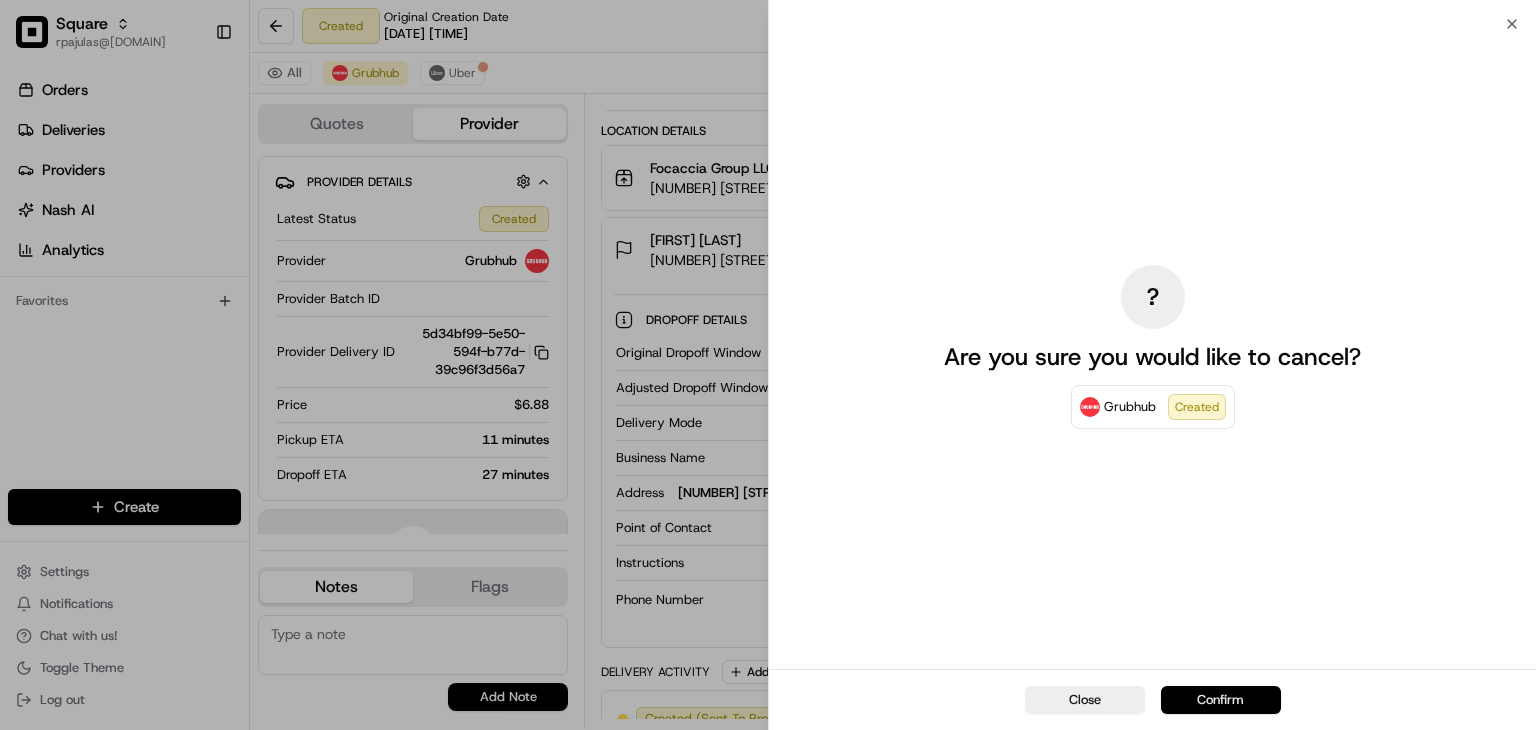 click on "Confirm" at bounding box center [1221, 700] 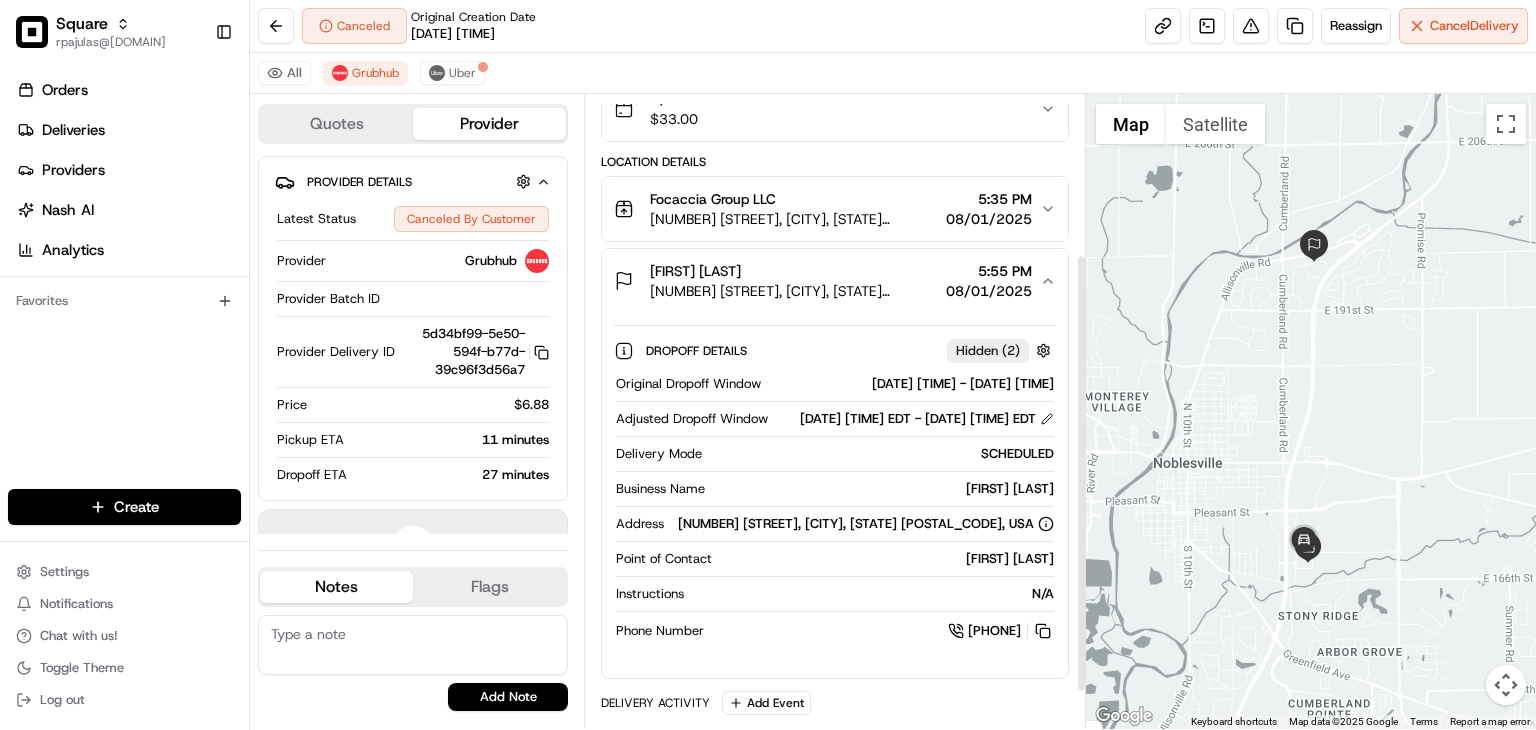scroll, scrollTop: 229, scrollLeft: 0, axis: vertical 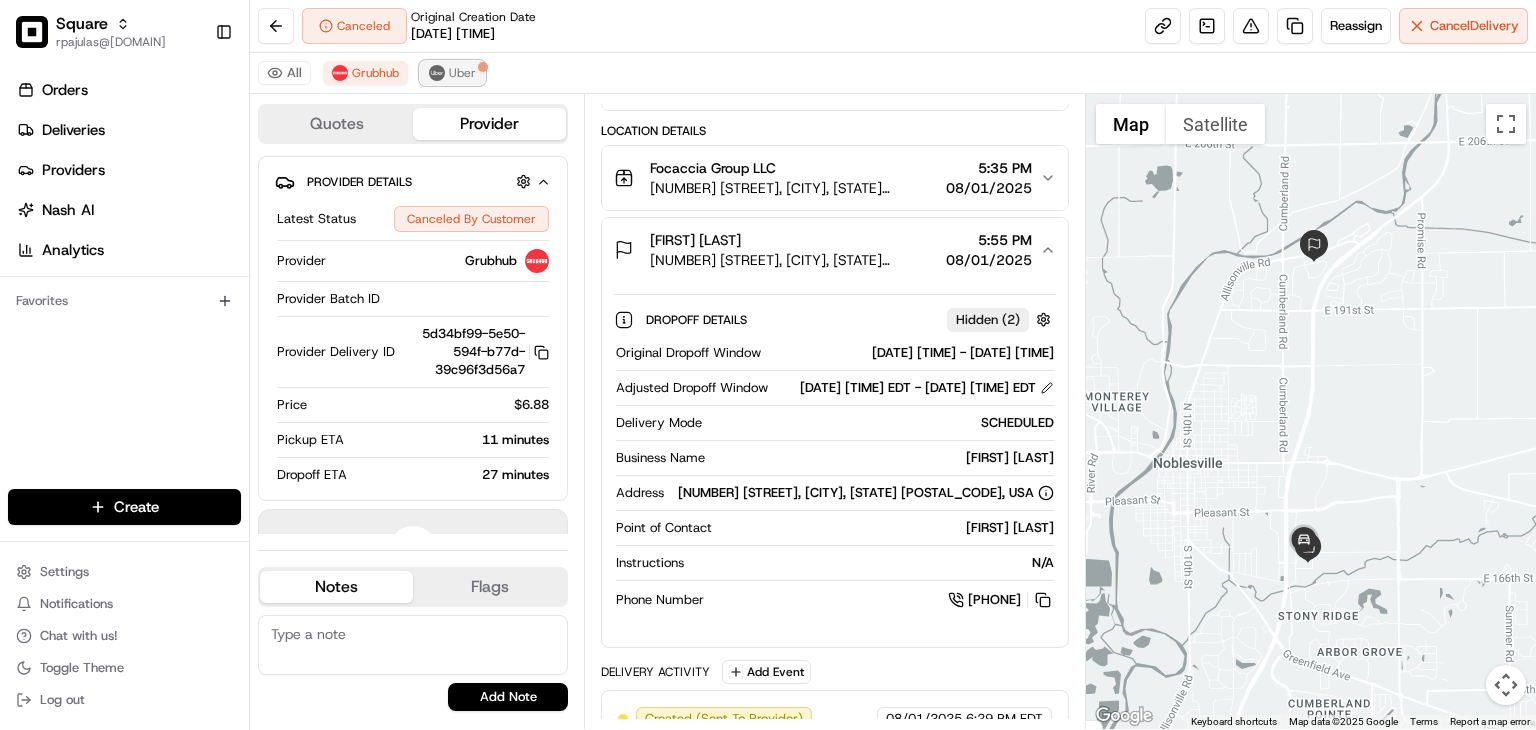 click on "Uber" at bounding box center (452, 73) 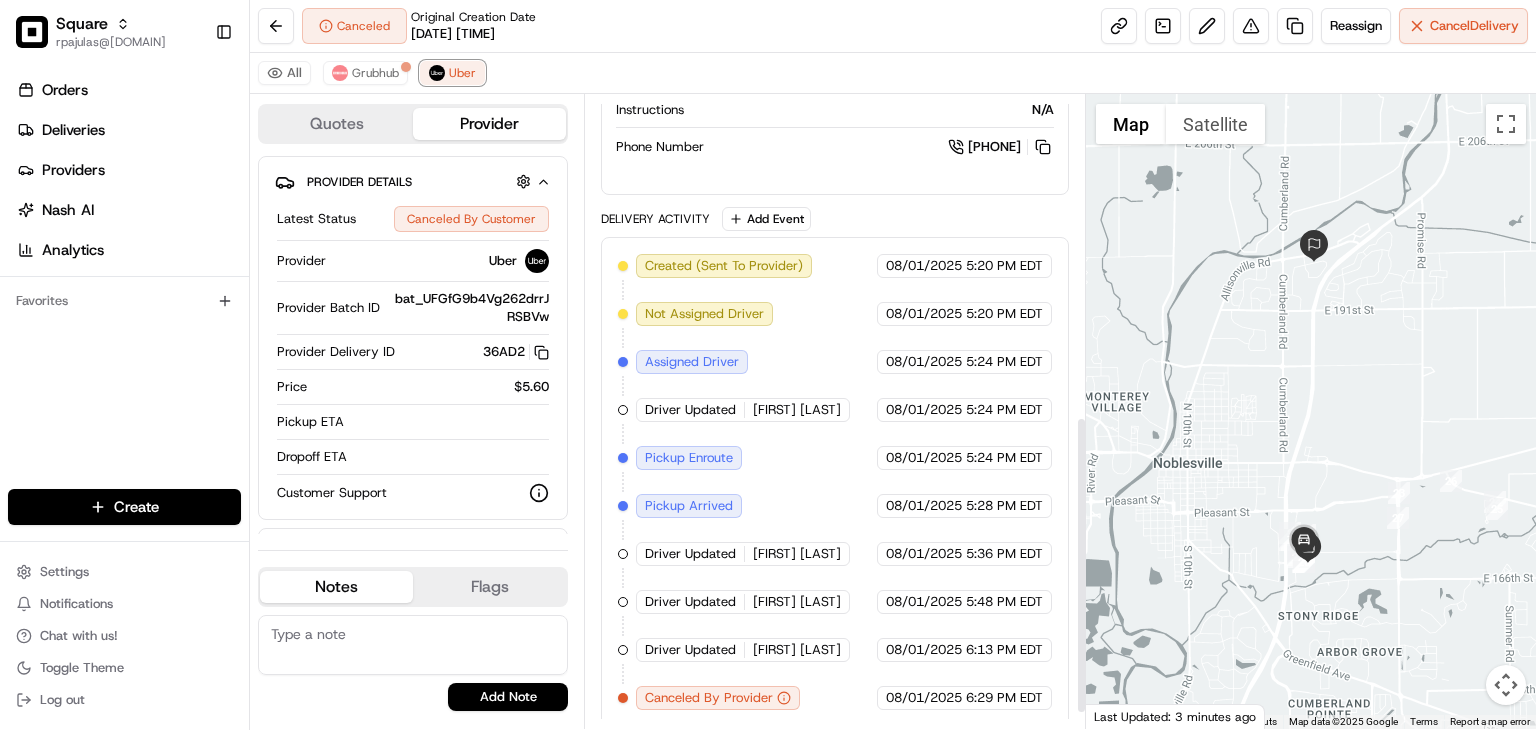 scroll, scrollTop: 718, scrollLeft: 0, axis: vertical 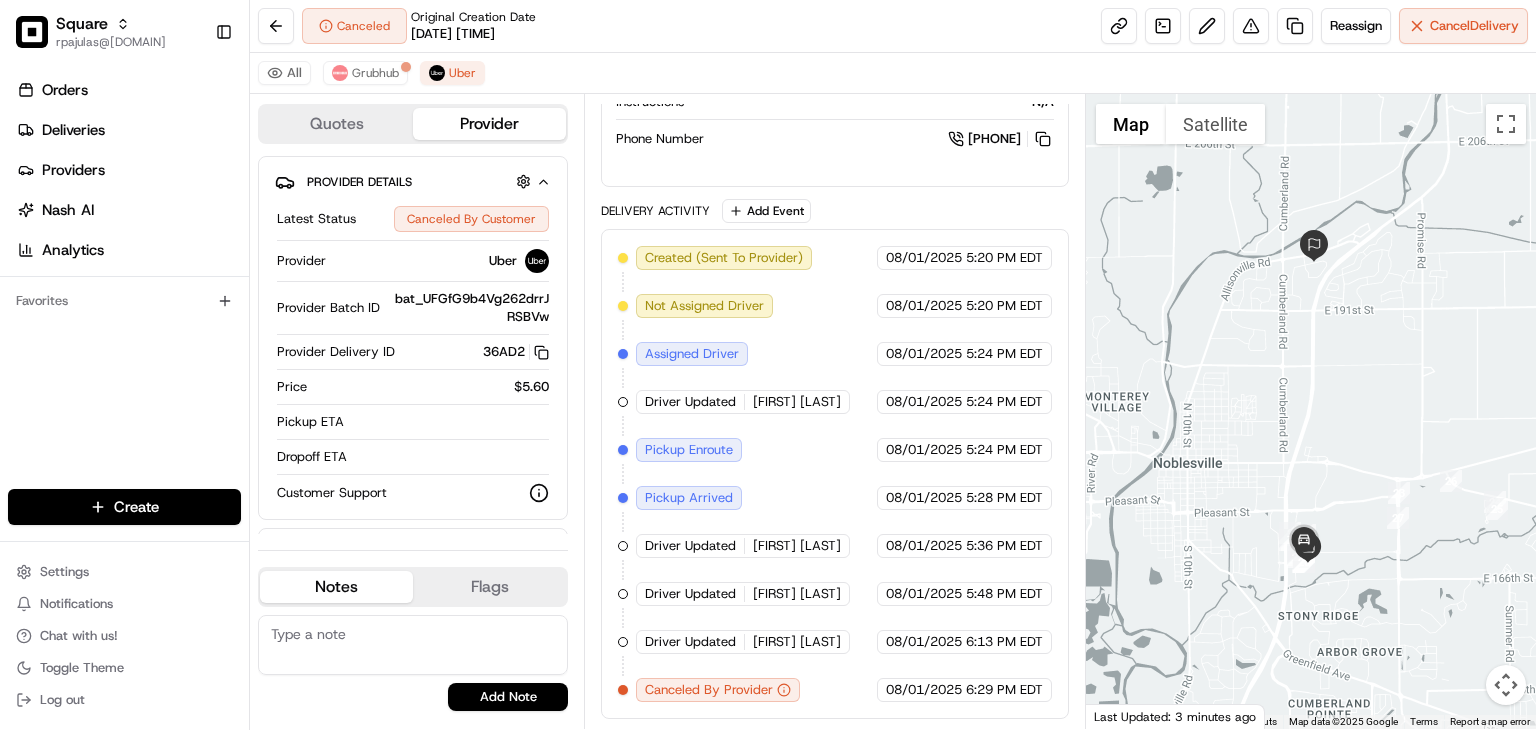 click at bounding box center (413, 645) 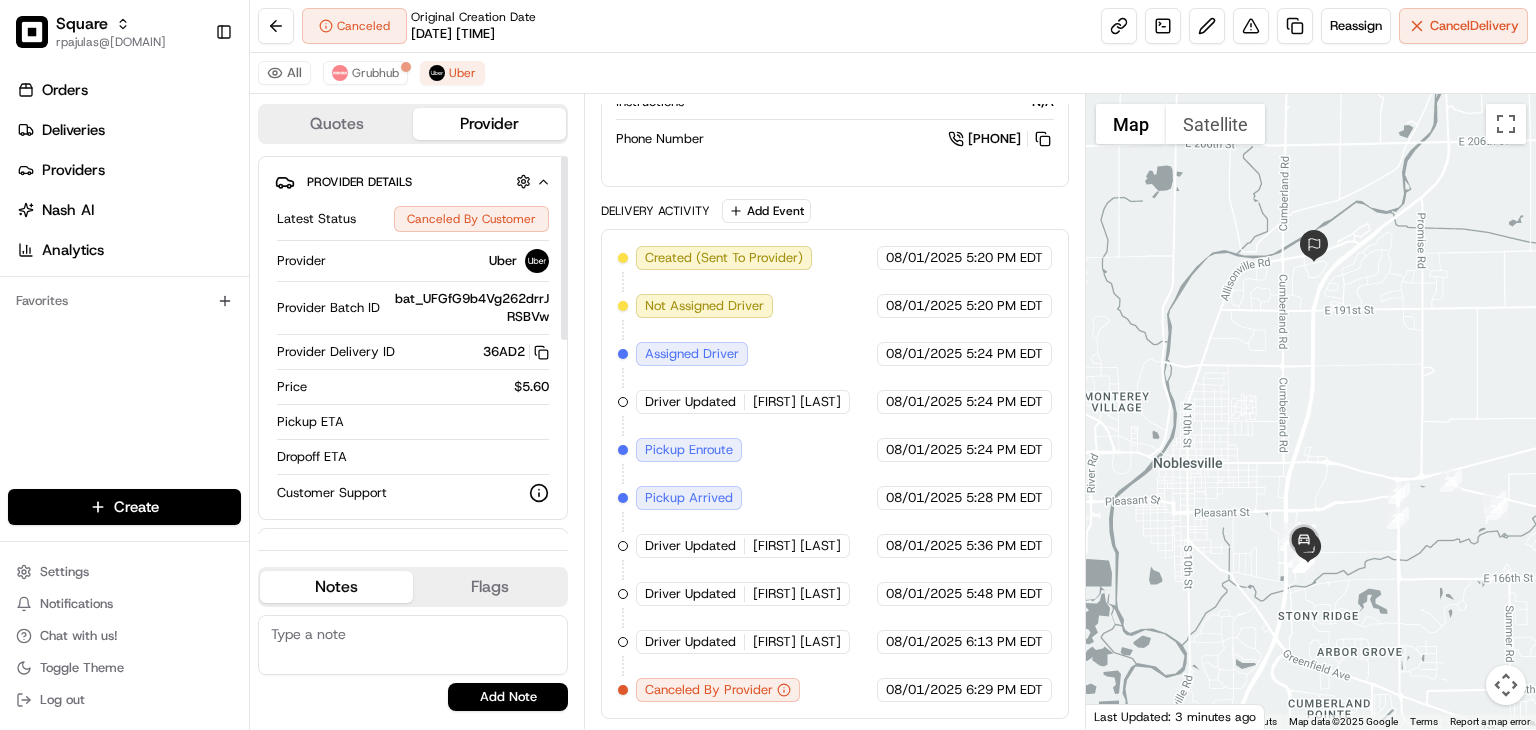 click at bounding box center (413, 645) 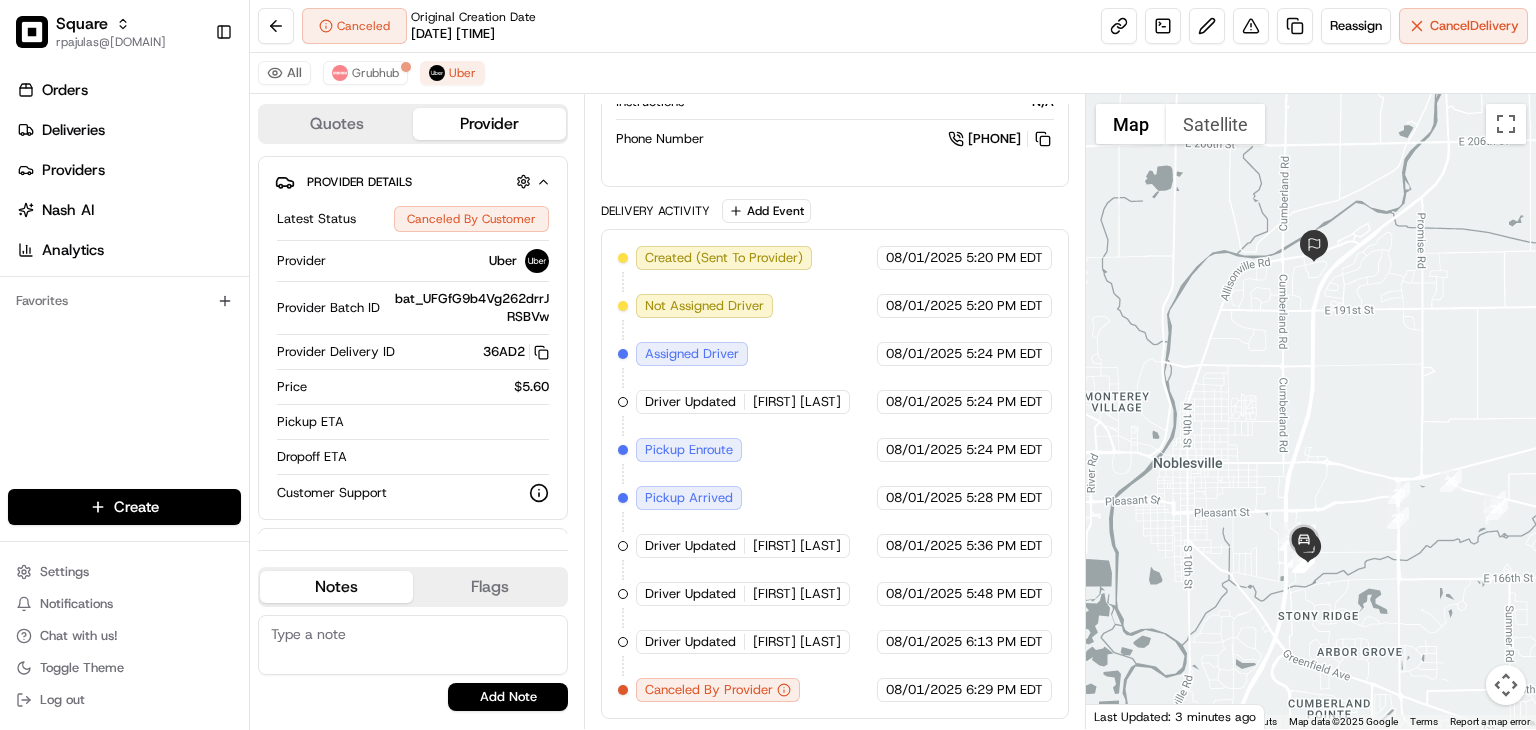 type on "T" 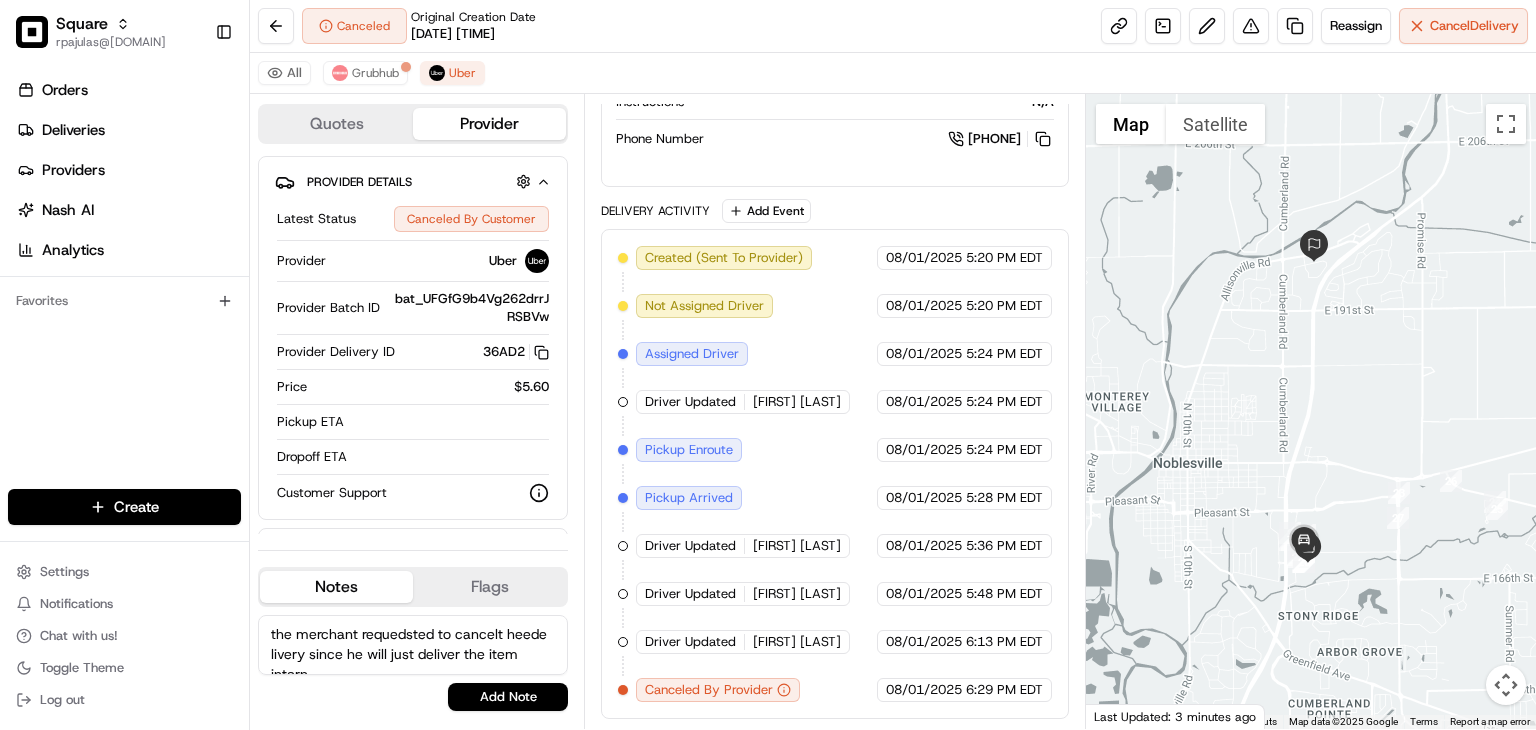 scroll, scrollTop: 8, scrollLeft: 0, axis: vertical 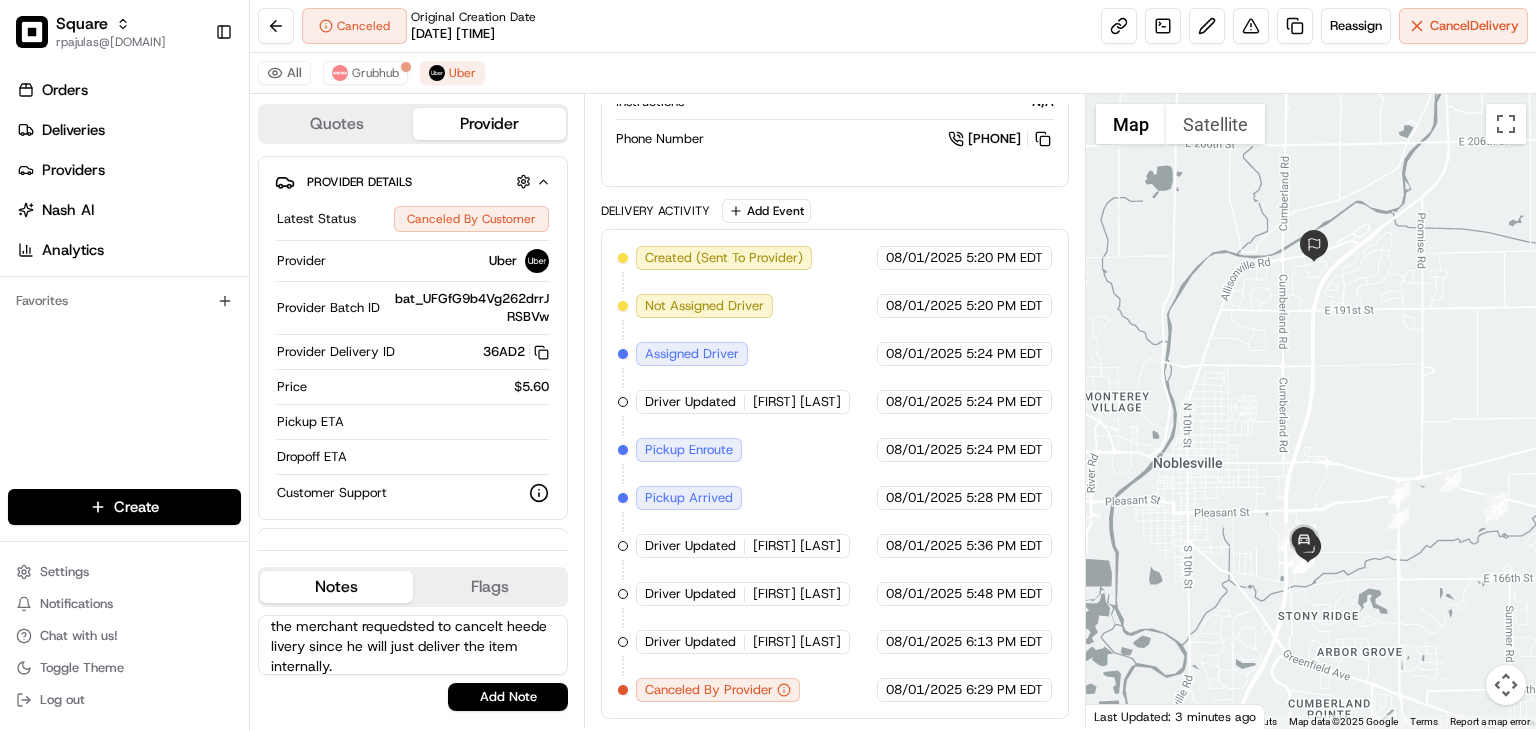 click on "the merchant requedsted to cancelt heede livery since he will just deliver the item internally." at bounding box center [413, 645] 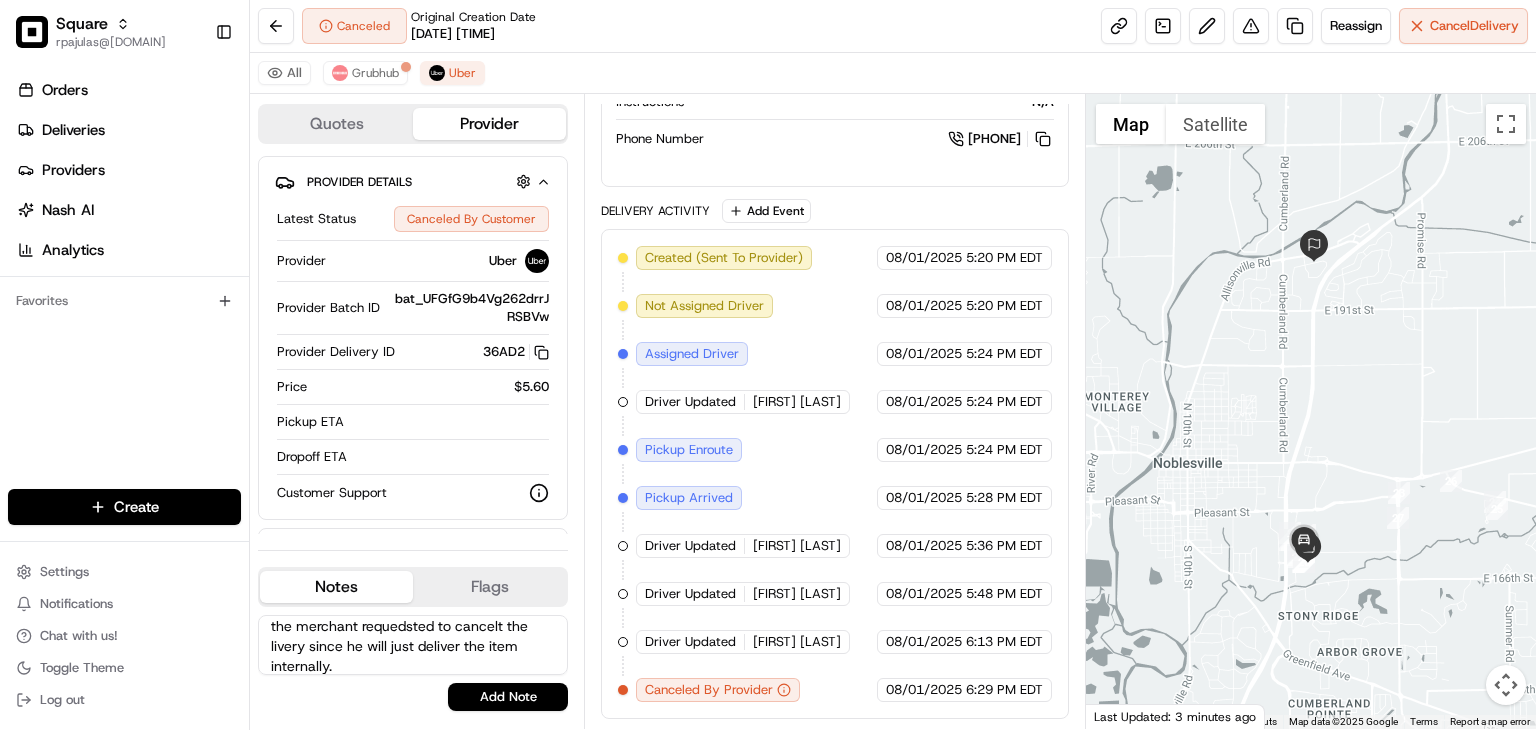 scroll, scrollTop: 7, scrollLeft: 0, axis: vertical 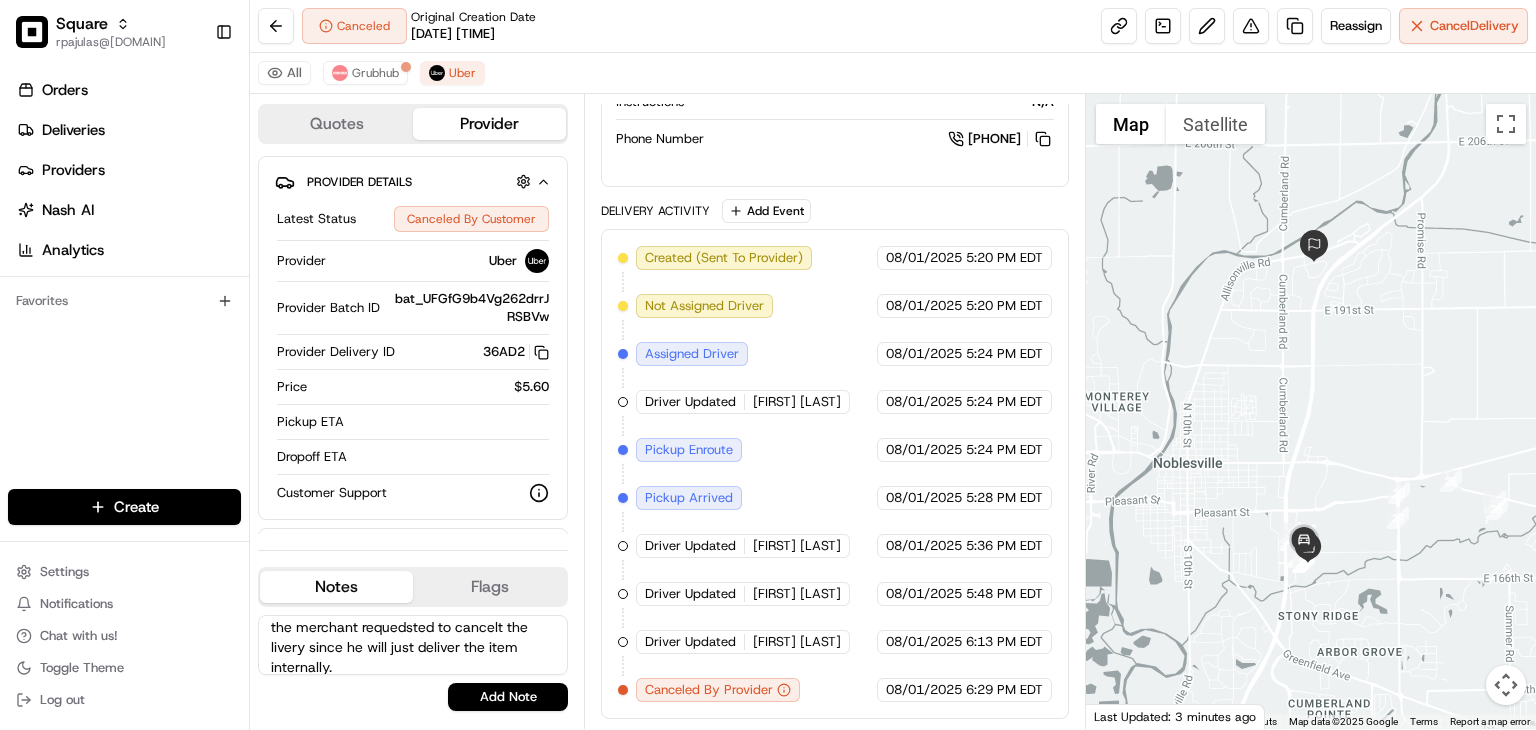 click on "the merchant requedsted to cancelt the livery since he will just deliver the item internally." at bounding box center (413, 645) 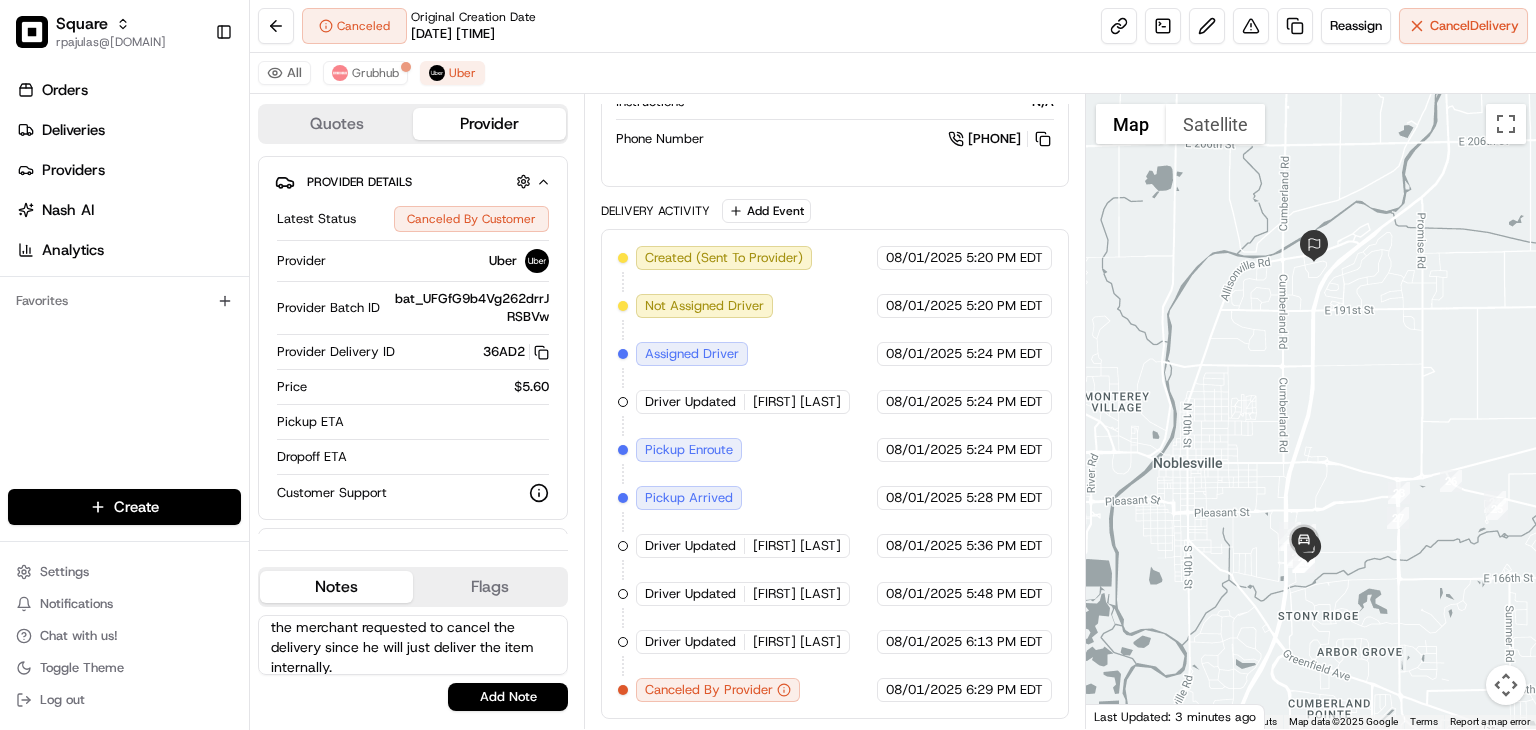 click on "the merchant requested to cancel the delivery since he will just deliver the item internally." at bounding box center [413, 645] 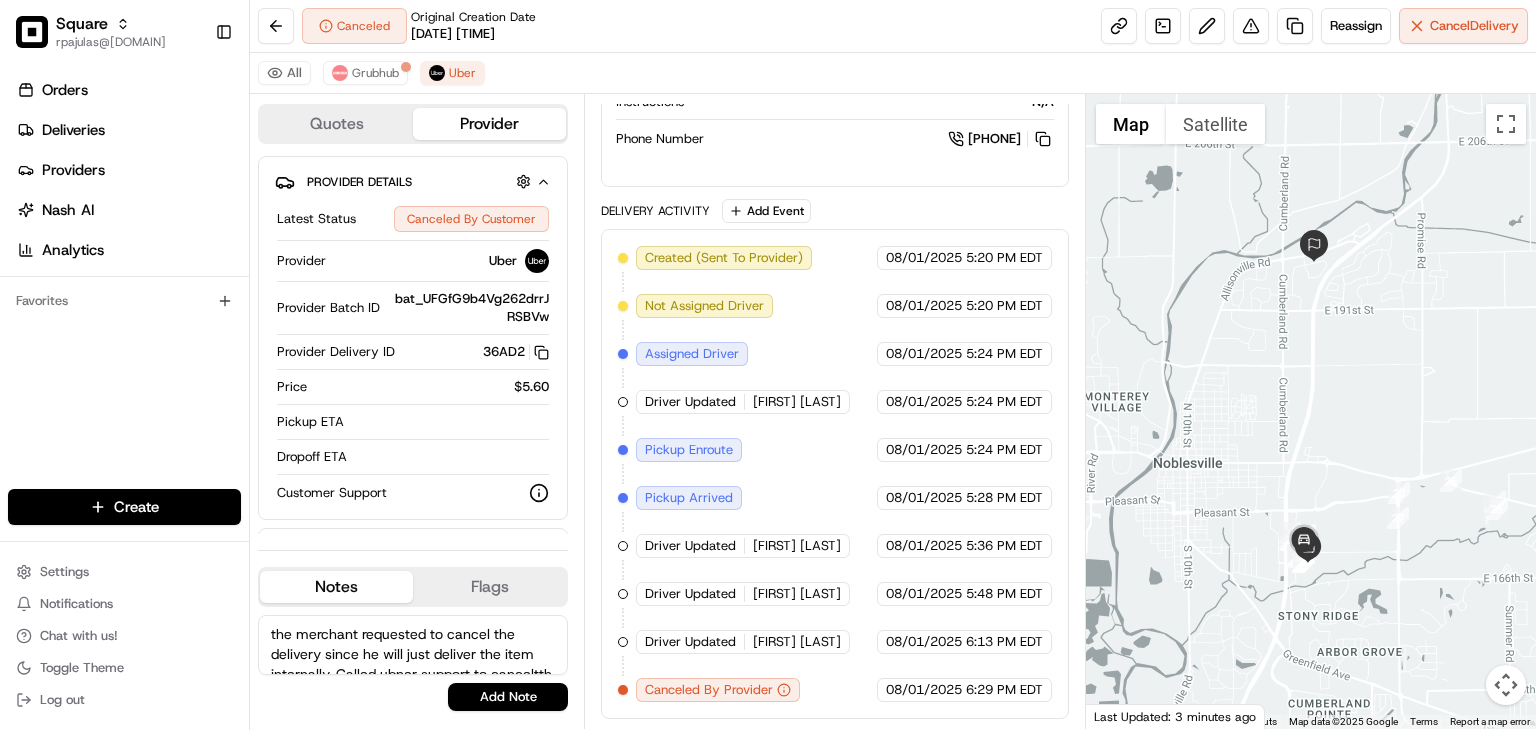 scroll, scrollTop: 28, scrollLeft: 0, axis: vertical 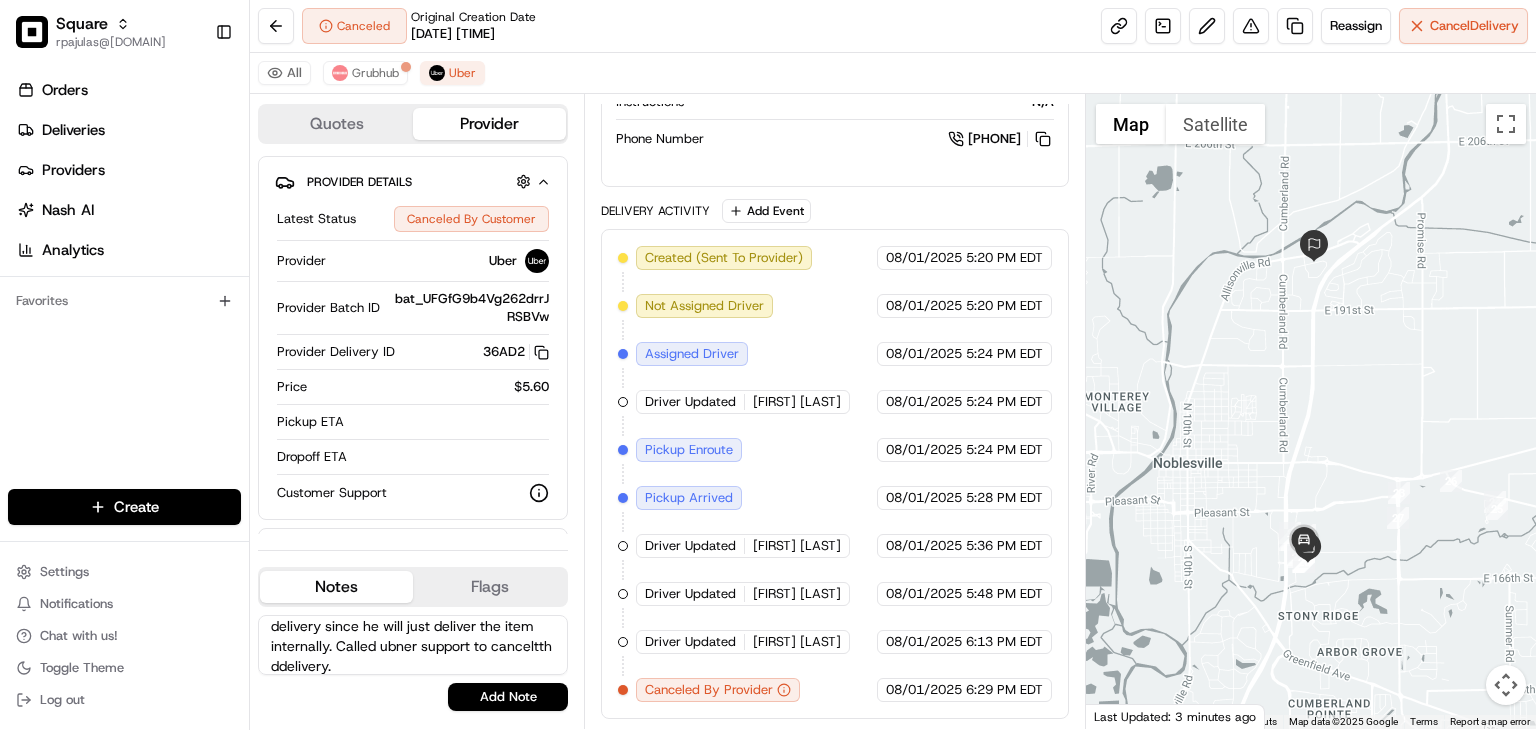 click on "the merchant requested to cancel the delivery since he will just deliver the item internally. Called ubner support to canceltth ddelivery." at bounding box center (413, 645) 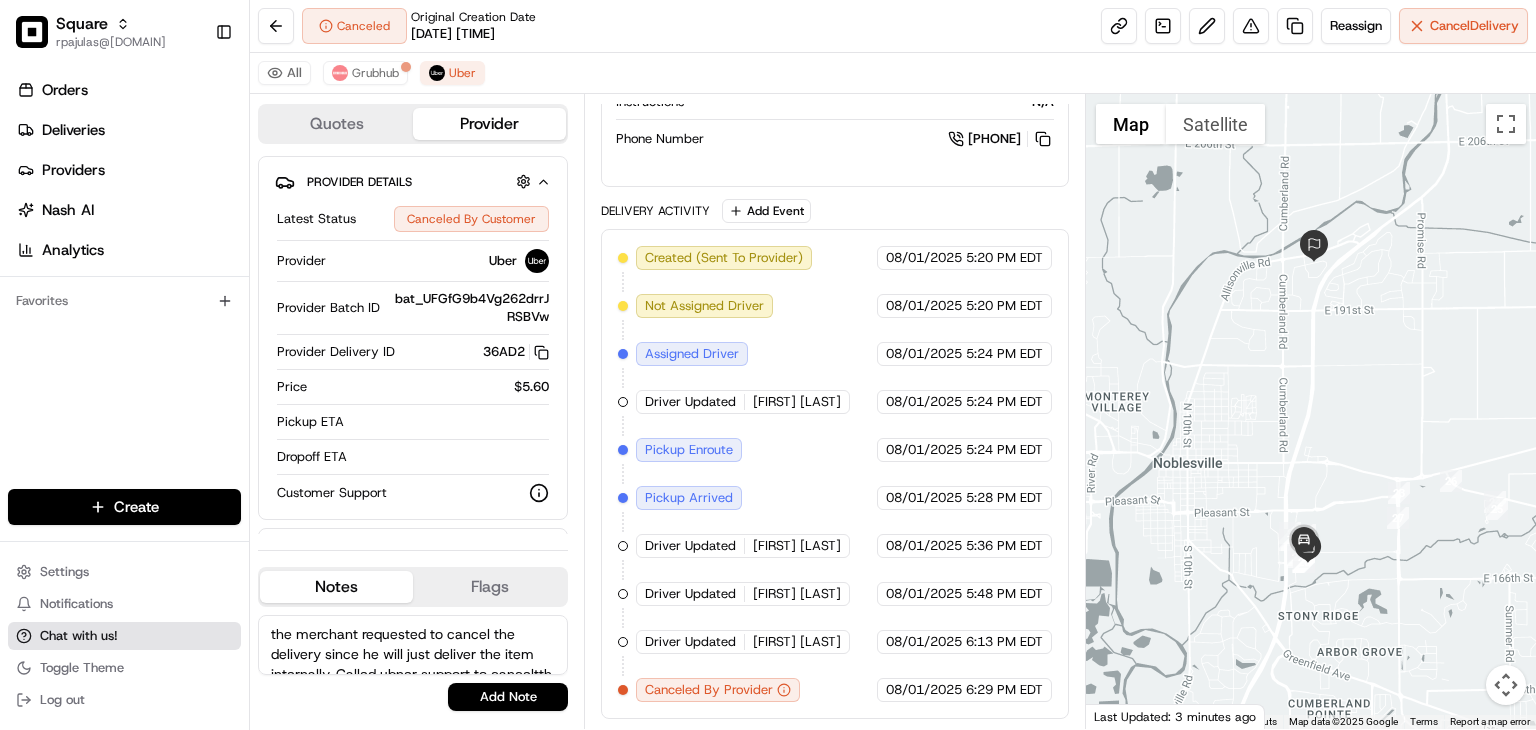 drag, startPoint x: 399, startPoint y: 672, endPoint x: 169, endPoint y: 621, distance: 235.5865 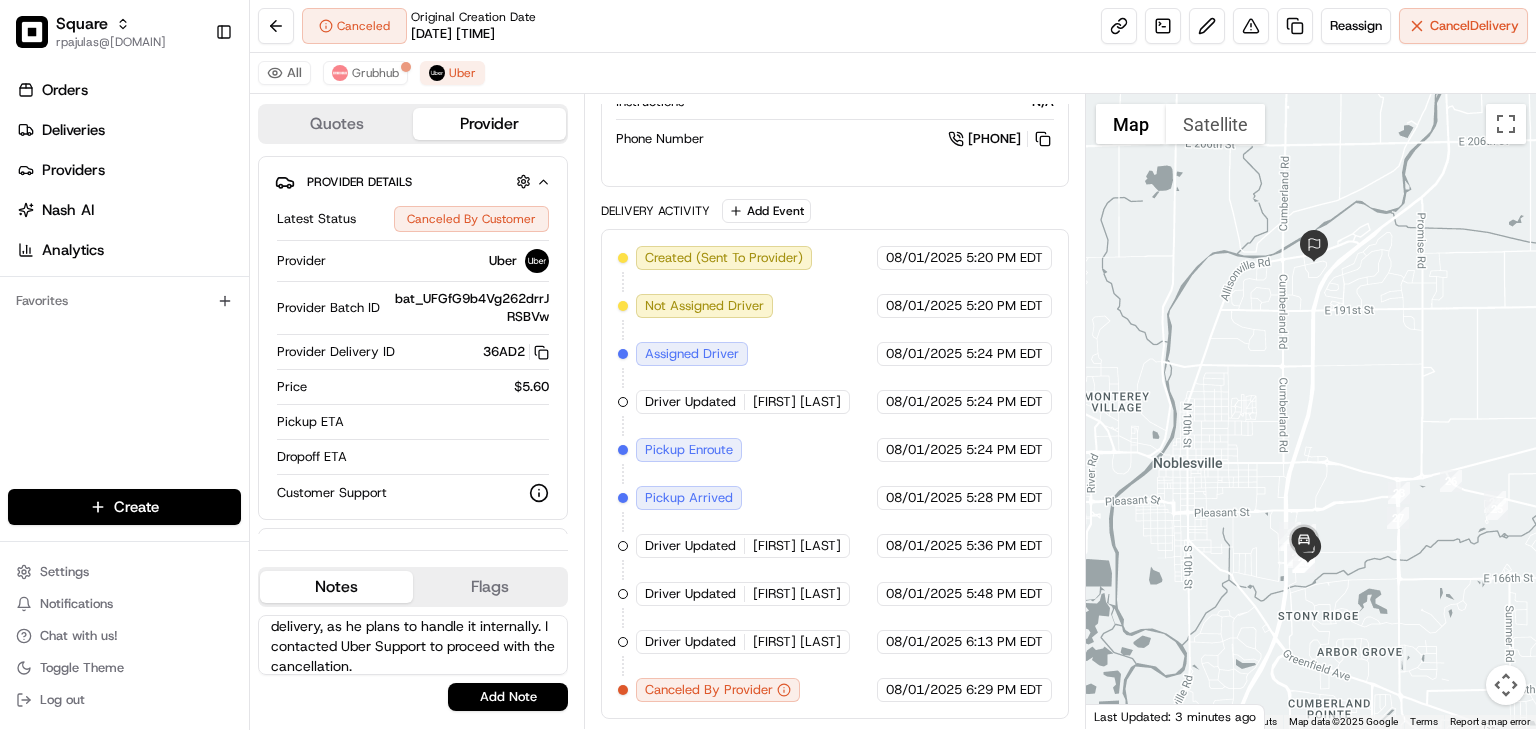 scroll, scrollTop: 0, scrollLeft: 0, axis: both 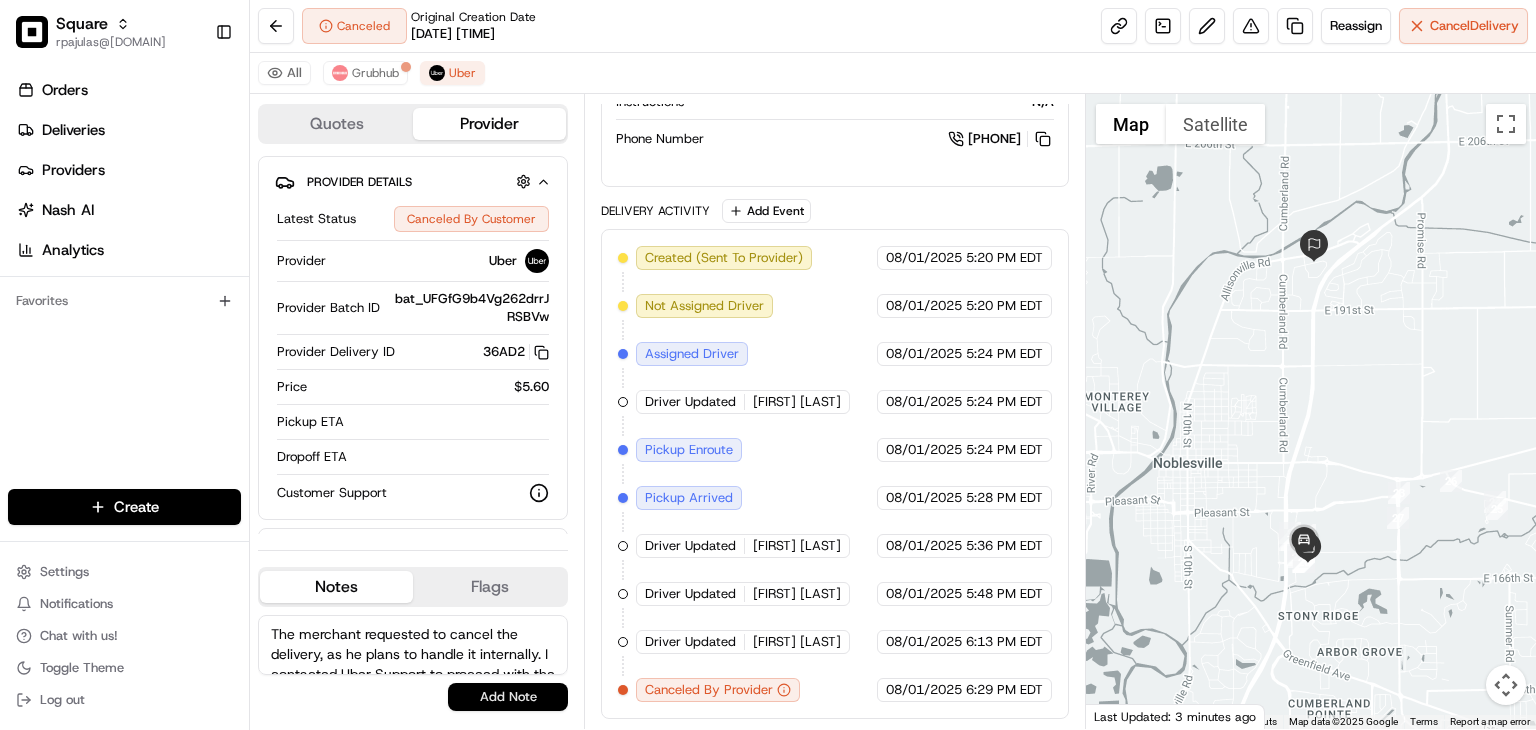 type on "The merchant requested to cancel the delivery, as he plans to handle it internally. I contacted Uber Support to proceed with the cancellation." 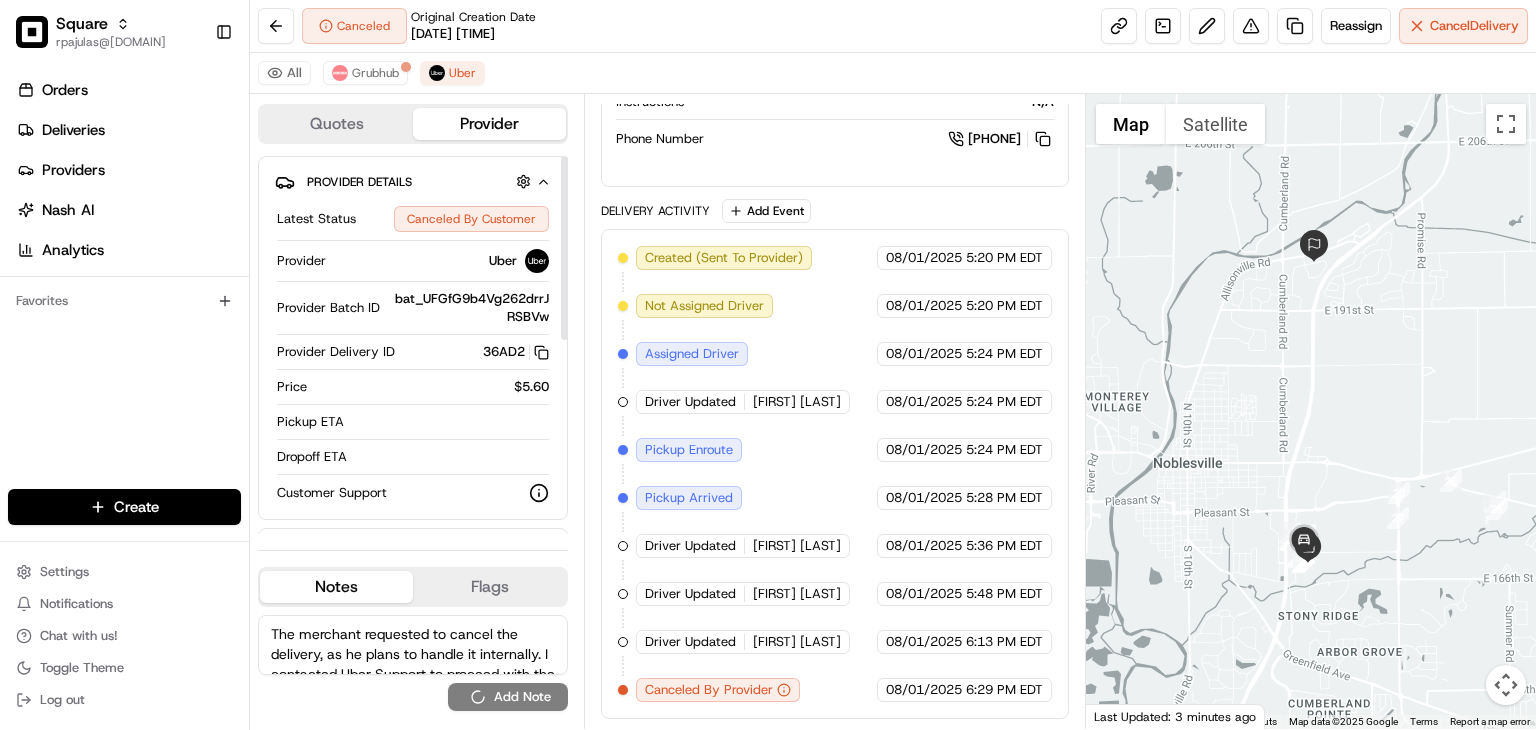 type 